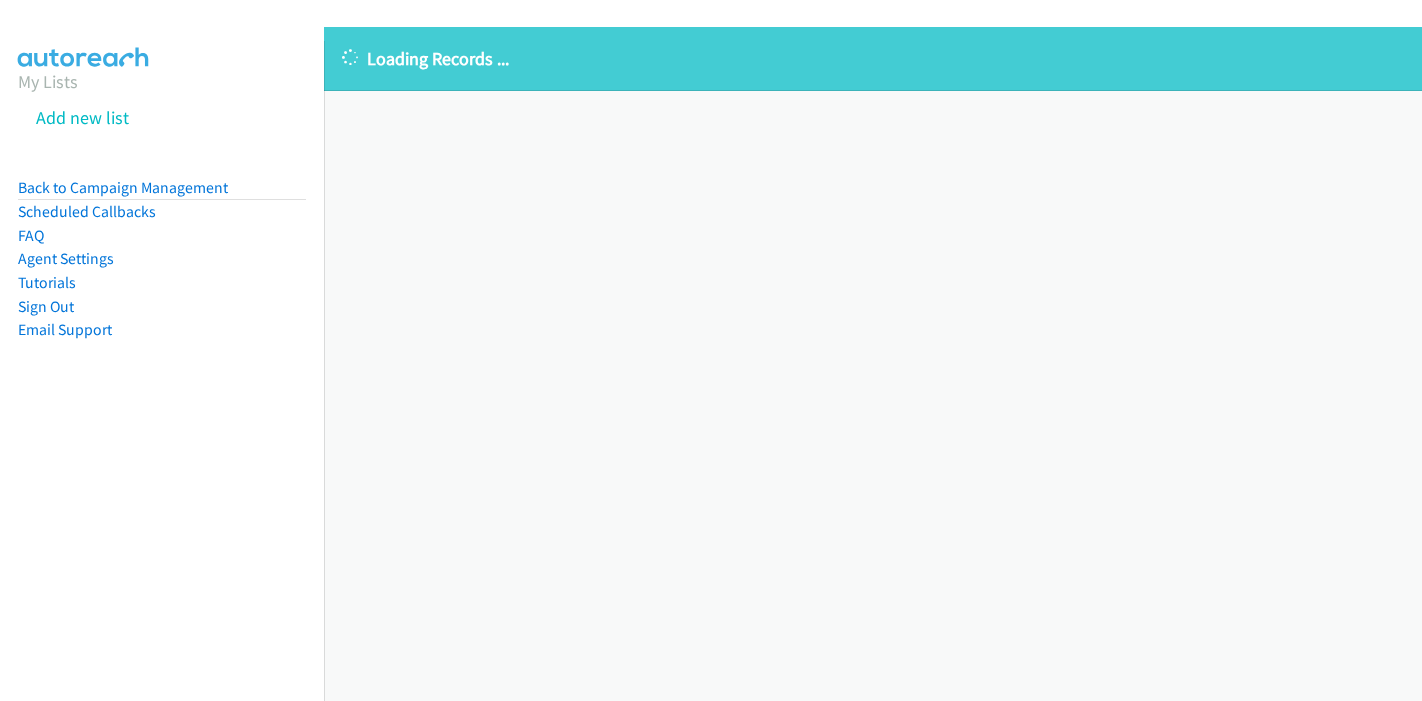 scroll, scrollTop: 0, scrollLeft: 0, axis: both 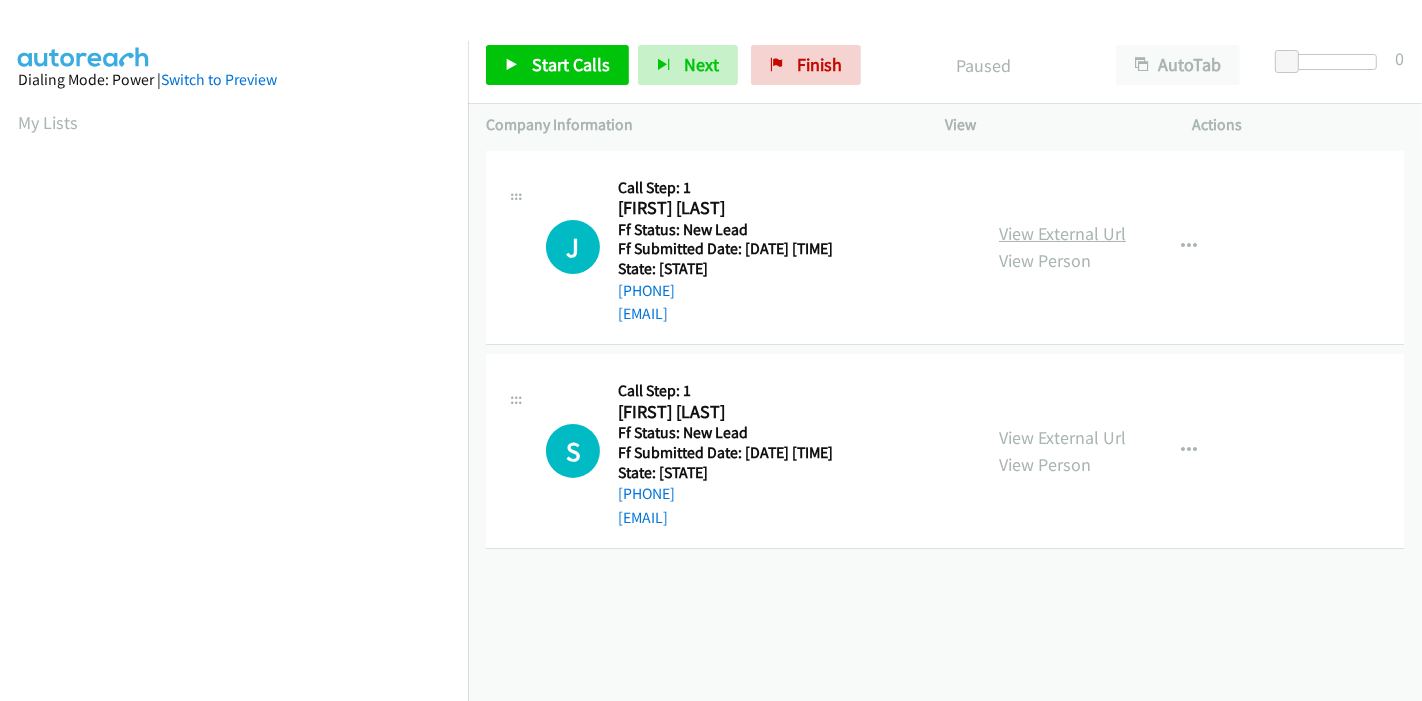 click on "View External Url" at bounding box center (1062, 233) 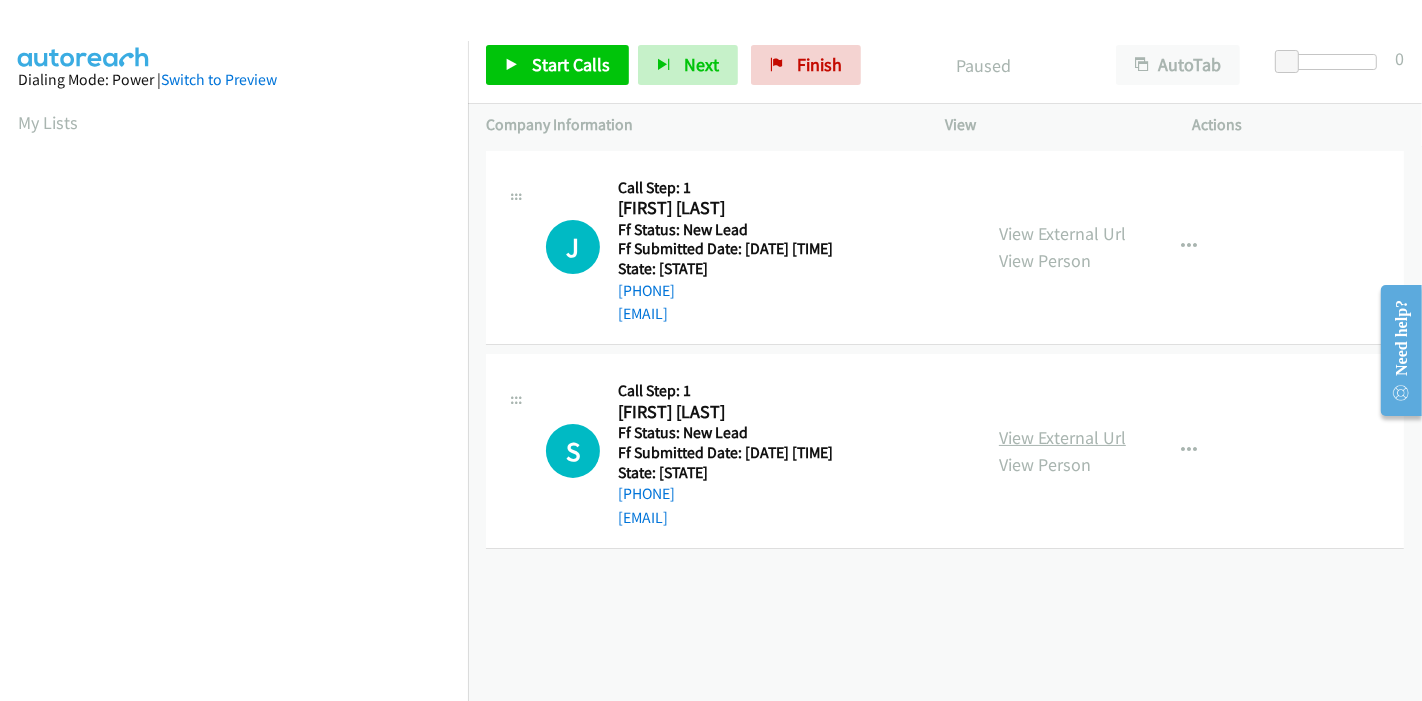 click on "View External Url" at bounding box center (1062, 437) 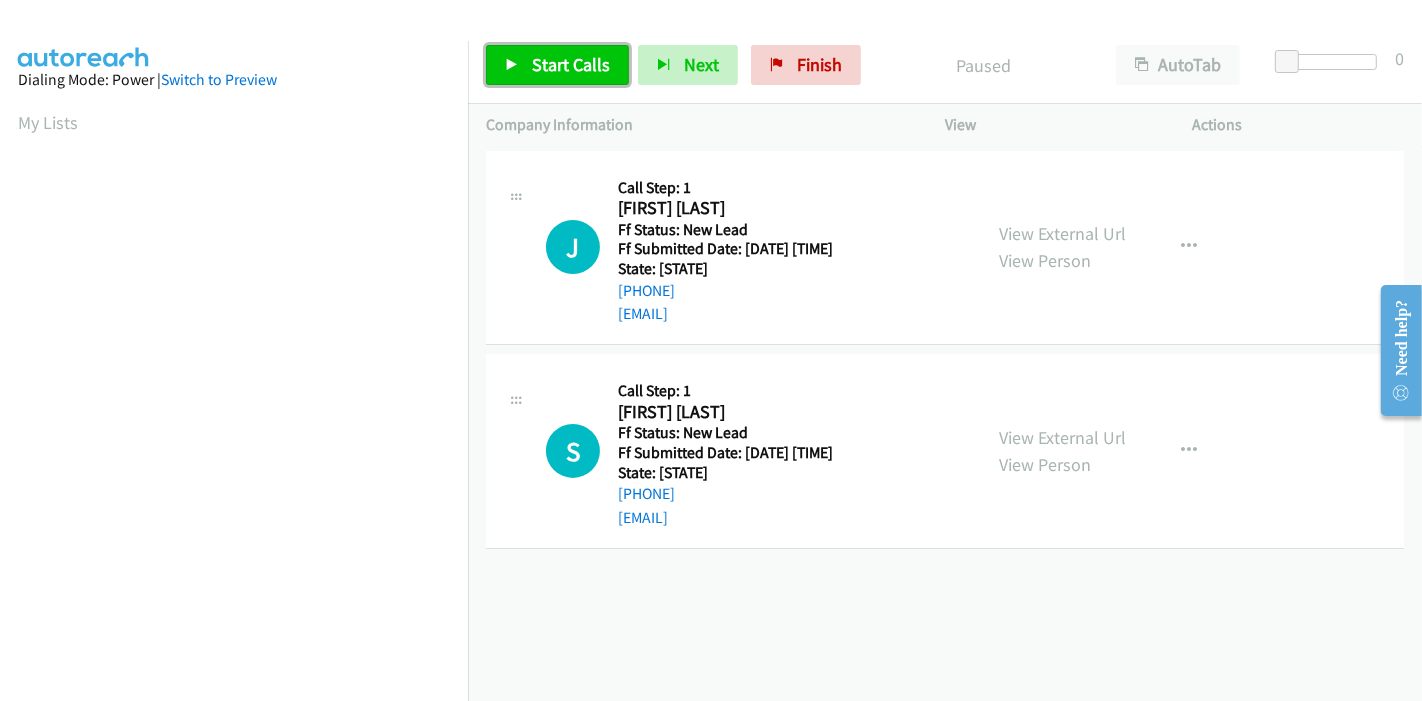 click on "Start Calls" at bounding box center (571, 64) 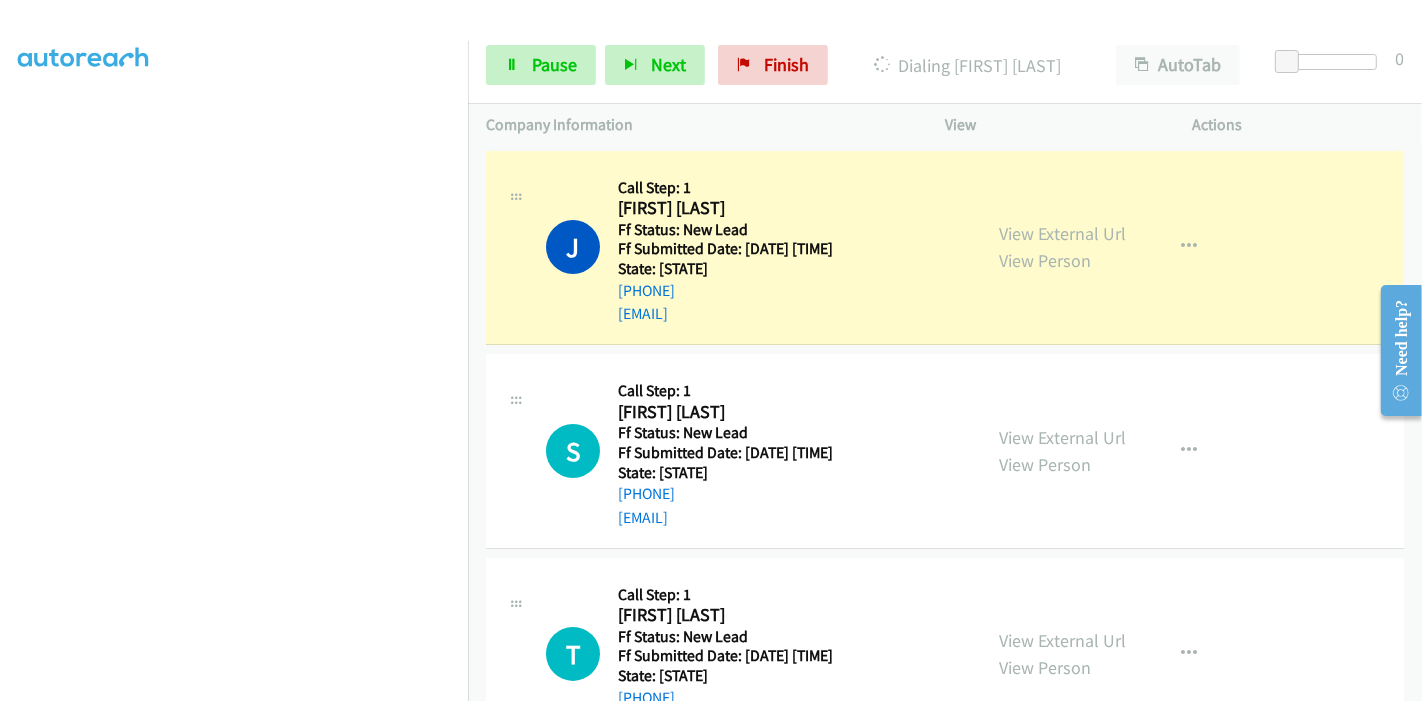 scroll, scrollTop: 422, scrollLeft: 0, axis: vertical 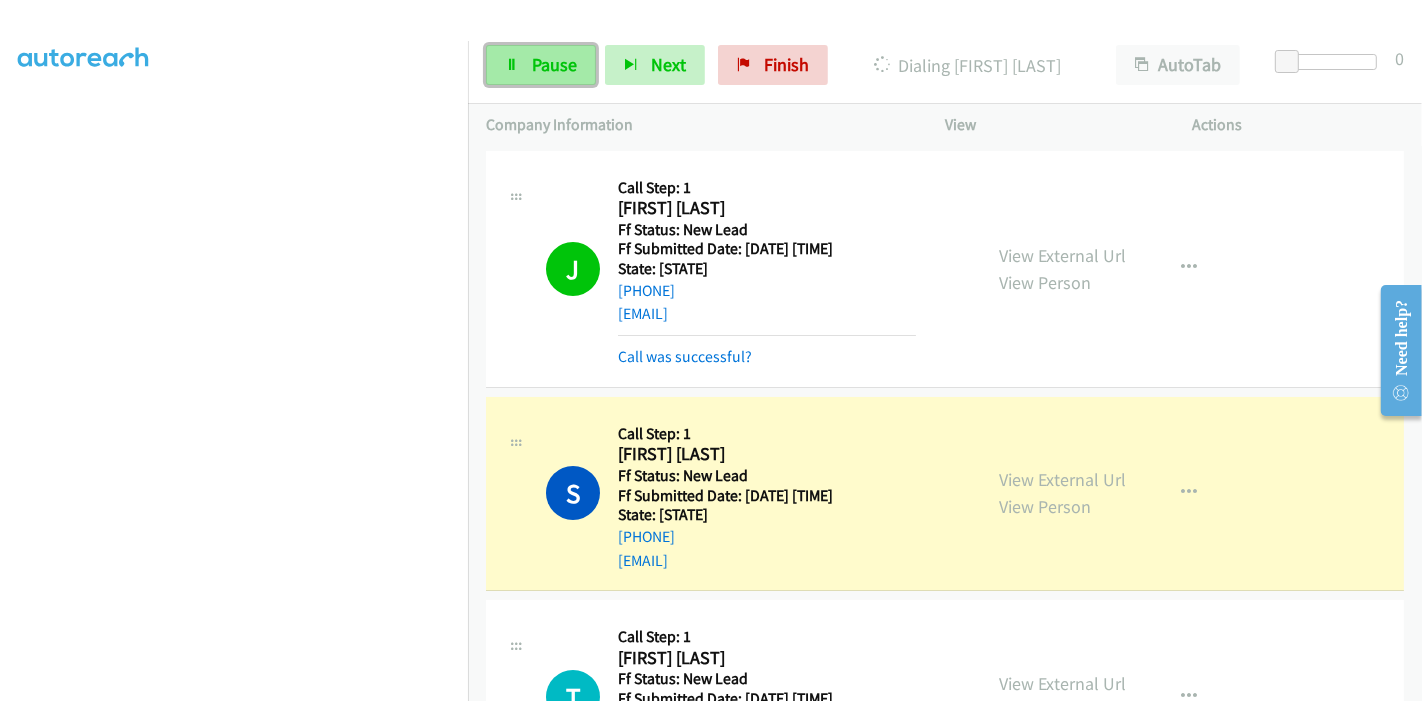 click on "Pause" at bounding box center [541, 65] 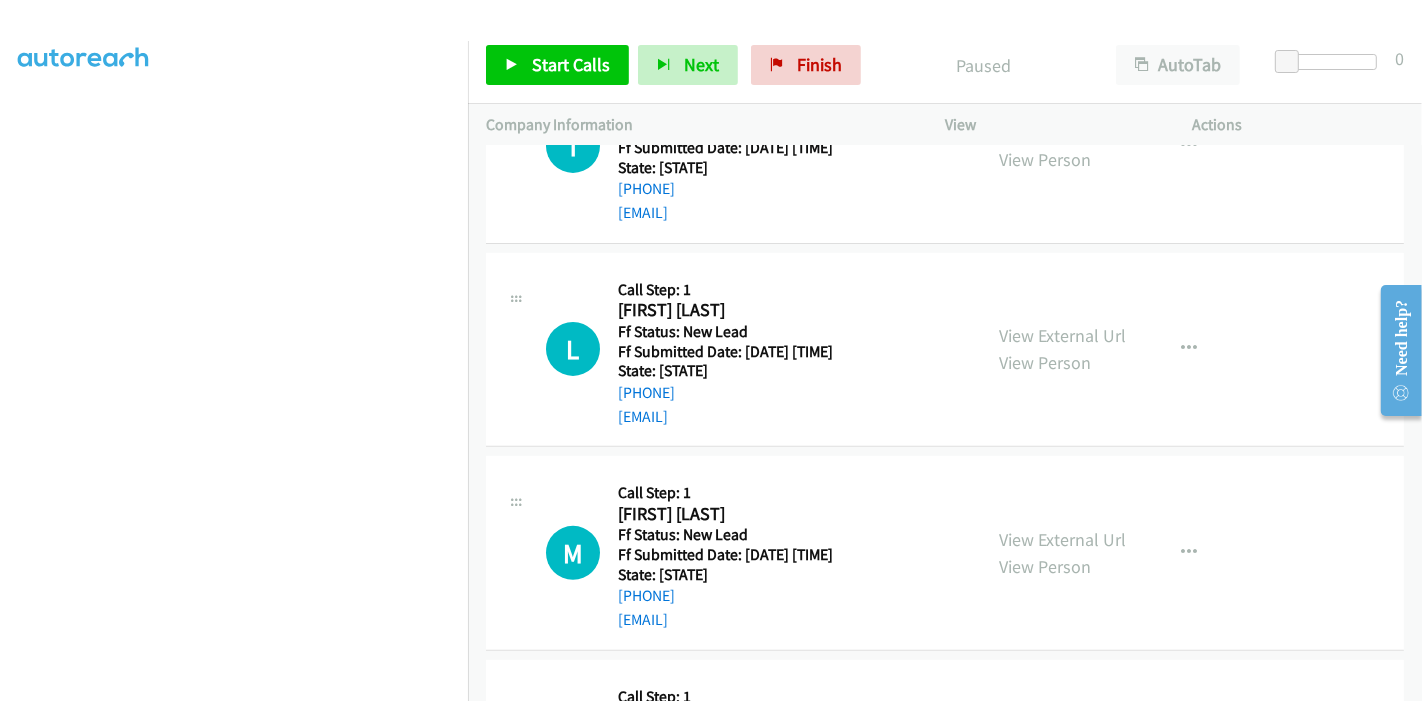 scroll, scrollTop: 400, scrollLeft: 0, axis: vertical 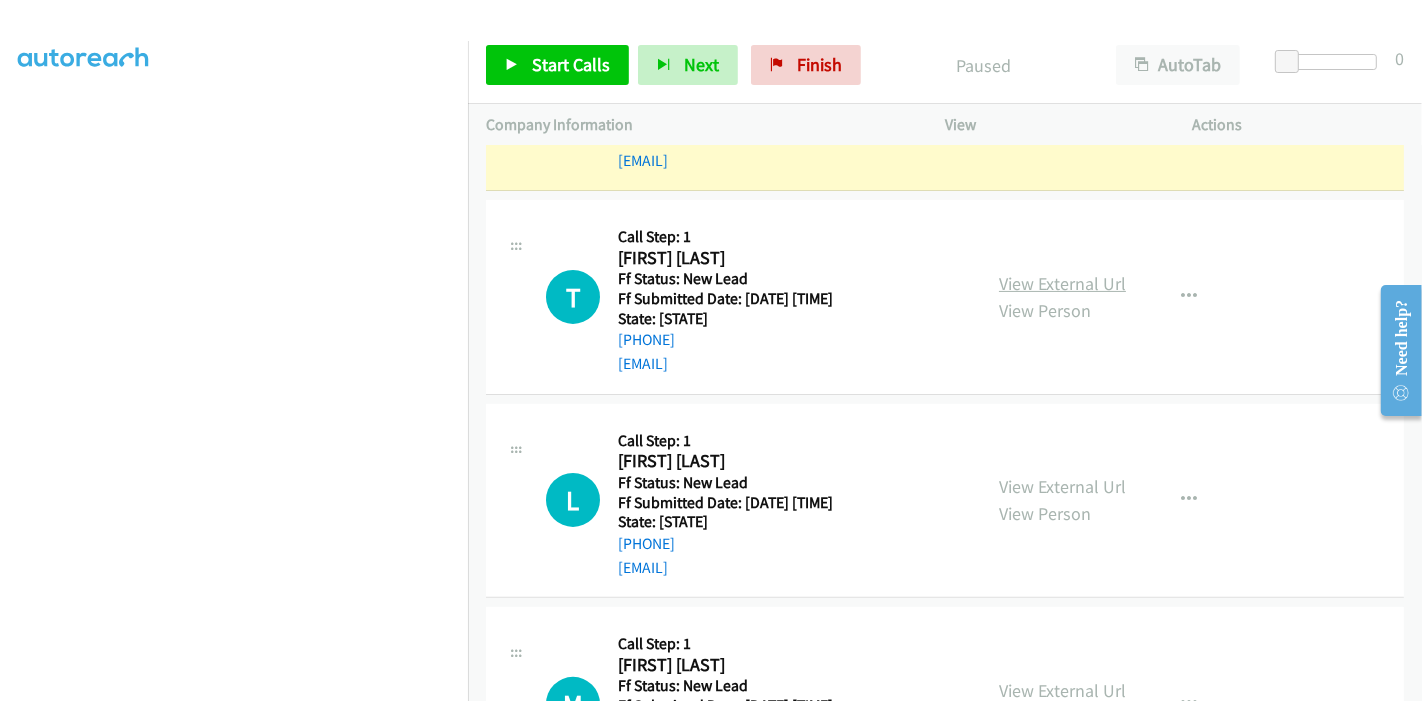 click on "View External Url" at bounding box center (1062, 283) 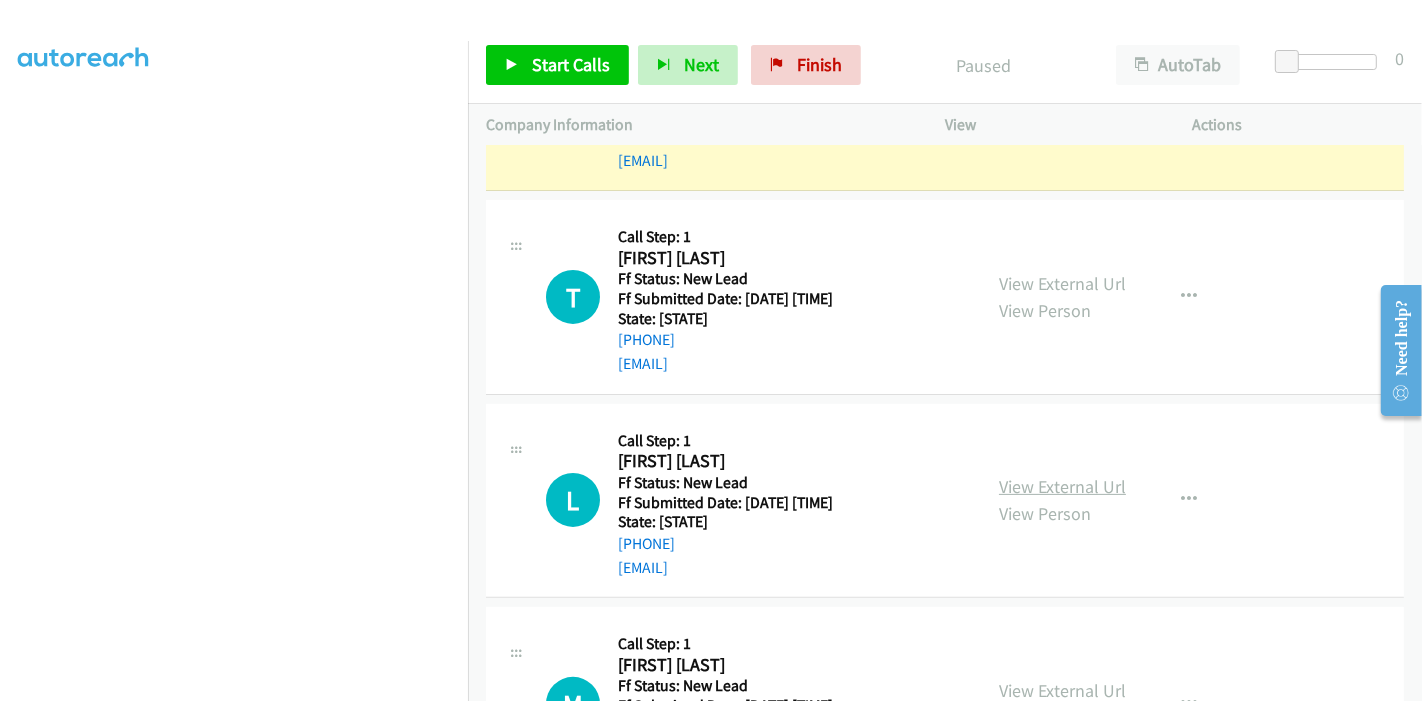 click on "View External Url" at bounding box center [1062, 486] 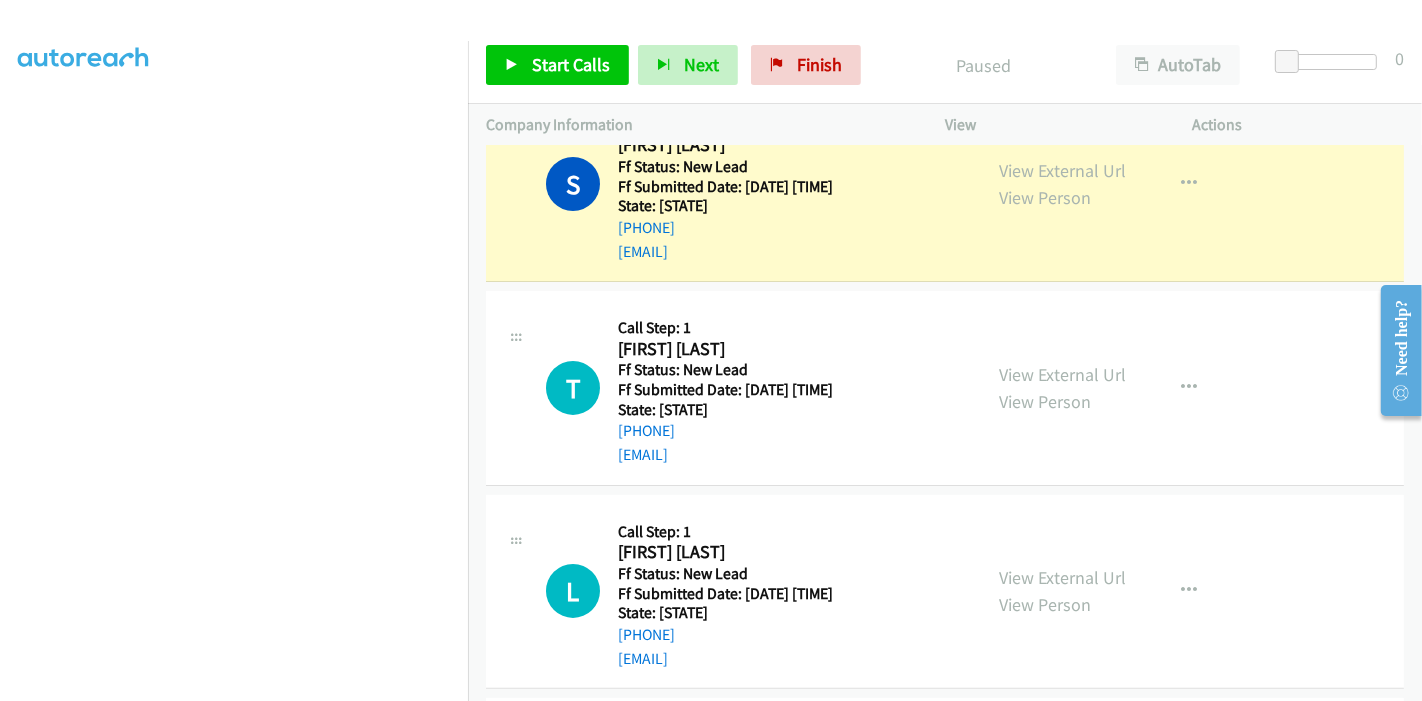 scroll, scrollTop: 288, scrollLeft: 0, axis: vertical 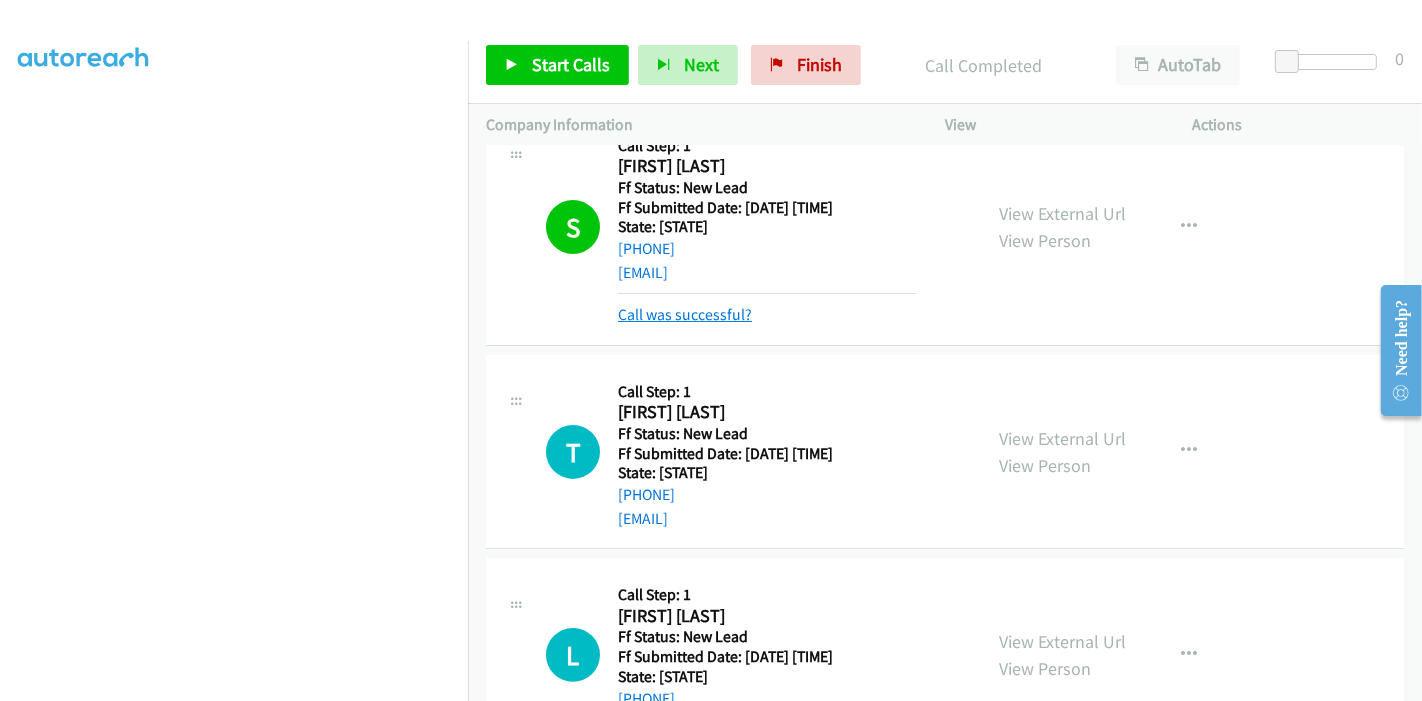 click on "Call was successful?" at bounding box center [685, 314] 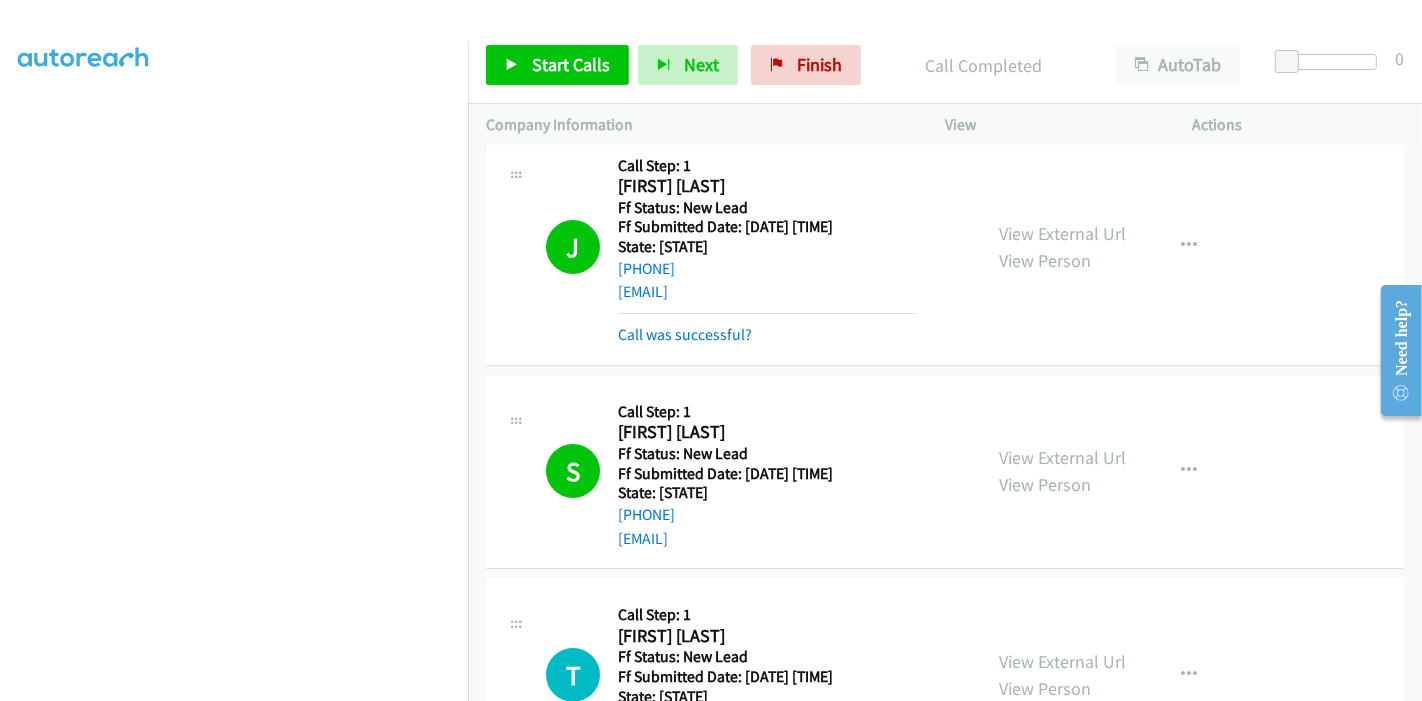 scroll, scrollTop: 0, scrollLeft: 0, axis: both 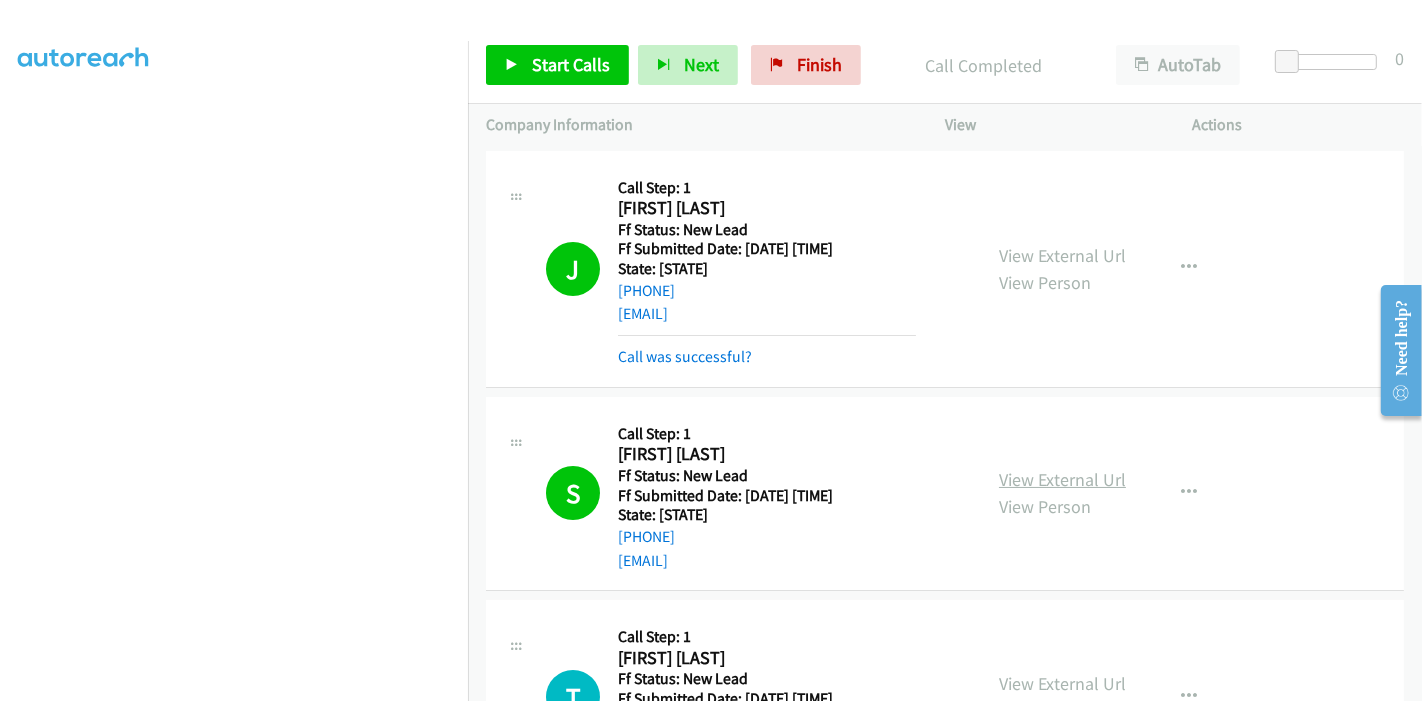 click on "View External Url" at bounding box center (1062, 479) 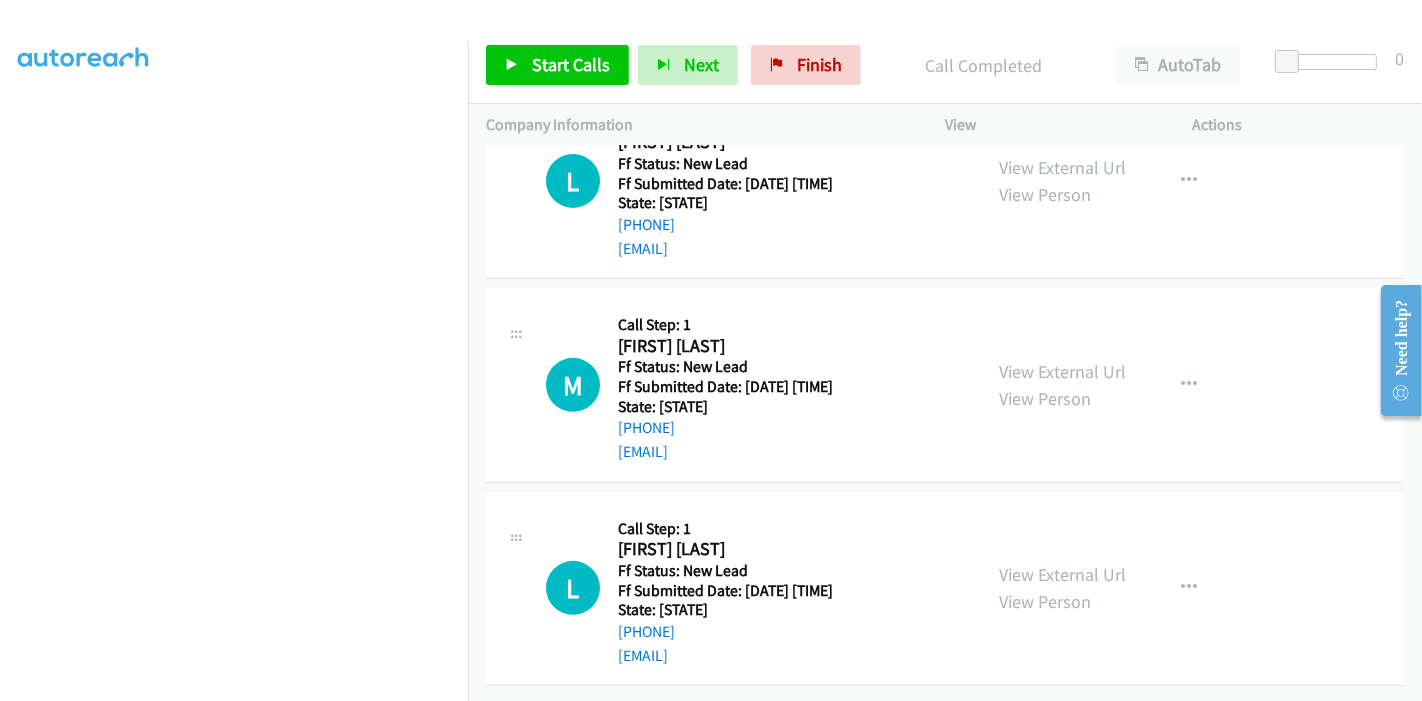 scroll, scrollTop: 733, scrollLeft: 0, axis: vertical 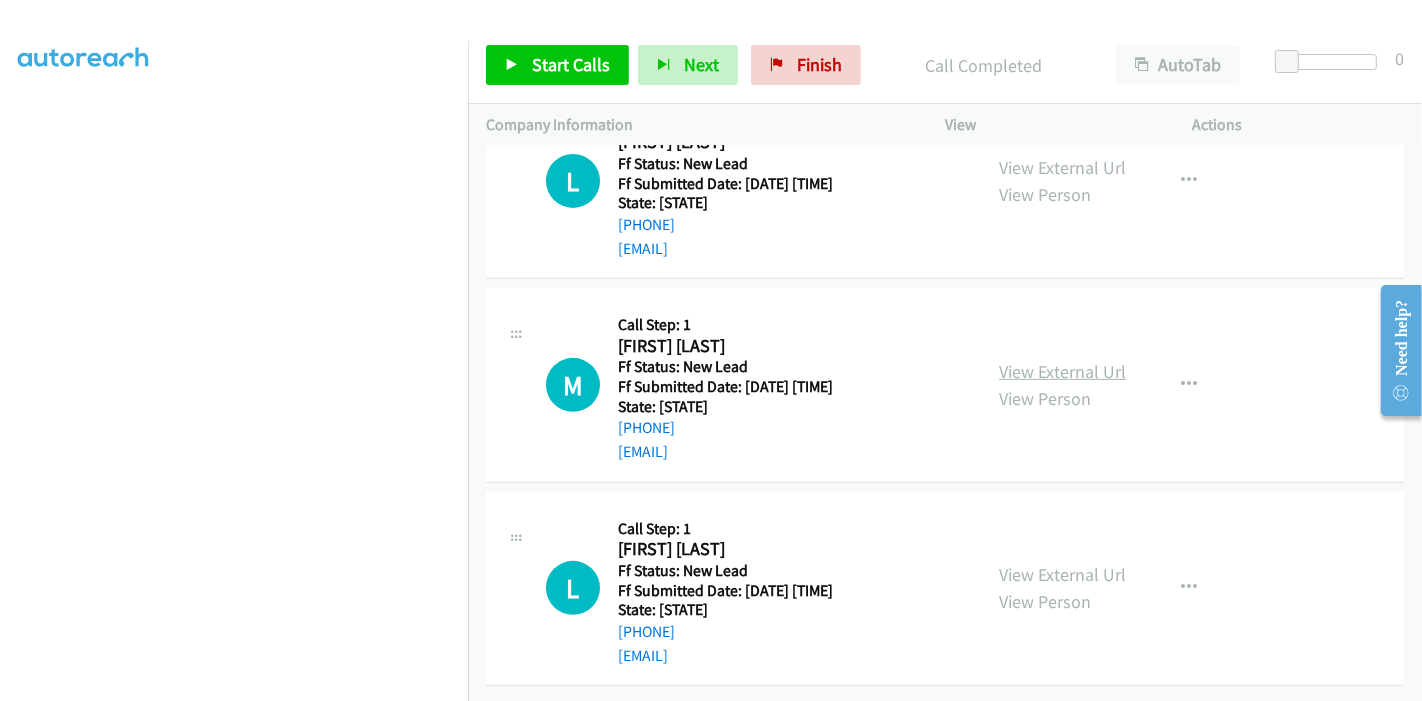 click on "View External Url" at bounding box center (1062, 371) 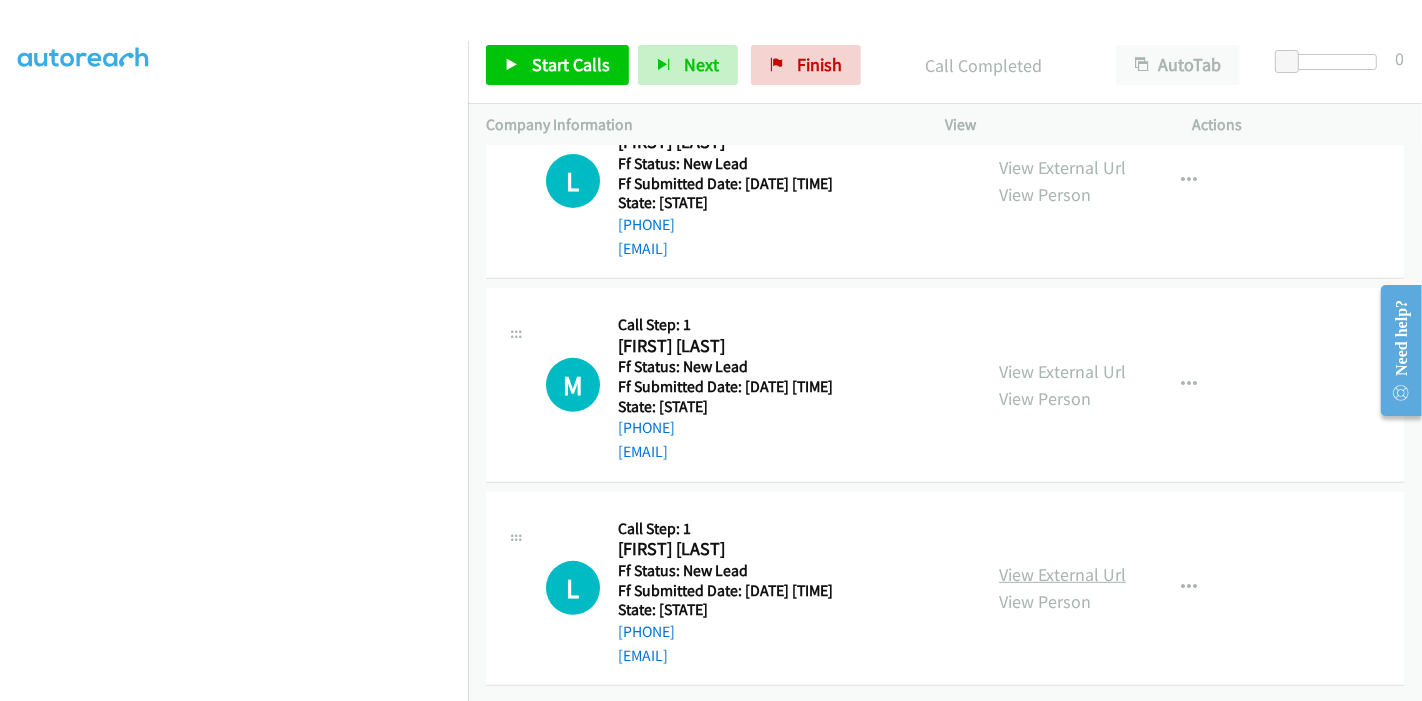 click on "View External Url" at bounding box center (1062, 574) 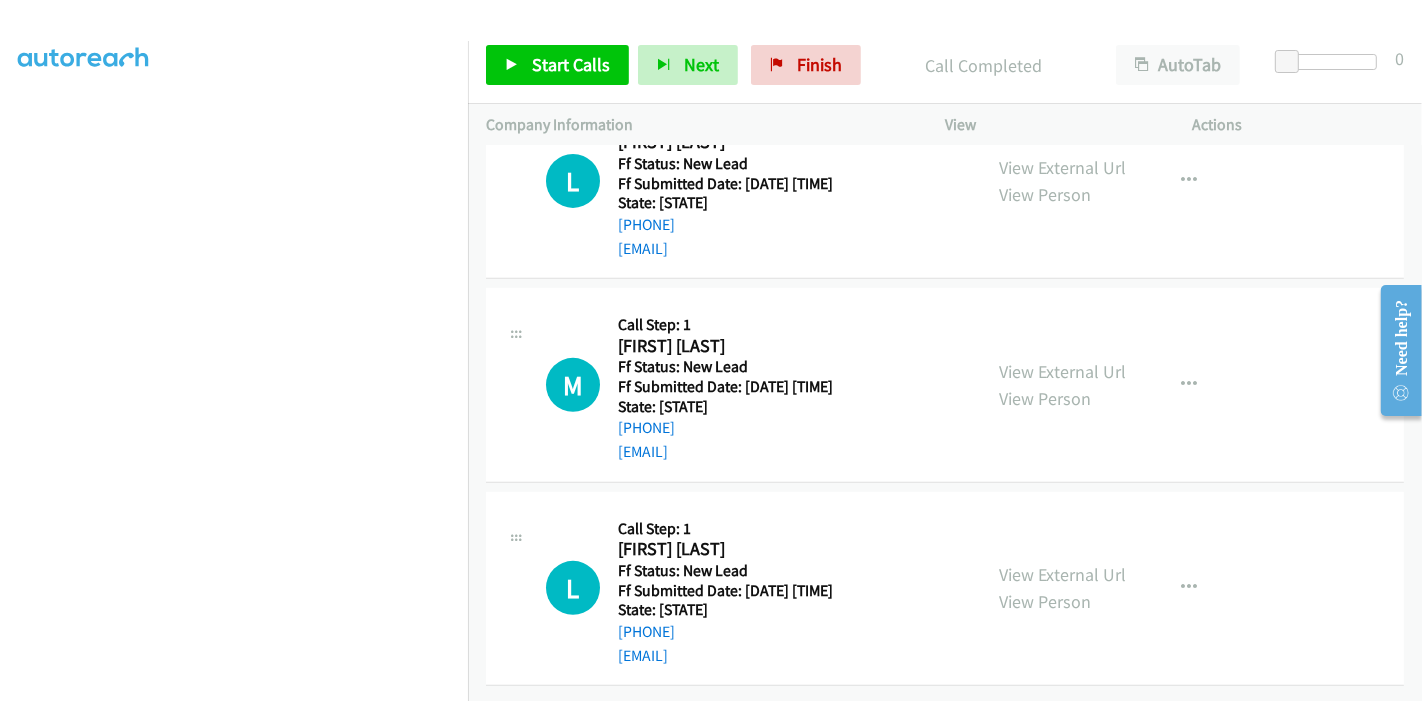 scroll, scrollTop: 288, scrollLeft: 0, axis: vertical 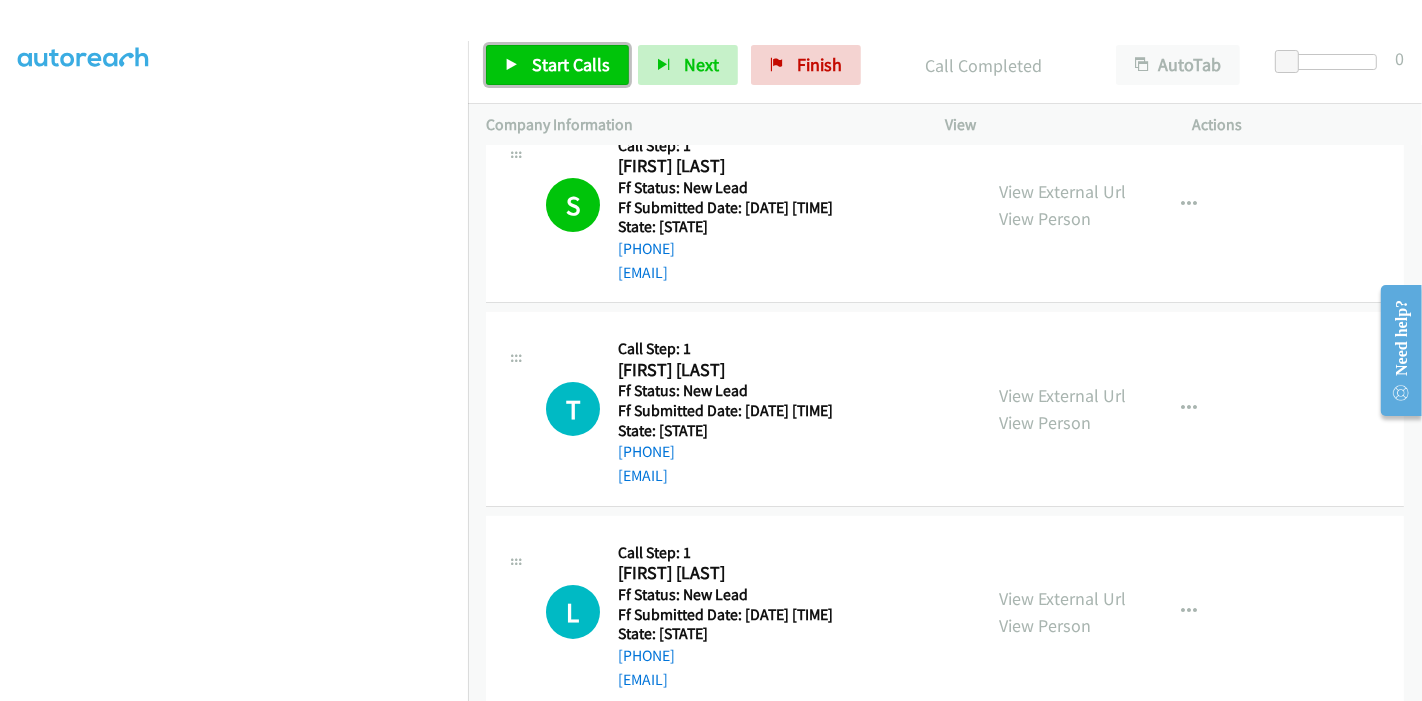 click on "Start Calls" at bounding box center [557, 65] 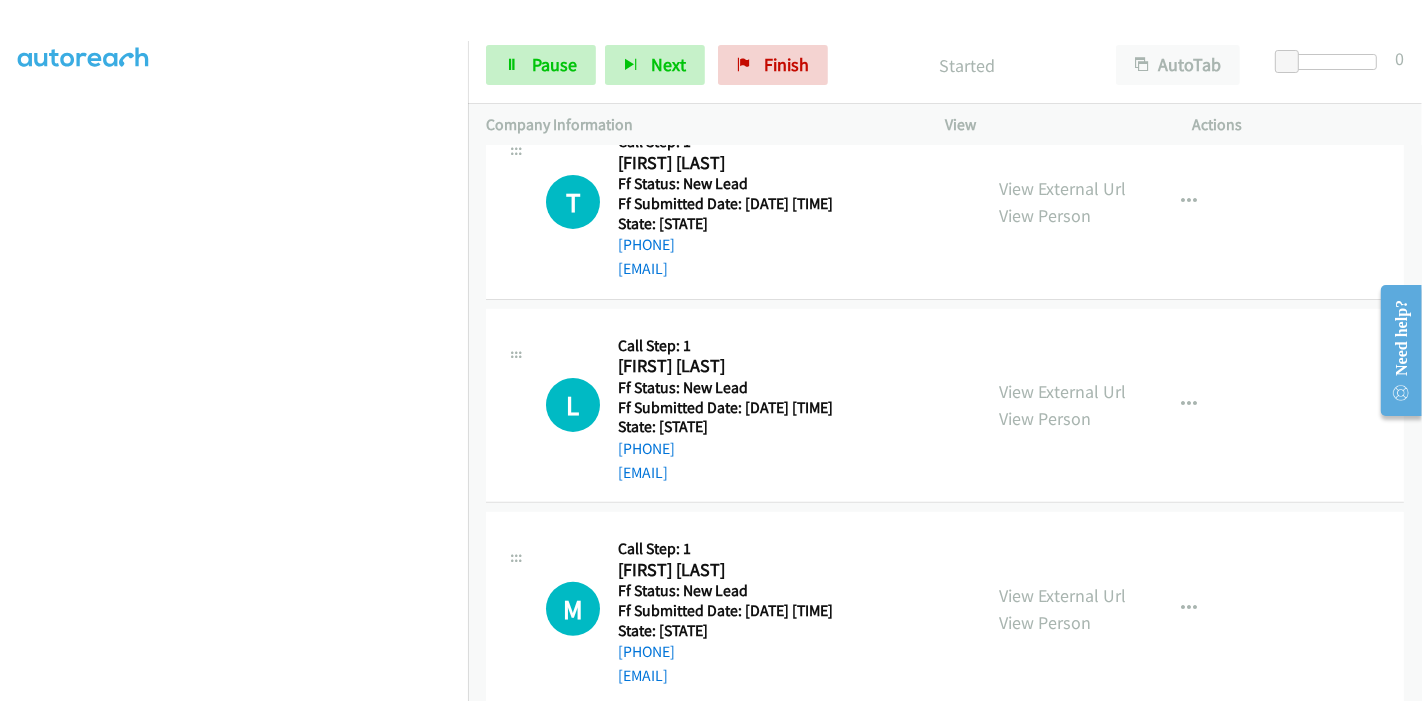 scroll, scrollTop: 511, scrollLeft: 0, axis: vertical 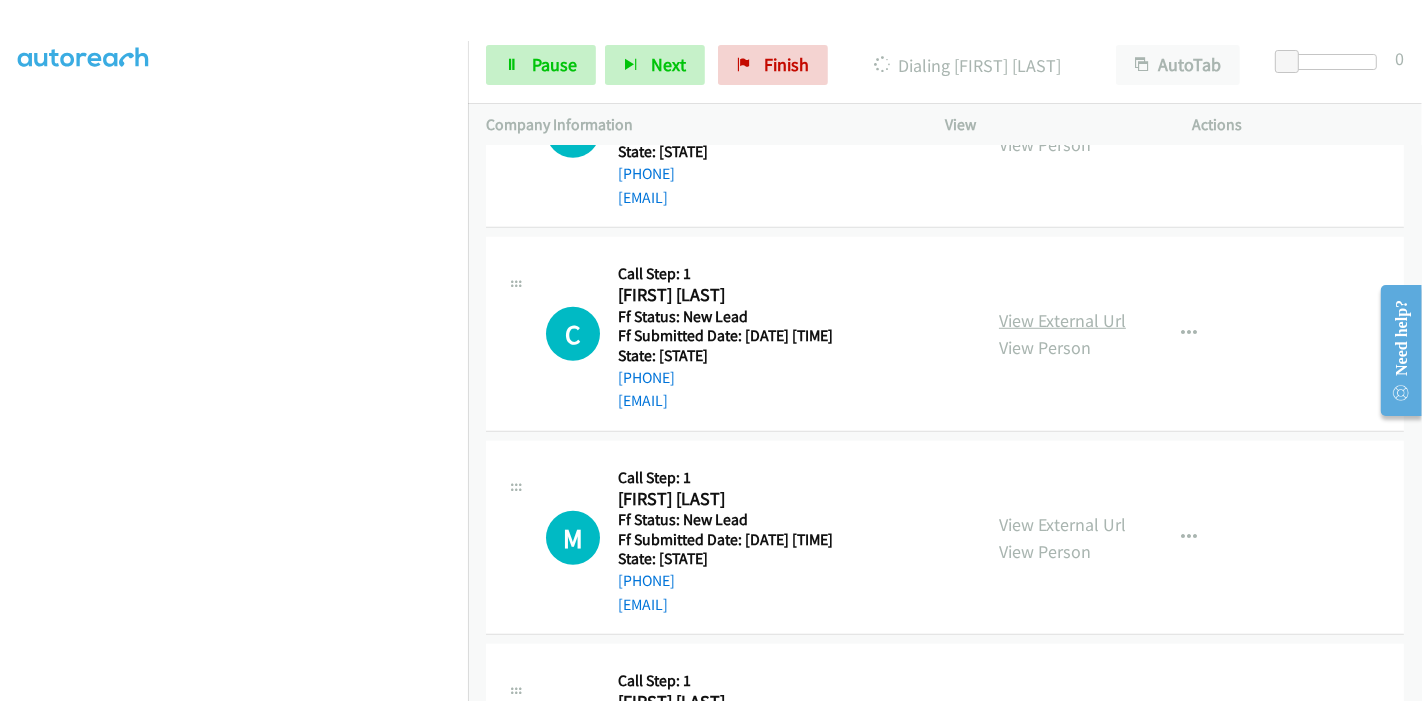 click on "View External Url" at bounding box center (1062, 320) 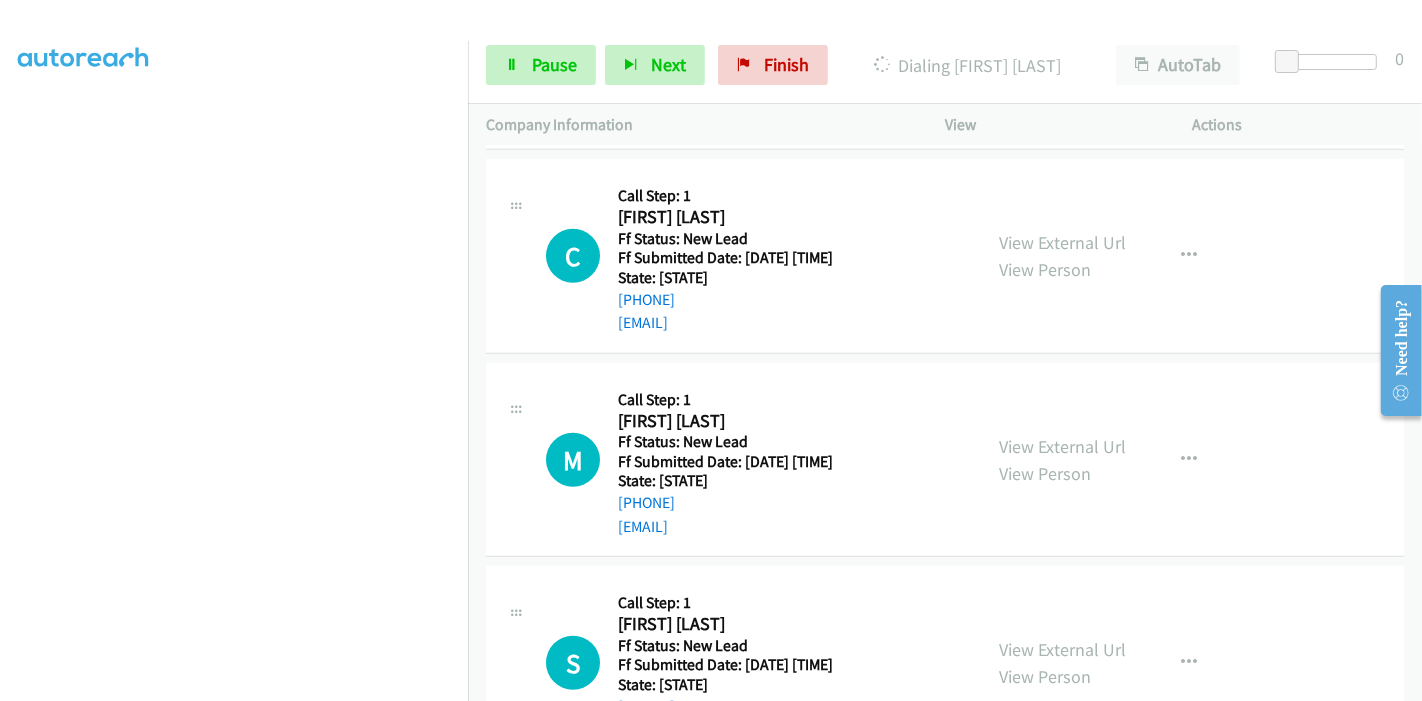 scroll, scrollTop: 1373, scrollLeft: 0, axis: vertical 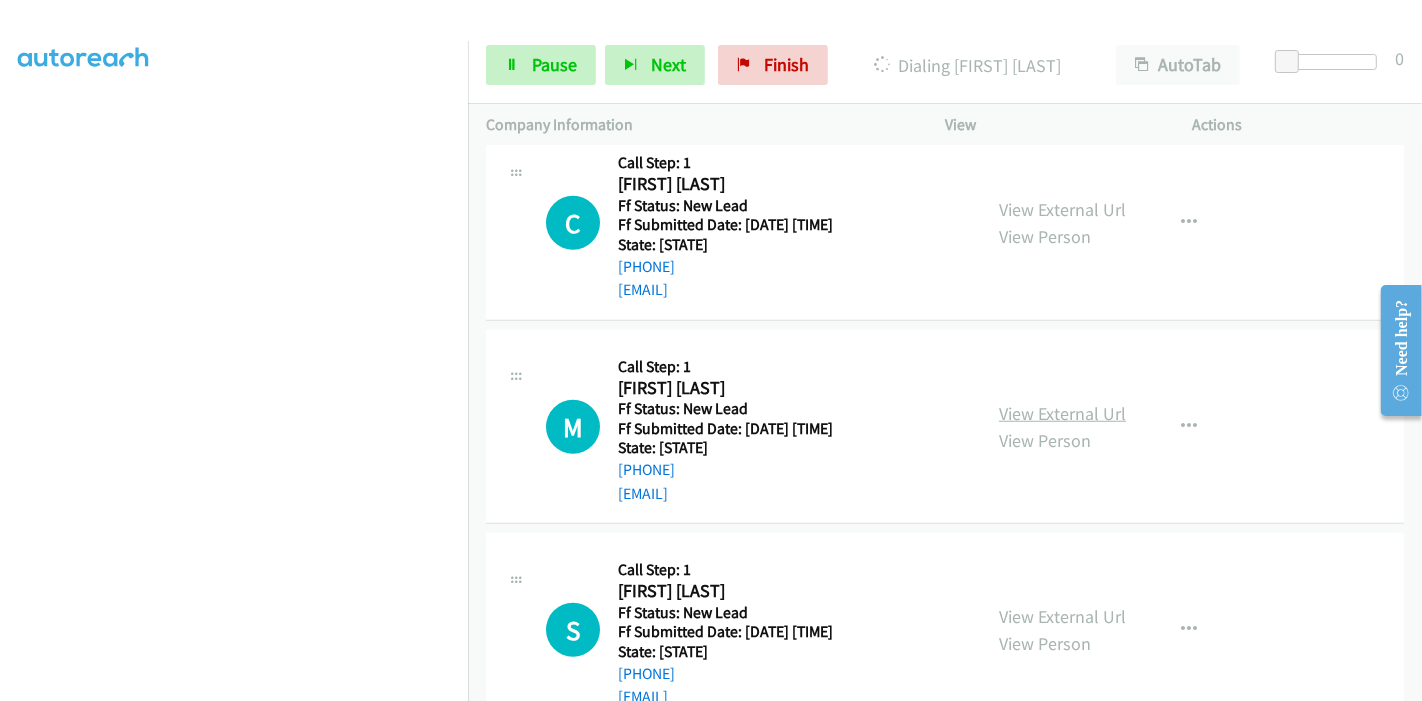 click on "View External Url" at bounding box center (1062, 413) 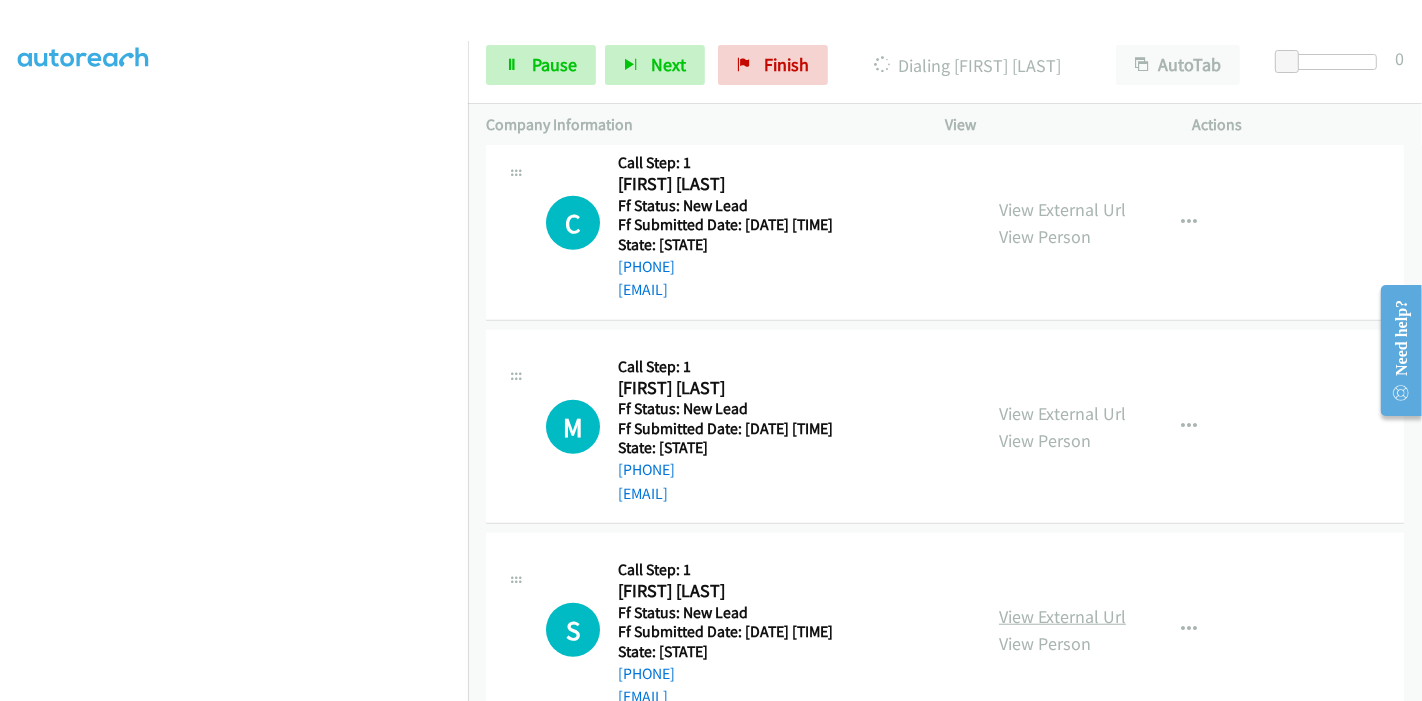 click on "View External Url" at bounding box center (1062, 616) 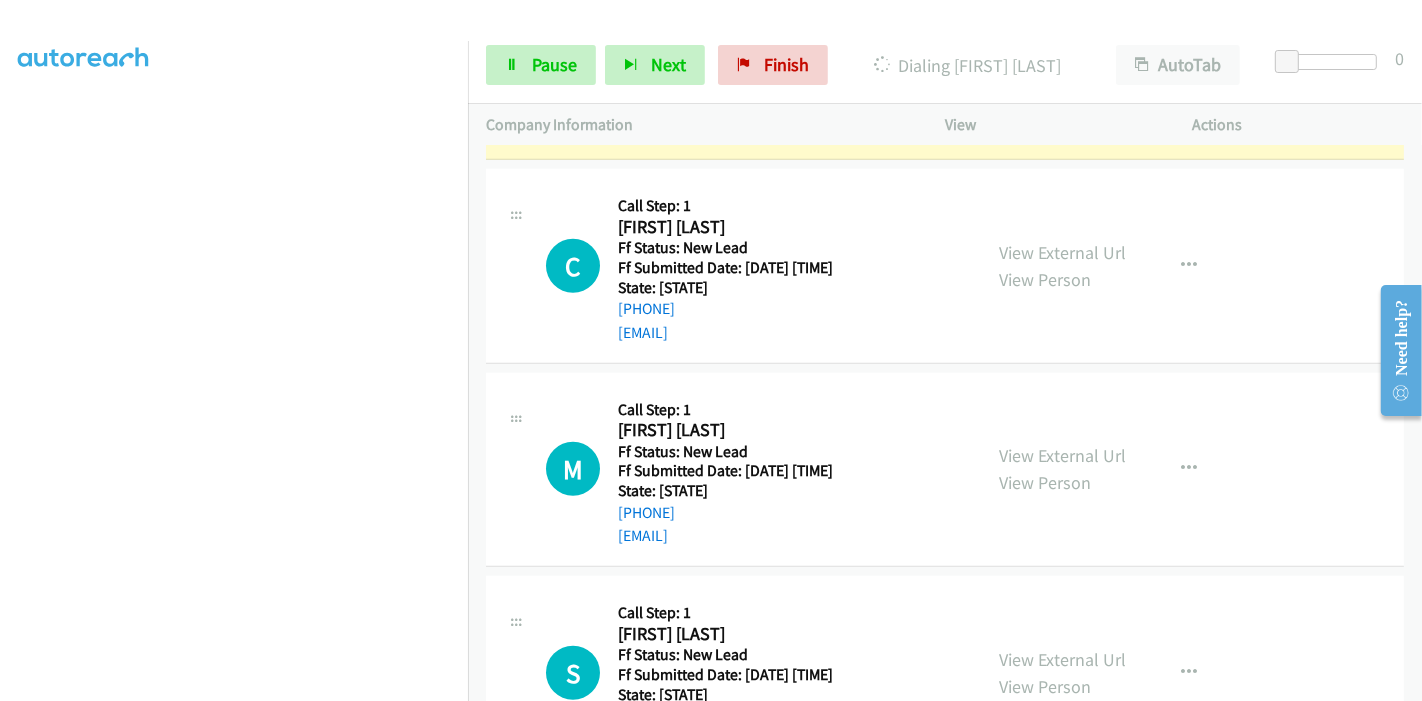 scroll, scrollTop: 1415, scrollLeft: 0, axis: vertical 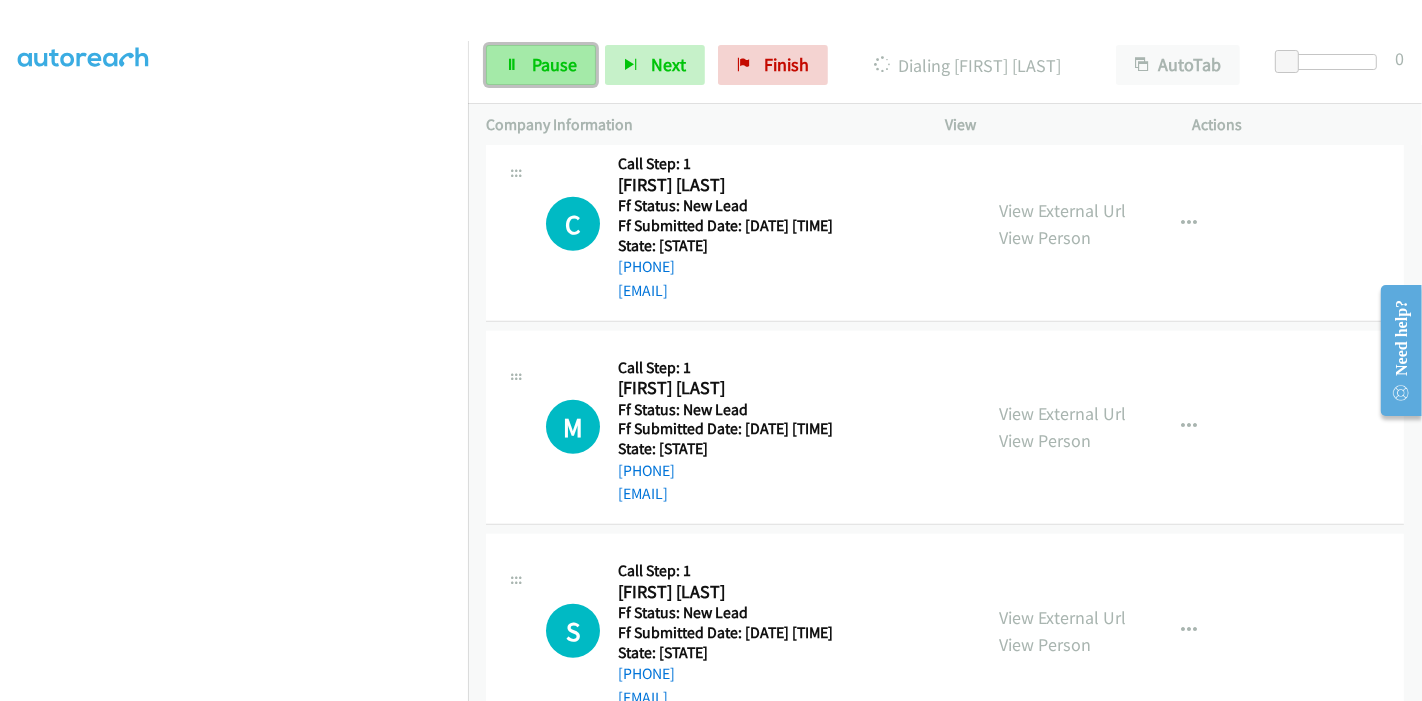 click on "Pause" at bounding box center [554, 64] 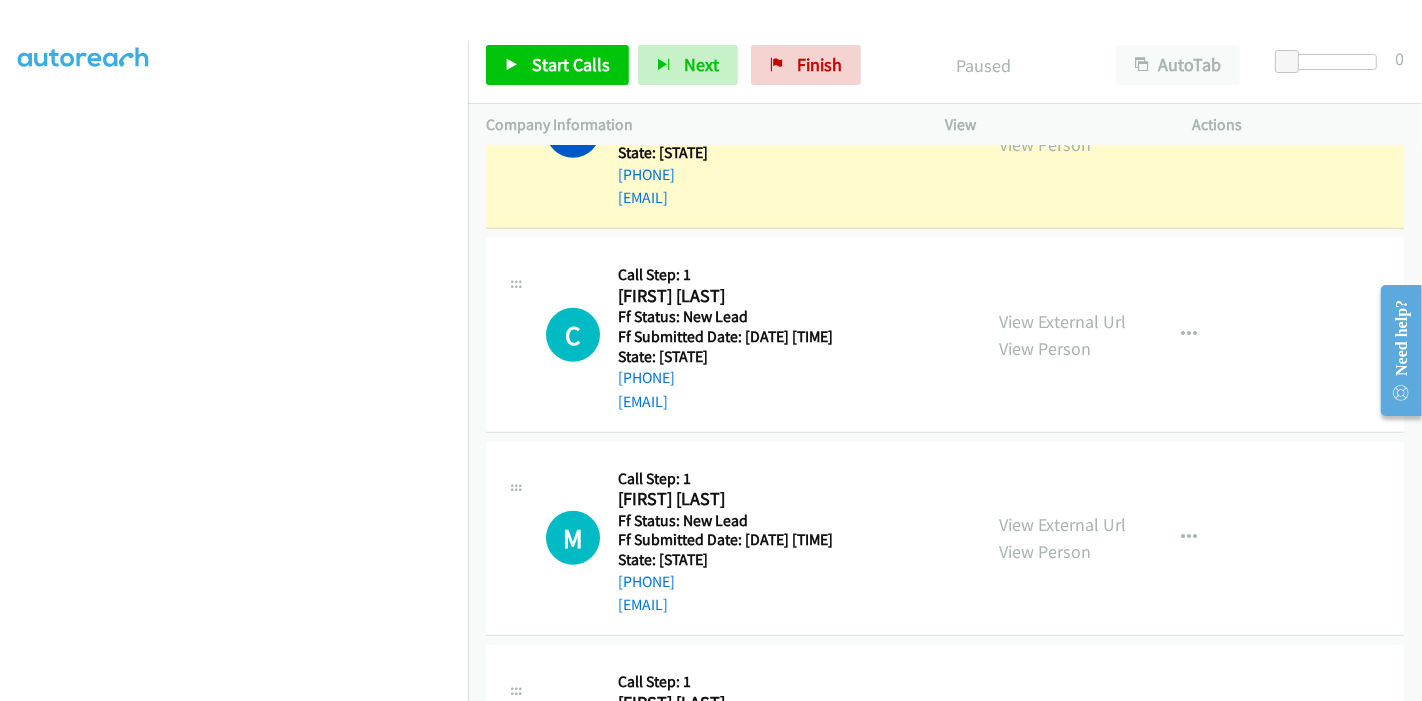 scroll, scrollTop: 1469, scrollLeft: 0, axis: vertical 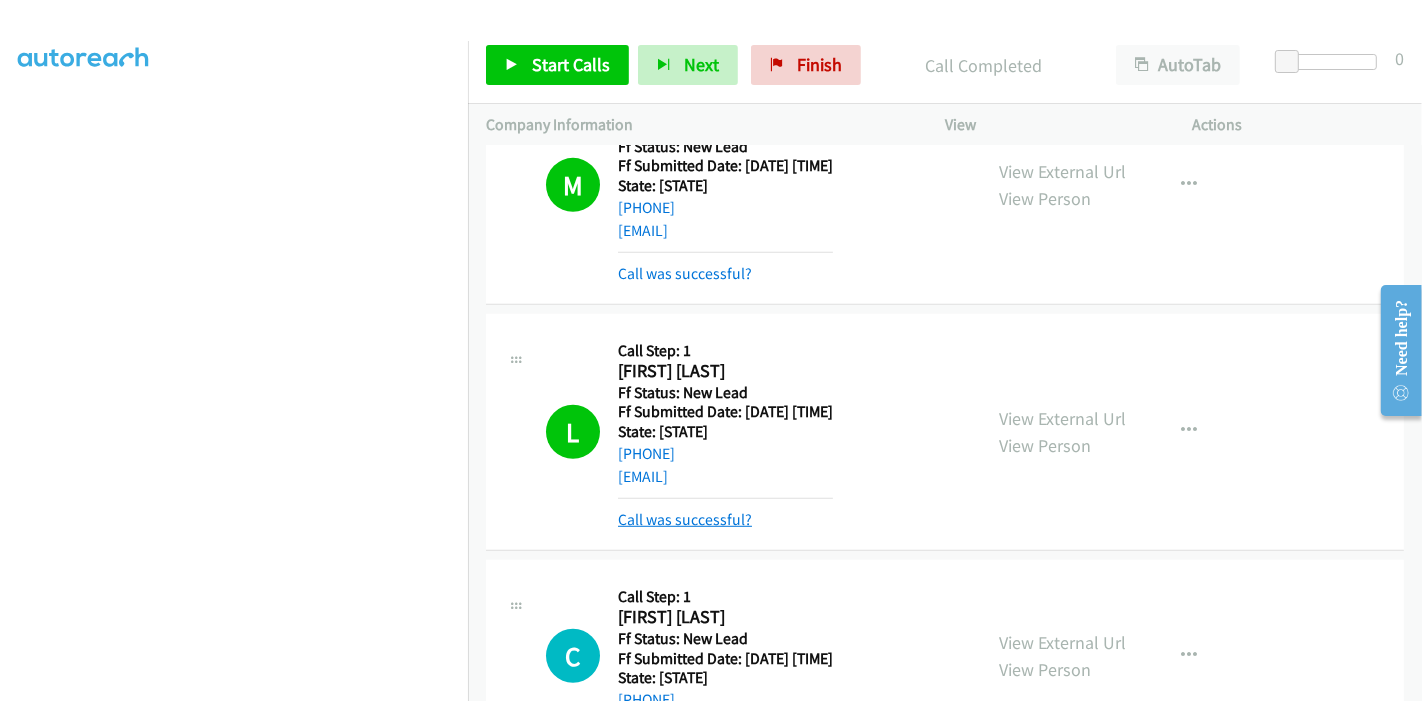 click on "Call was successful?" at bounding box center [685, 519] 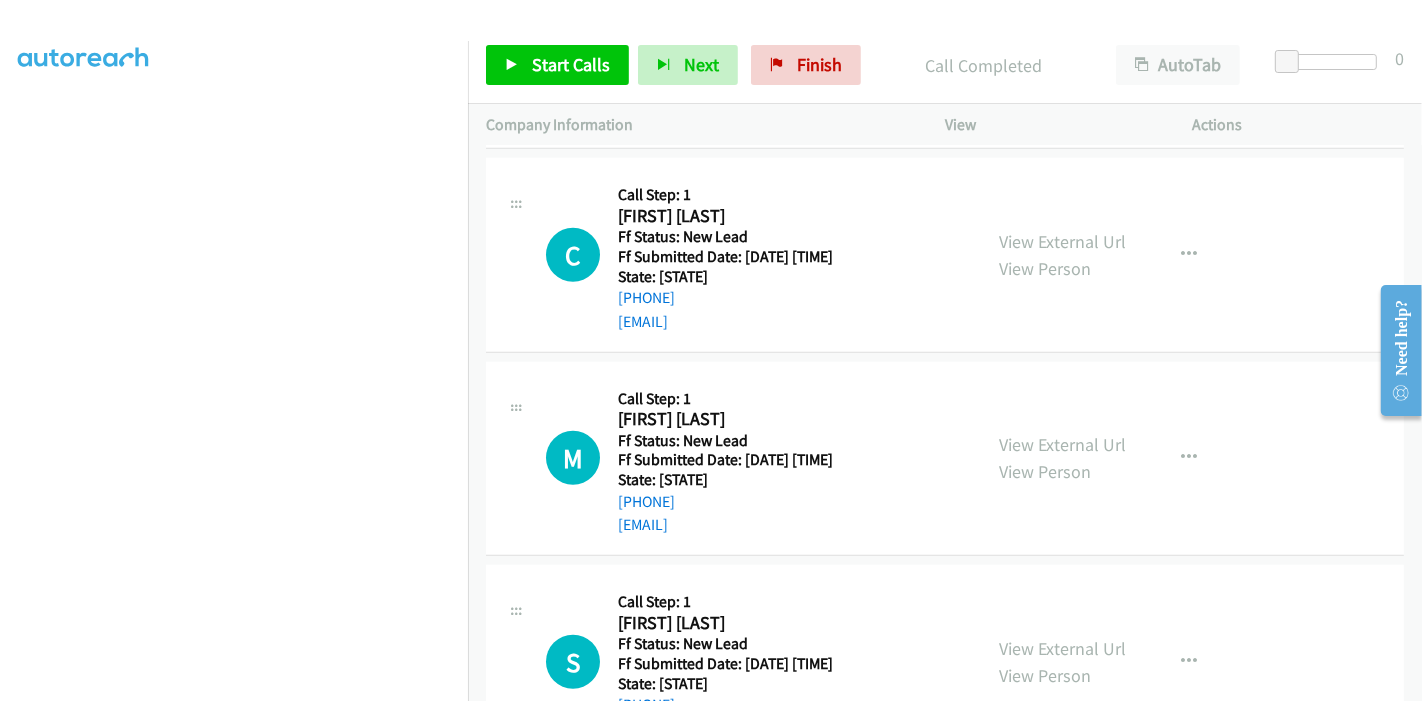 scroll, scrollTop: 1358, scrollLeft: 0, axis: vertical 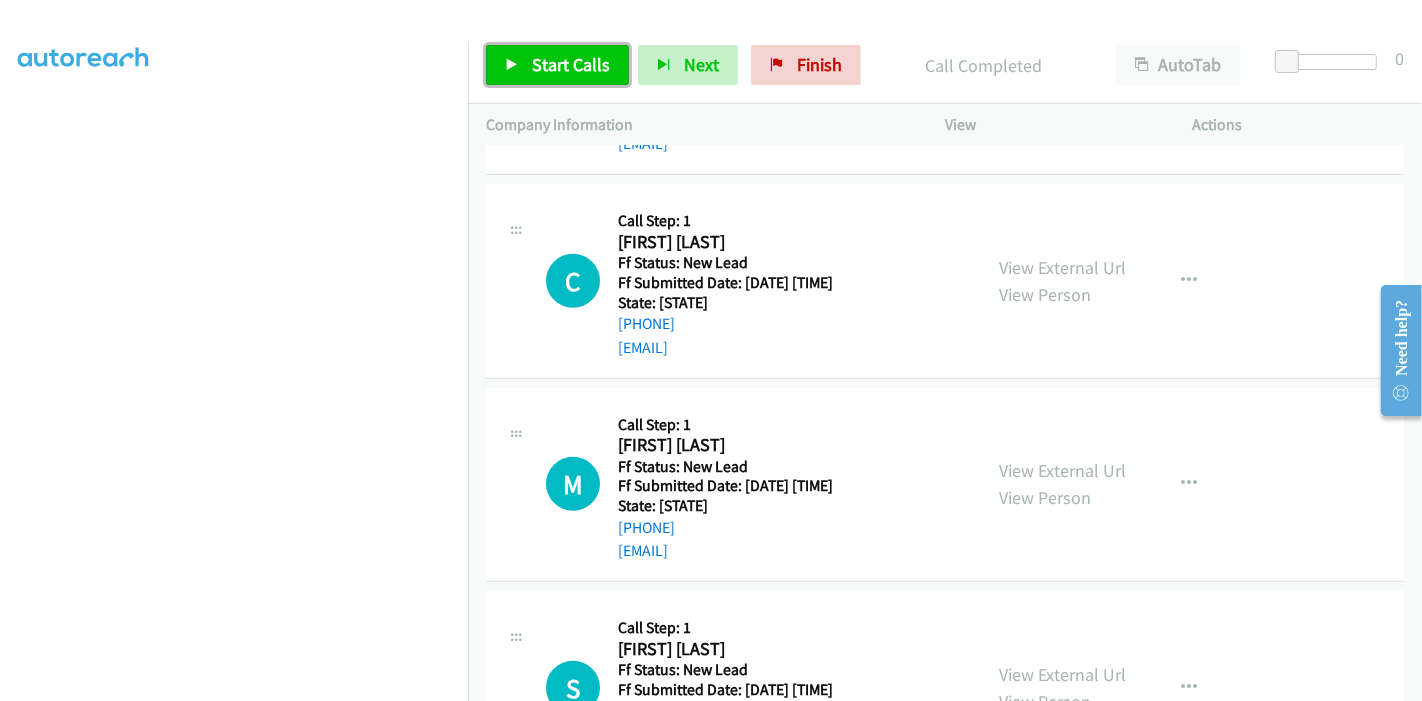 click on "Start Calls" at bounding box center [571, 64] 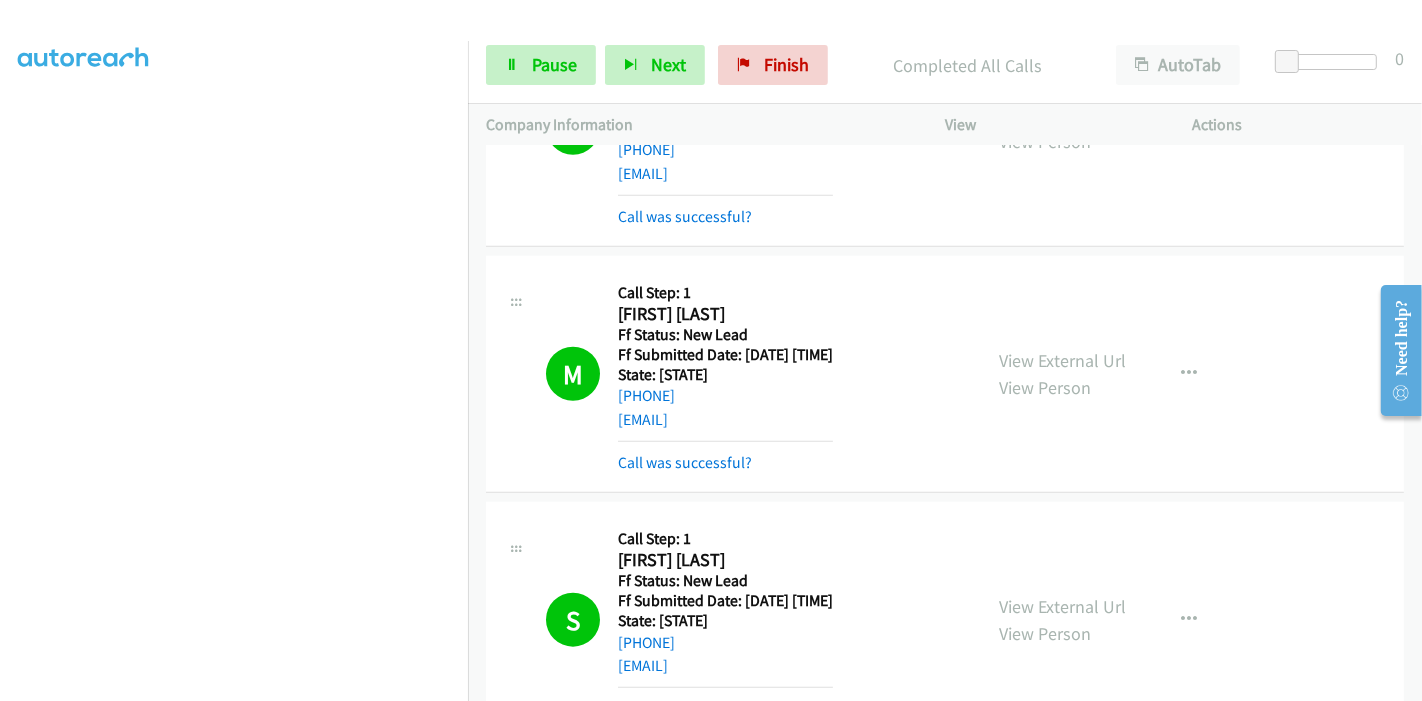 scroll, scrollTop: 1687, scrollLeft: 0, axis: vertical 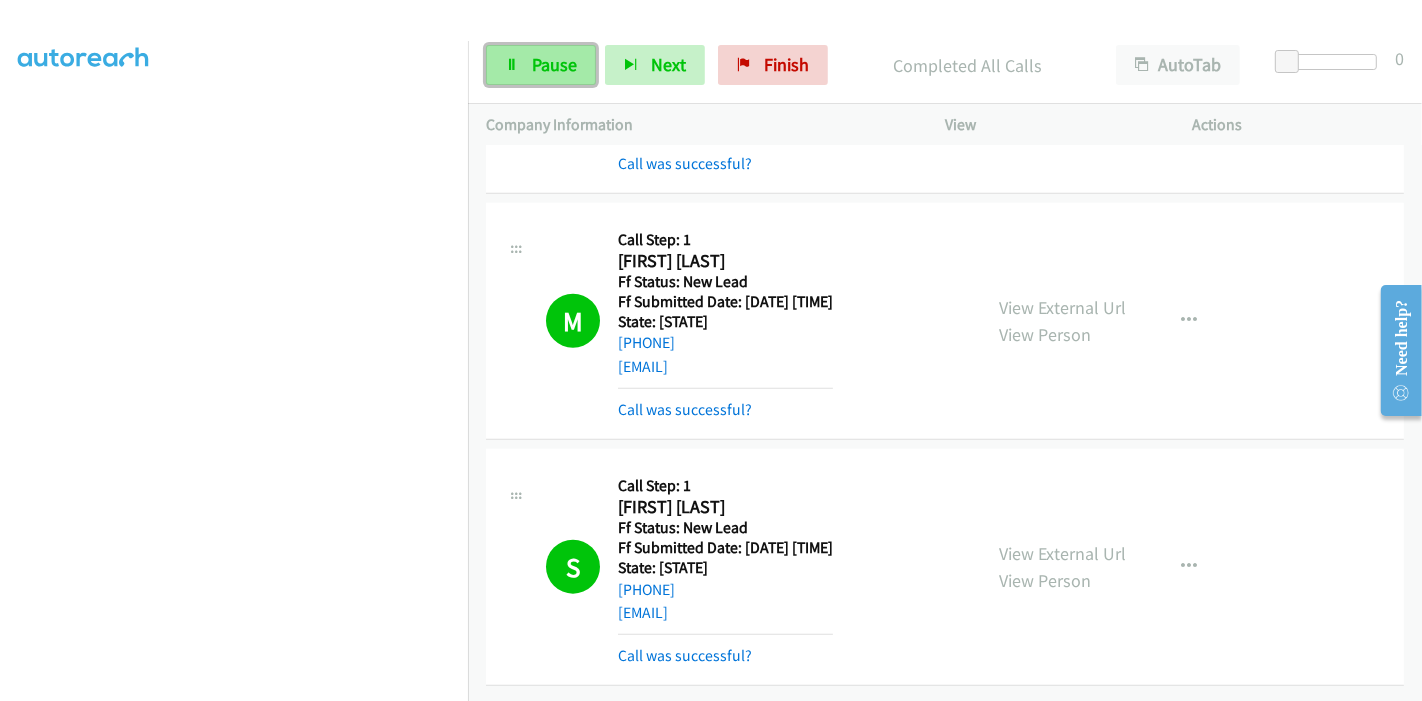 click on "Pause" at bounding box center (541, 65) 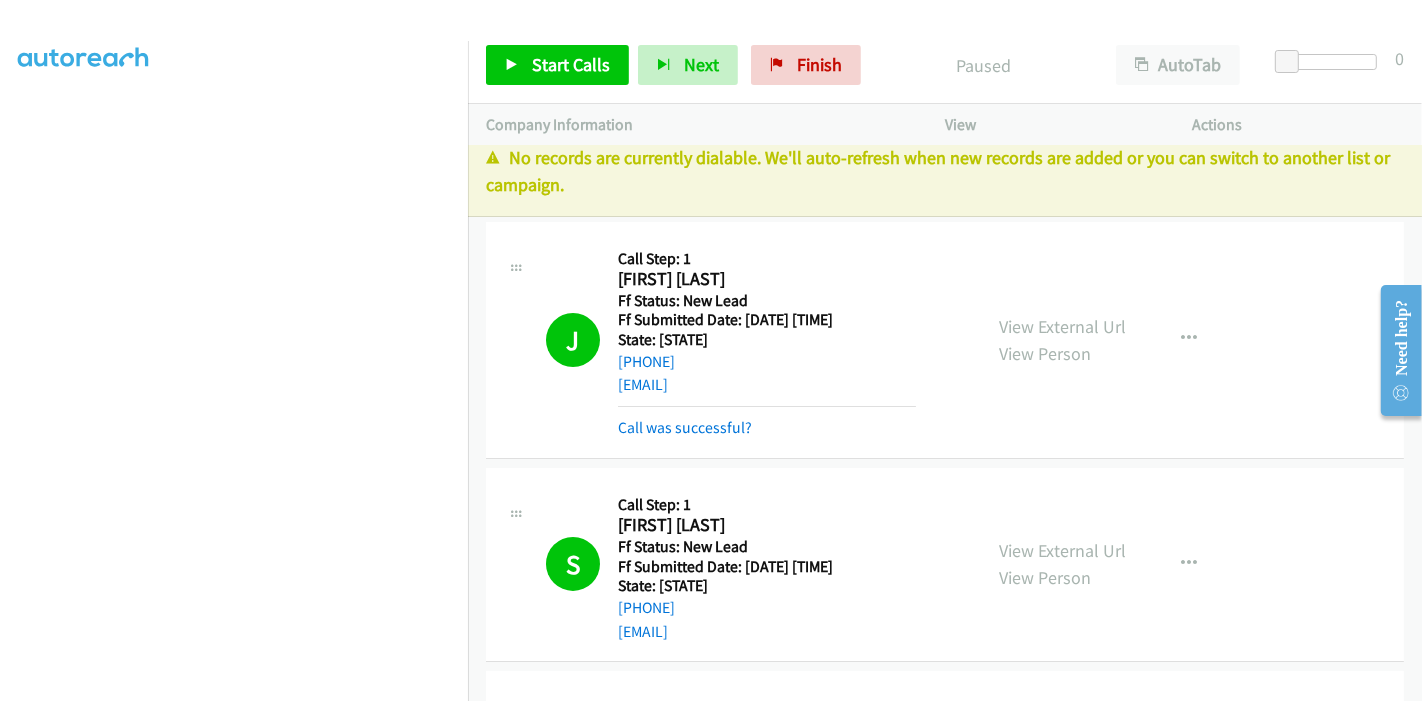 scroll, scrollTop: 0, scrollLeft: 0, axis: both 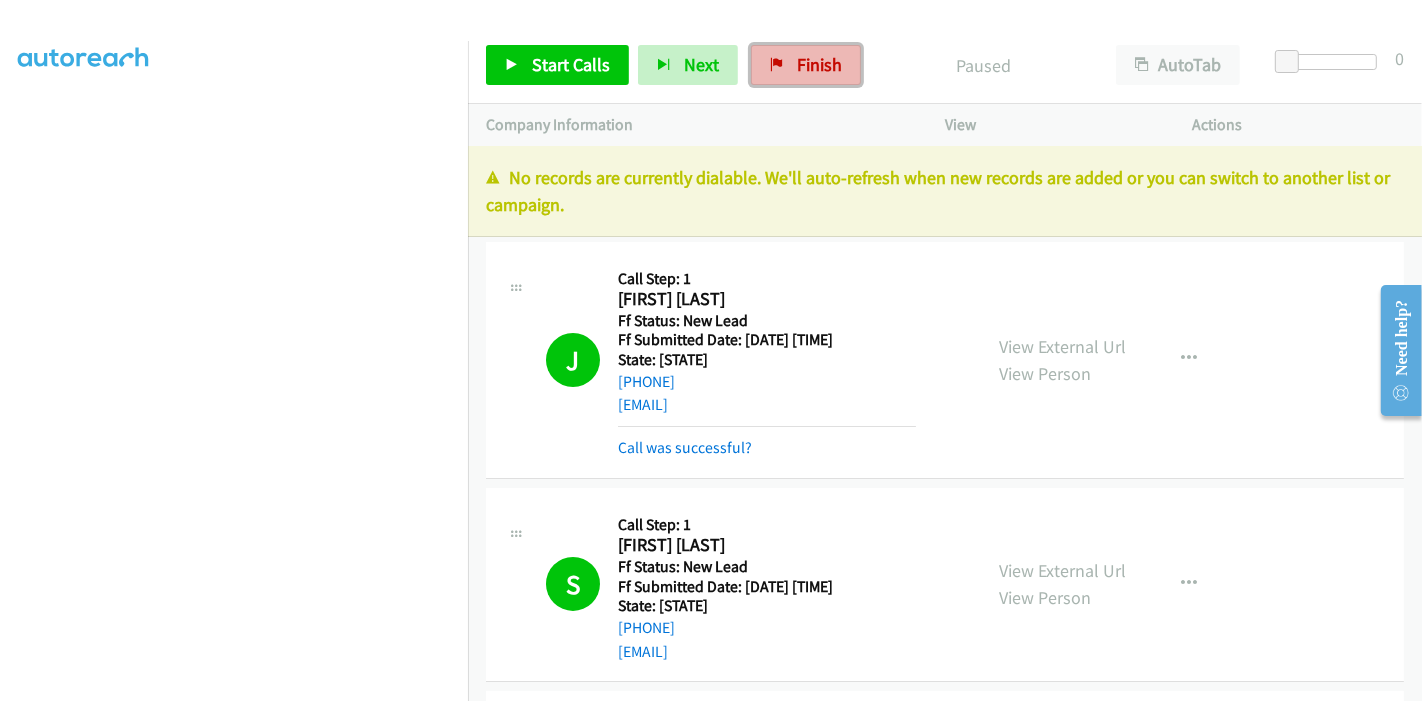 click on "Finish" at bounding box center [819, 64] 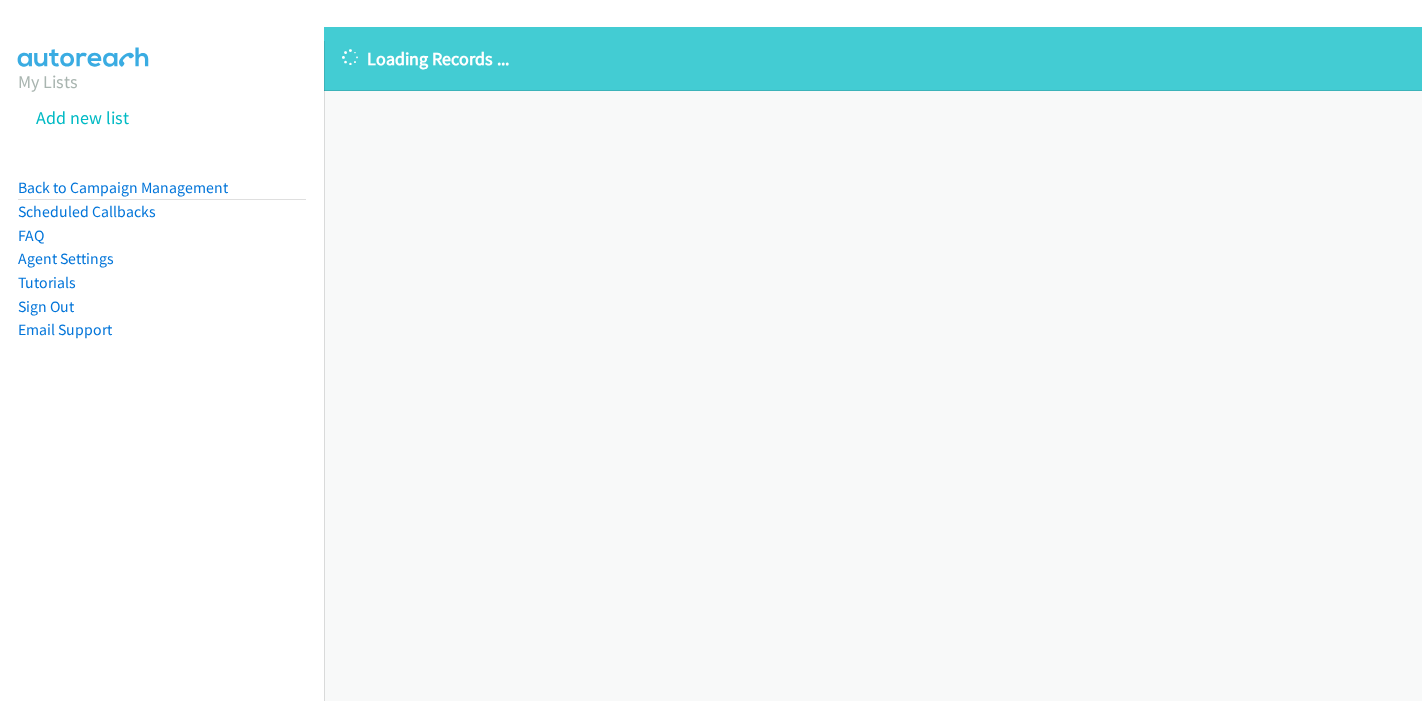 scroll, scrollTop: 0, scrollLeft: 0, axis: both 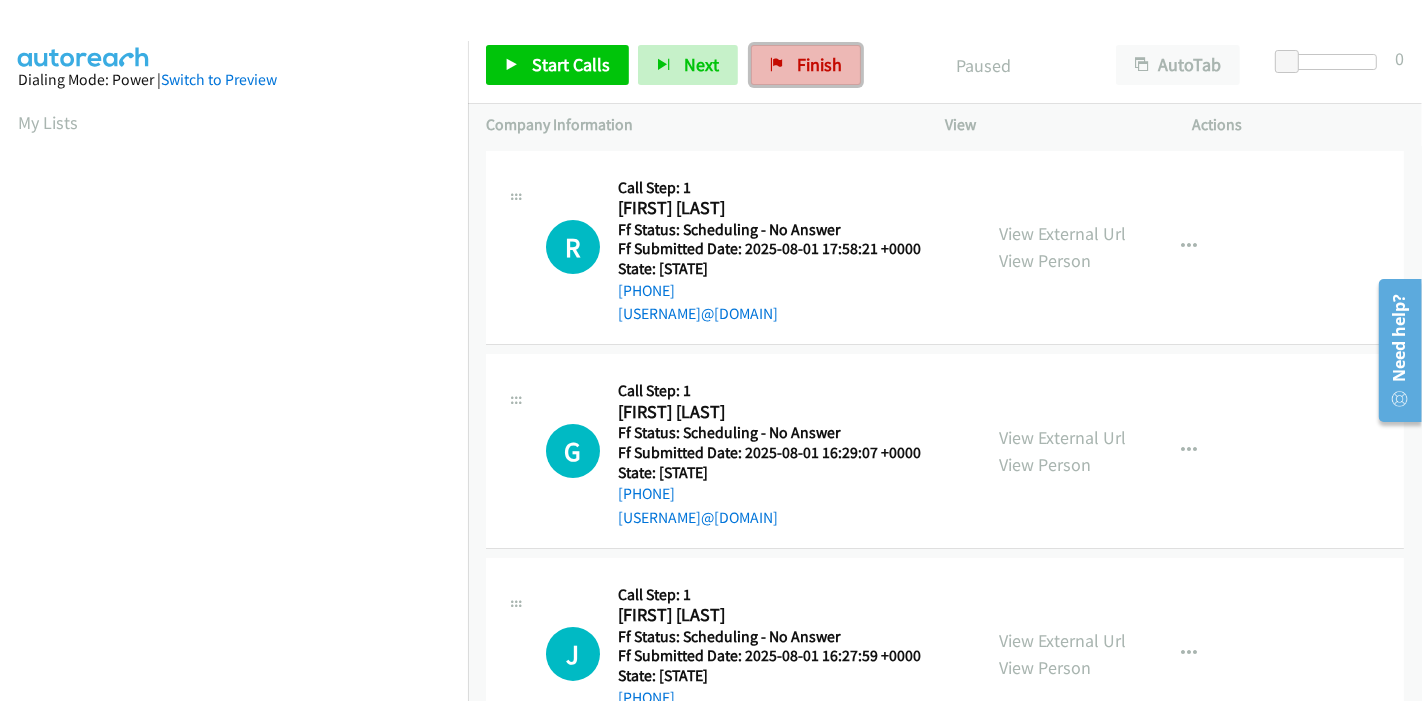 click on "Finish" at bounding box center [819, 64] 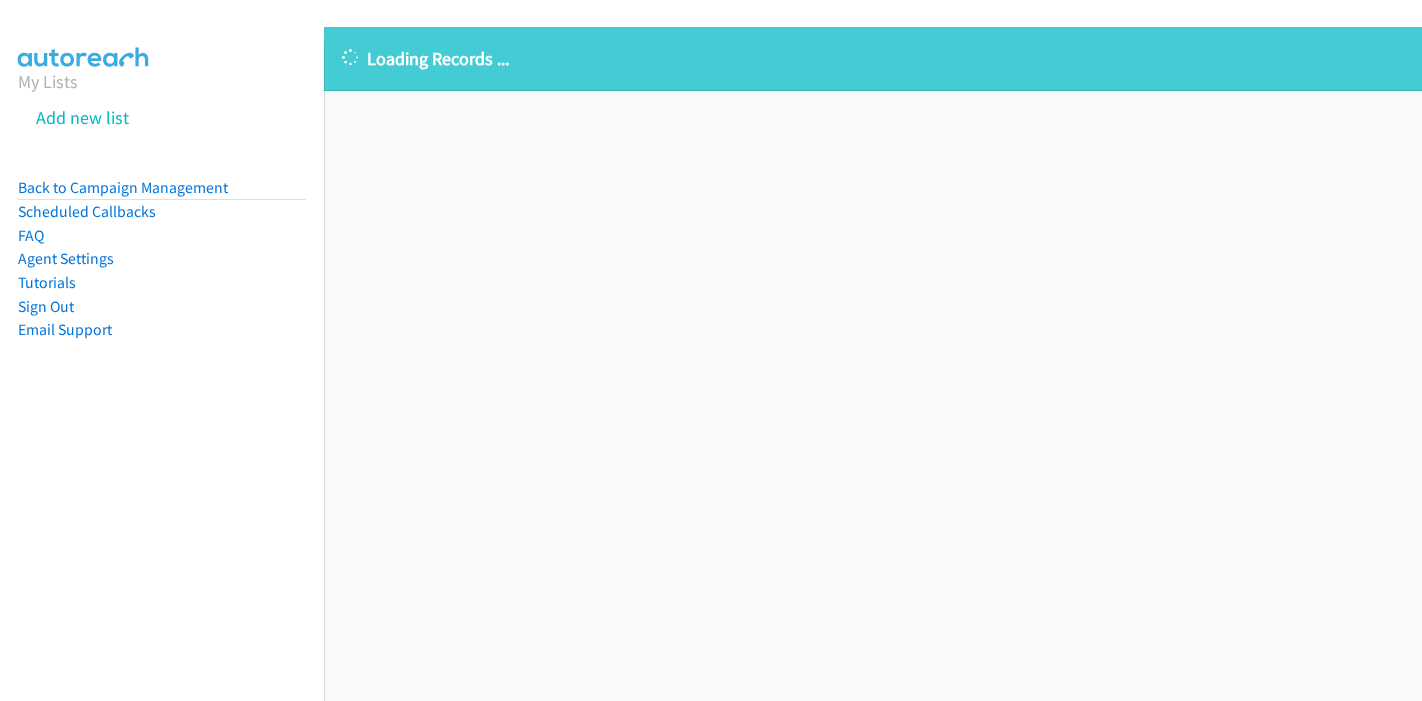 scroll, scrollTop: 0, scrollLeft: 0, axis: both 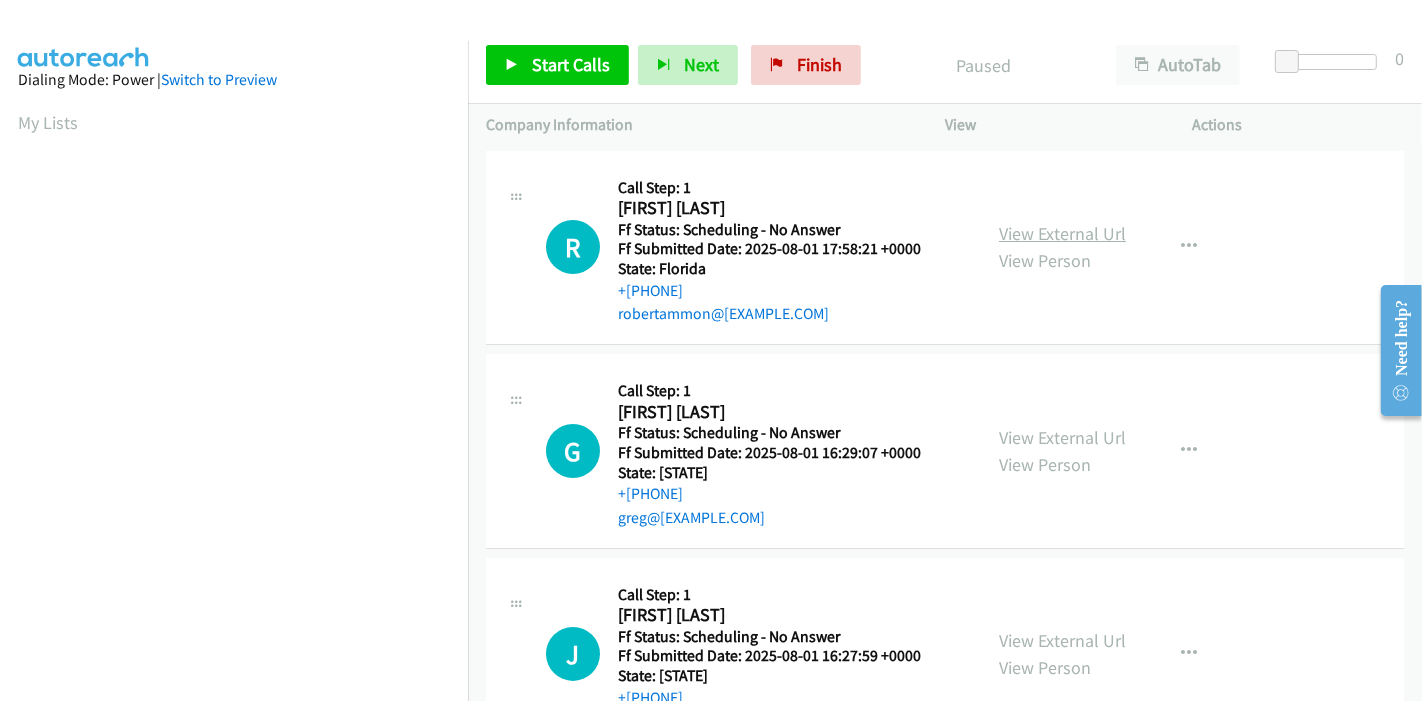 click on "View External Url" at bounding box center (1062, 233) 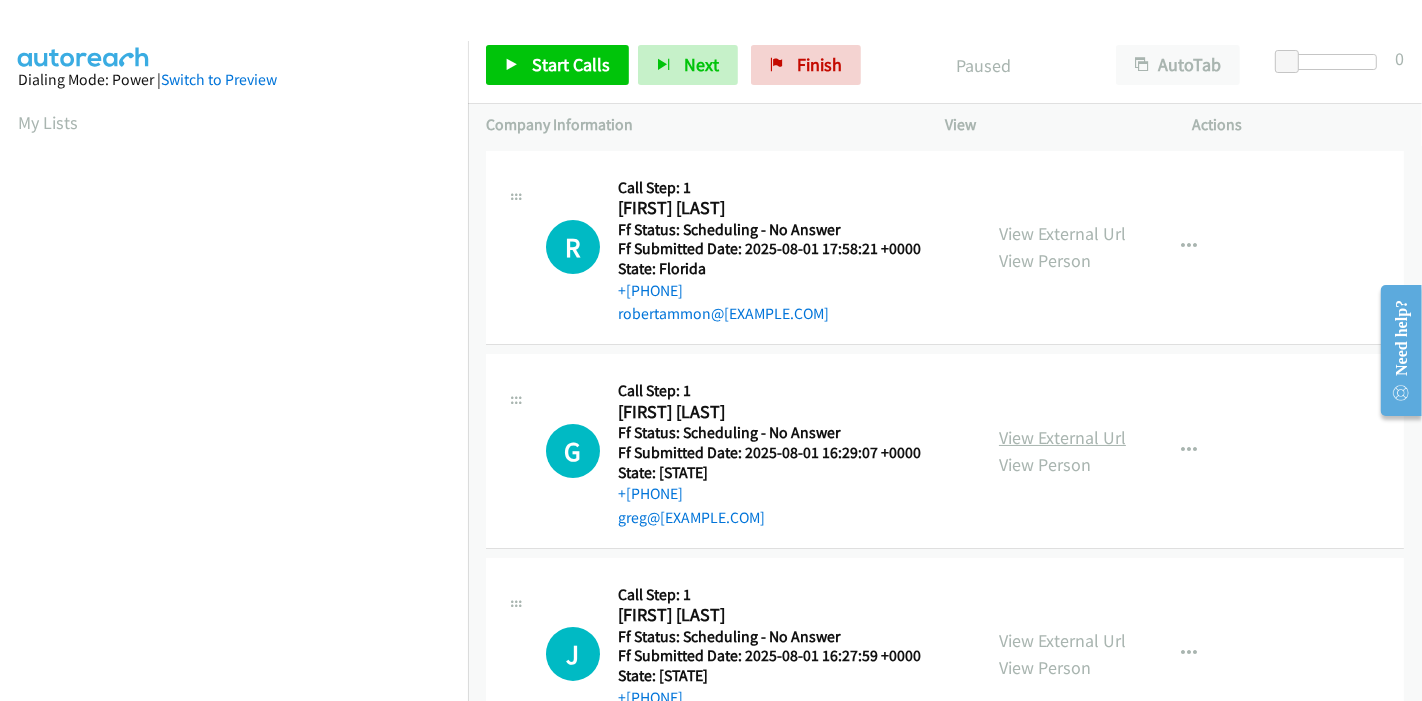 click on "View External Url" at bounding box center [1062, 437] 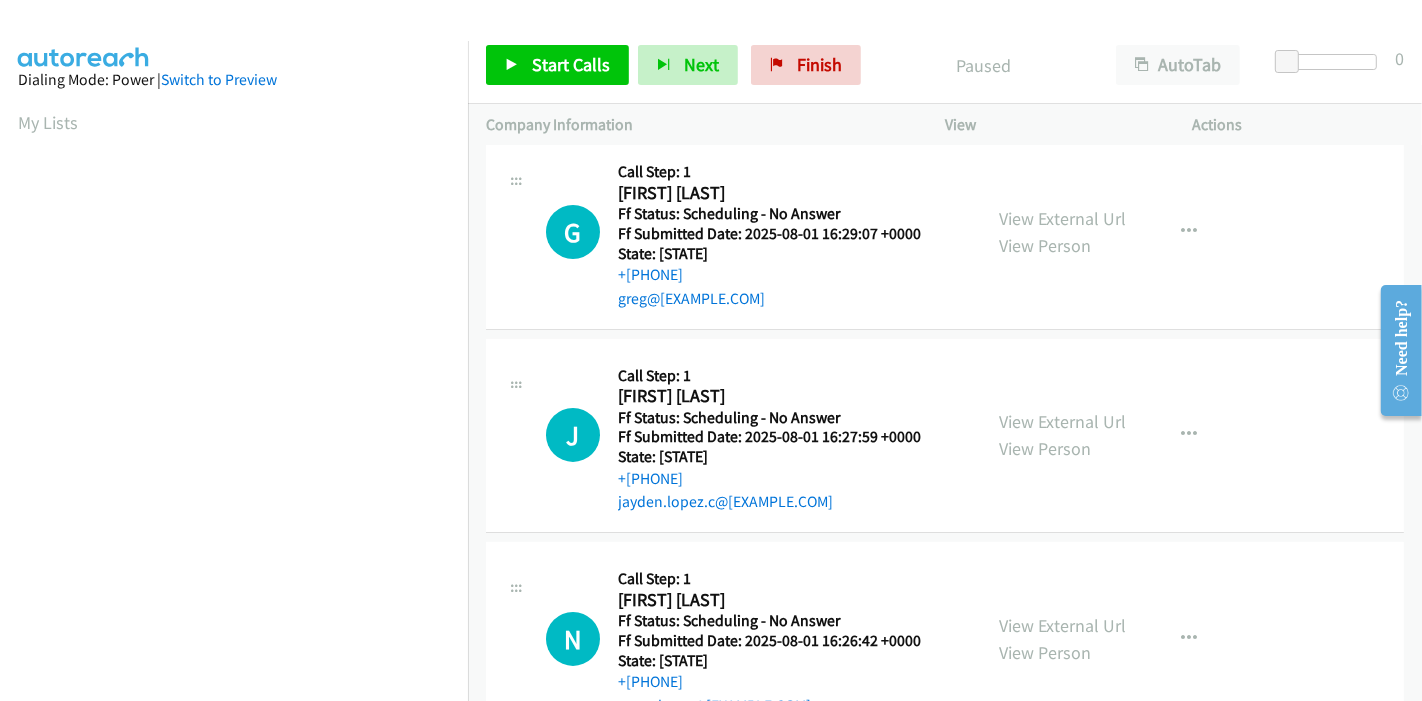 scroll, scrollTop: 222, scrollLeft: 0, axis: vertical 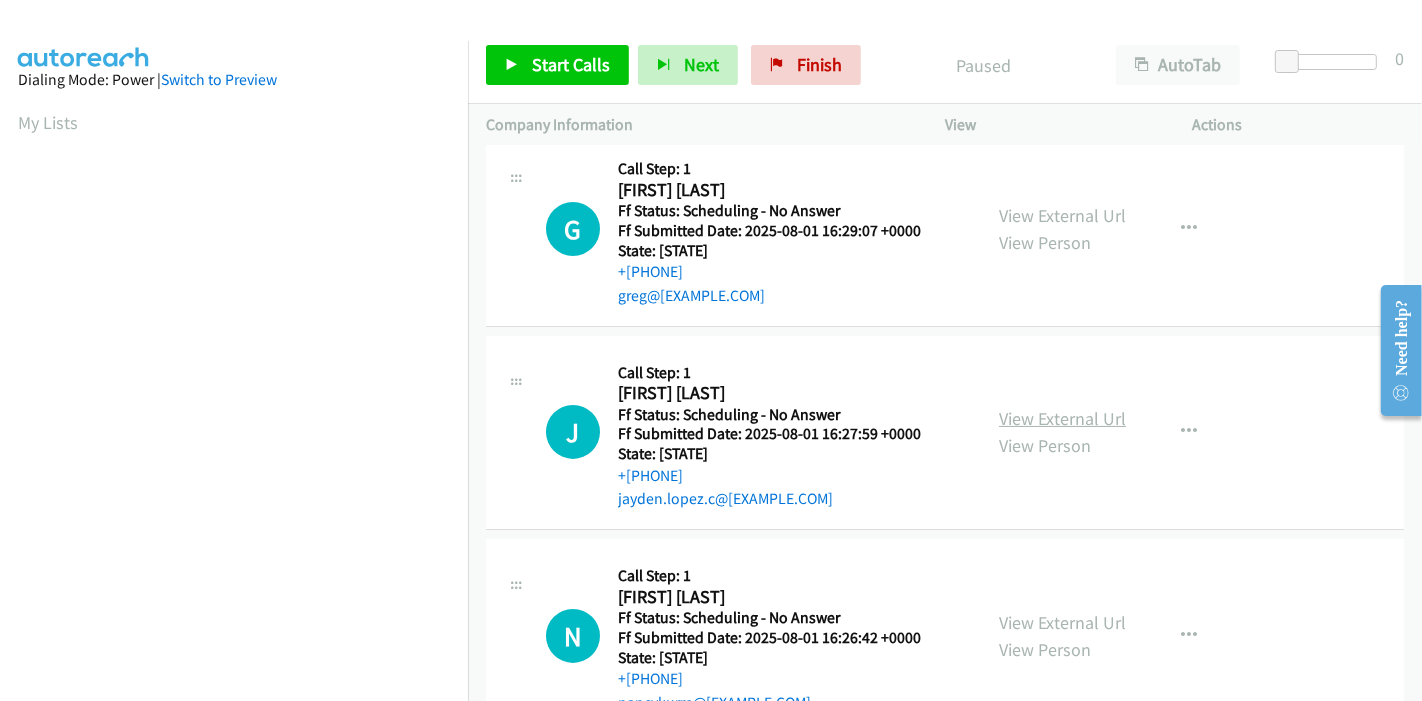 click on "View External Url" at bounding box center [1062, 418] 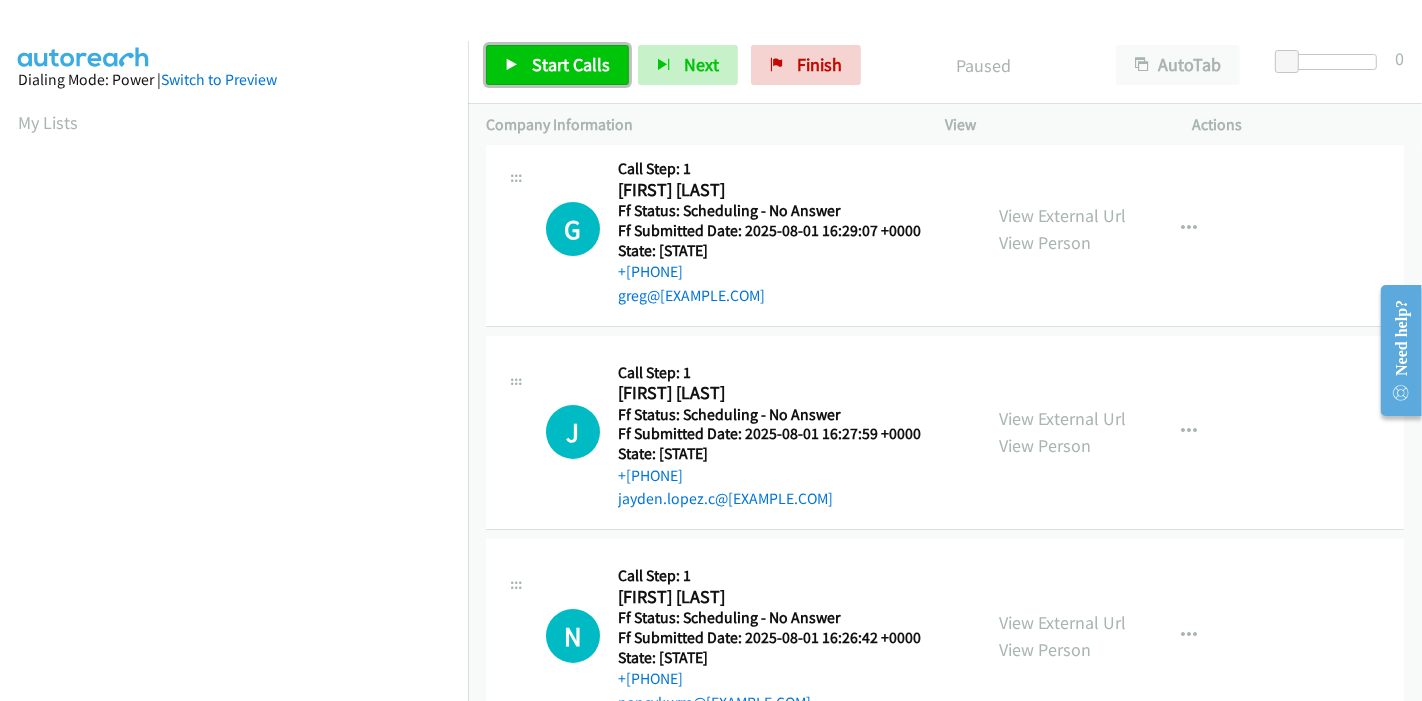 click on "Start Calls" at bounding box center [557, 65] 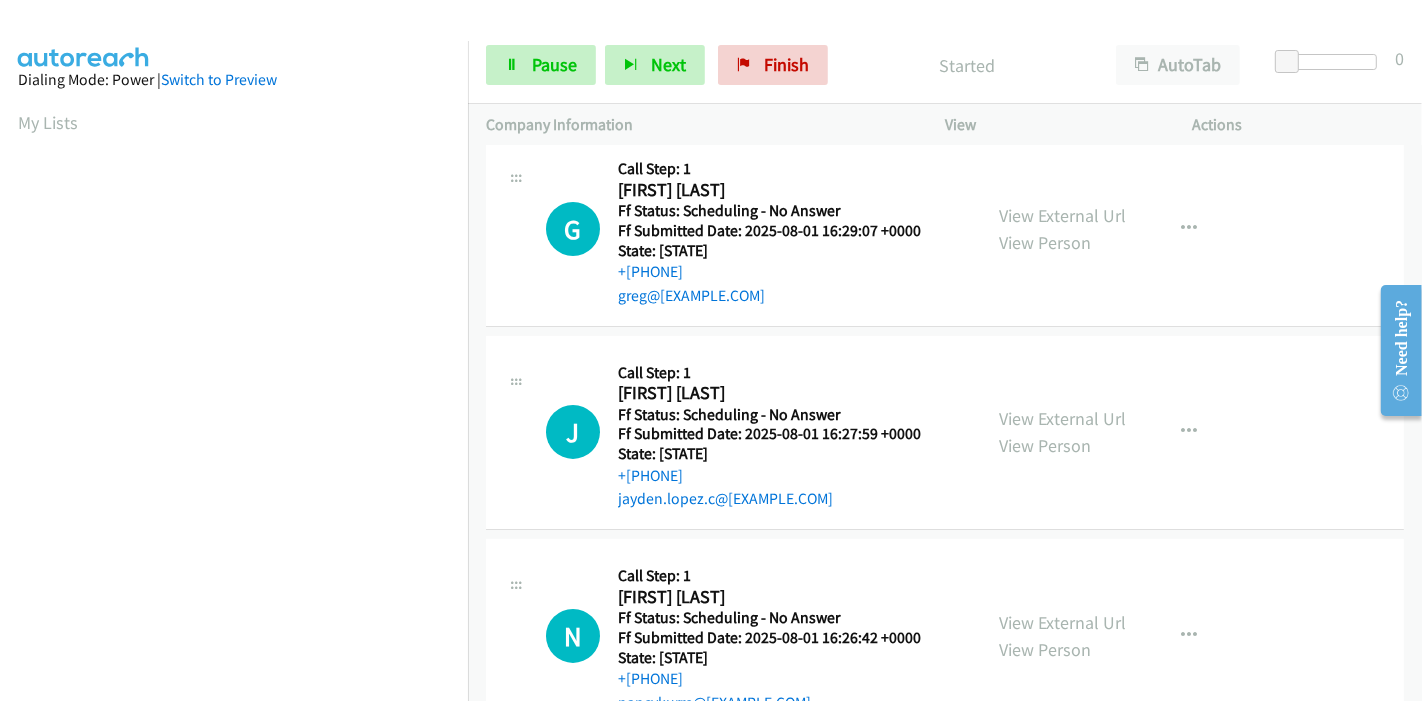 scroll, scrollTop: 0, scrollLeft: 0, axis: both 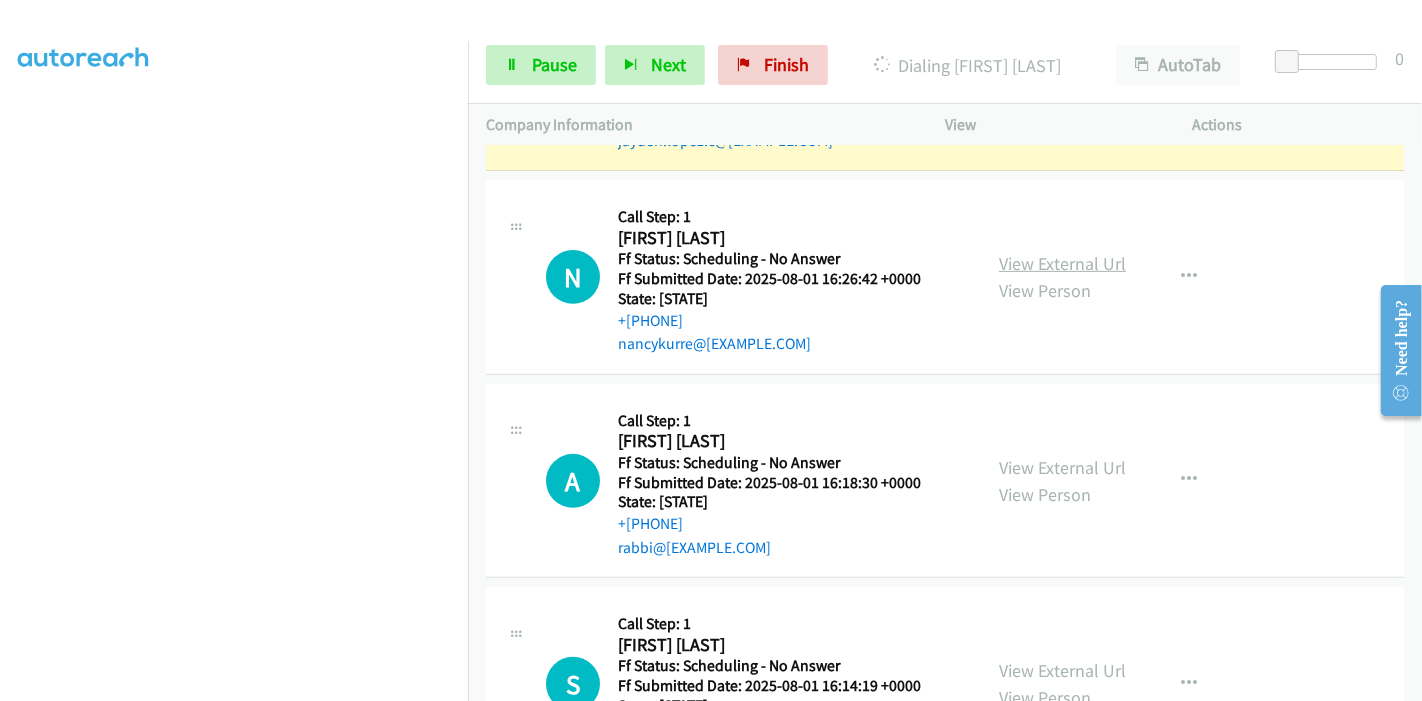 click on "View External Url" at bounding box center [1062, 263] 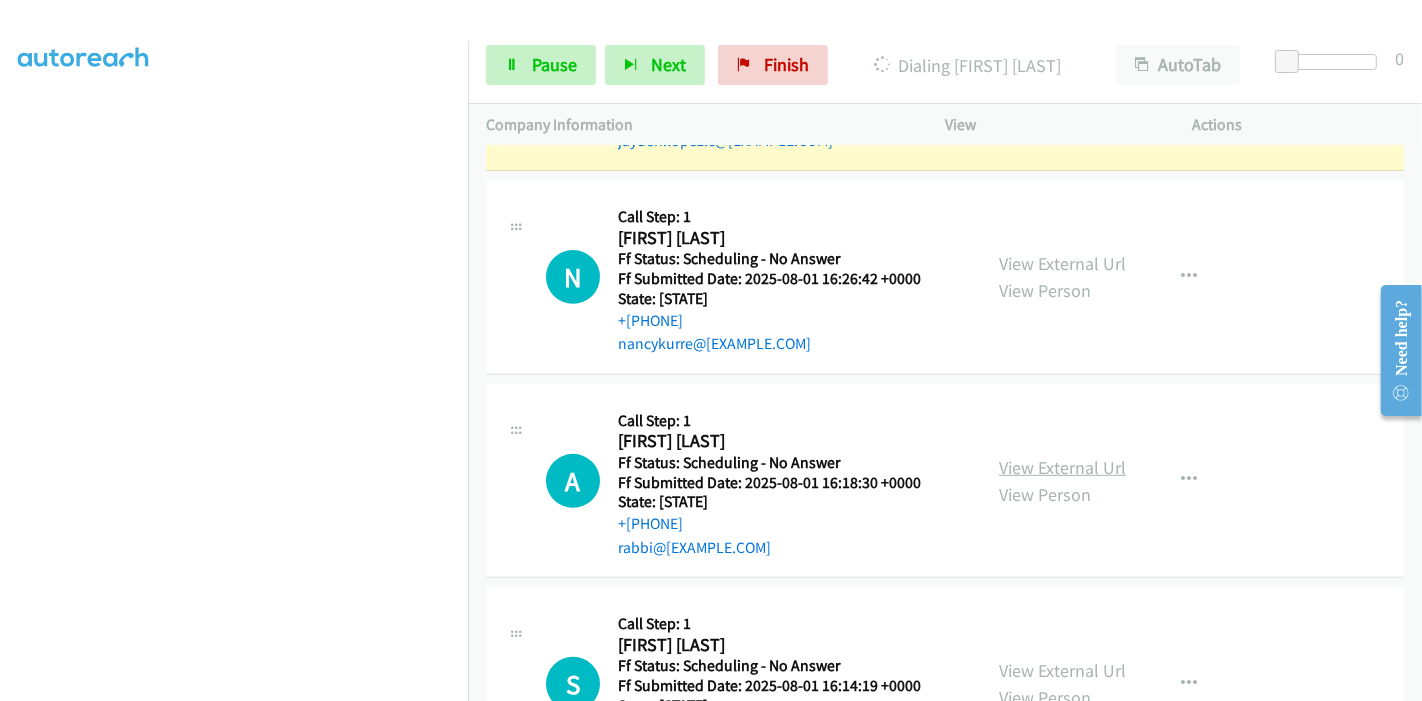 click on "View External Url" at bounding box center [1062, 467] 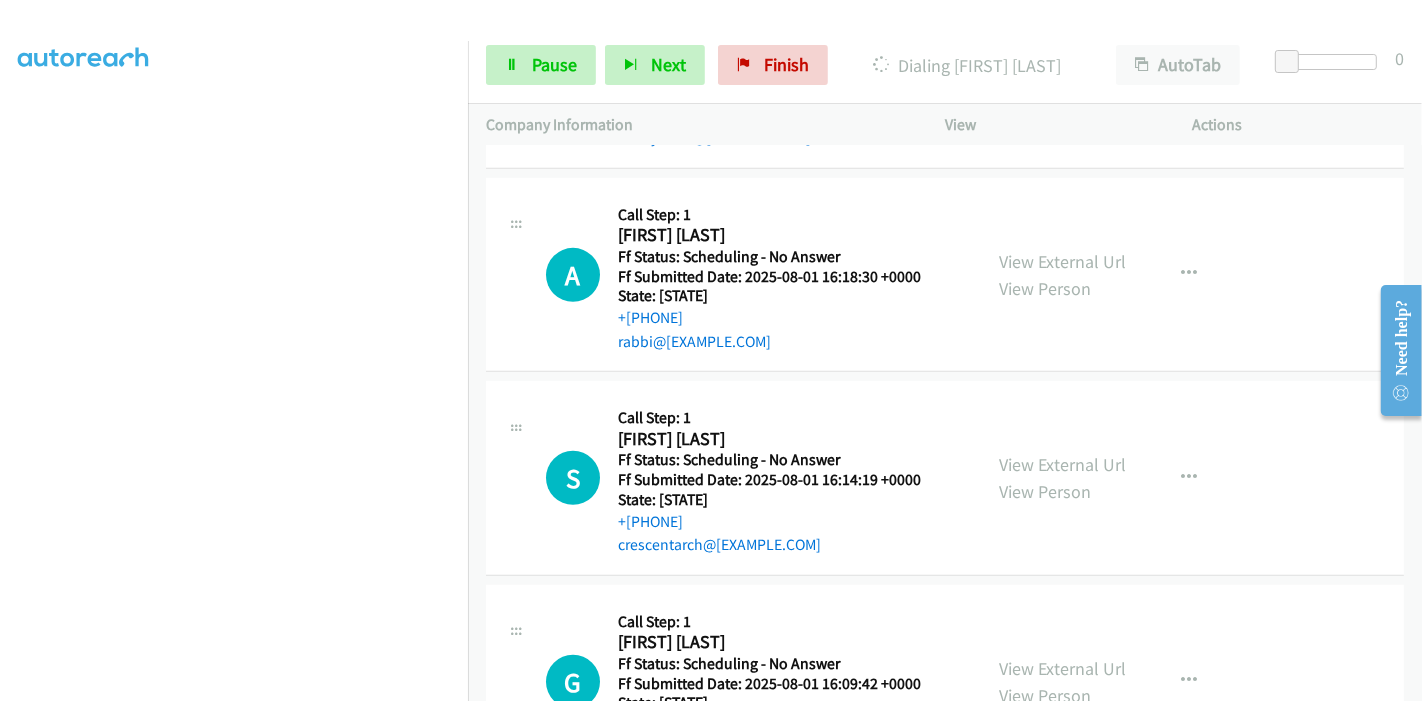 scroll, scrollTop: 888, scrollLeft: 0, axis: vertical 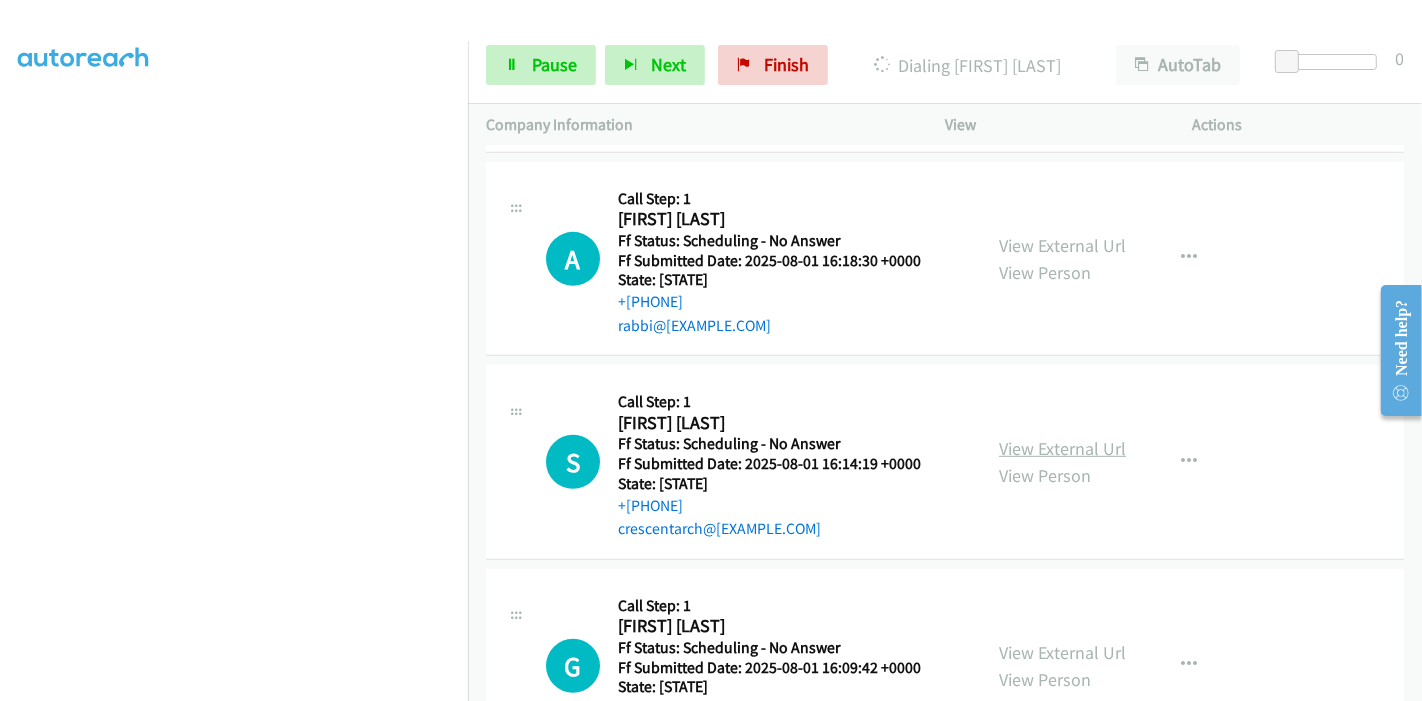 click on "View External Url" at bounding box center (1062, 448) 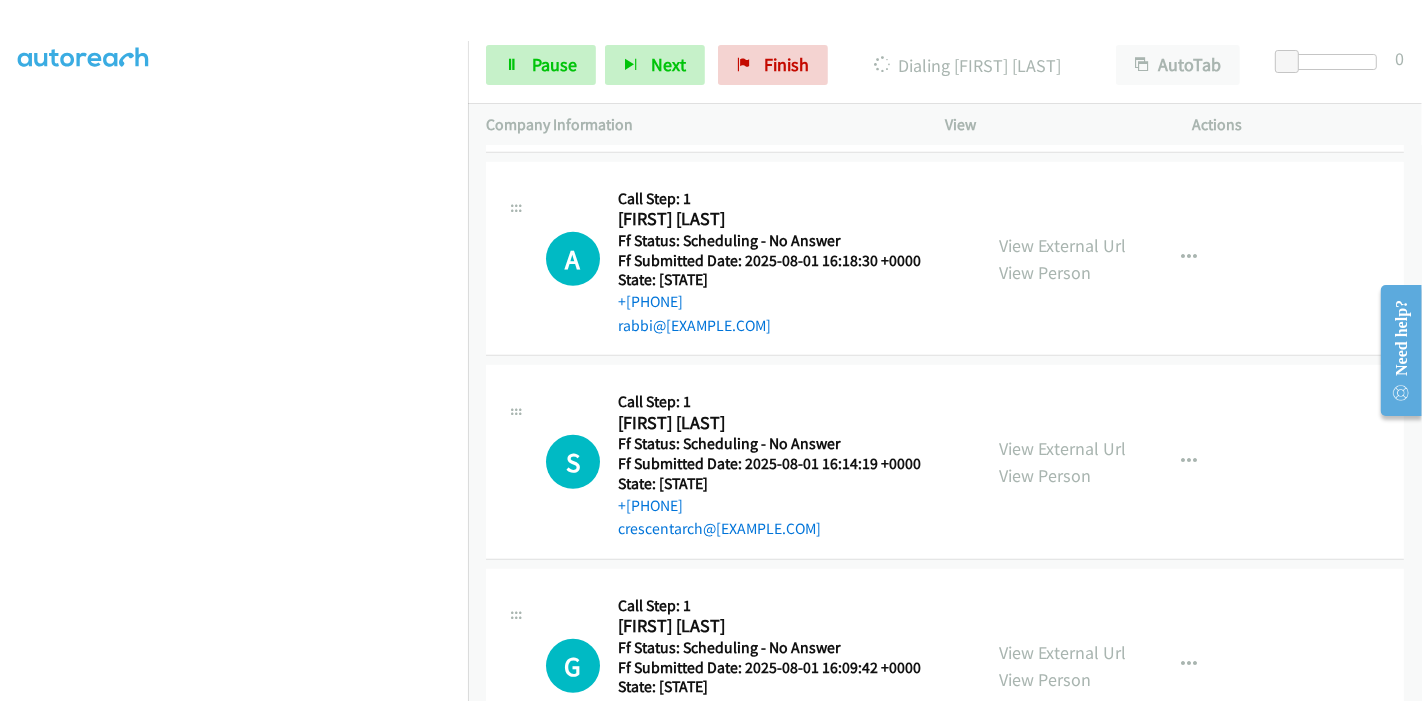 scroll, scrollTop: 311, scrollLeft: 0, axis: vertical 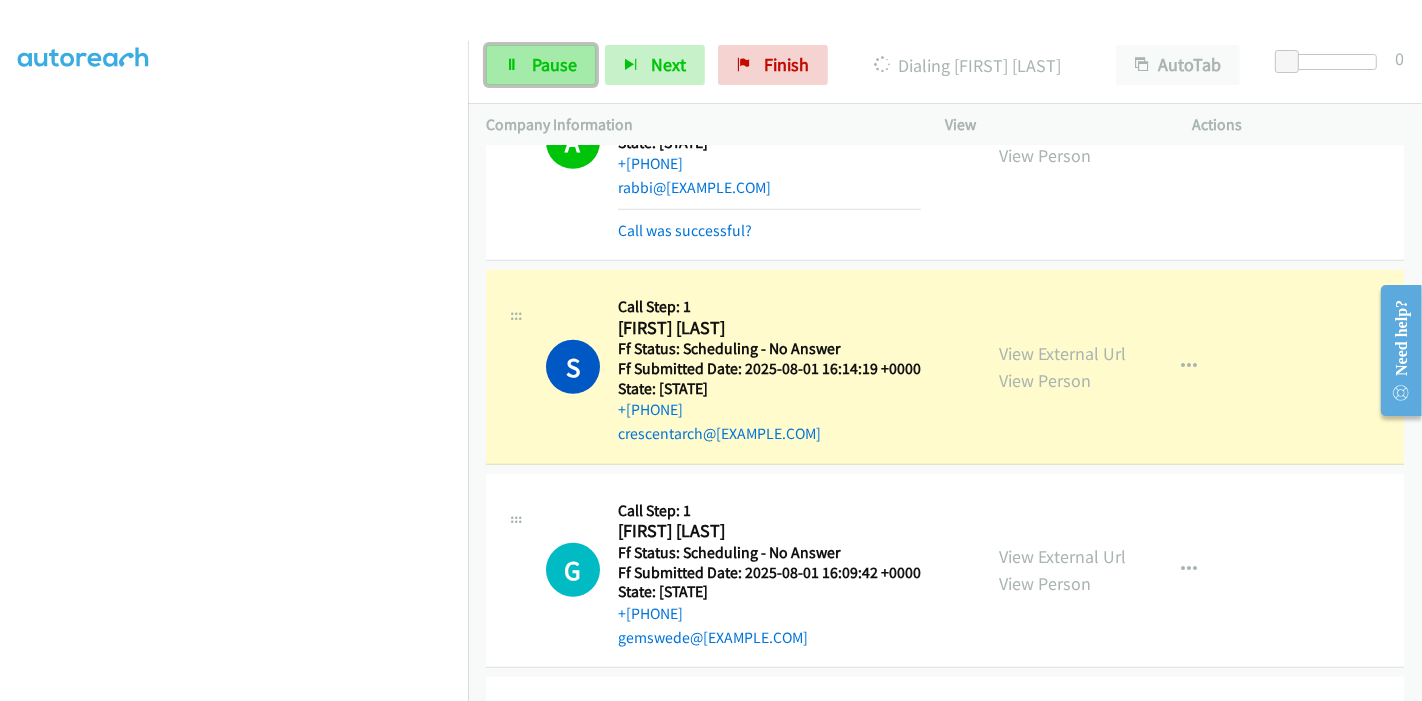 click at bounding box center [512, 66] 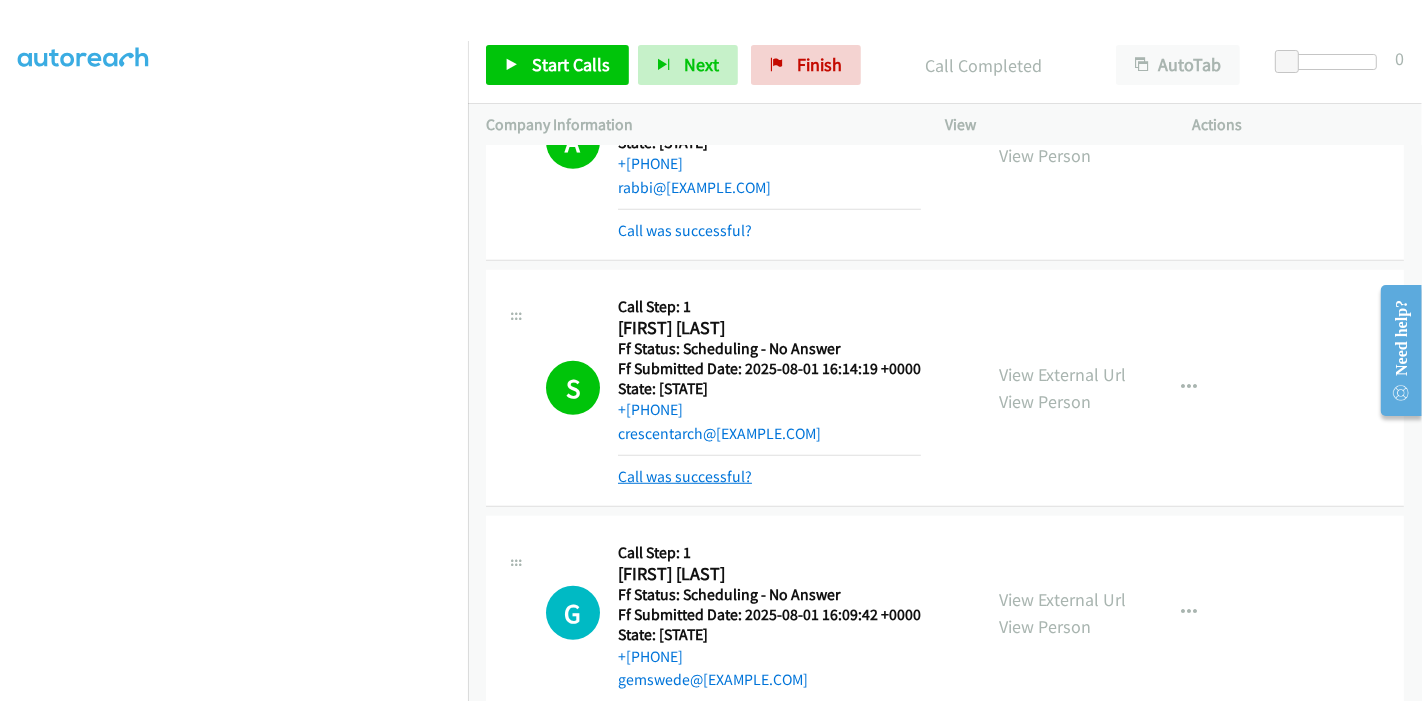 click on "Call was successful?" at bounding box center [685, 476] 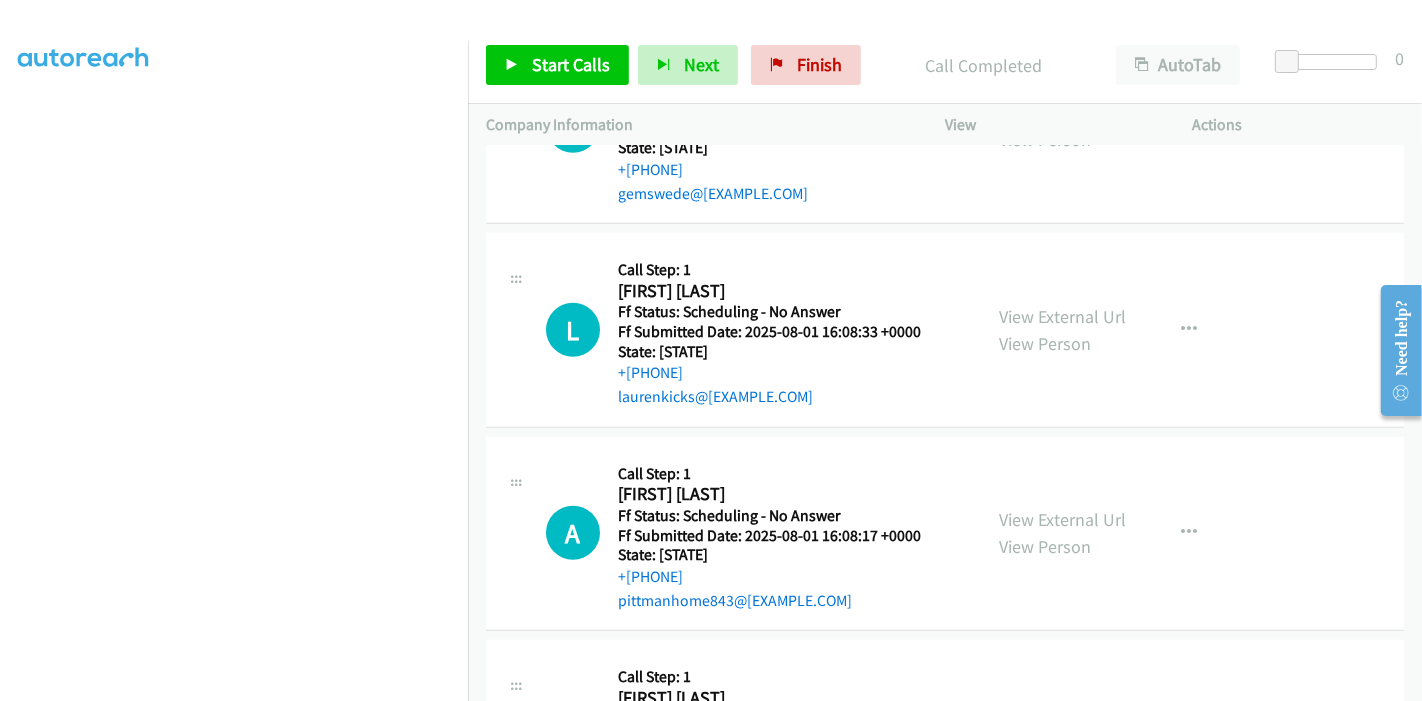 scroll, scrollTop: 1333, scrollLeft: 0, axis: vertical 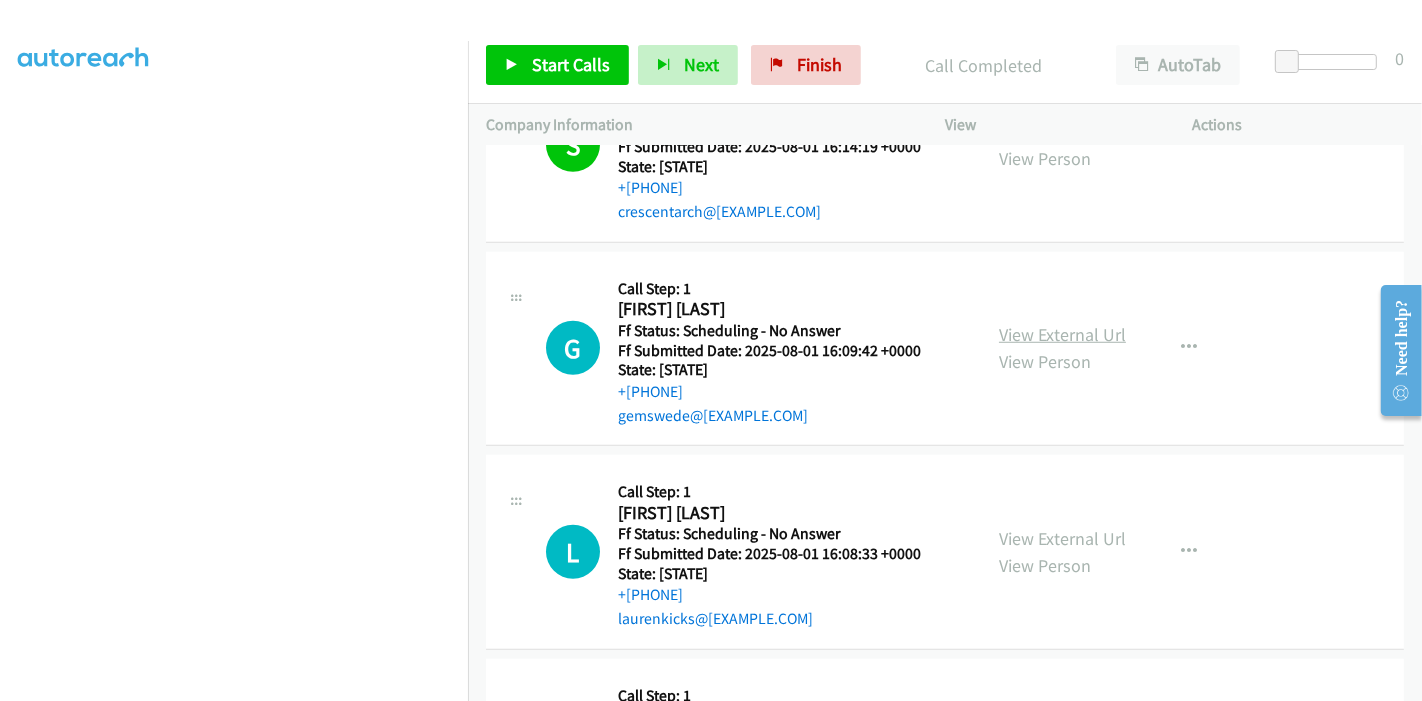 click on "View External Url" at bounding box center [1062, 334] 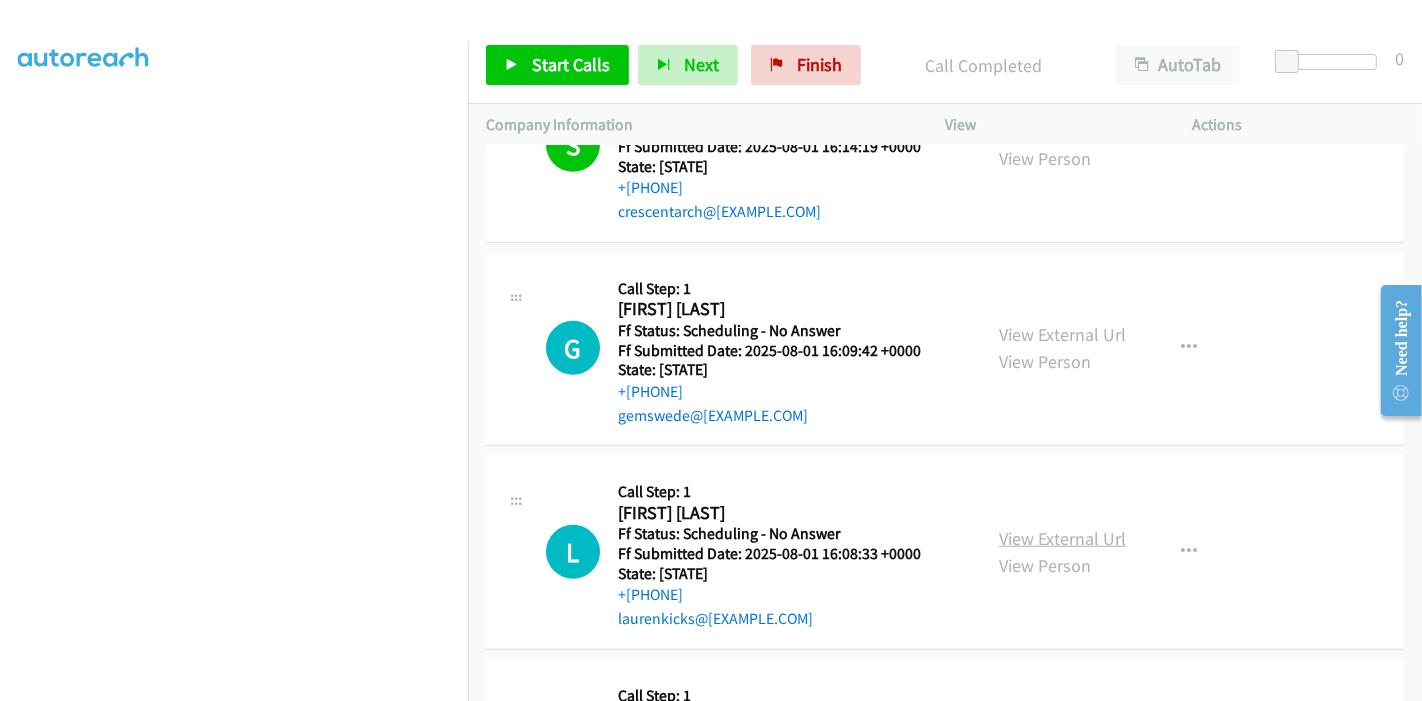 click on "View External Url" at bounding box center [1062, 538] 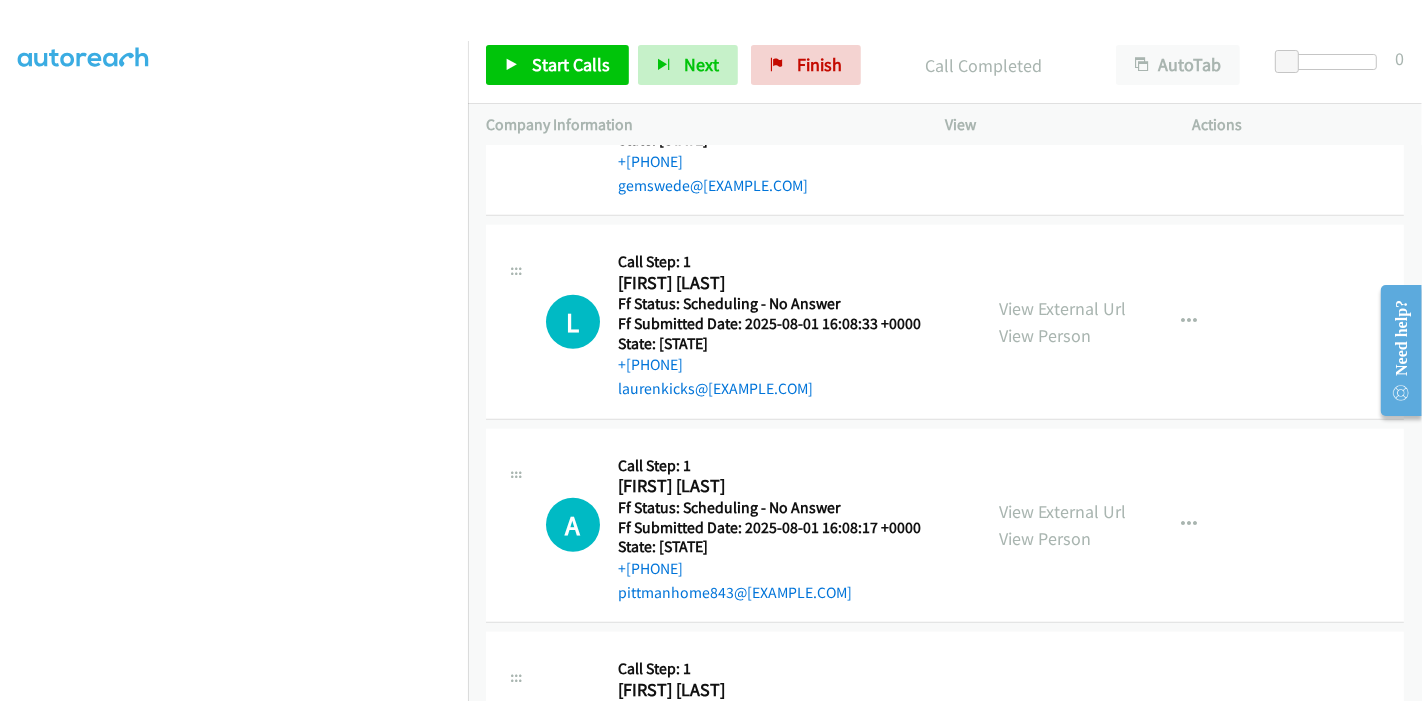 scroll, scrollTop: 1666, scrollLeft: 0, axis: vertical 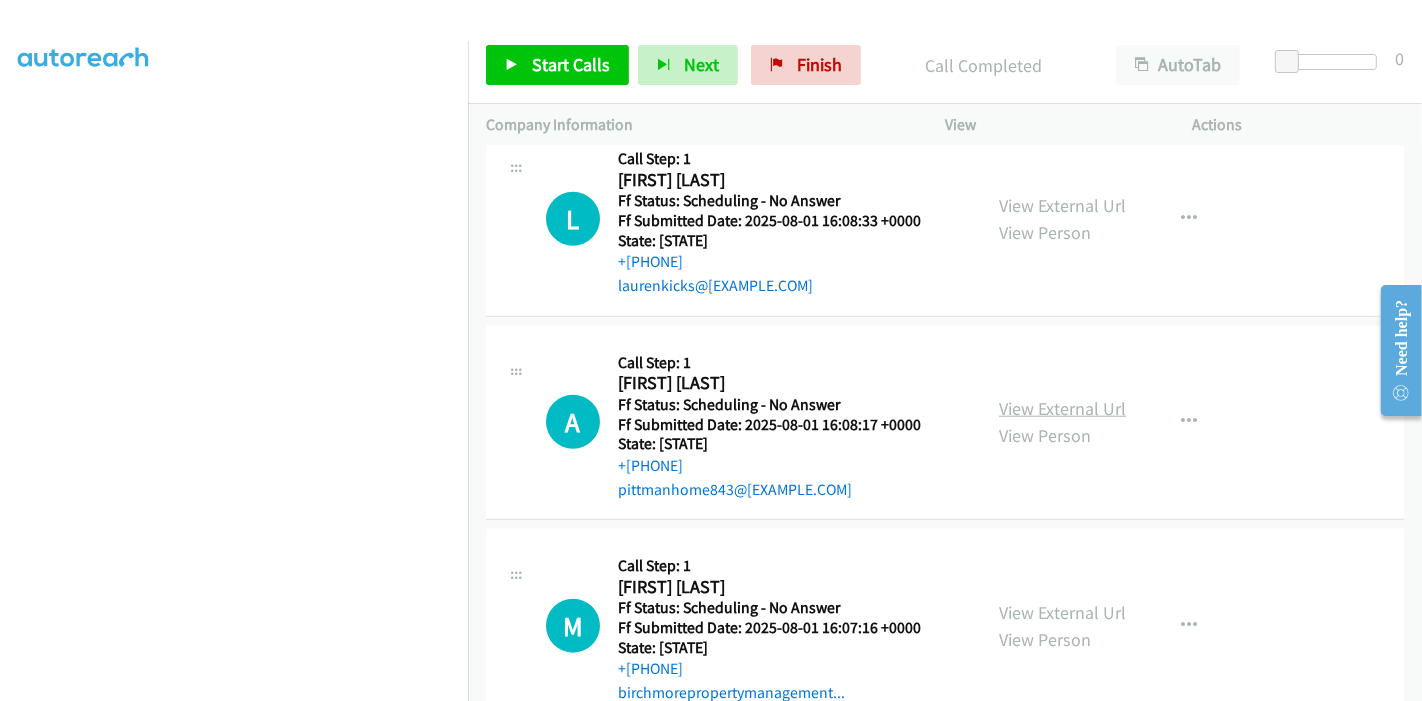 click on "View External Url" at bounding box center (1062, 408) 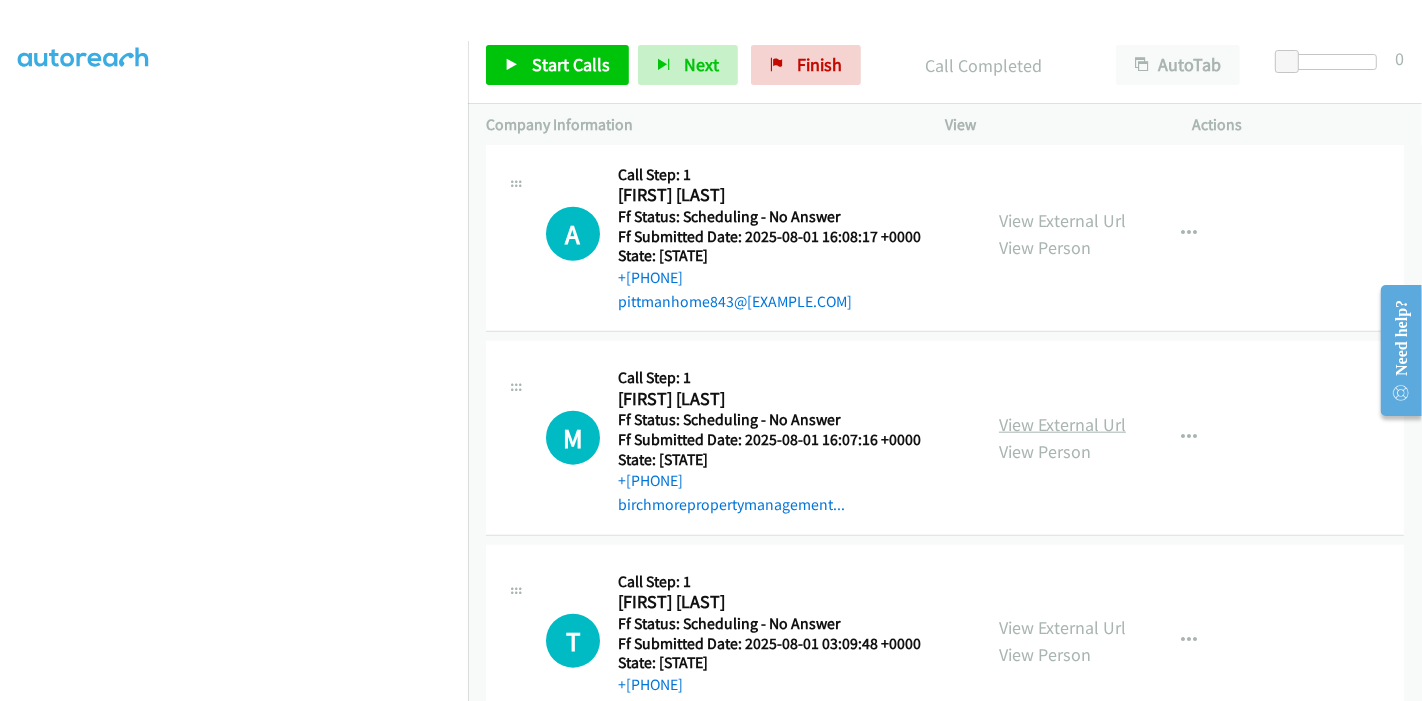 scroll, scrollTop: 1888, scrollLeft: 0, axis: vertical 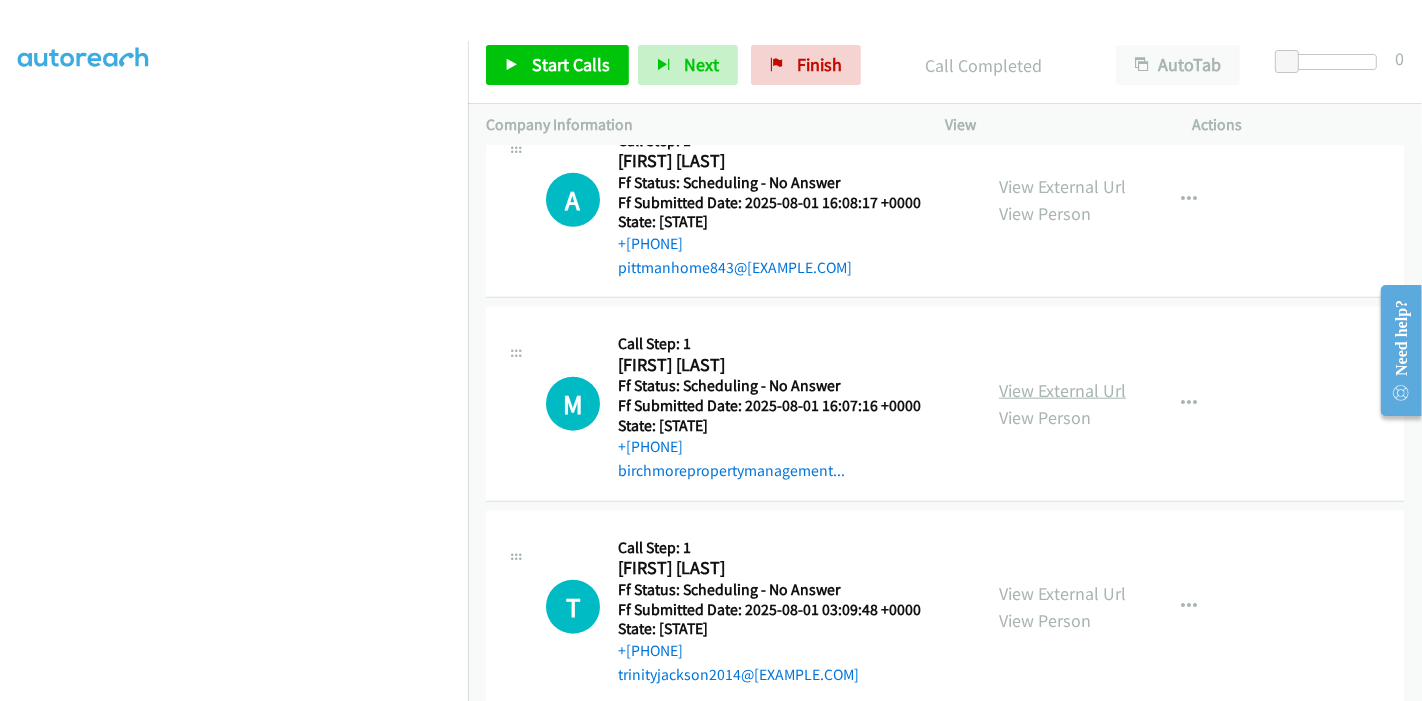 click on "View External Url" at bounding box center [1062, 390] 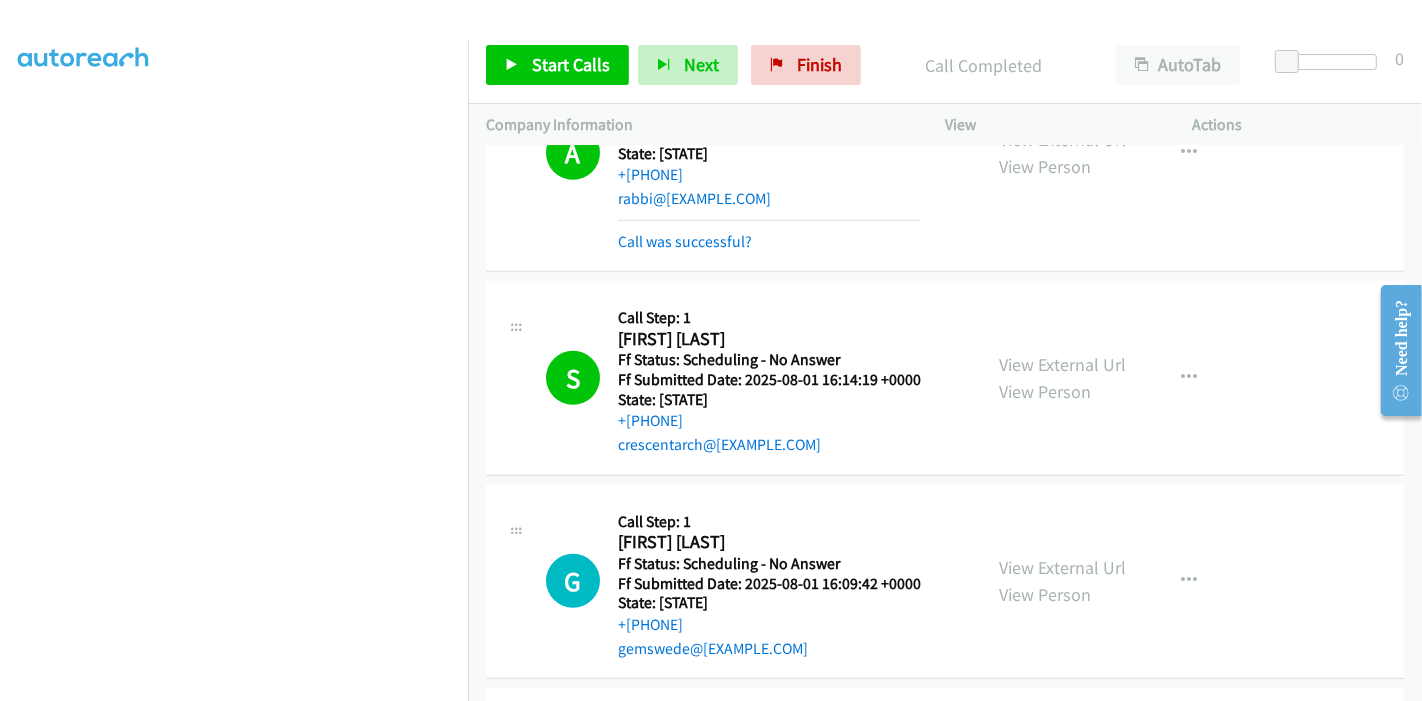 scroll, scrollTop: 1000, scrollLeft: 0, axis: vertical 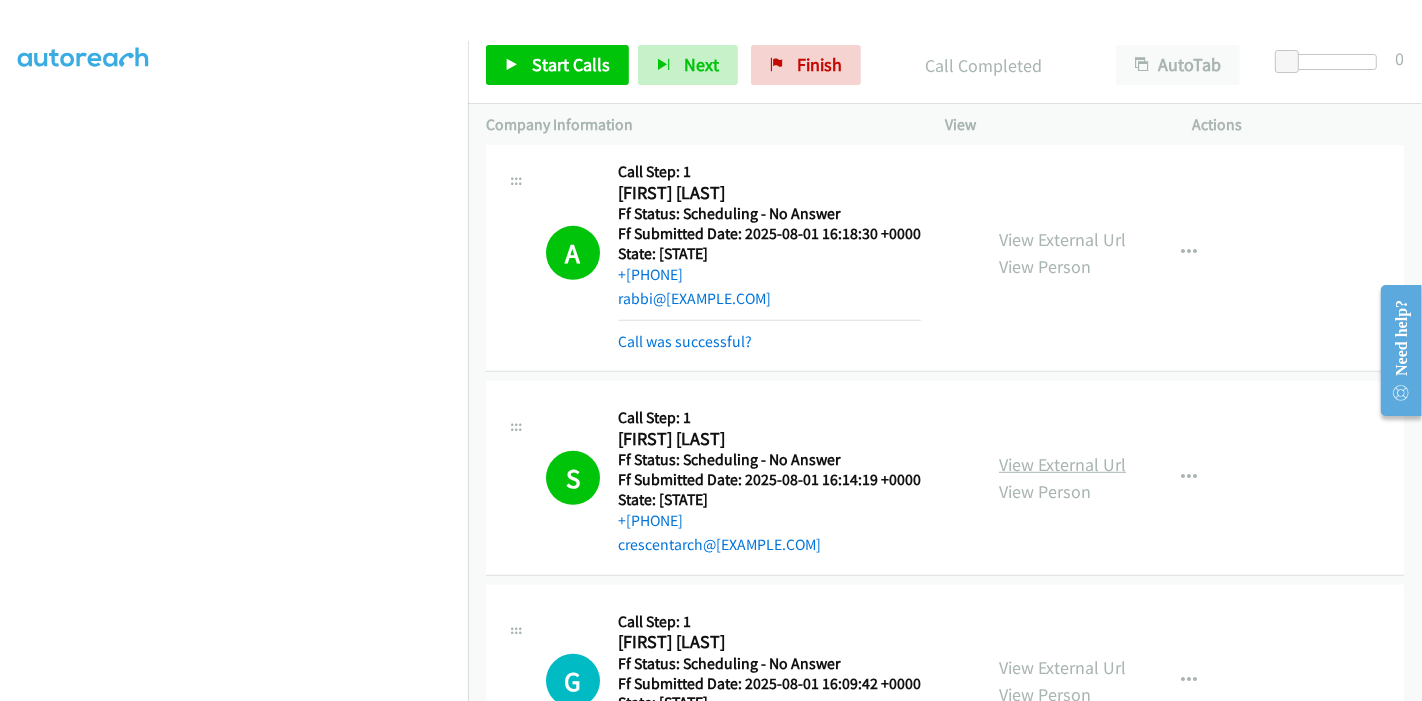click on "View External Url" at bounding box center [1062, 464] 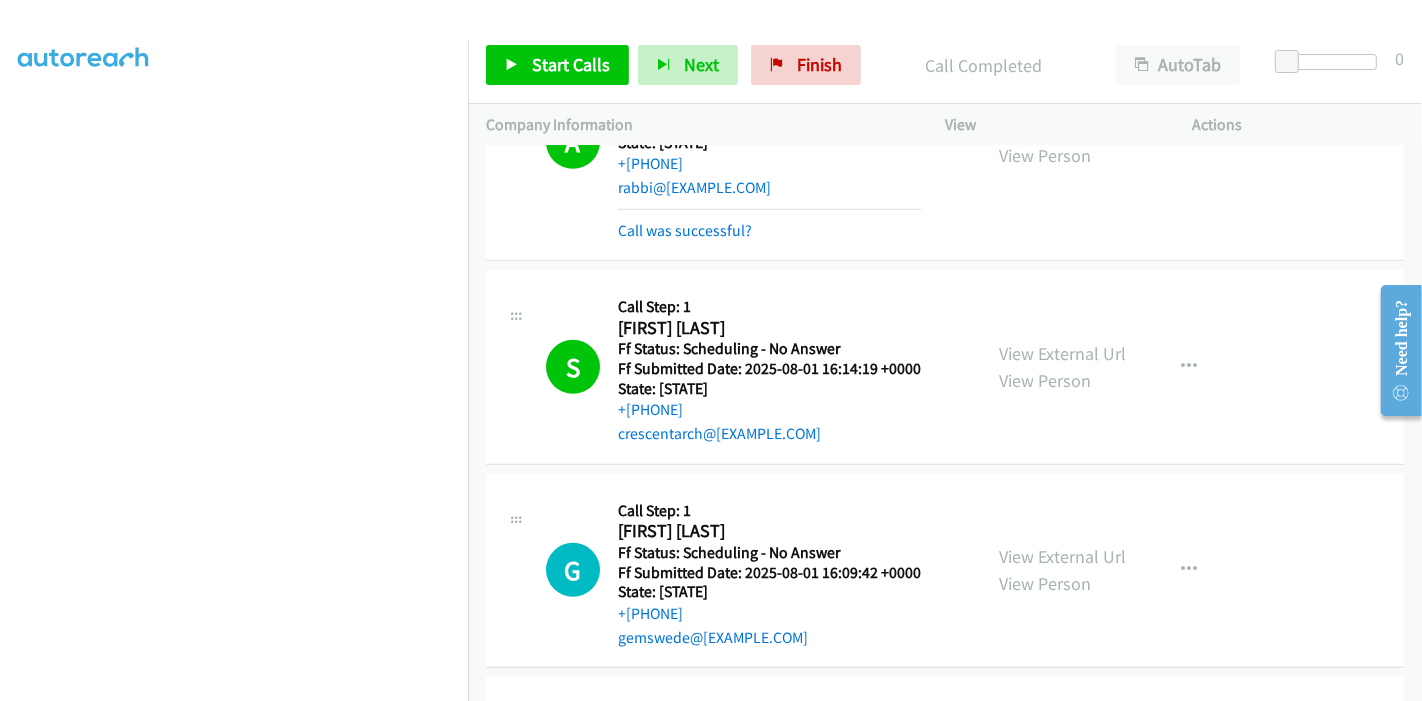 scroll, scrollTop: 1444, scrollLeft: 0, axis: vertical 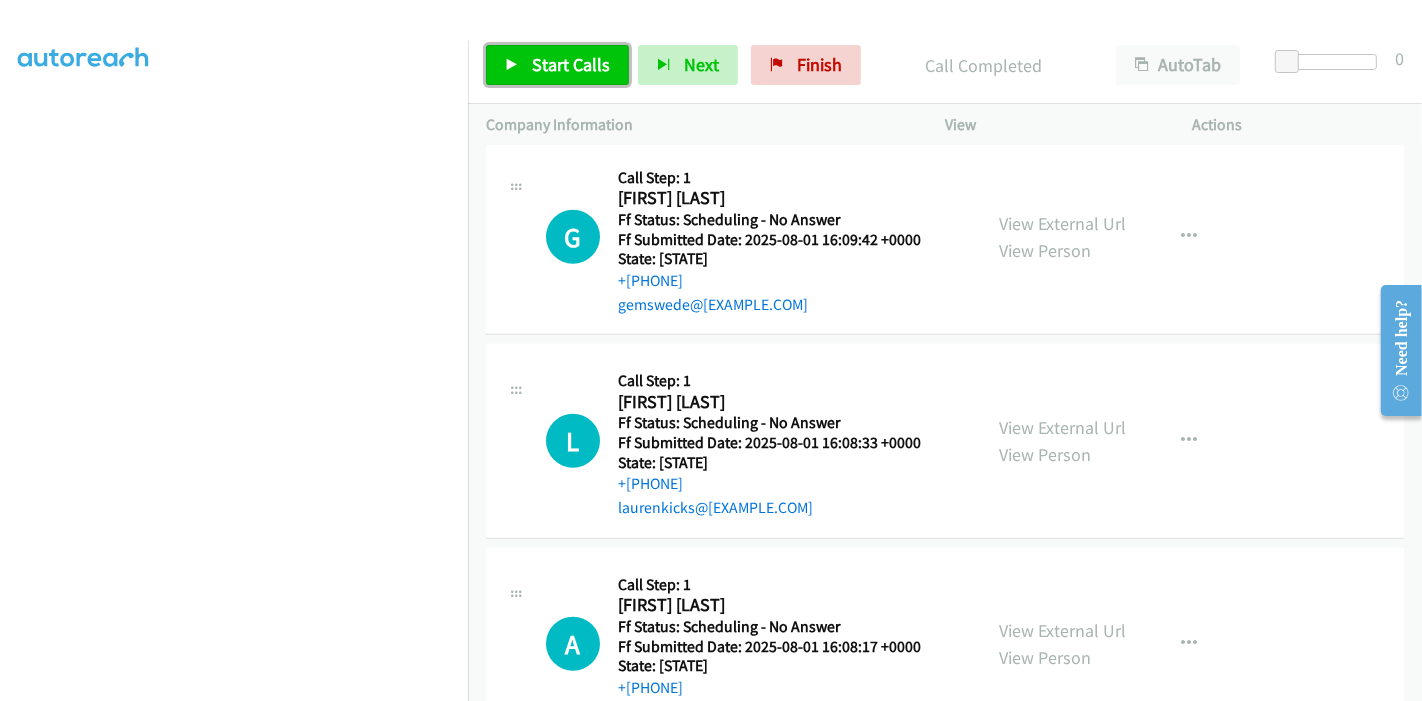 click at bounding box center (512, 66) 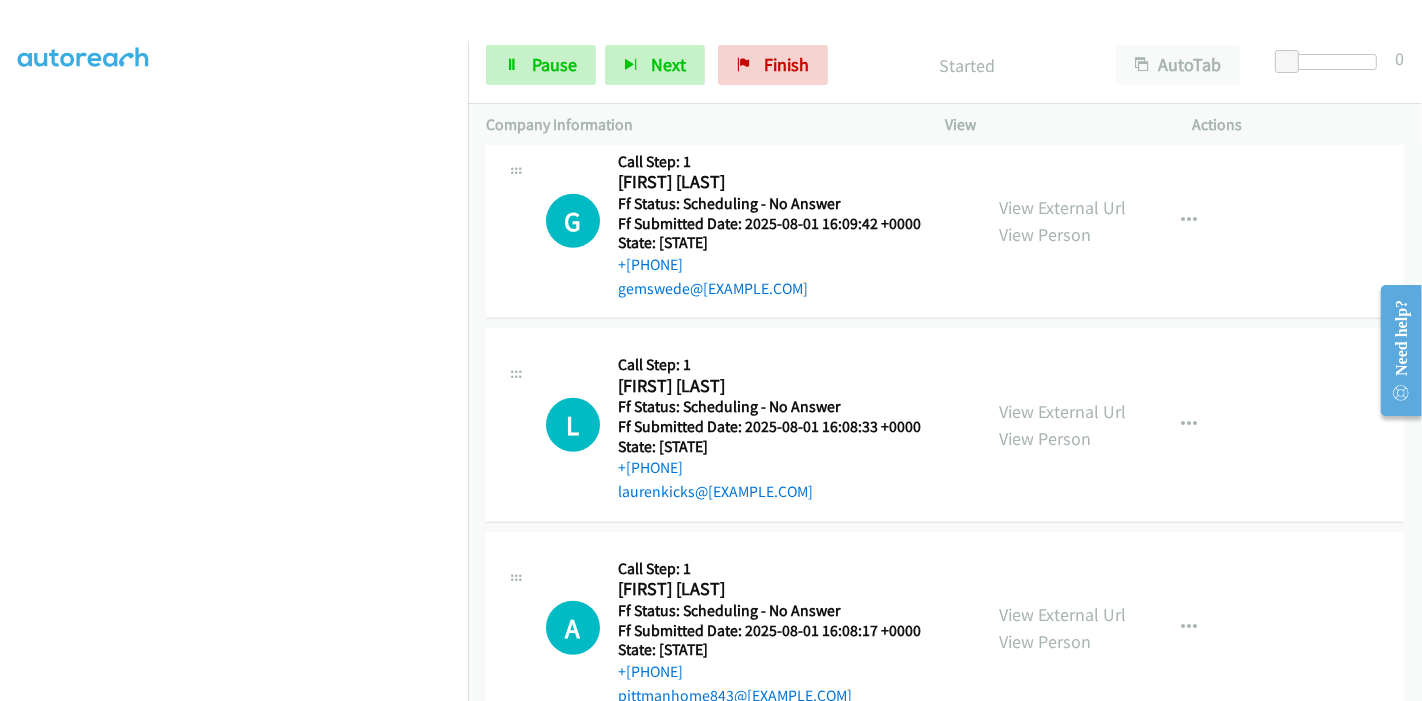 scroll, scrollTop: 1444, scrollLeft: 0, axis: vertical 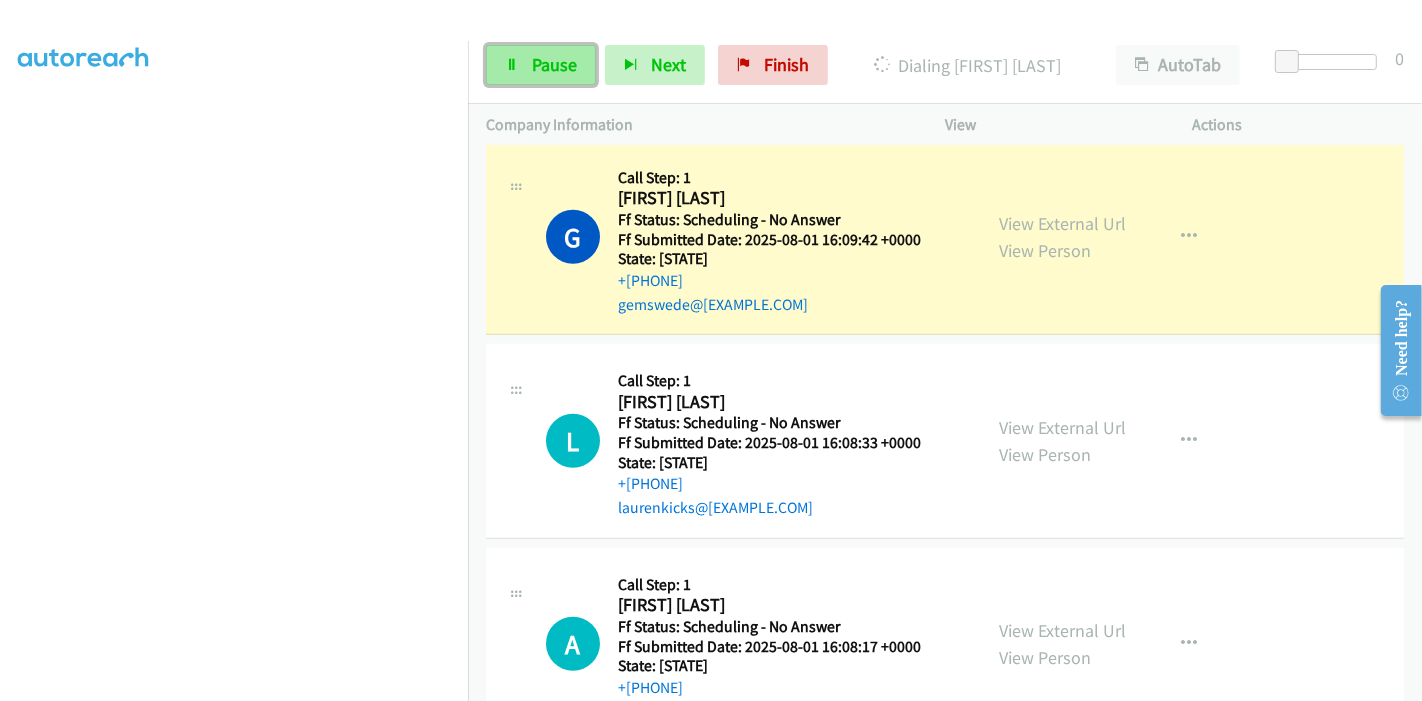 click on "Pause" at bounding box center [554, 64] 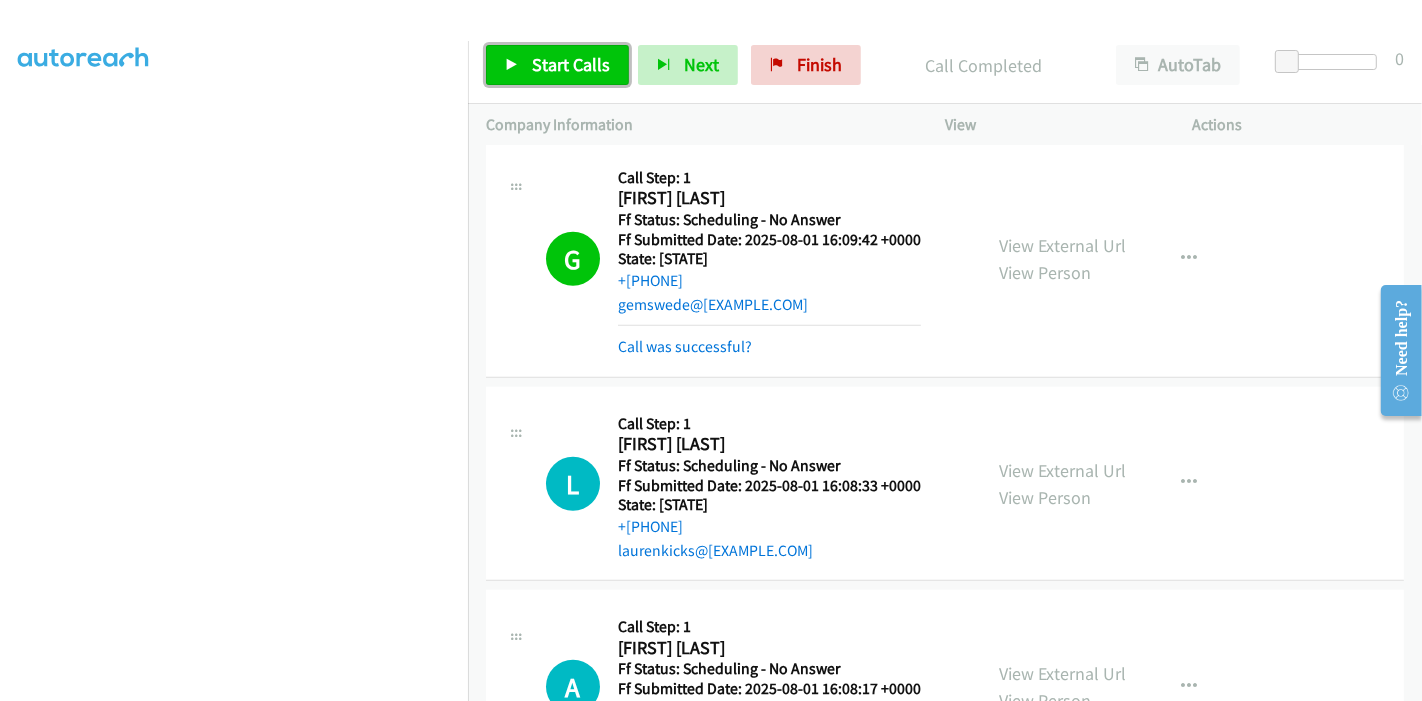 click on "Start Calls" at bounding box center (571, 64) 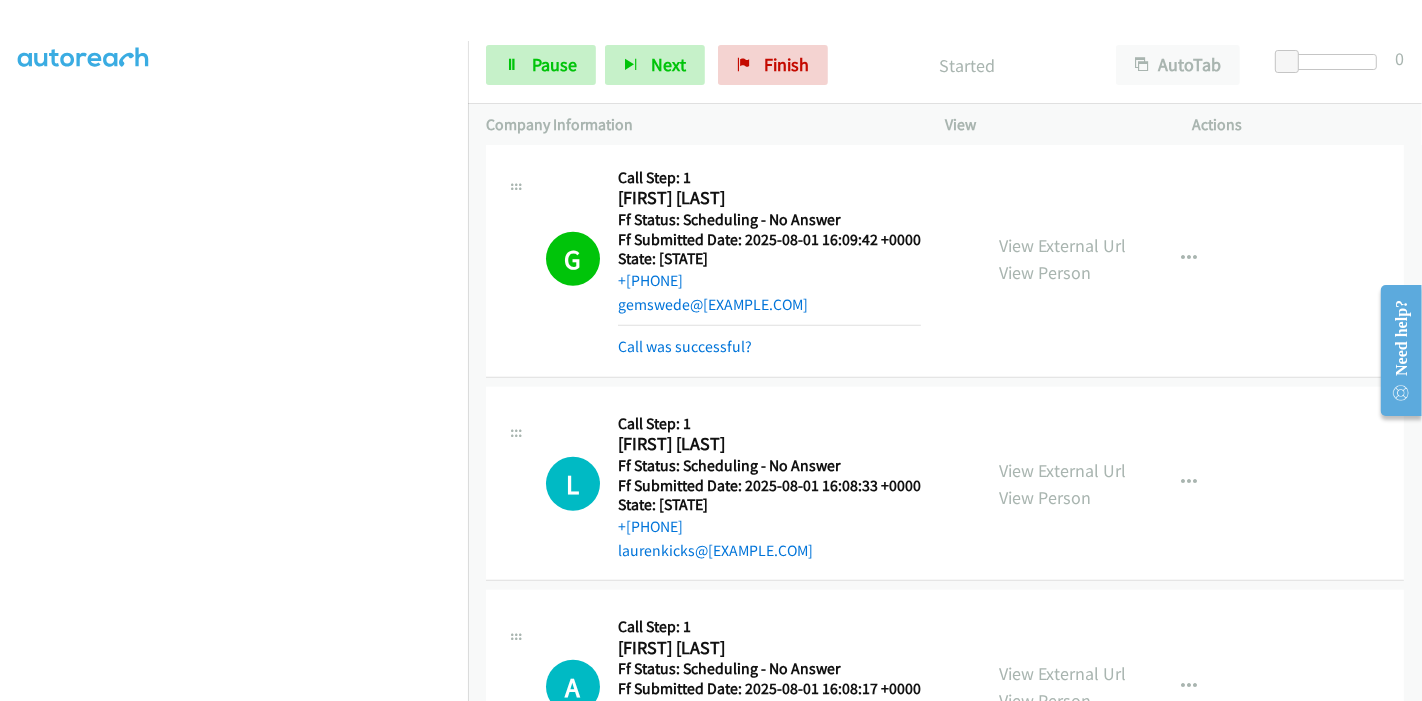 scroll, scrollTop: 1666, scrollLeft: 0, axis: vertical 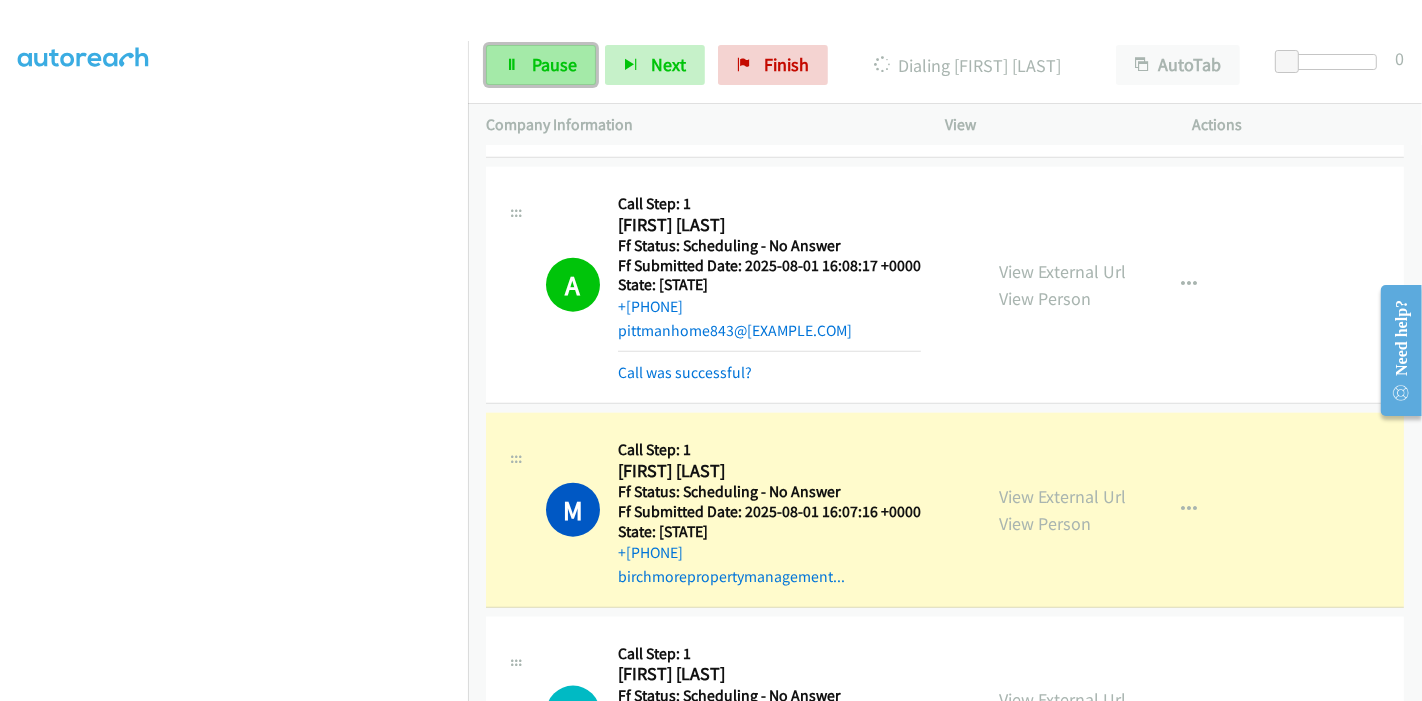 click on "Pause" at bounding box center [541, 65] 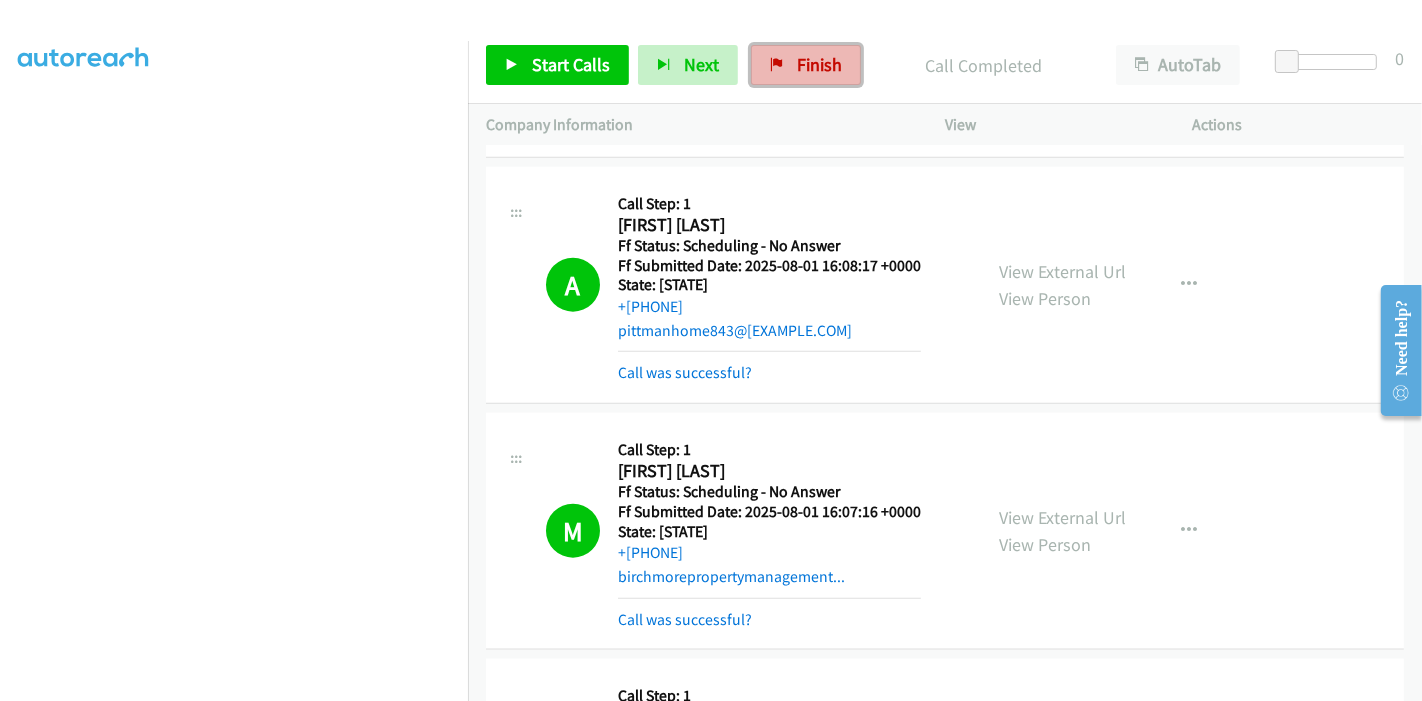 click on "Finish" at bounding box center [819, 64] 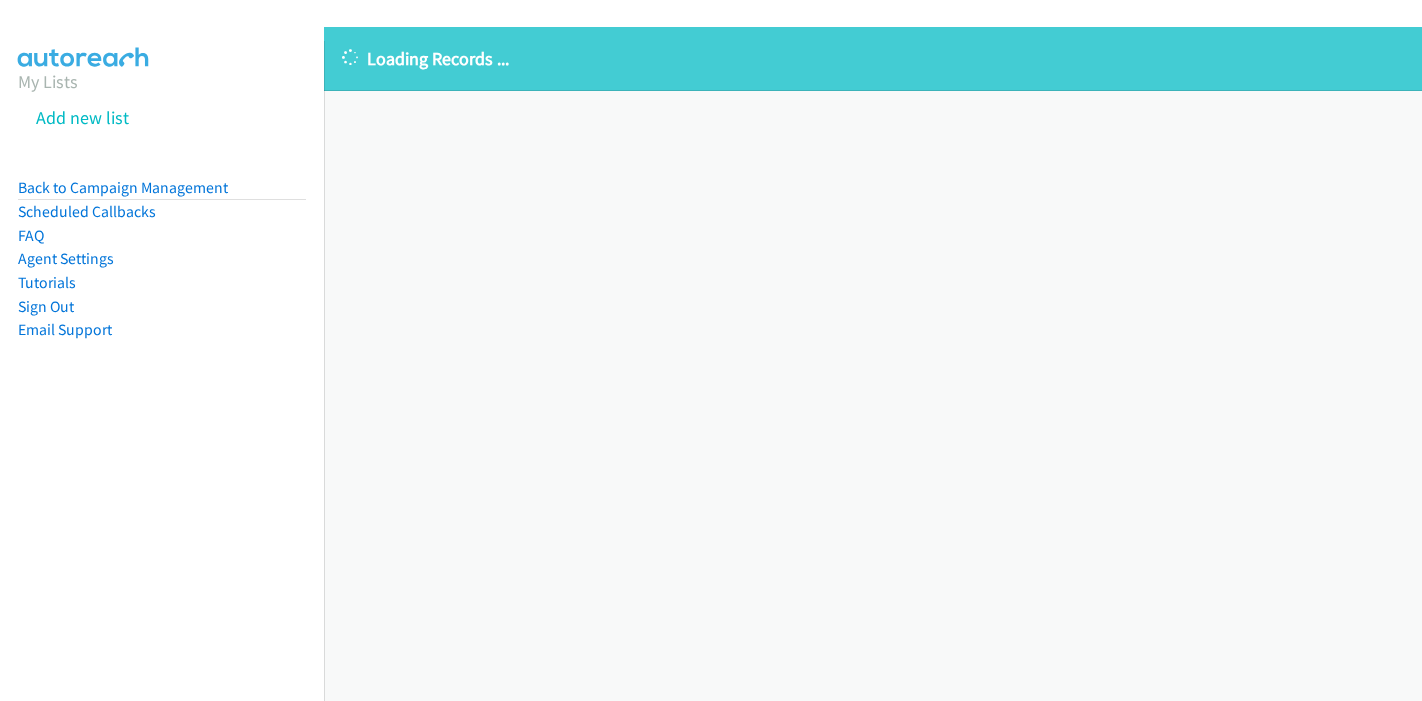 scroll, scrollTop: 0, scrollLeft: 0, axis: both 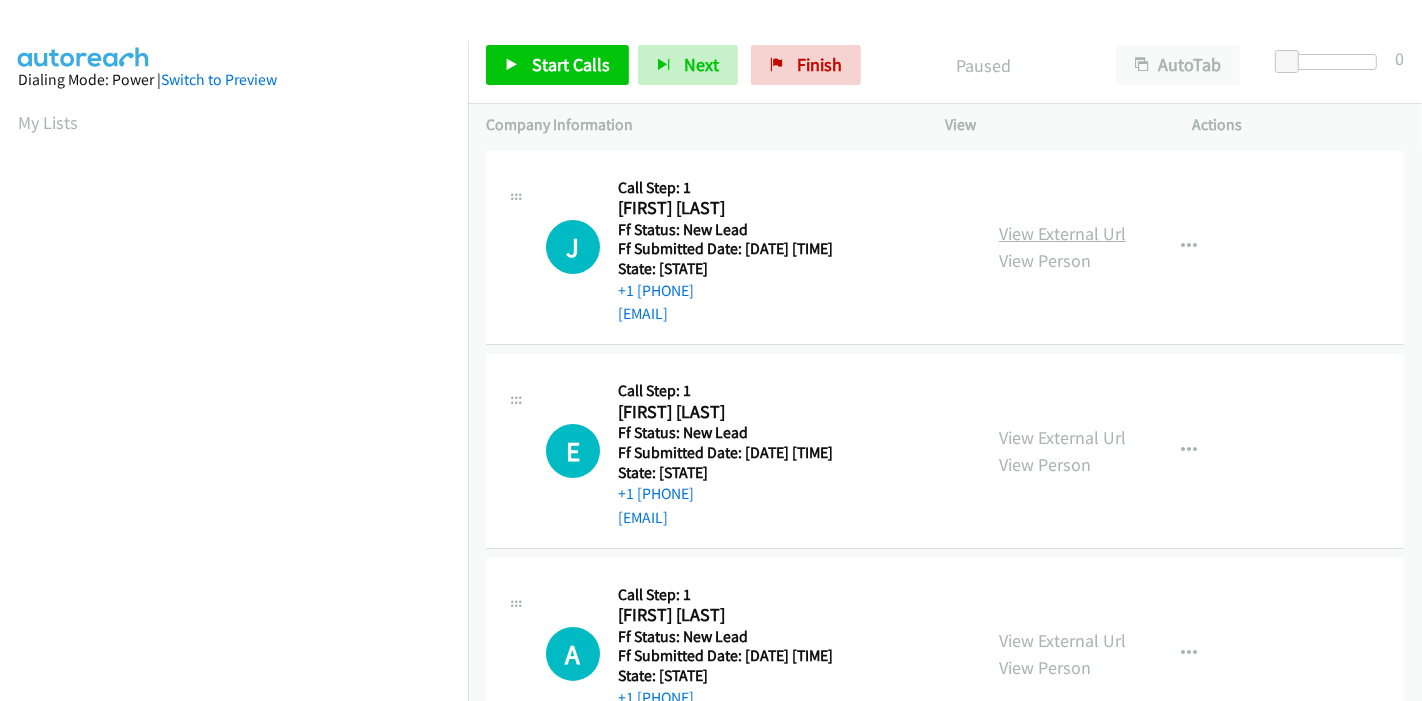 click on "View External Url" at bounding box center (1062, 233) 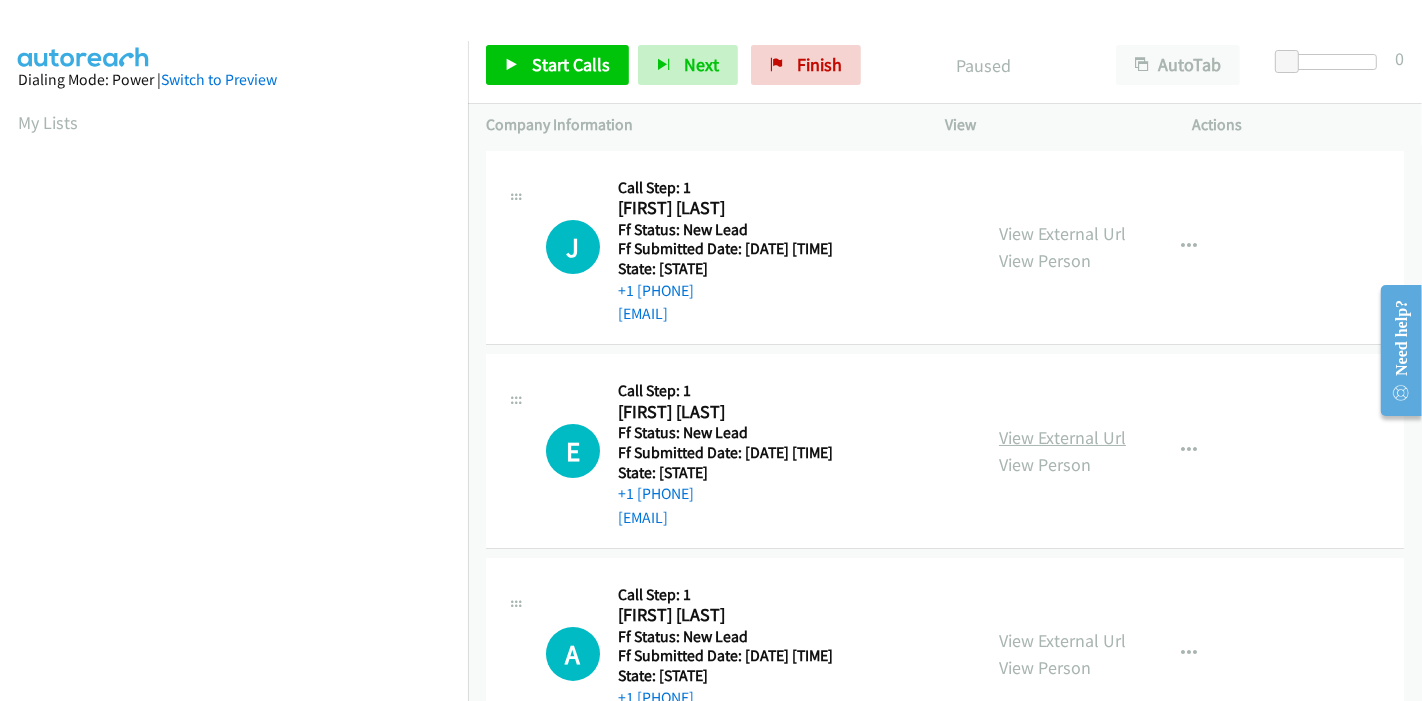 click on "View External Url" at bounding box center [1062, 437] 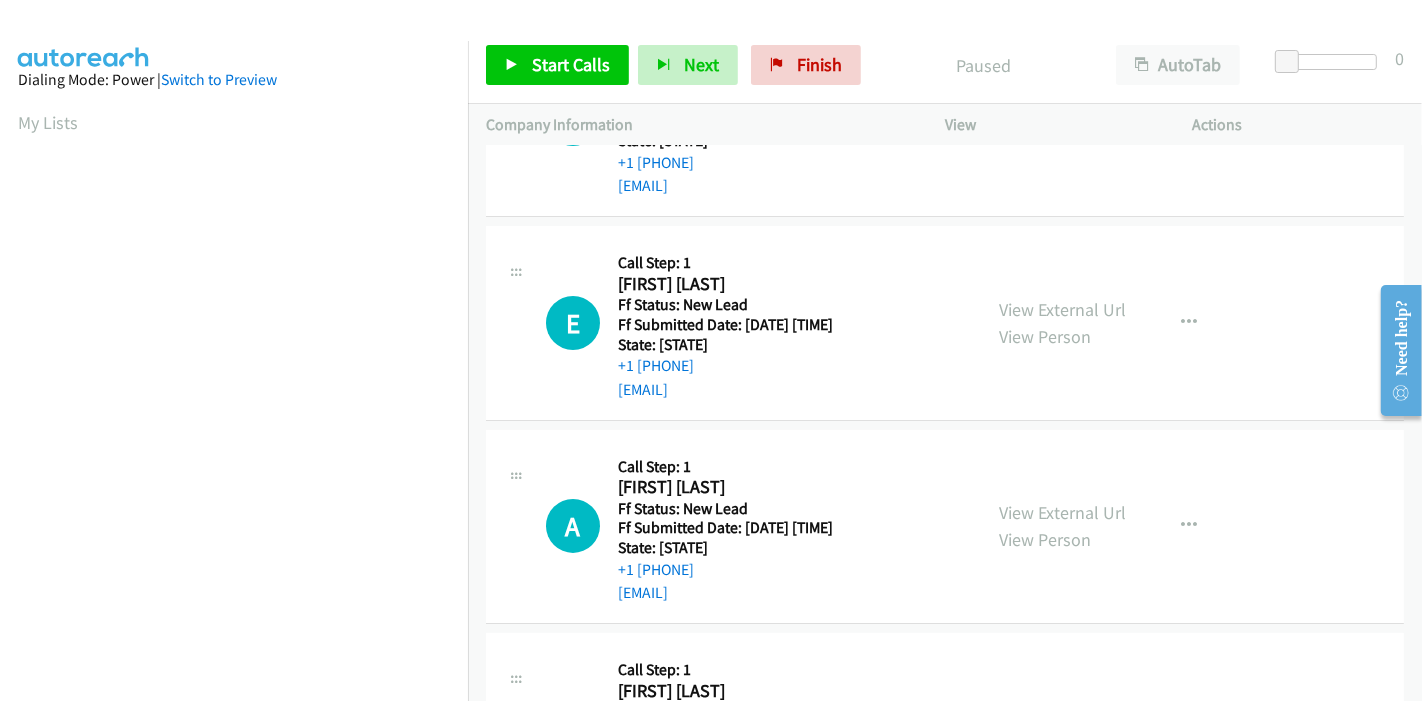 scroll, scrollTop: 222, scrollLeft: 0, axis: vertical 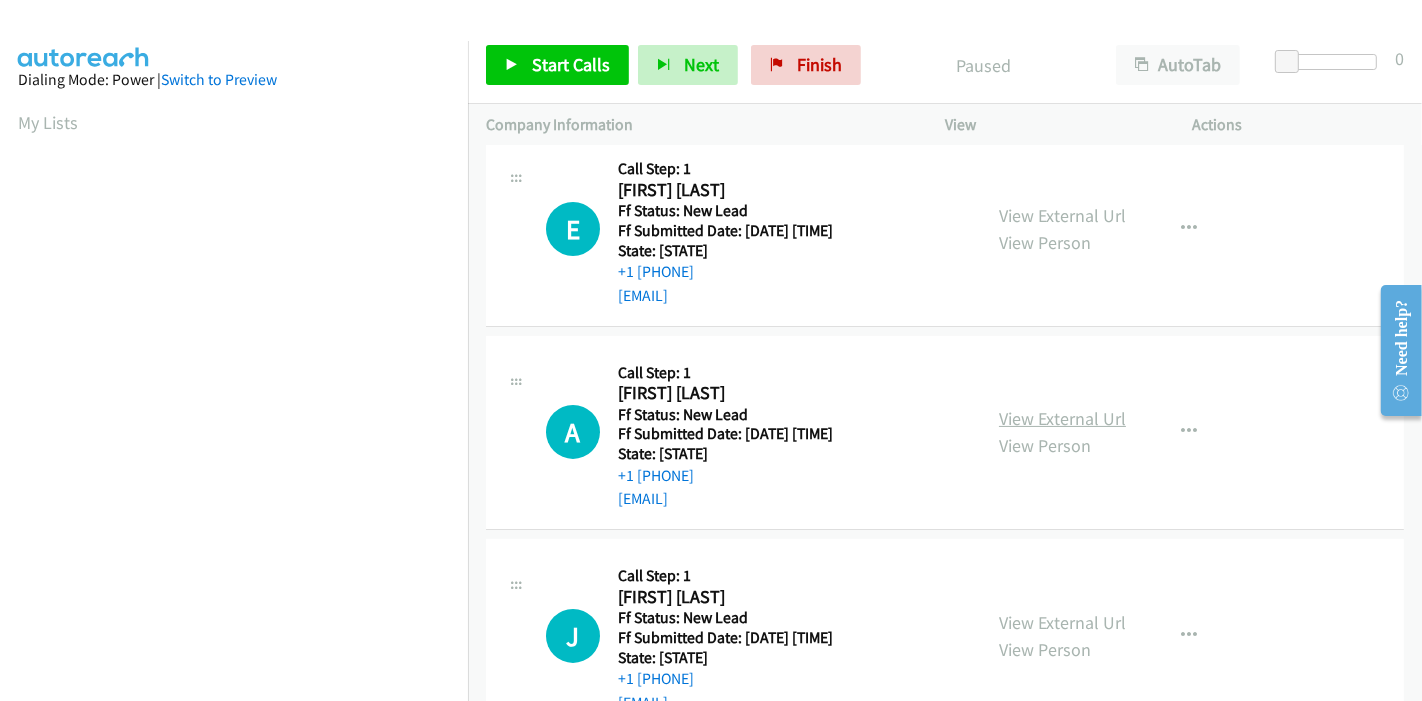click on "View External Url" at bounding box center (1062, 418) 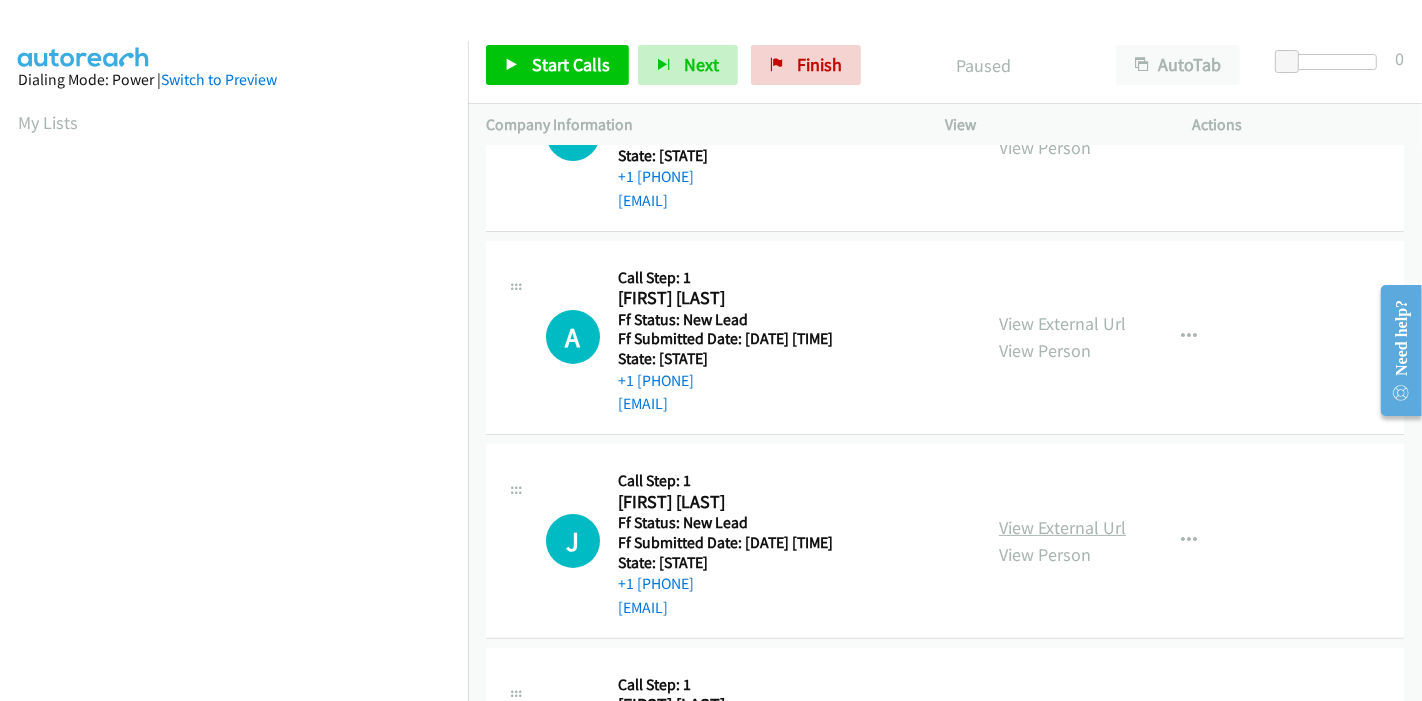 scroll, scrollTop: 444, scrollLeft: 0, axis: vertical 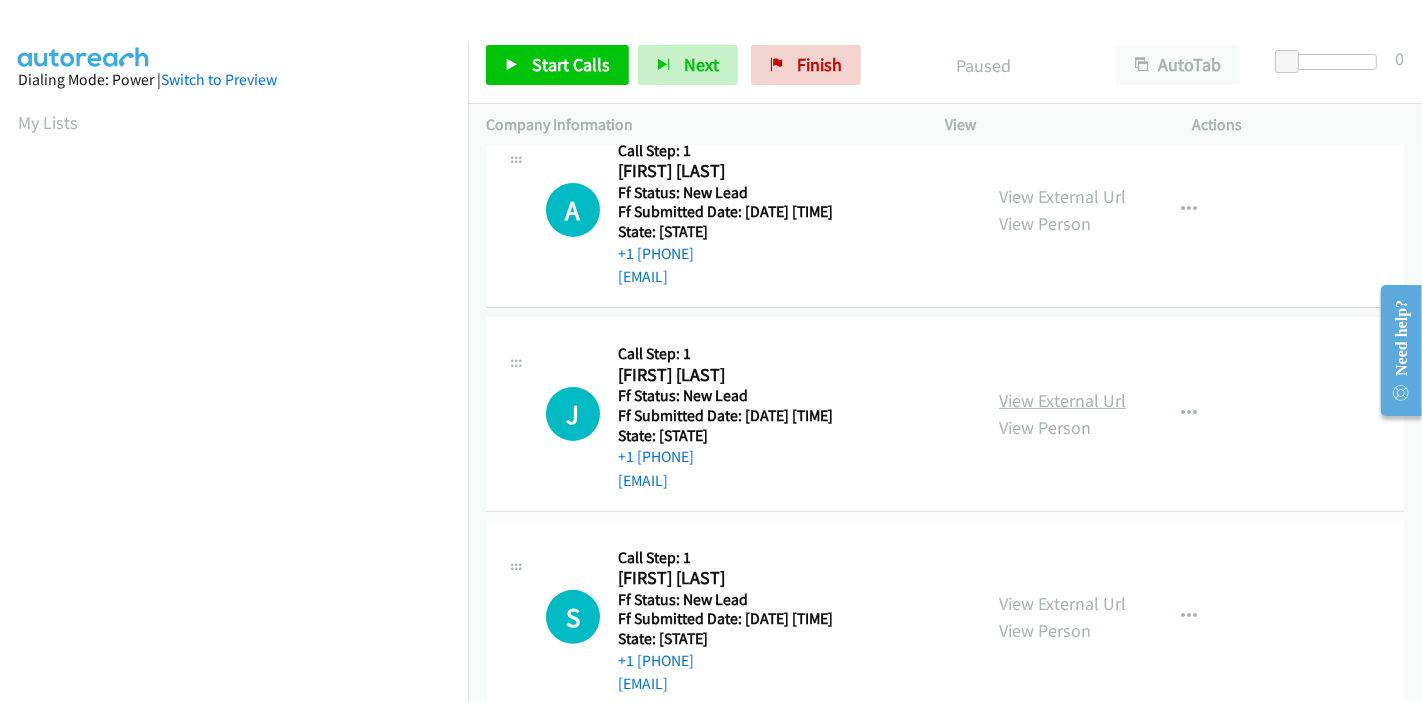 click on "View External Url" at bounding box center (1062, 400) 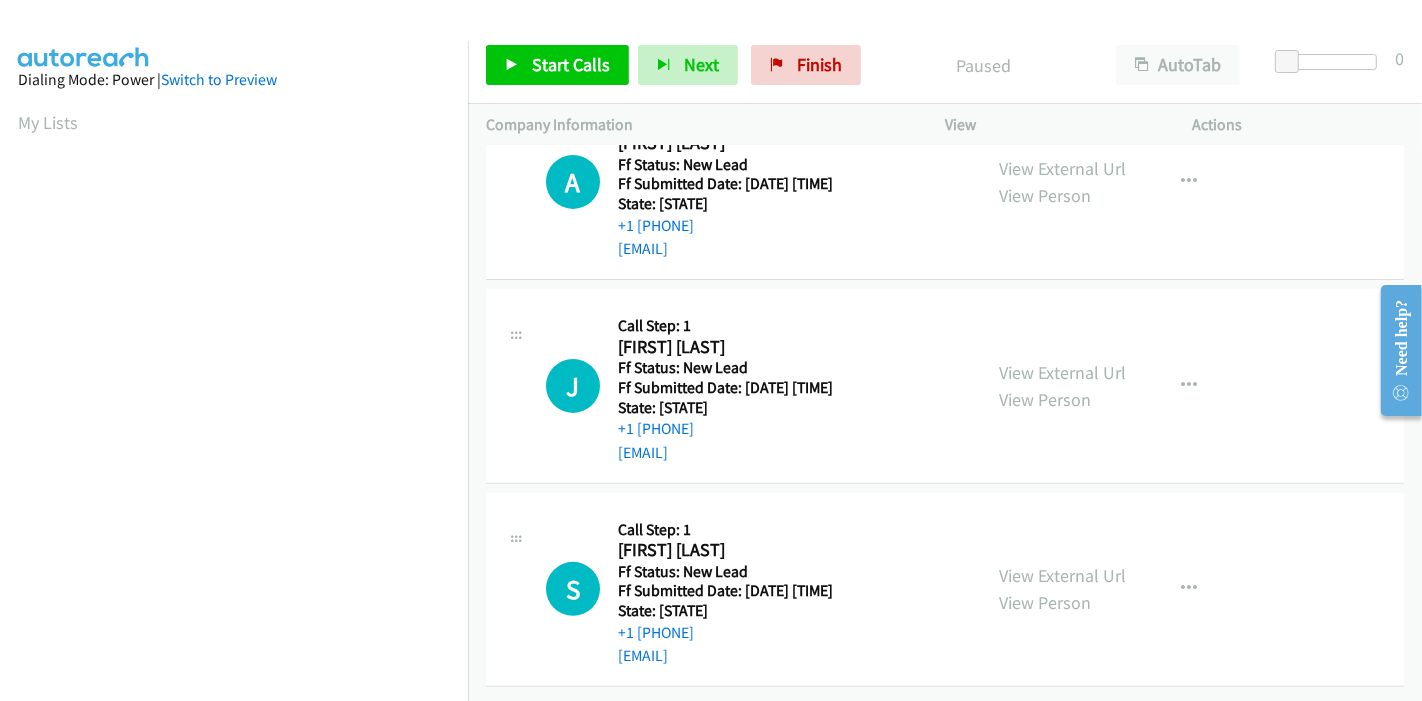scroll, scrollTop: 487, scrollLeft: 0, axis: vertical 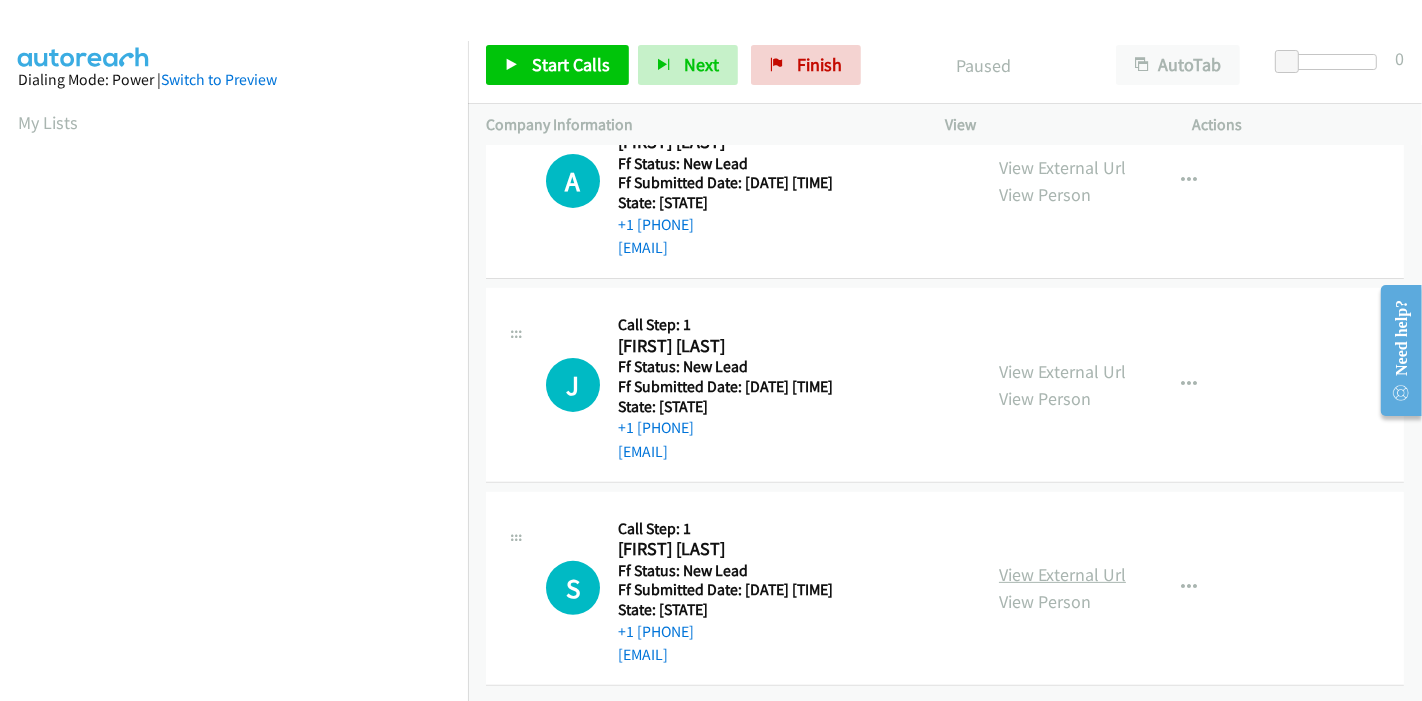 click on "View External Url" at bounding box center [1062, 574] 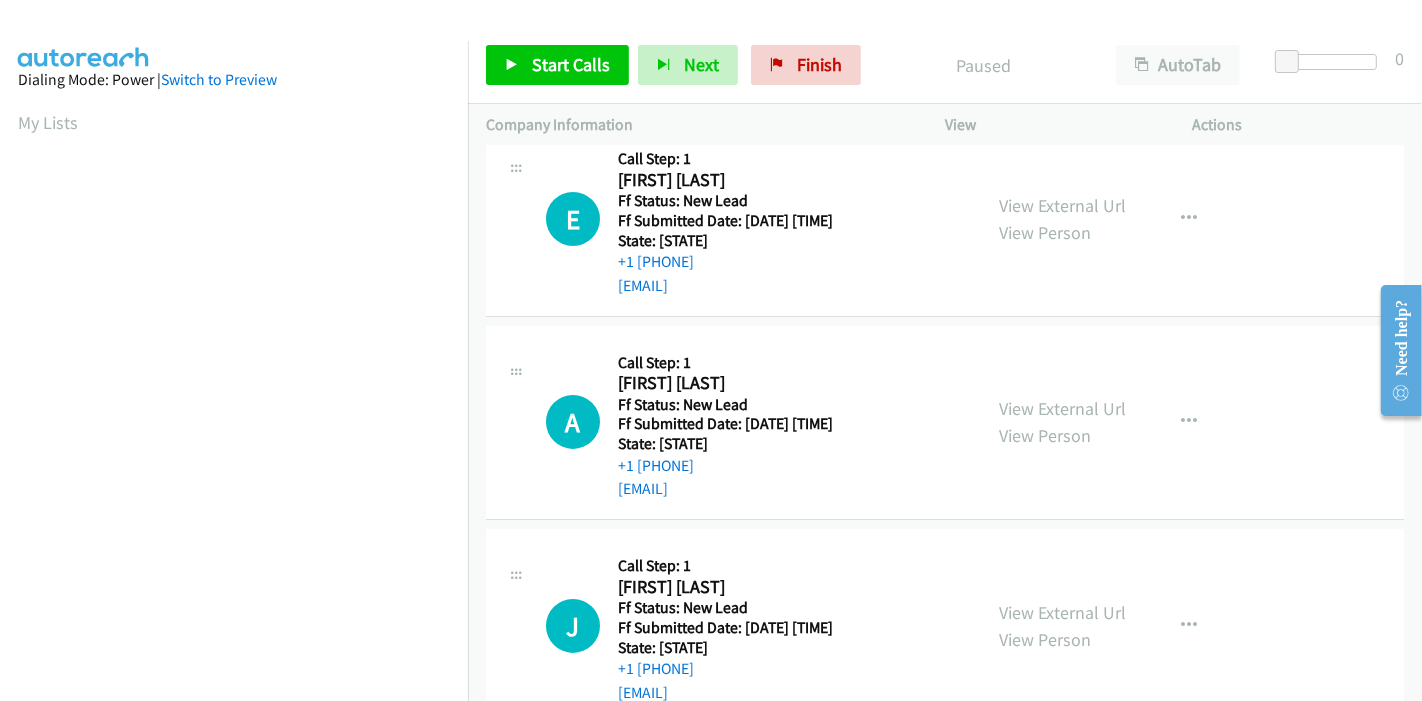 scroll, scrollTop: 0, scrollLeft: 0, axis: both 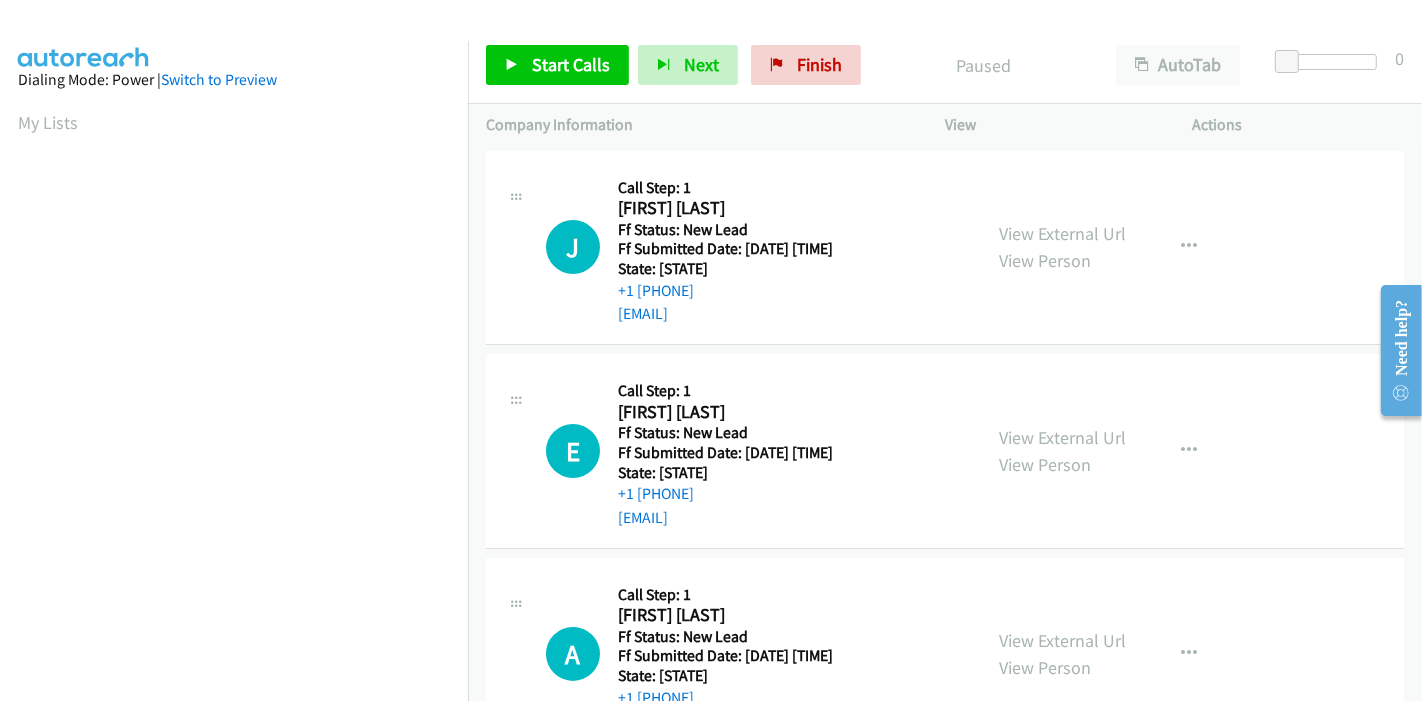click on "Start Calls
Pause
Next
Finish
Paused
AutoTab
AutoTab
0" at bounding box center [945, 65] 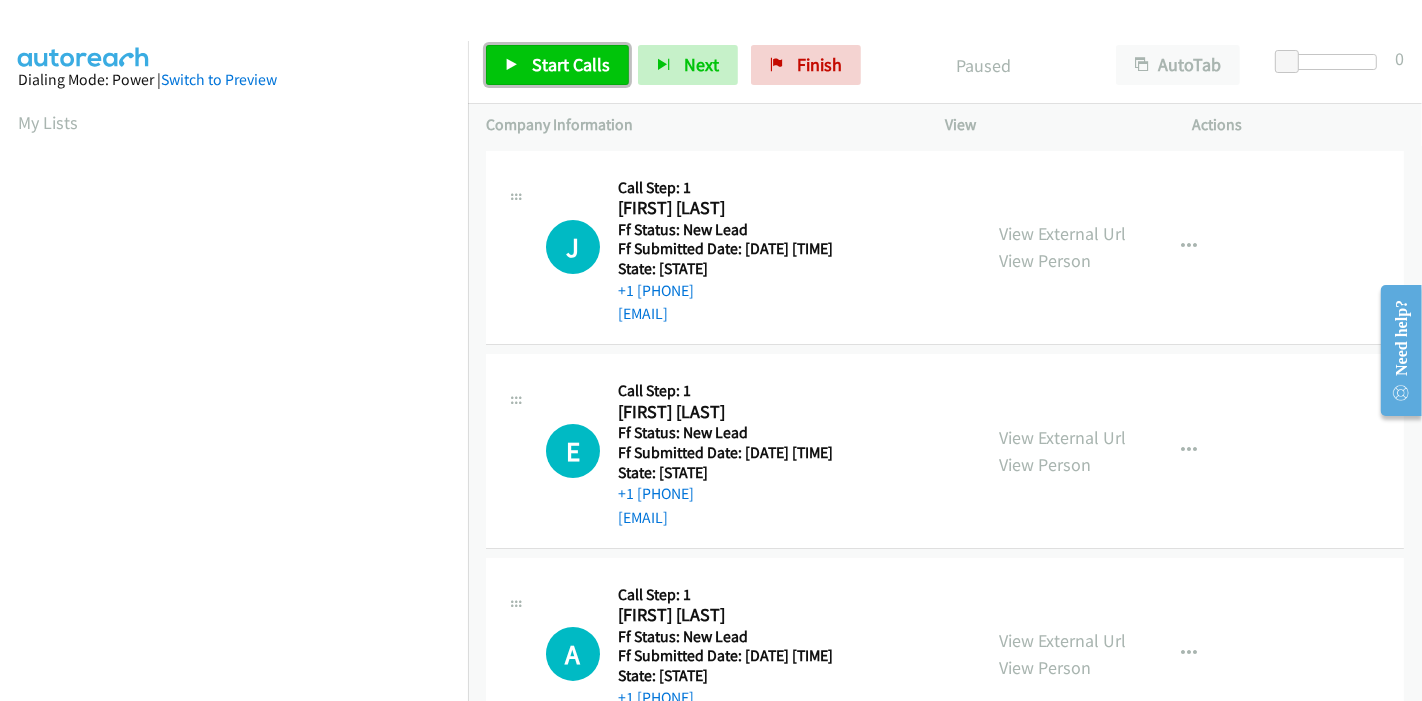 click on "Start Calls" at bounding box center (557, 65) 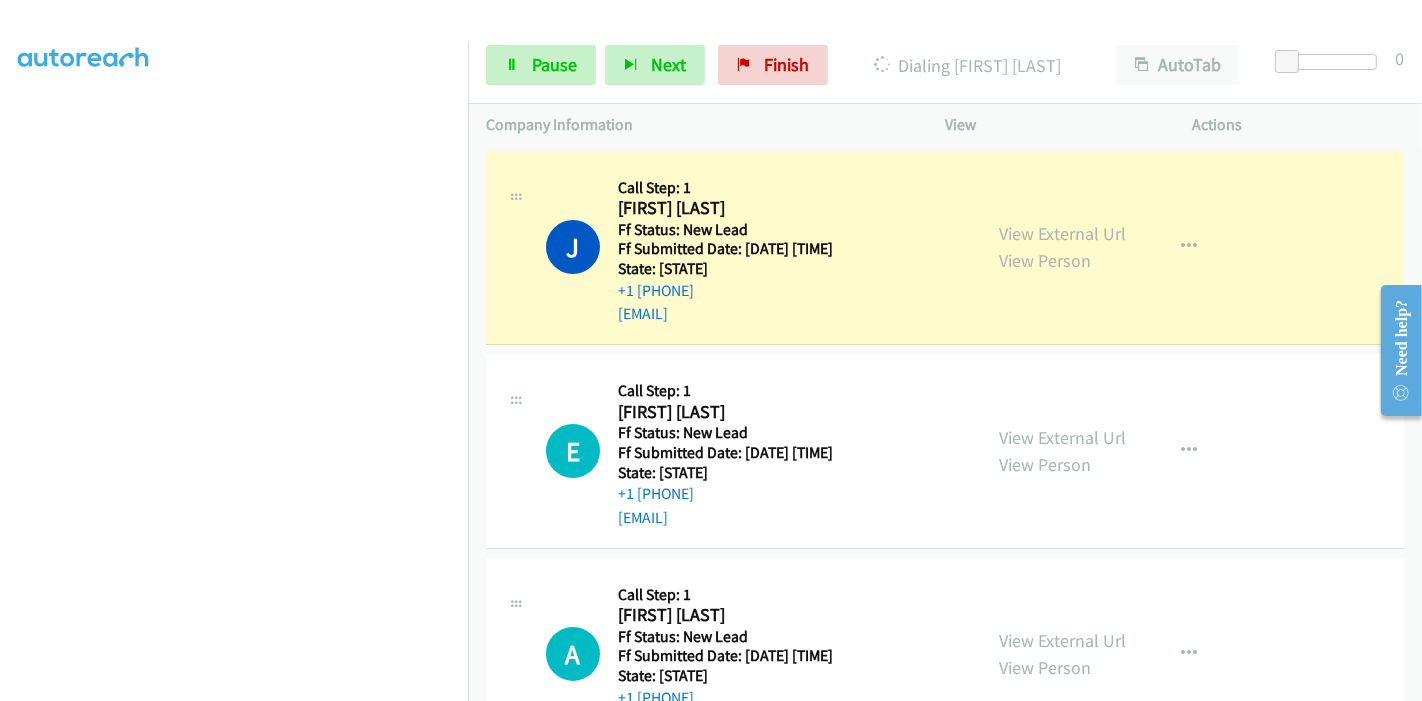 scroll, scrollTop: 422, scrollLeft: 0, axis: vertical 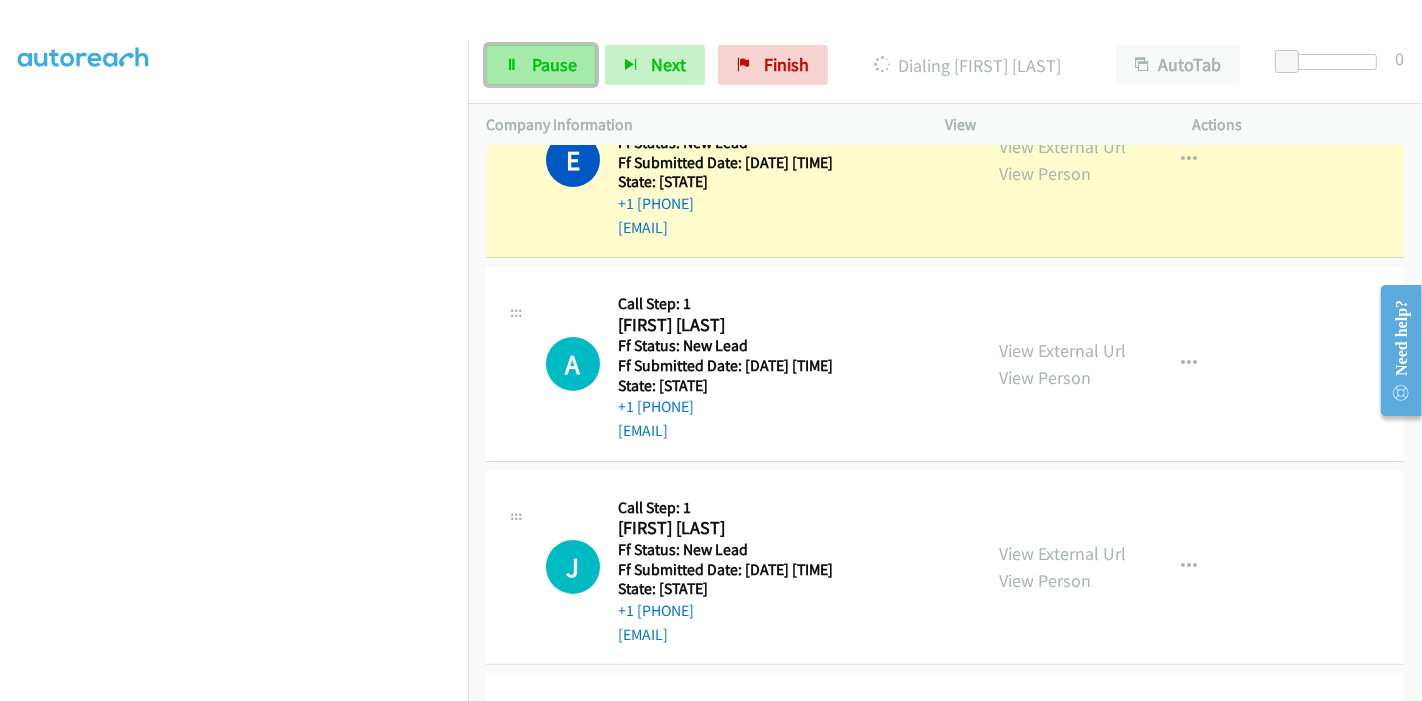 click on "Pause" at bounding box center [541, 65] 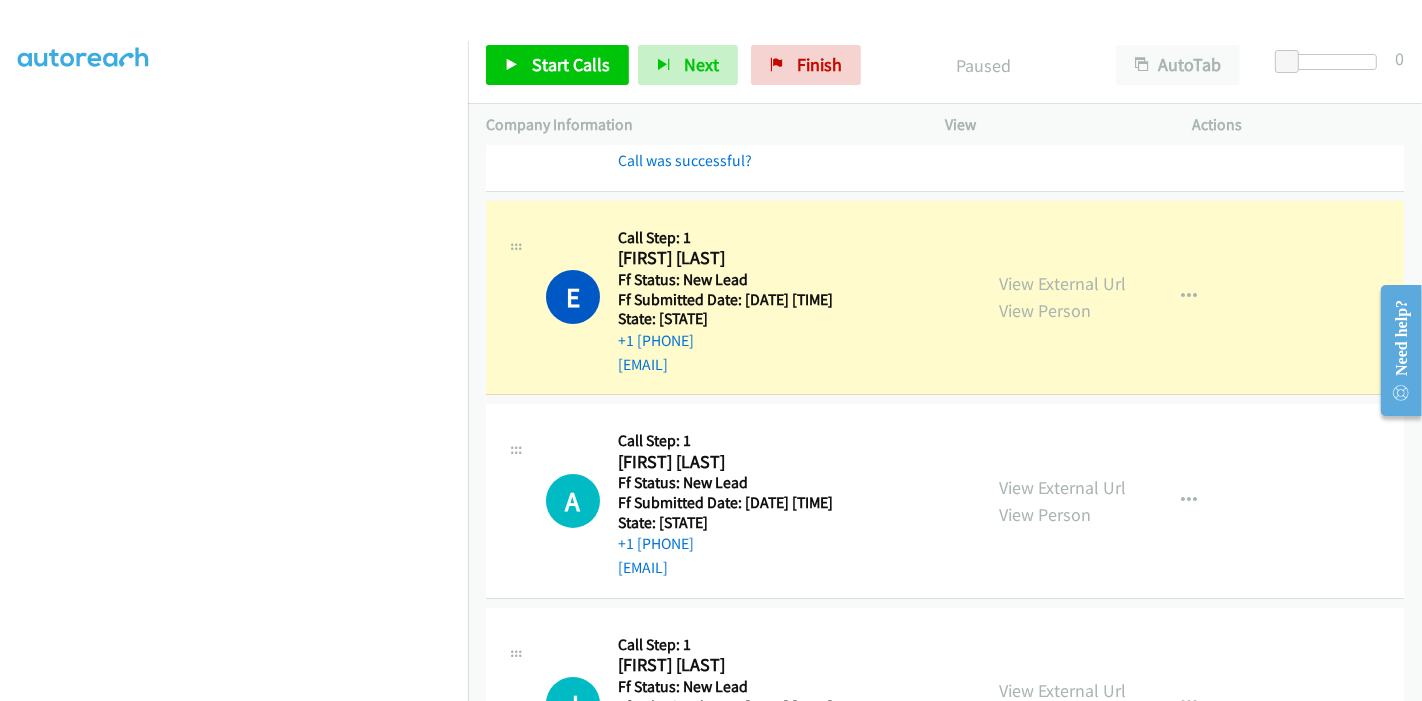 scroll, scrollTop: 307, scrollLeft: 0, axis: vertical 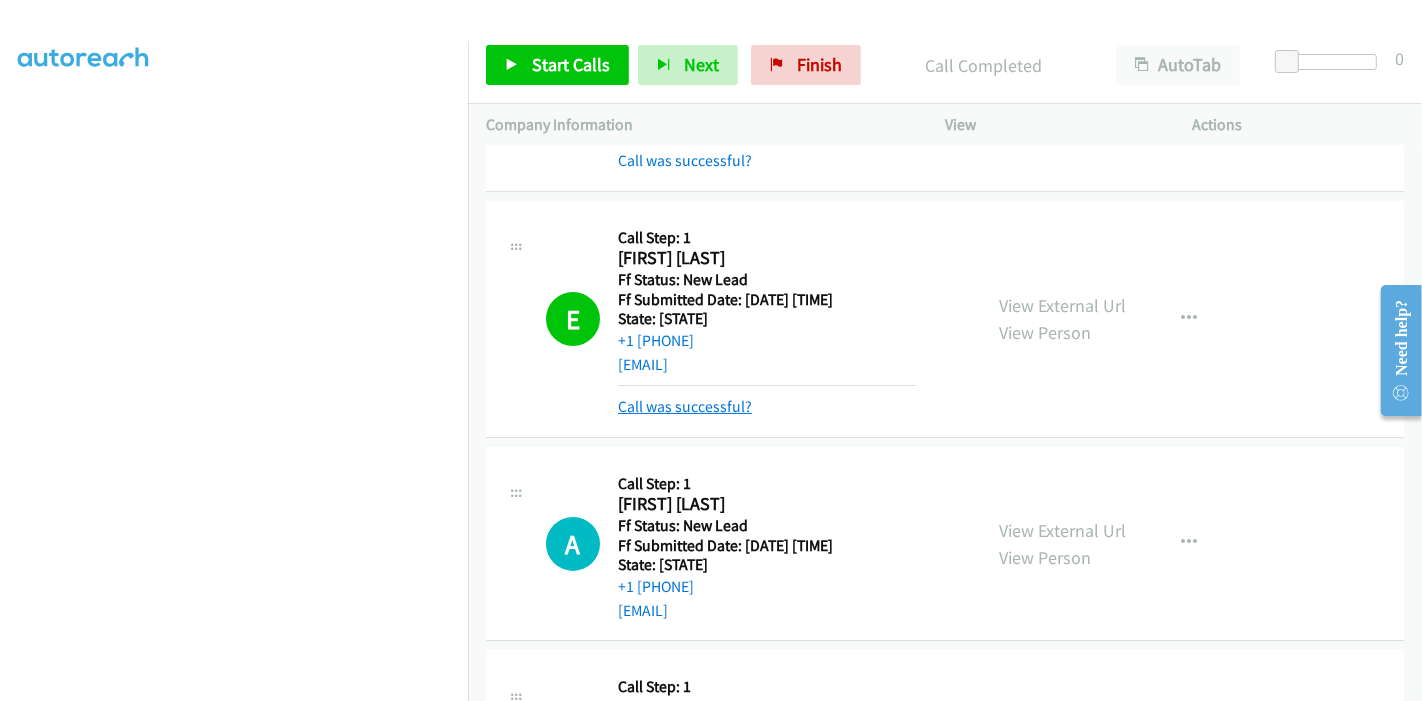 click on "Call was successful?" at bounding box center (685, 406) 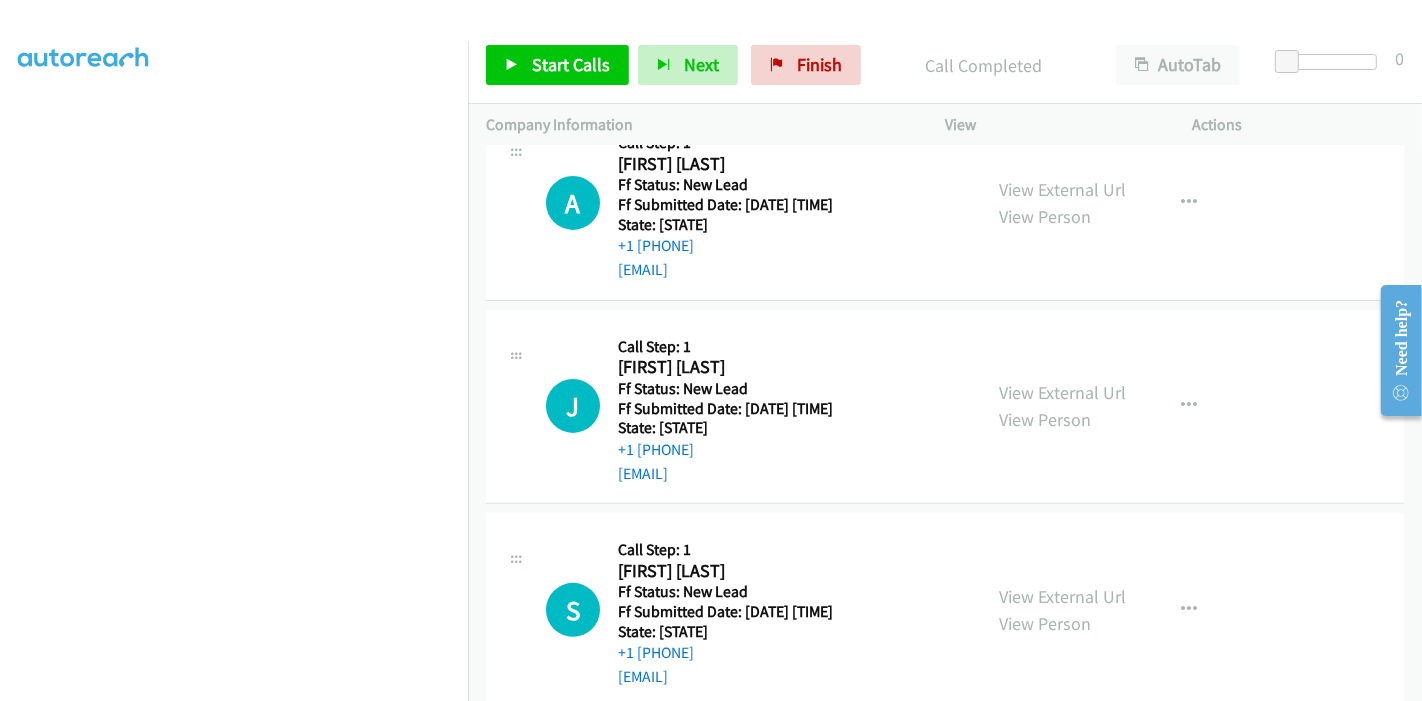 scroll, scrollTop: 529, scrollLeft: 0, axis: vertical 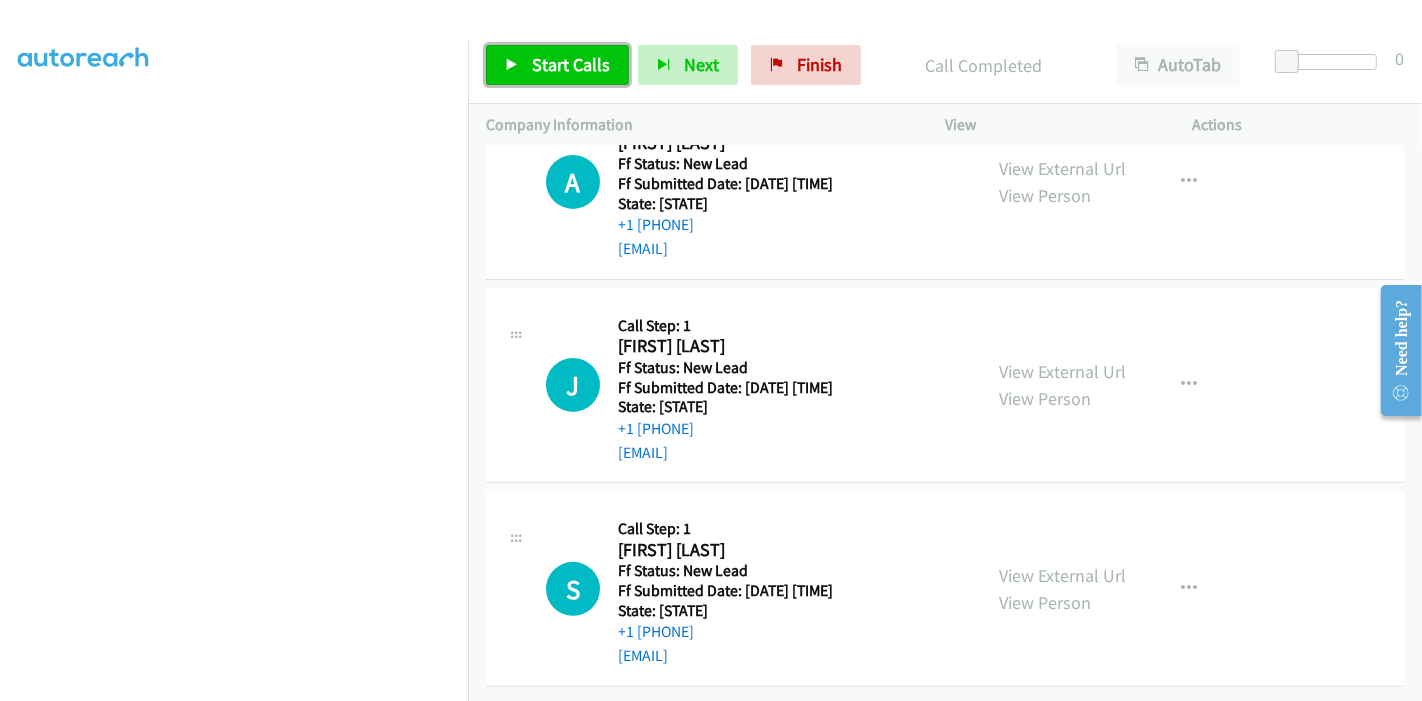 click on "Start Calls" at bounding box center [571, 64] 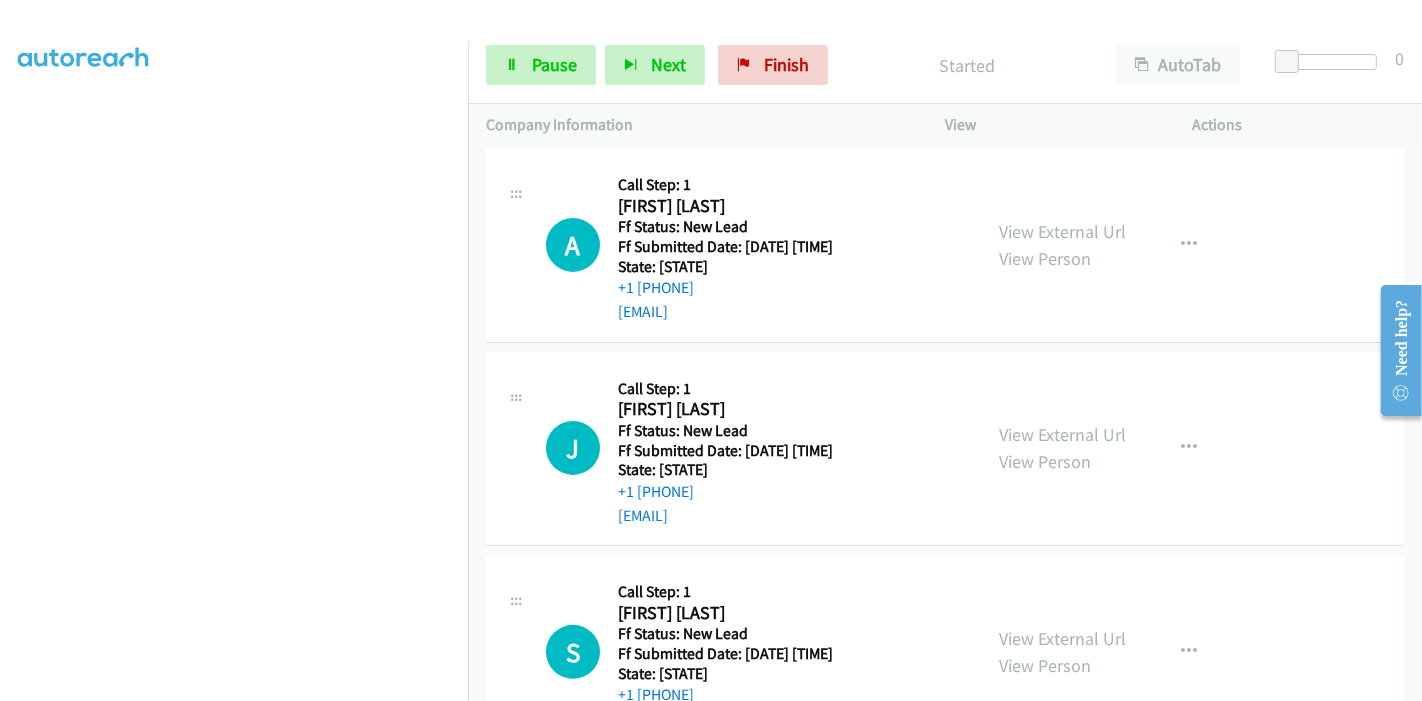 scroll, scrollTop: 418, scrollLeft: 0, axis: vertical 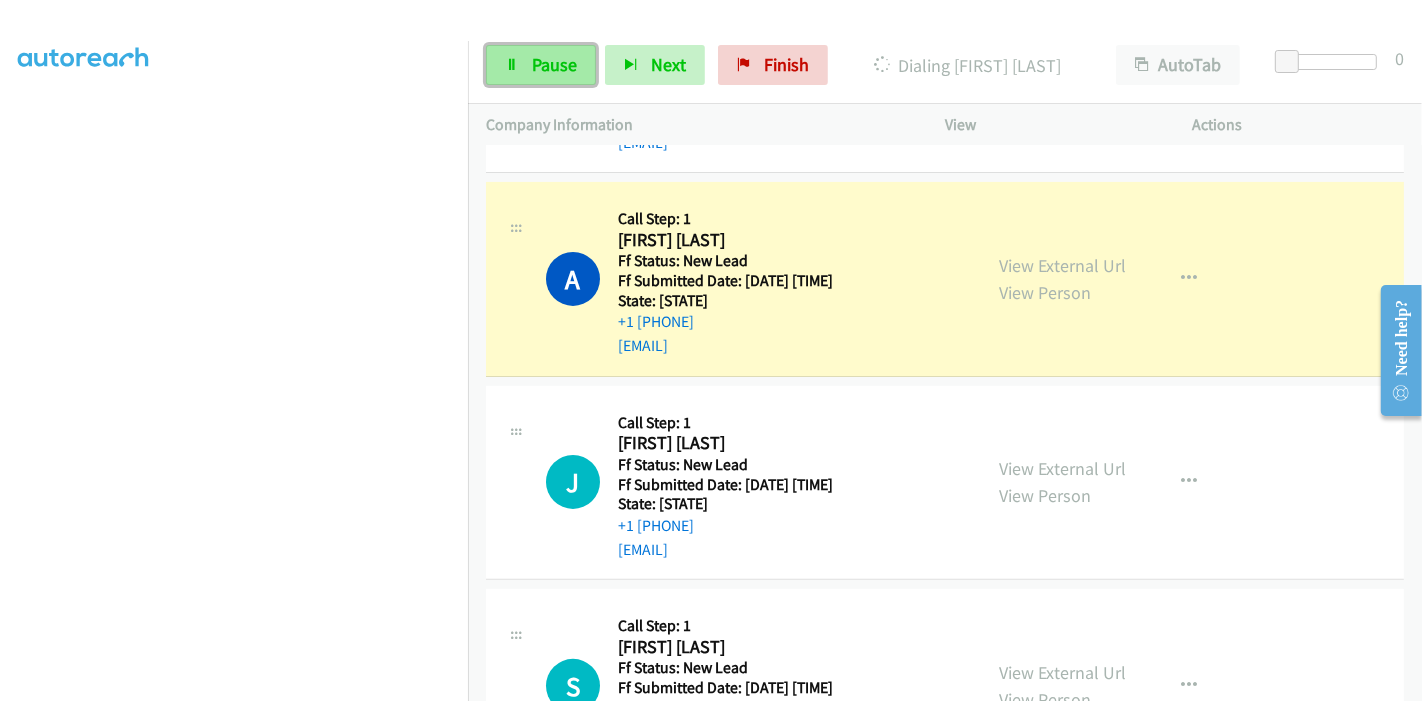 click on "Pause" at bounding box center [541, 65] 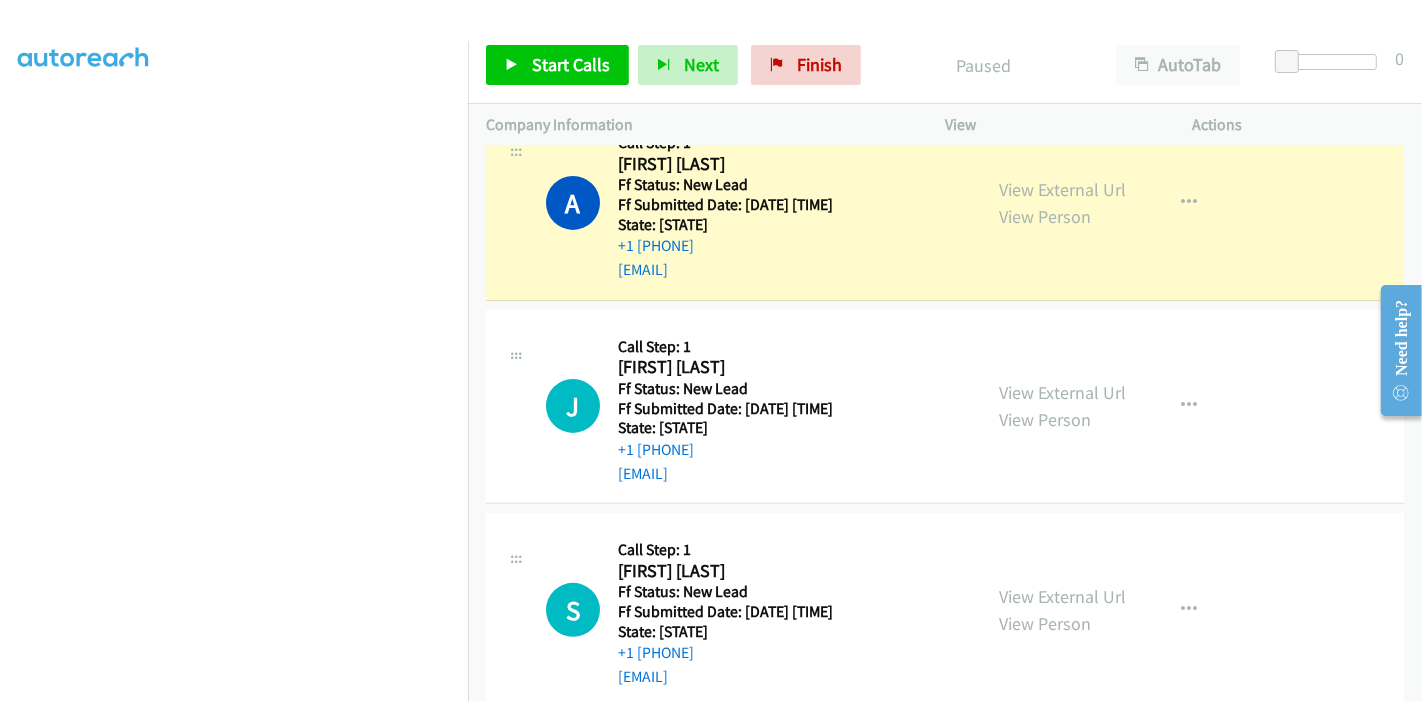 scroll, scrollTop: 529, scrollLeft: 0, axis: vertical 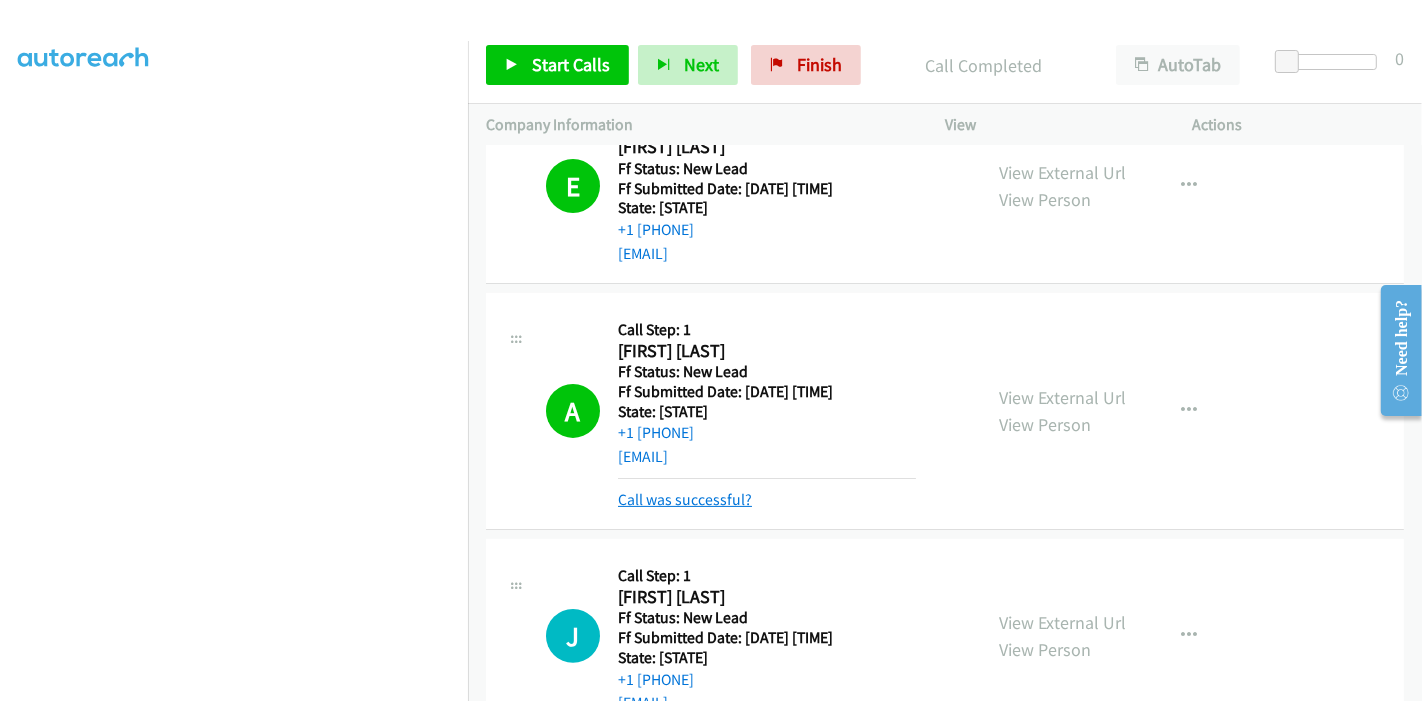 click on "Call was successful?" at bounding box center [685, 499] 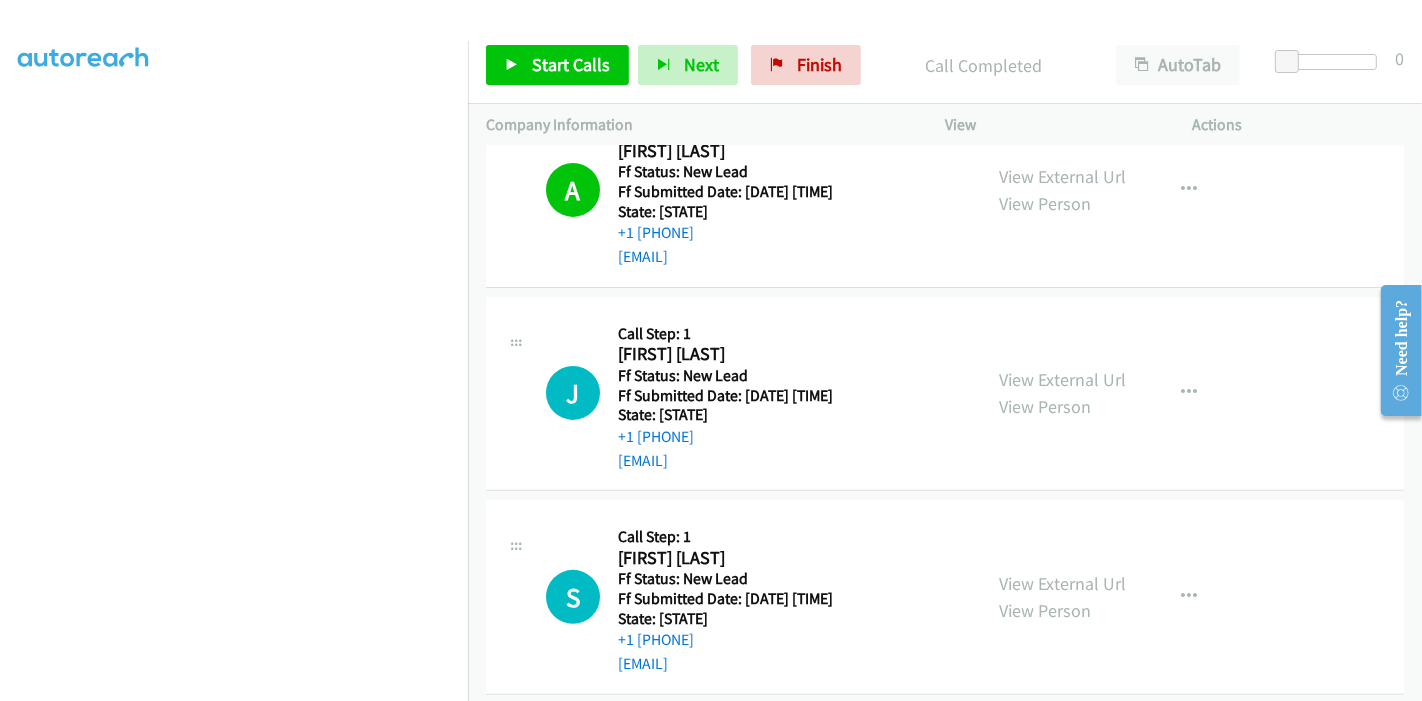 scroll, scrollTop: 529, scrollLeft: 0, axis: vertical 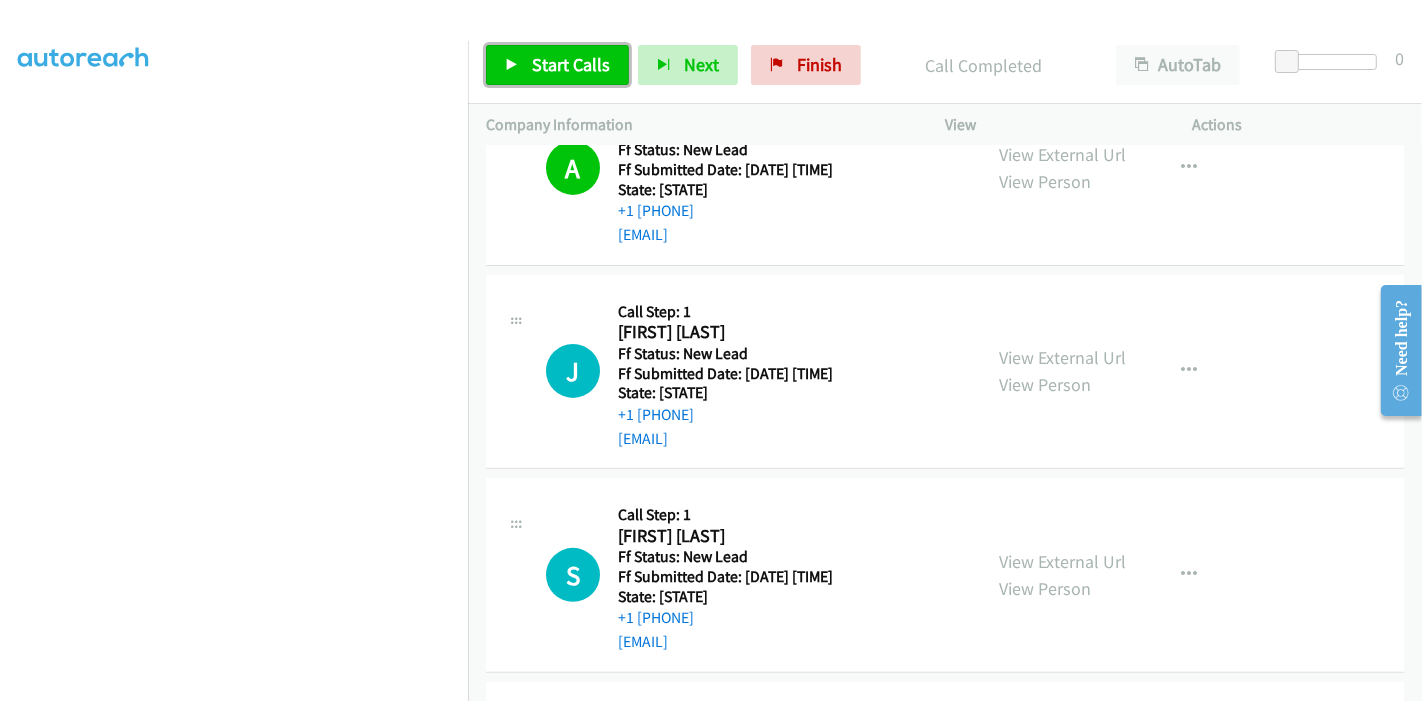click on "Start Calls" at bounding box center [571, 64] 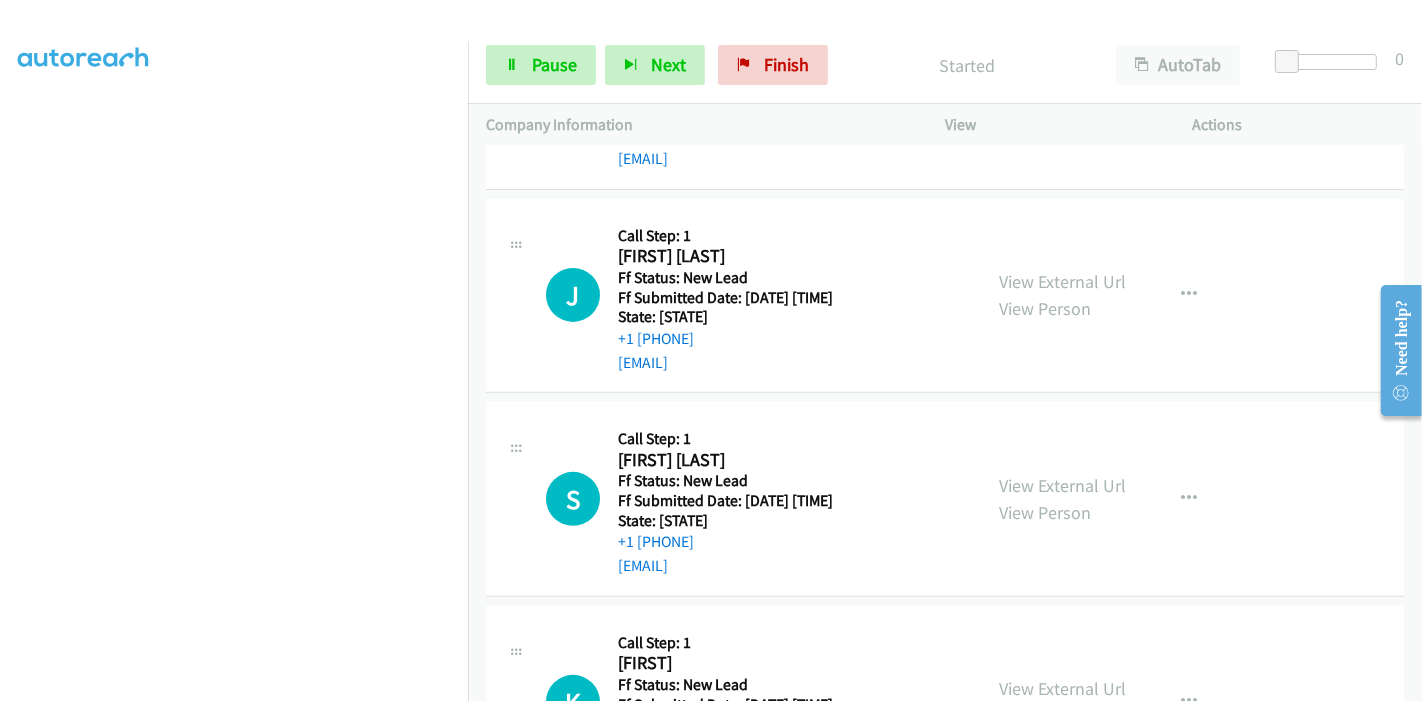 scroll, scrollTop: 640, scrollLeft: 0, axis: vertical 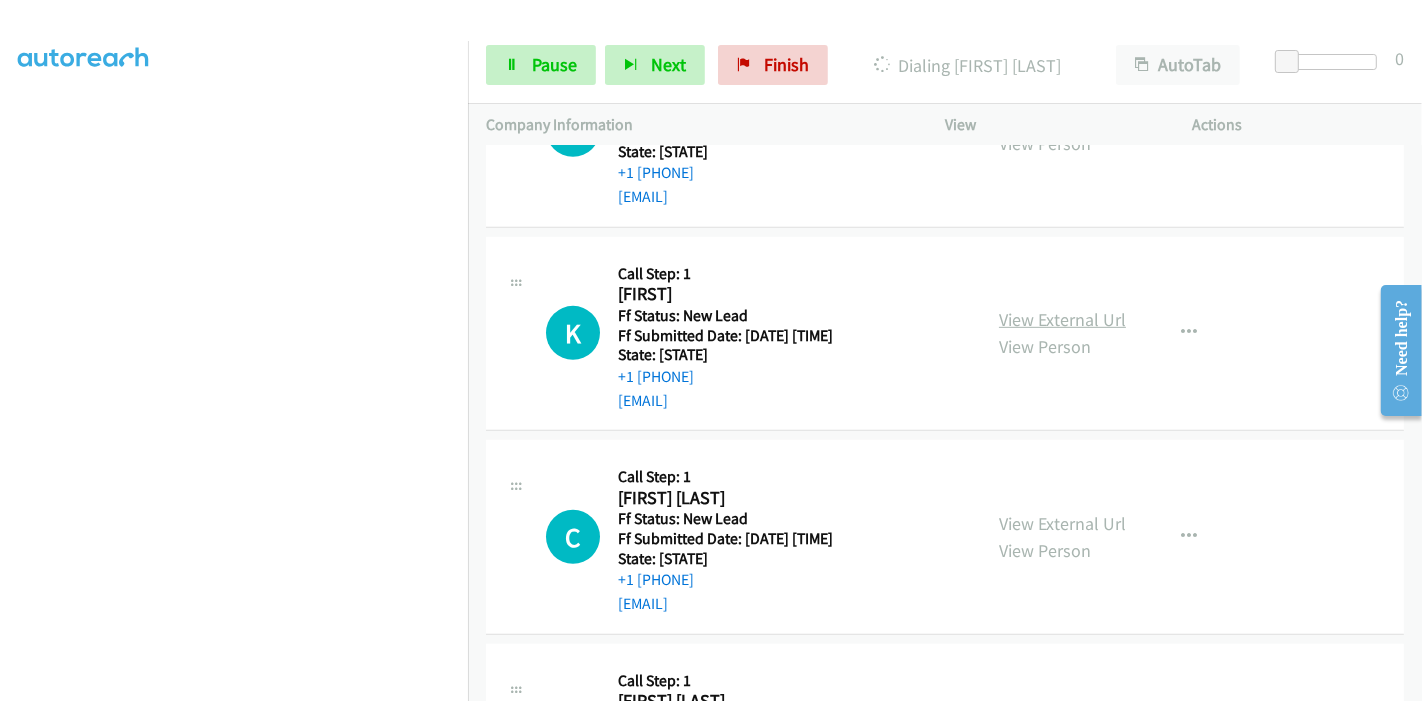 click on "View External Url" at bounding box center [1062, 319] 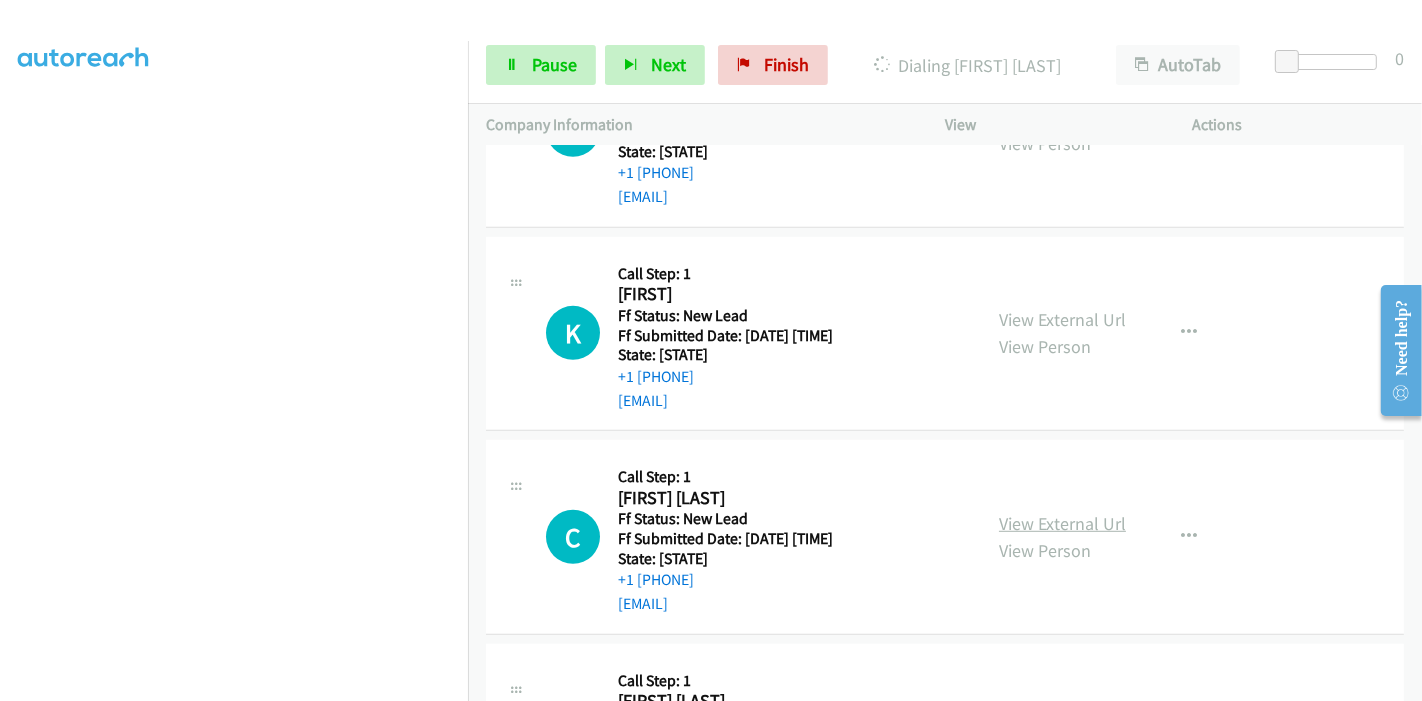 click on "View External Url" at bounding box center (1062, 523) 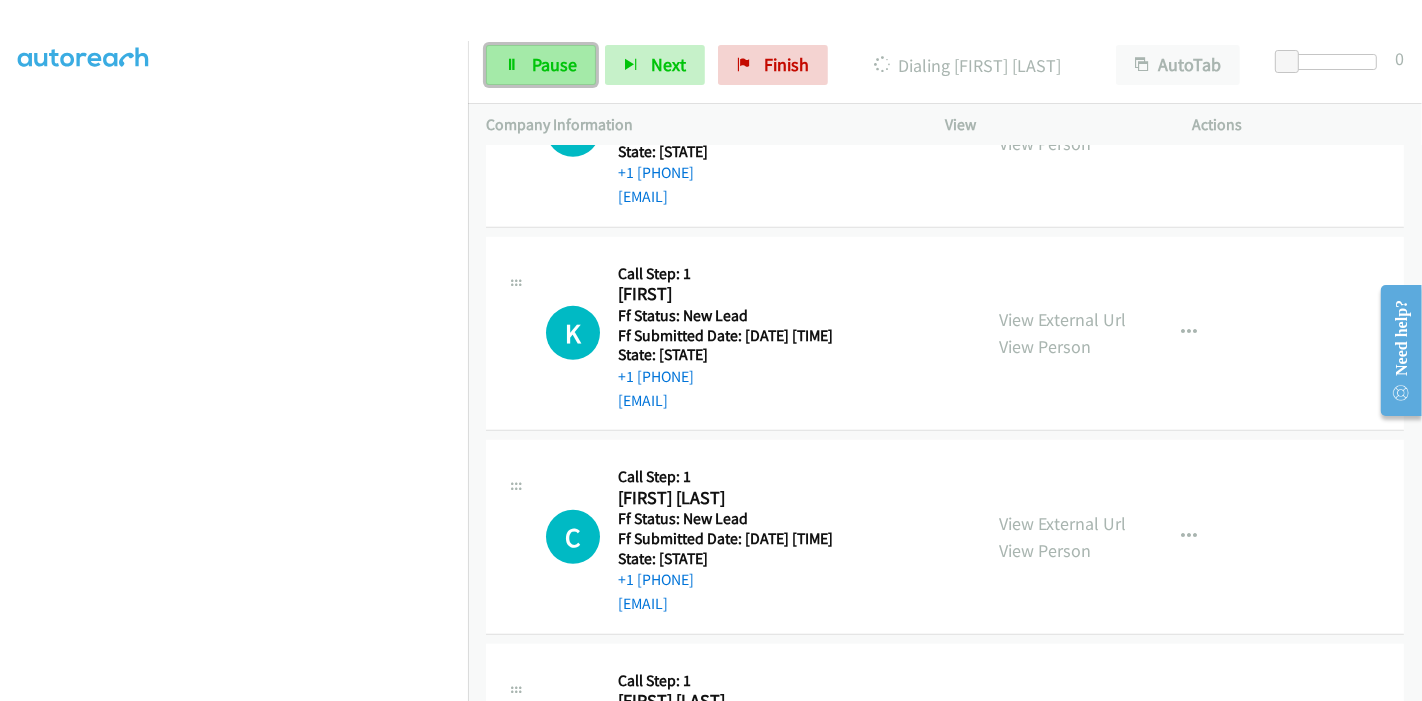 click on "Pause" at bounding box center (554, 64) 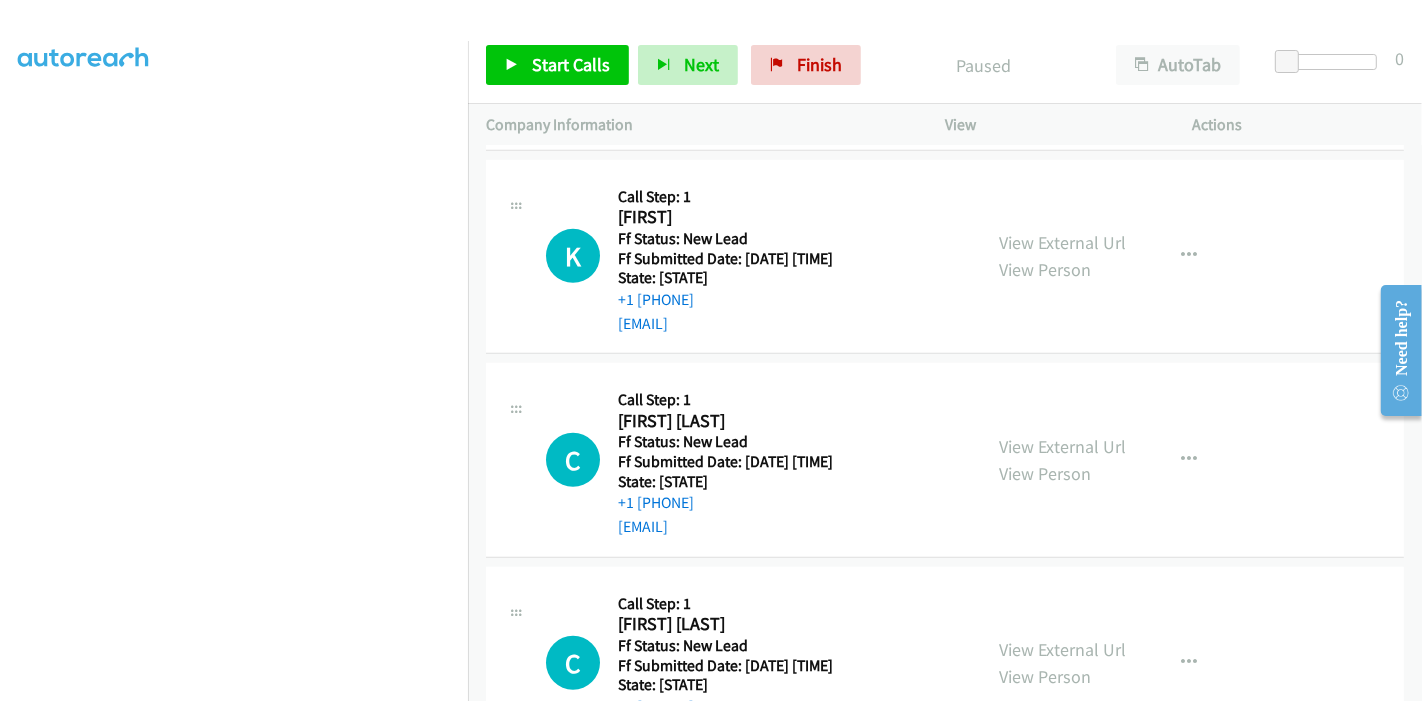 scroll, scrollTop: 1085, scrollLeft: 0, axis: vertical 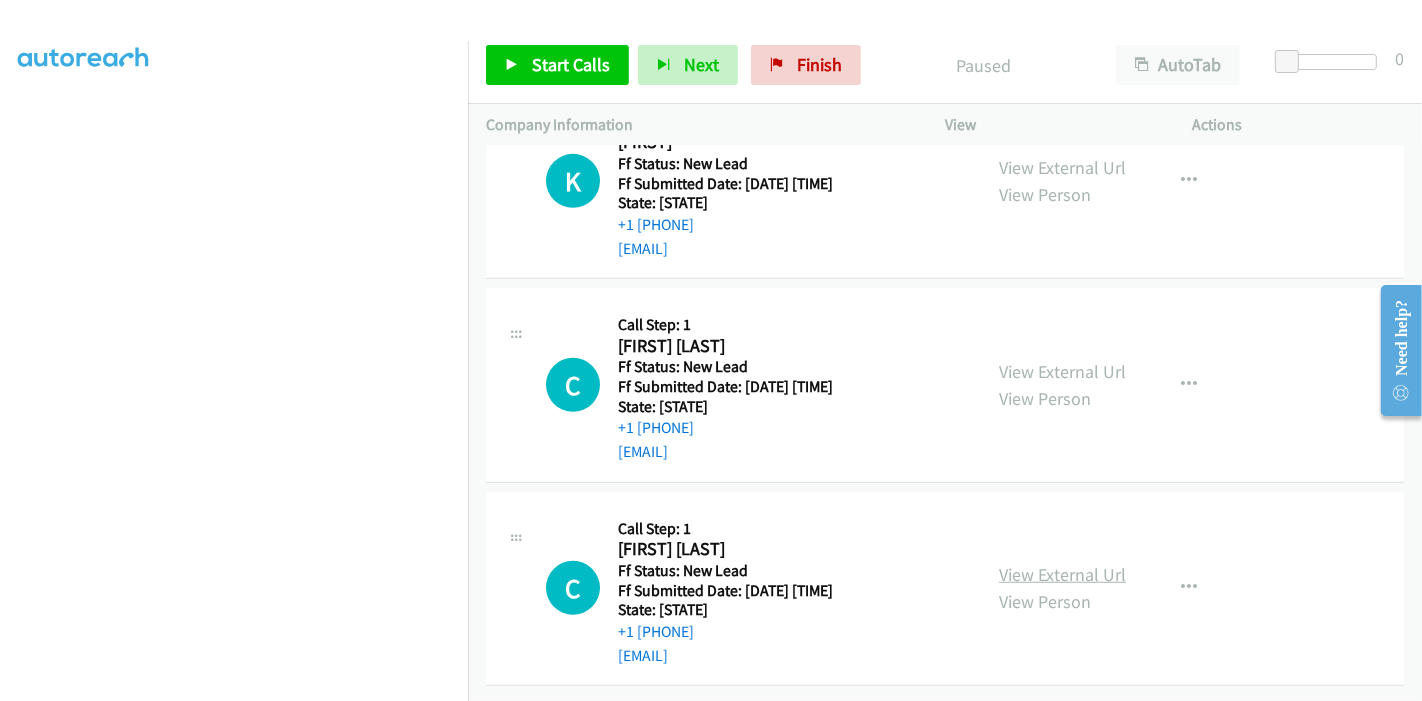 click on "View External Url" at bounding box center (1062, 574) 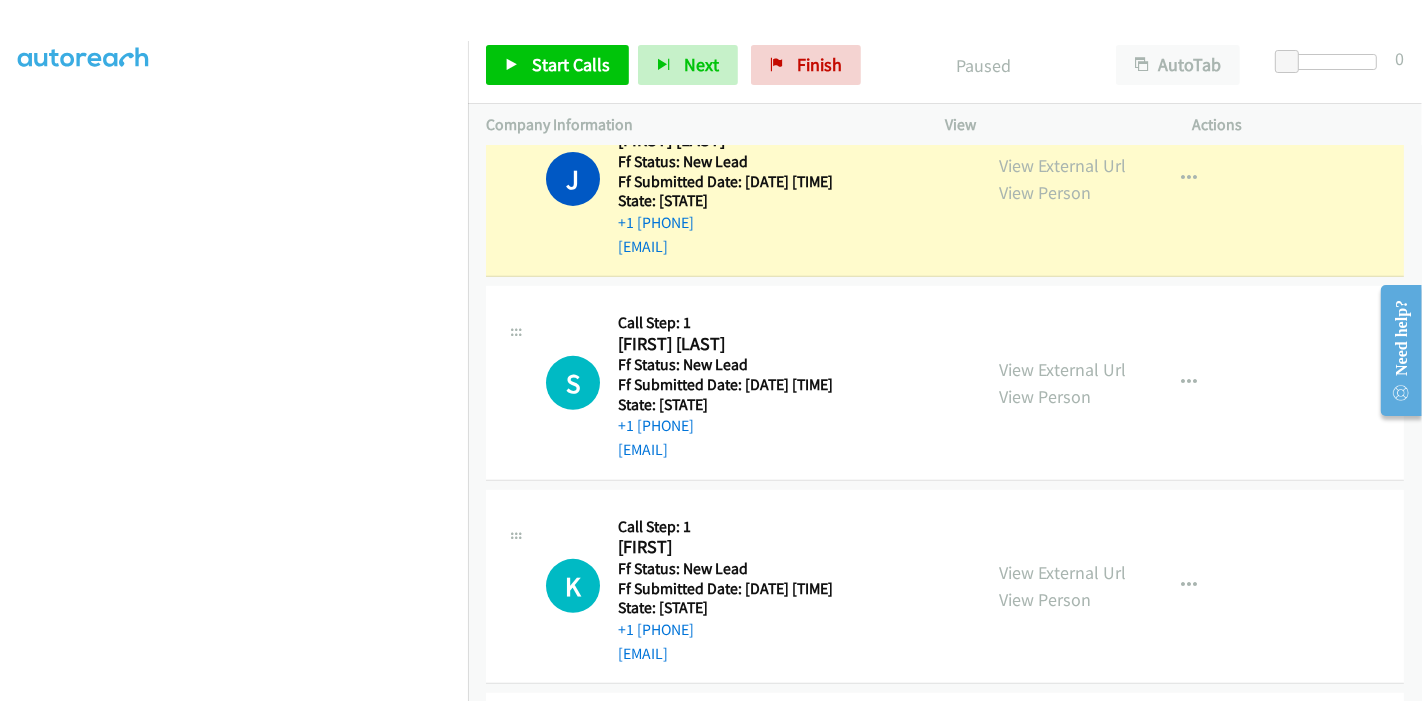 scroll, scrollTop: 694, scrollLeft: 0, axis: vertical 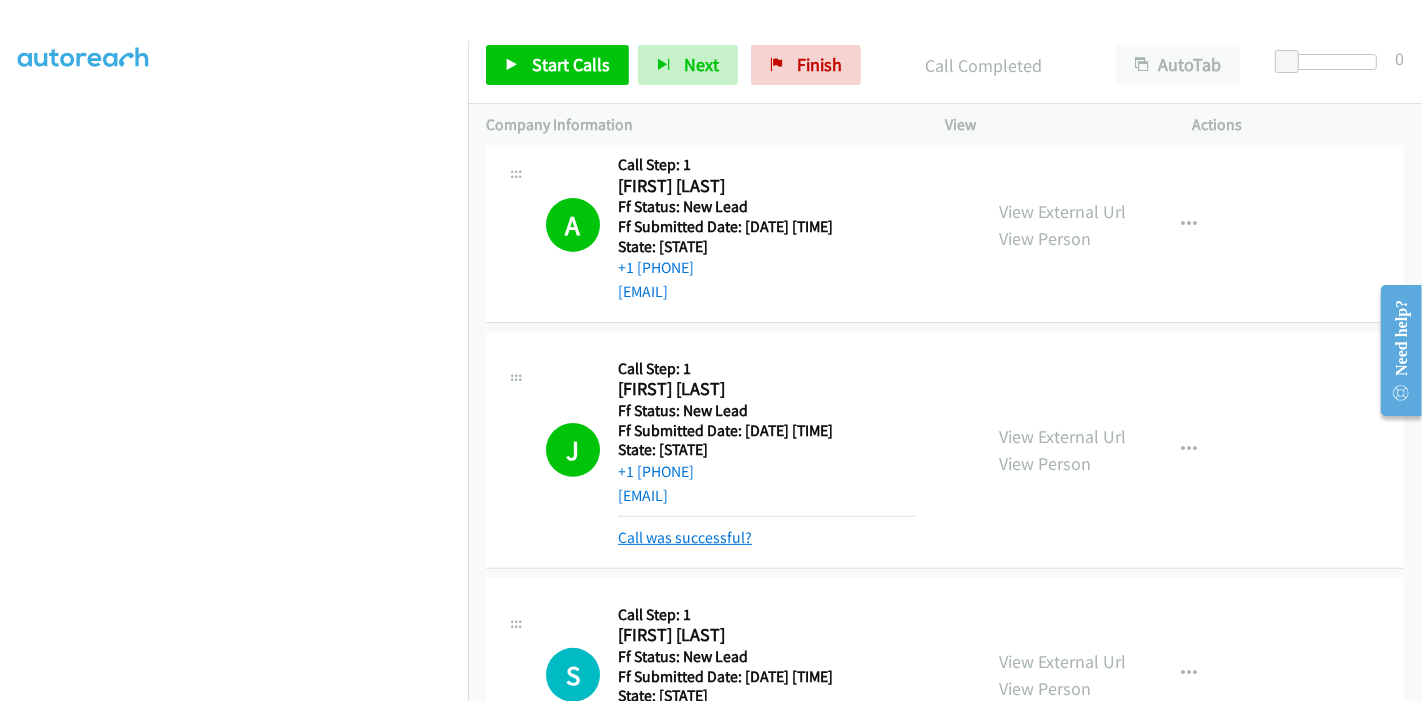 click on "Call was successful?" at bounding box center [685, 537] 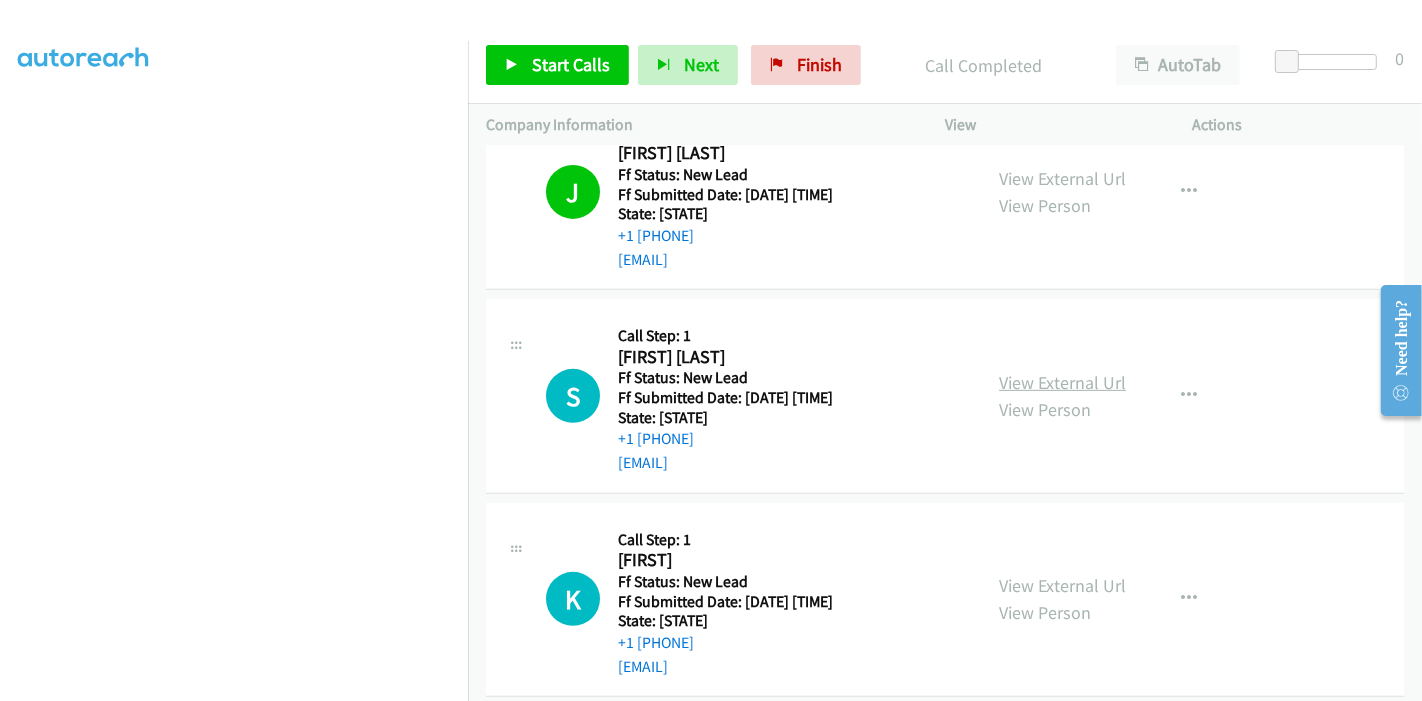 scroll, scrollTop: 786, scrollLeft: 0, axis: vertical 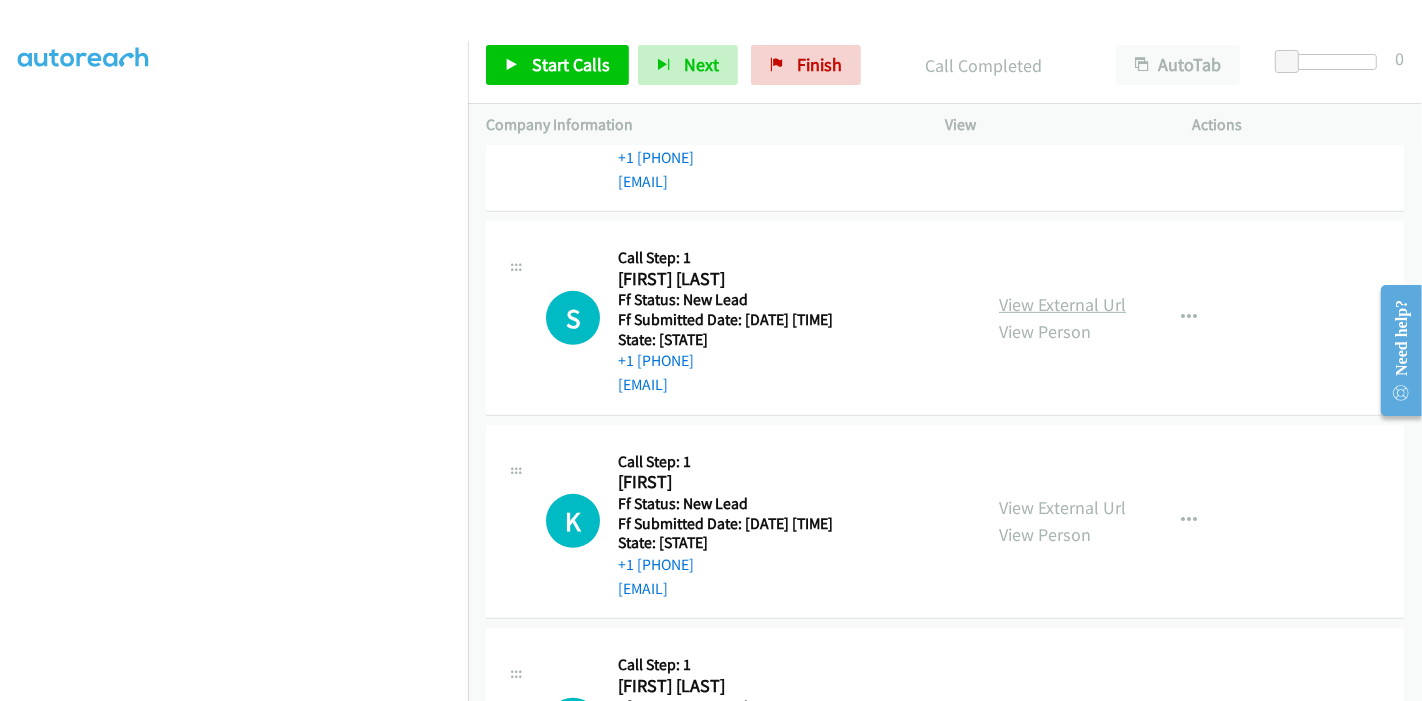 click on "View External Url" at bounding box center (1062, 304) 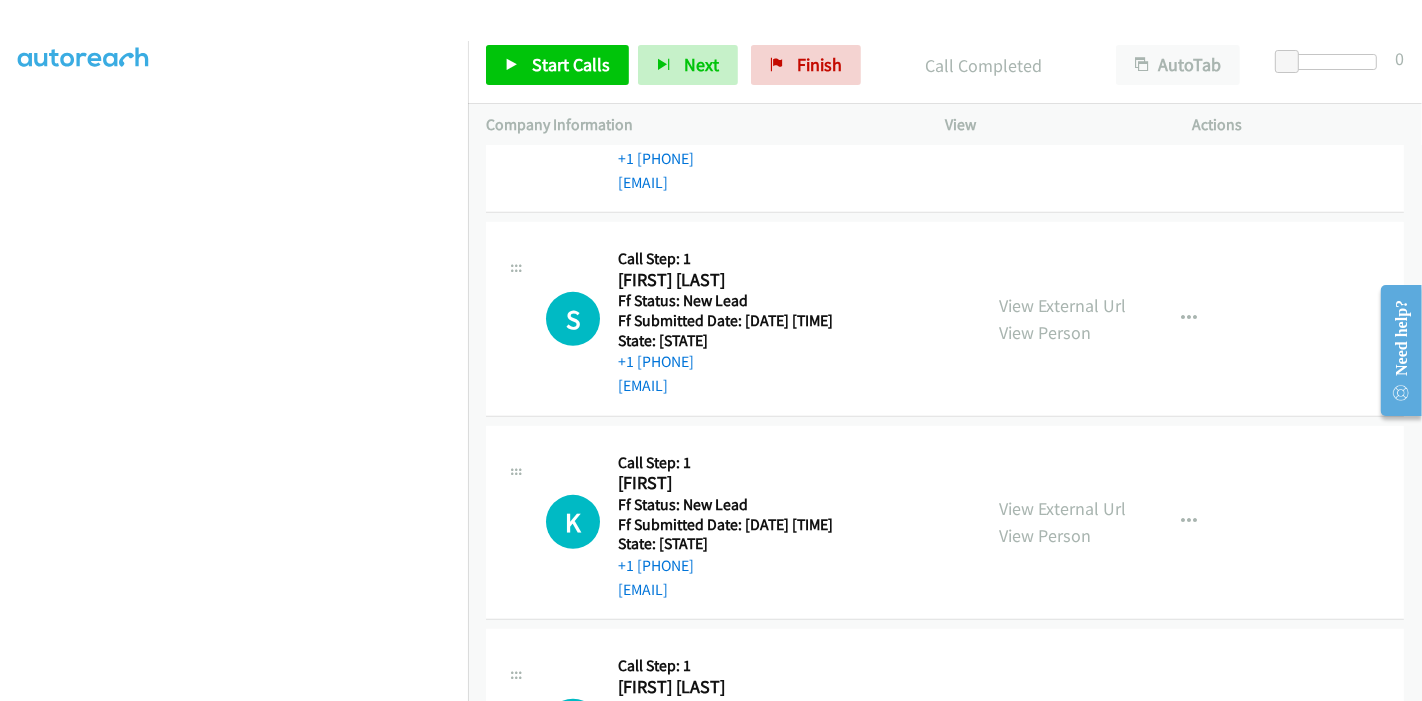 scroll, scrollTop: 786, scrollLeft: 0, axis: vertical 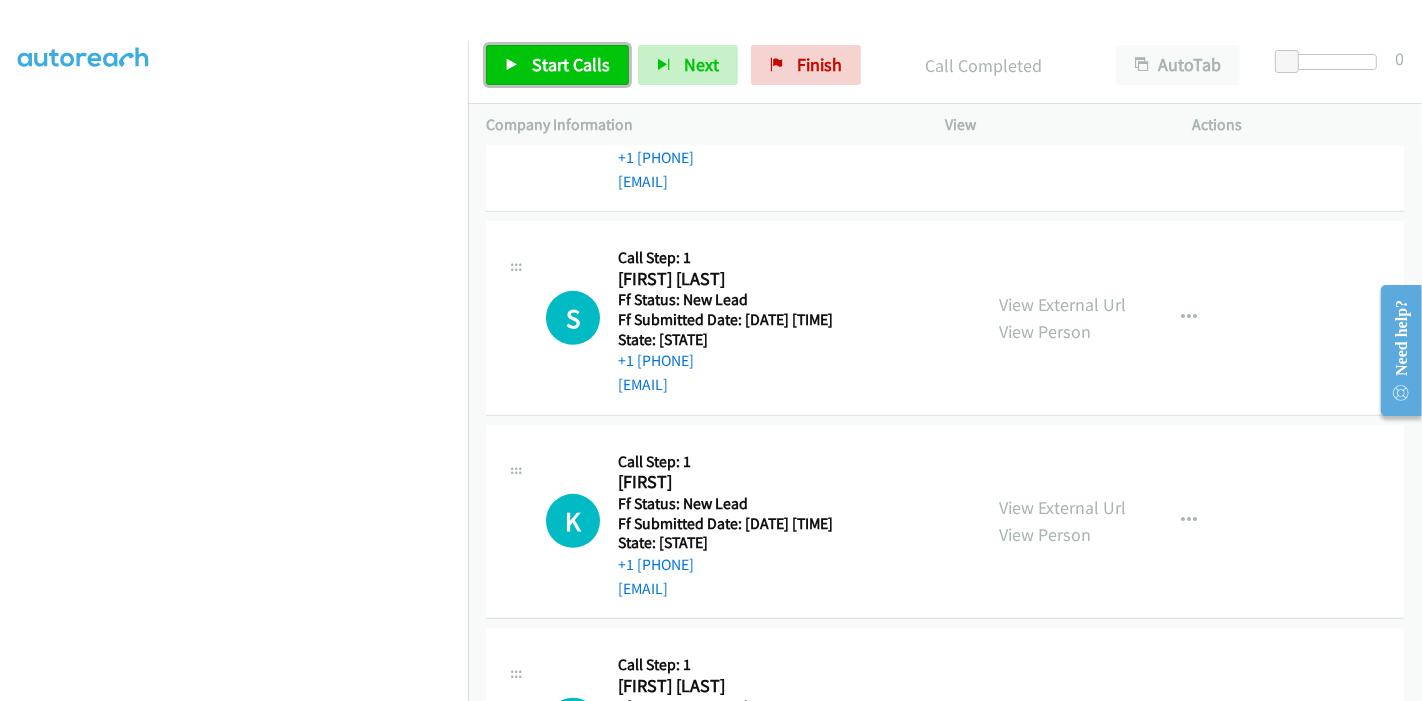 click on "Start Calls" at bounding box center (571, 64) 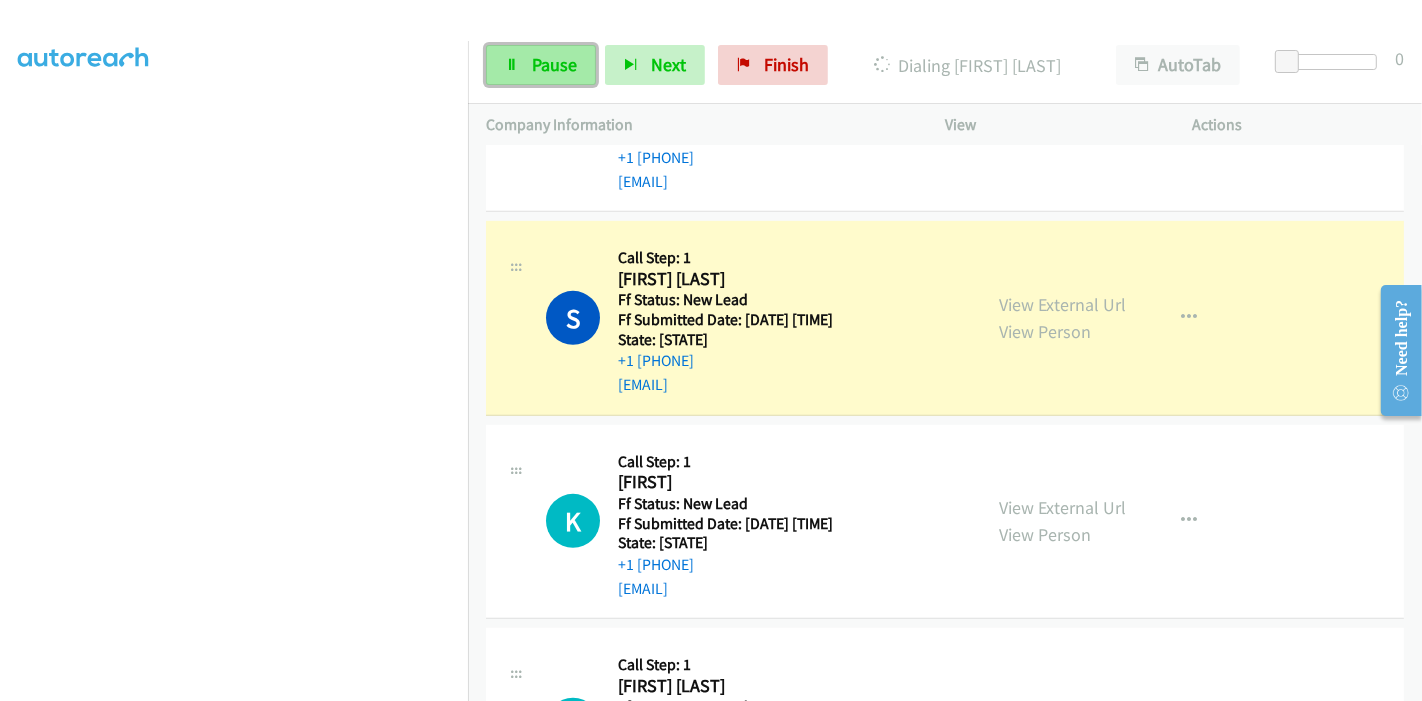 click on "Pause" at bounding box center (554, 64) 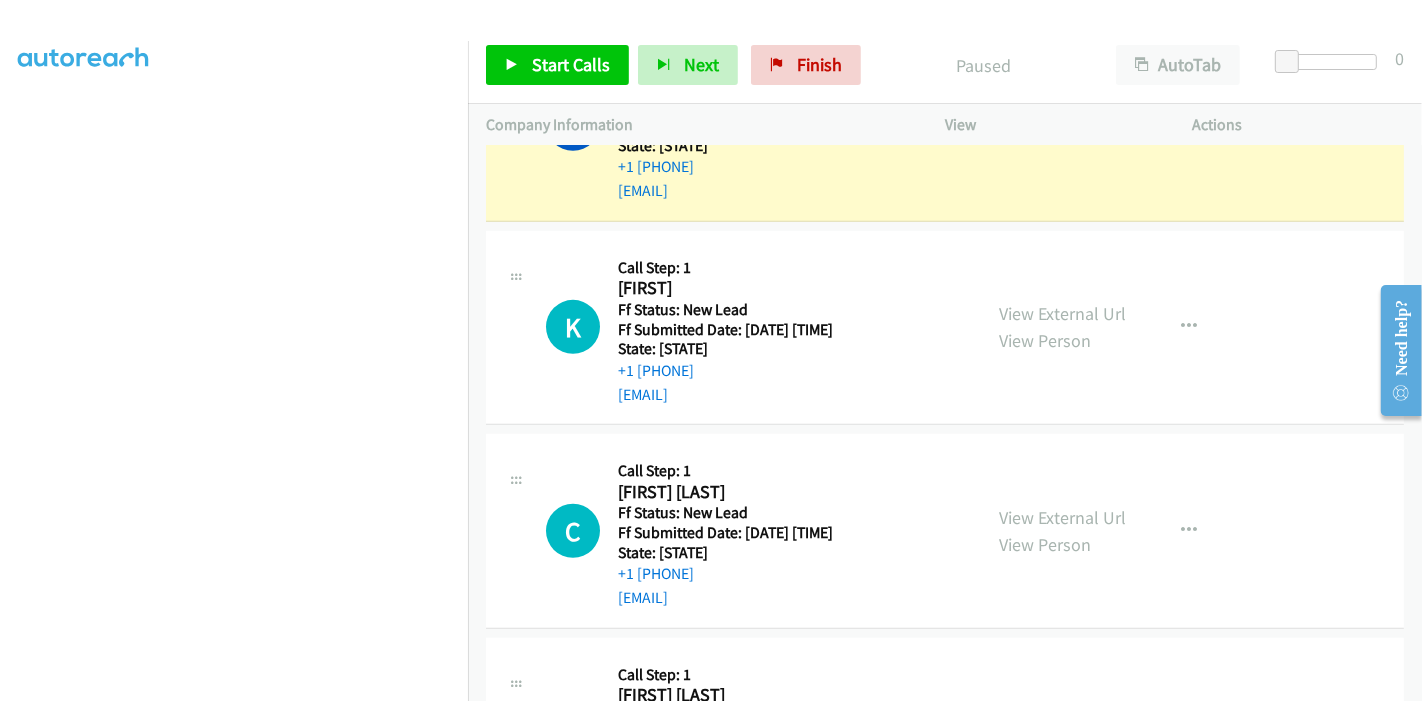 scroll, scrollTop: 1008, scrollLeft: 0, axis: vertical 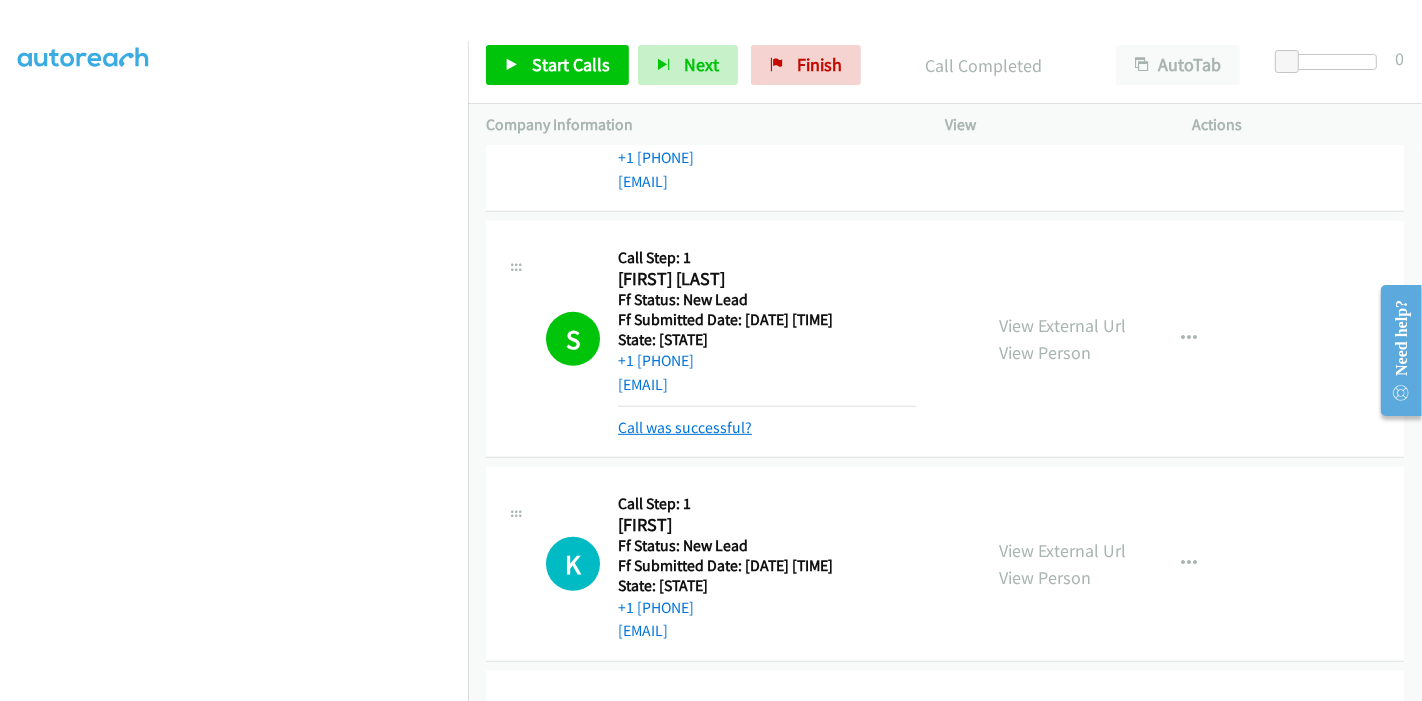 click on "Call was successful?" at bounding box center (685, 427) 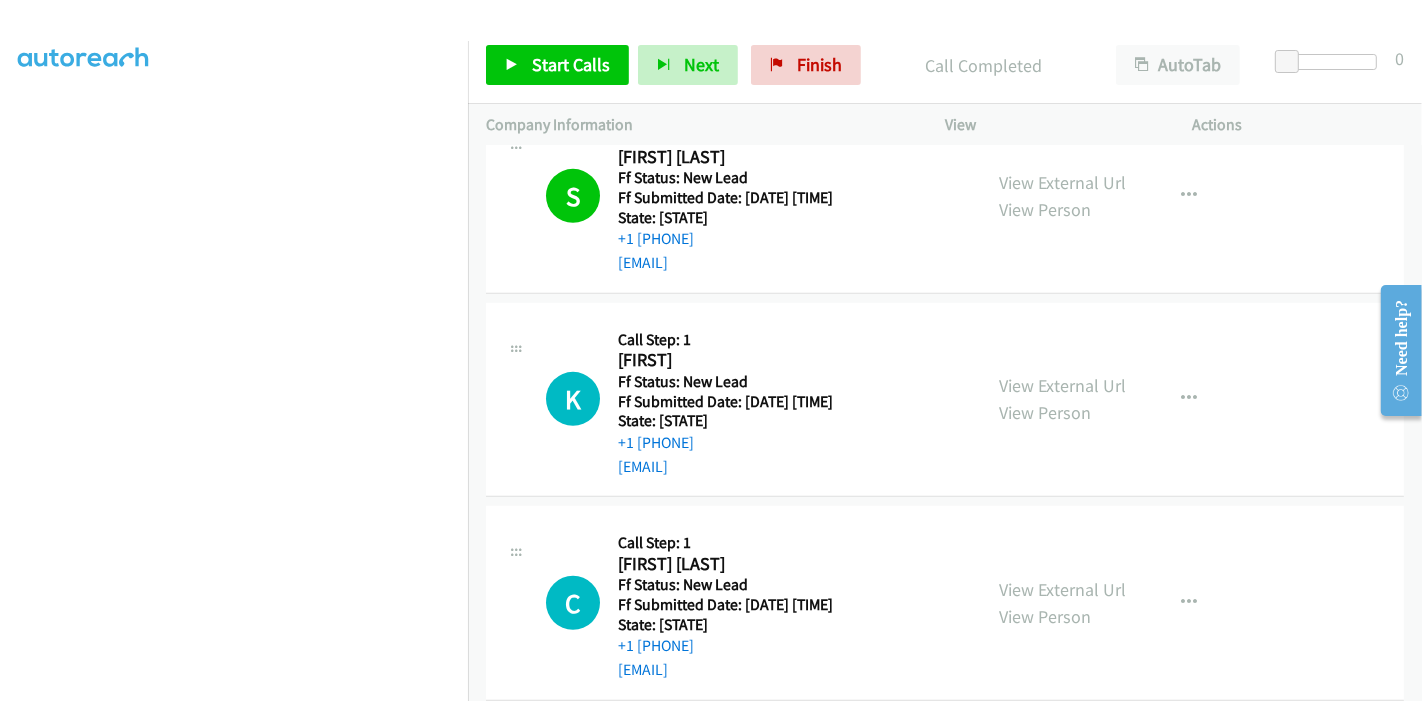 scroll, scrollTop: 897, scrollLeft: 0, axis: vertical 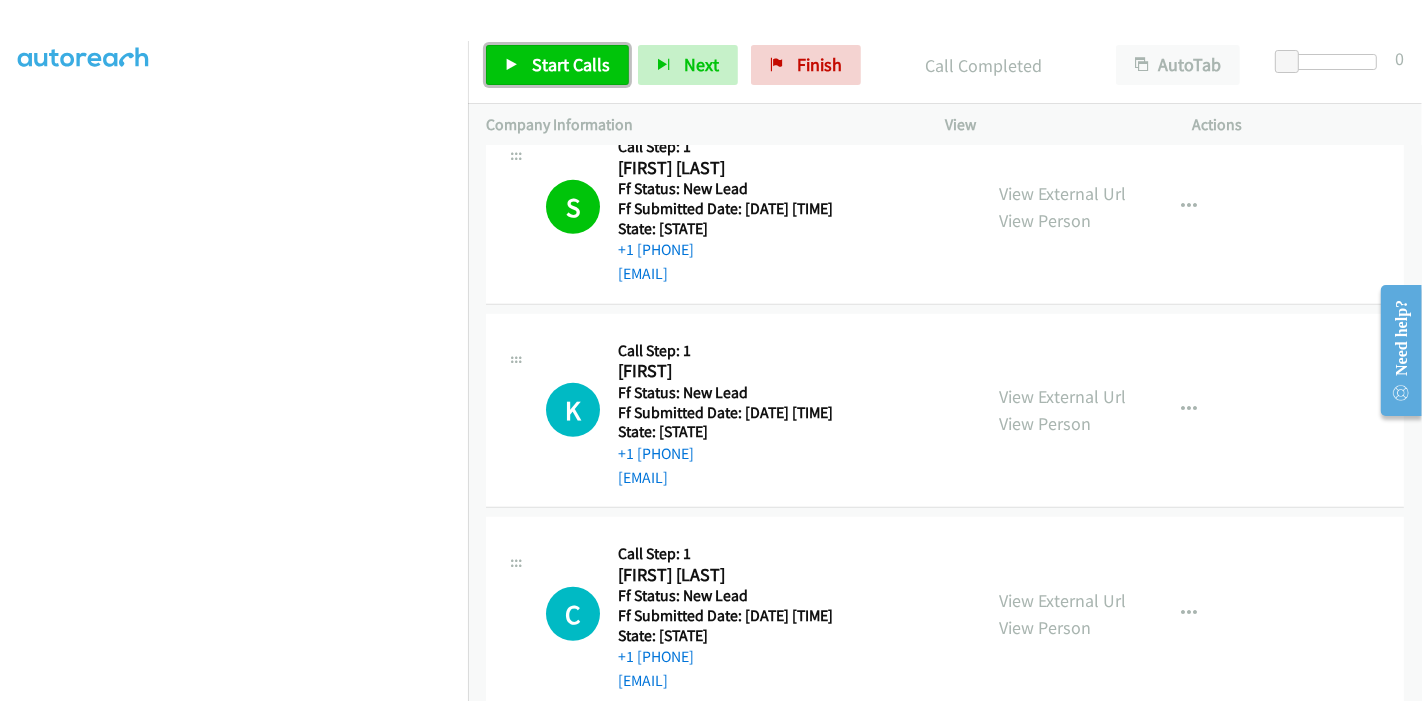 click on "Start Calls" at bounding box center [571, 64] 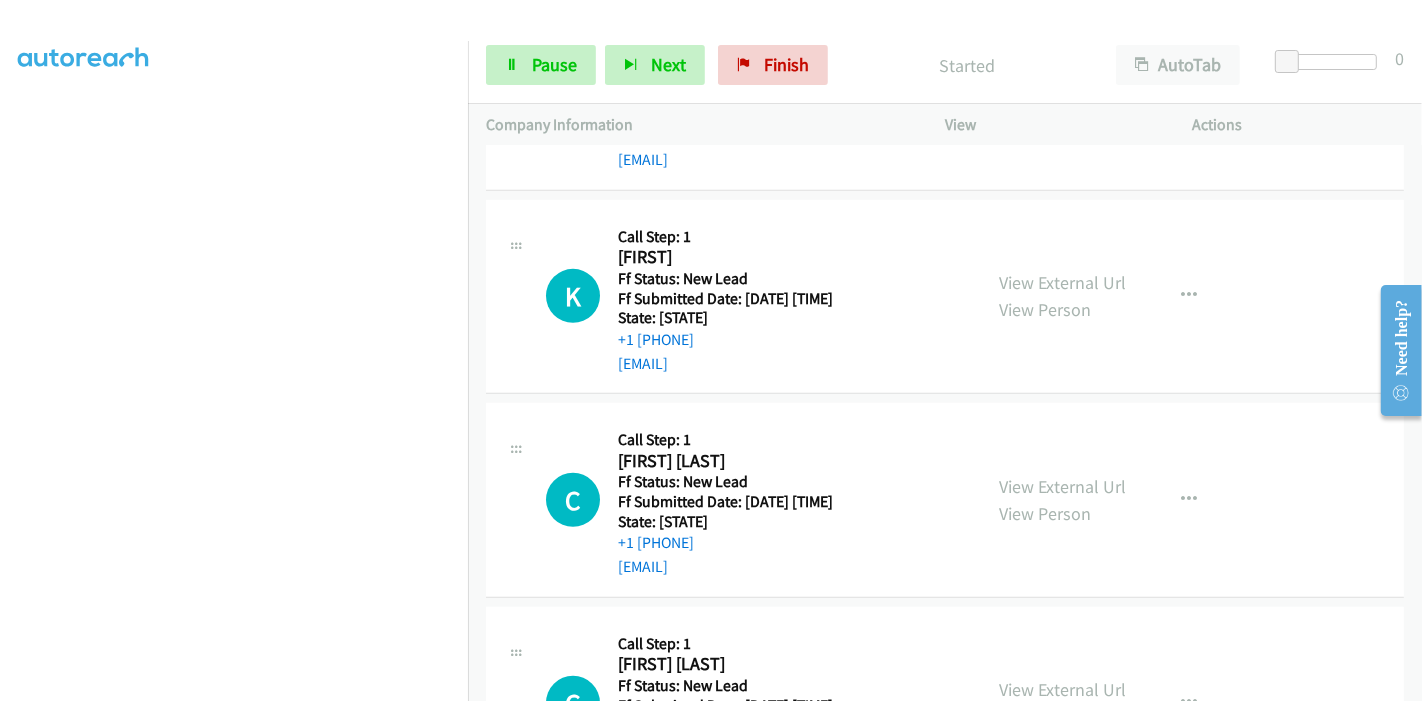 scroll, scrollTop: 1120, scrollLeft: 0, axis: vertical 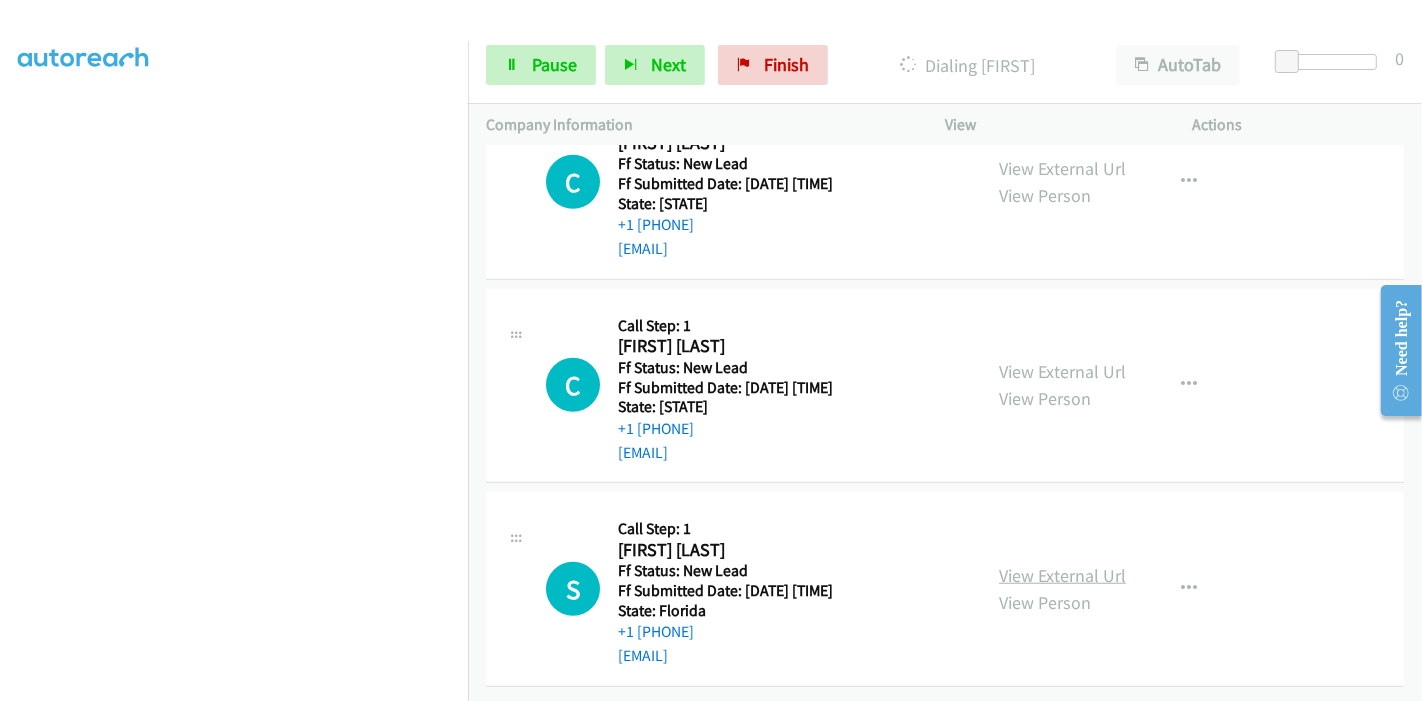 click on "View External Url" at bounding box center [1062, 575] 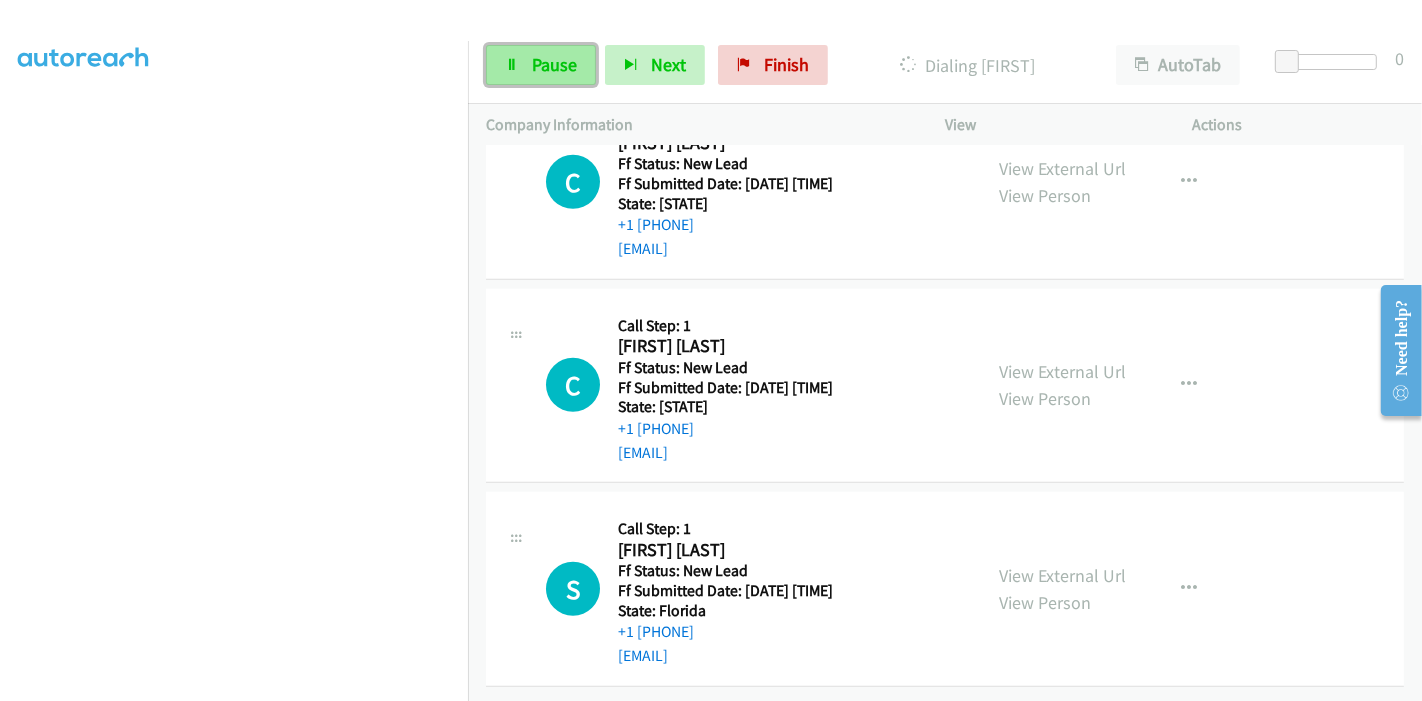 click on "Pause" at bounding box center [541, 65] 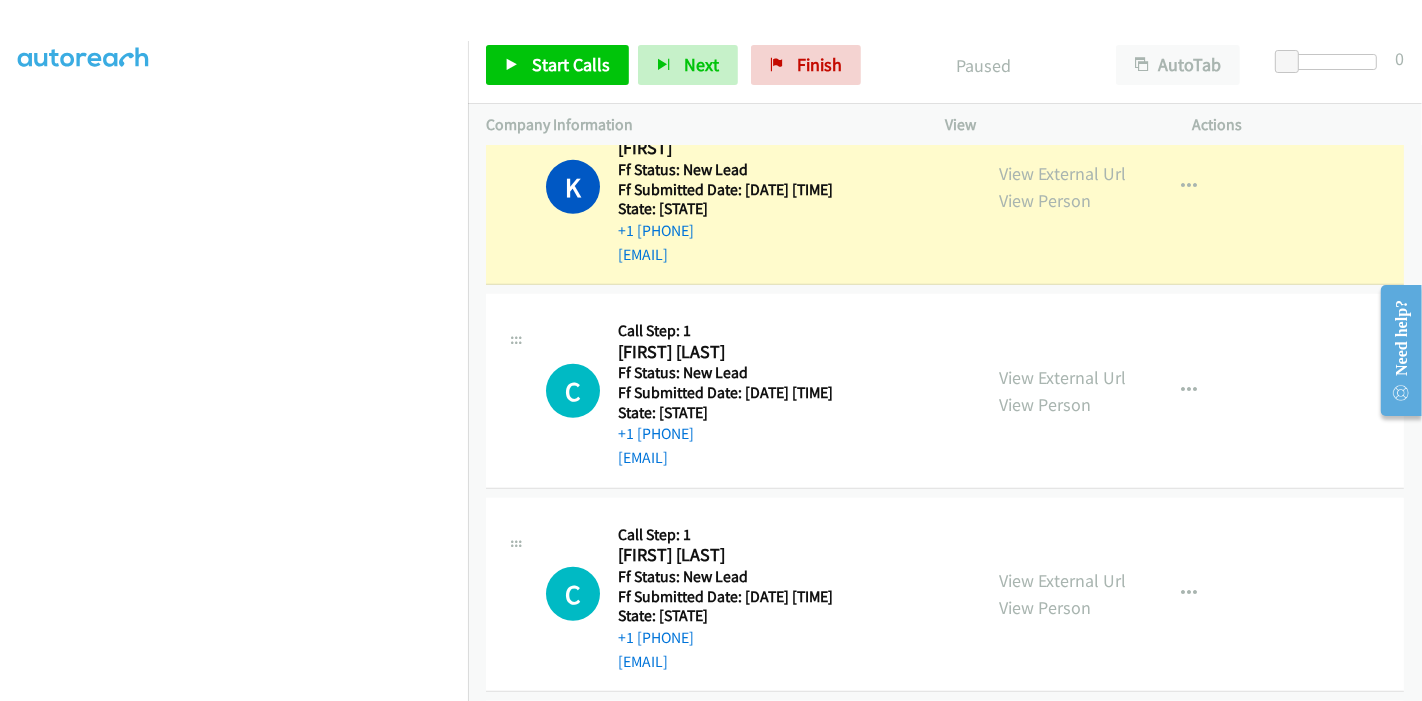 scroll, scrollTop: 1008, scrollLeft: 0, axis: vertical 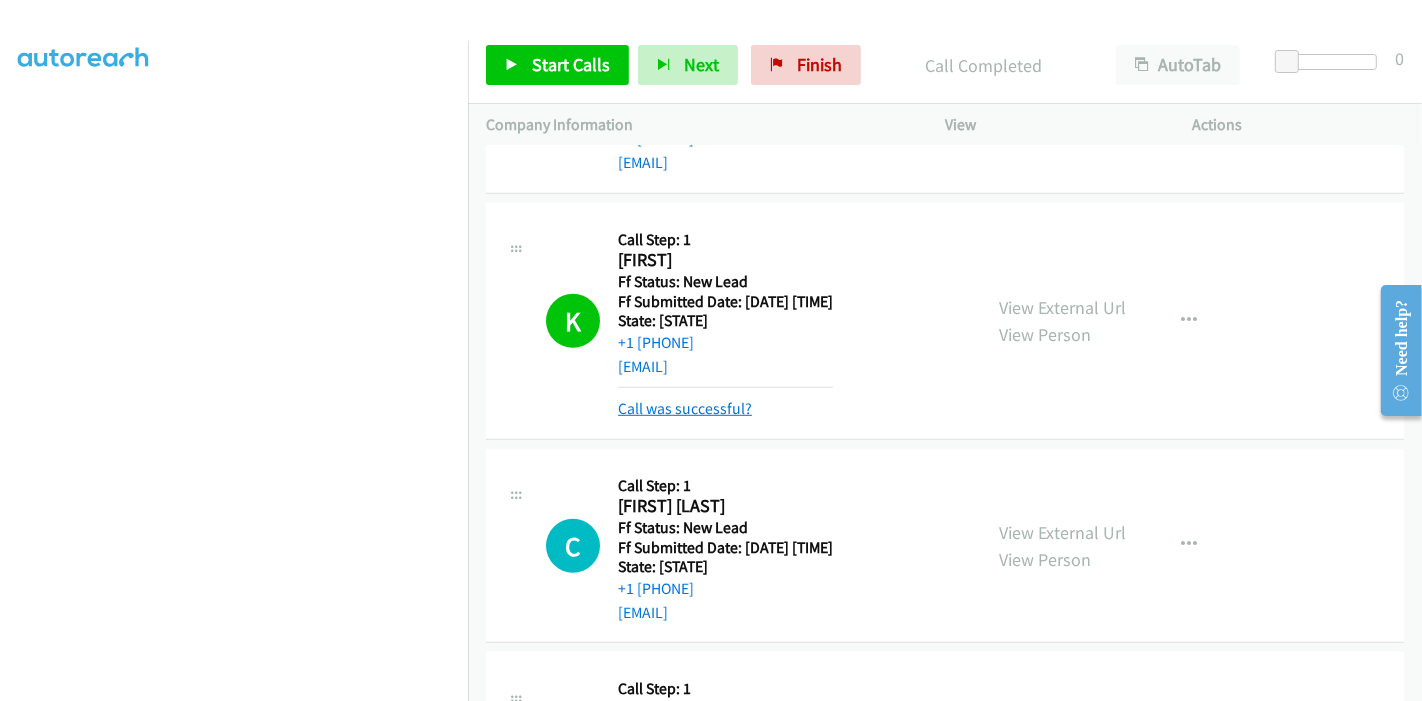click on "Call was successful?" at bounding box center (685, 408) 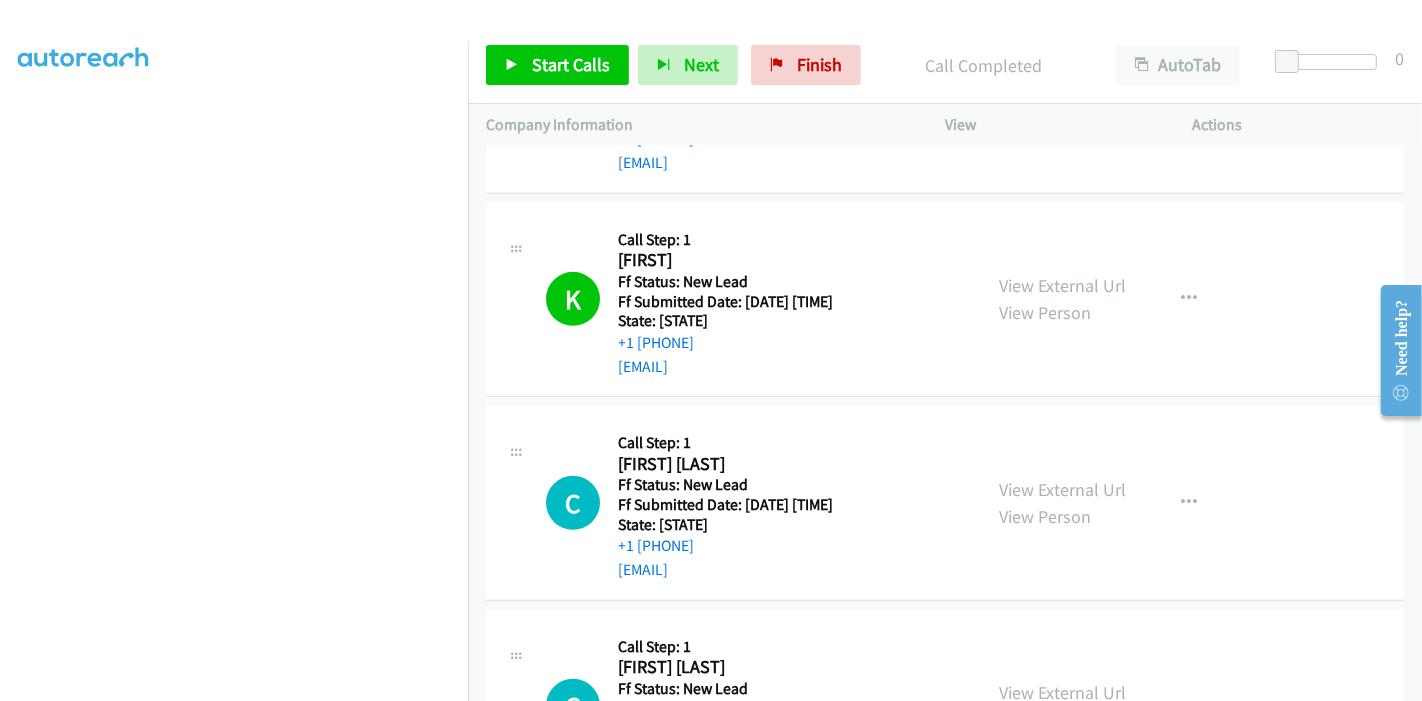 scroll, scrollTop: 1231, scrollLeft: 0, axis: vertical 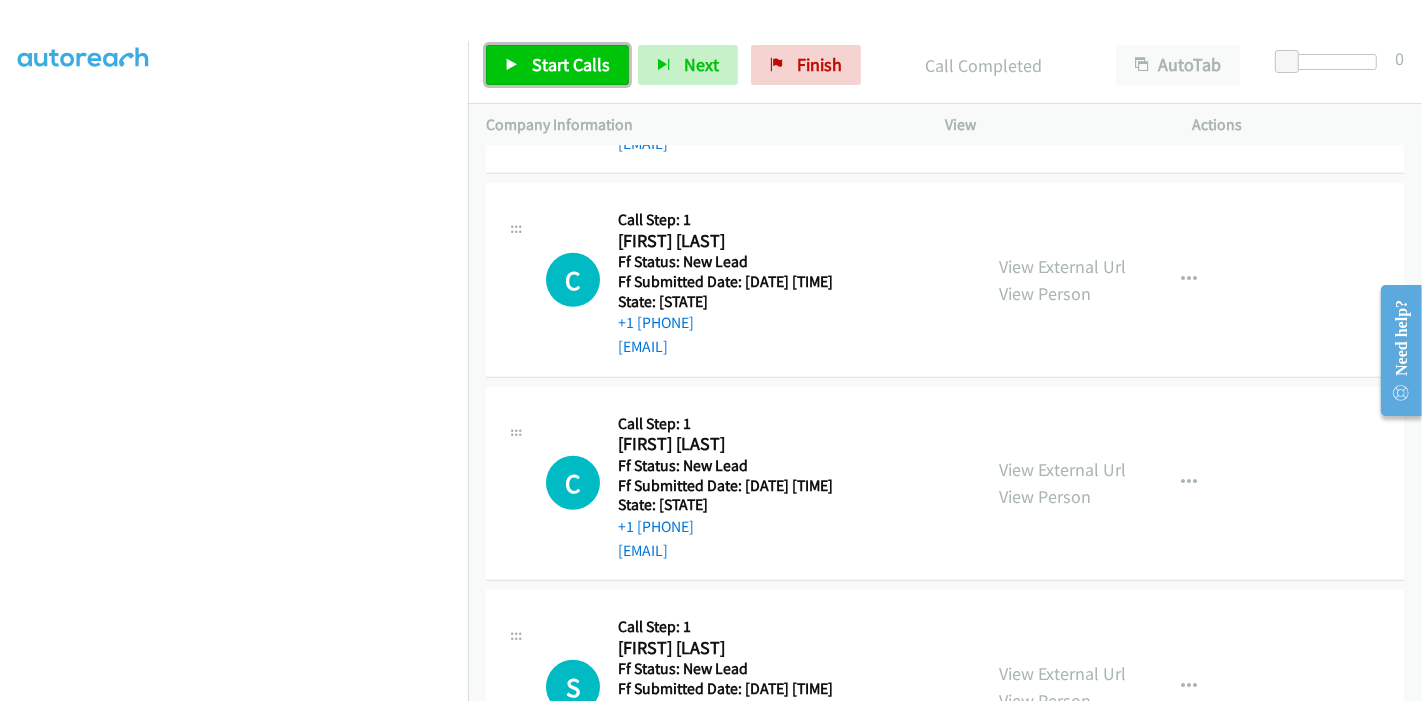 click on "Start Calls" at bounding box center (557, 65) 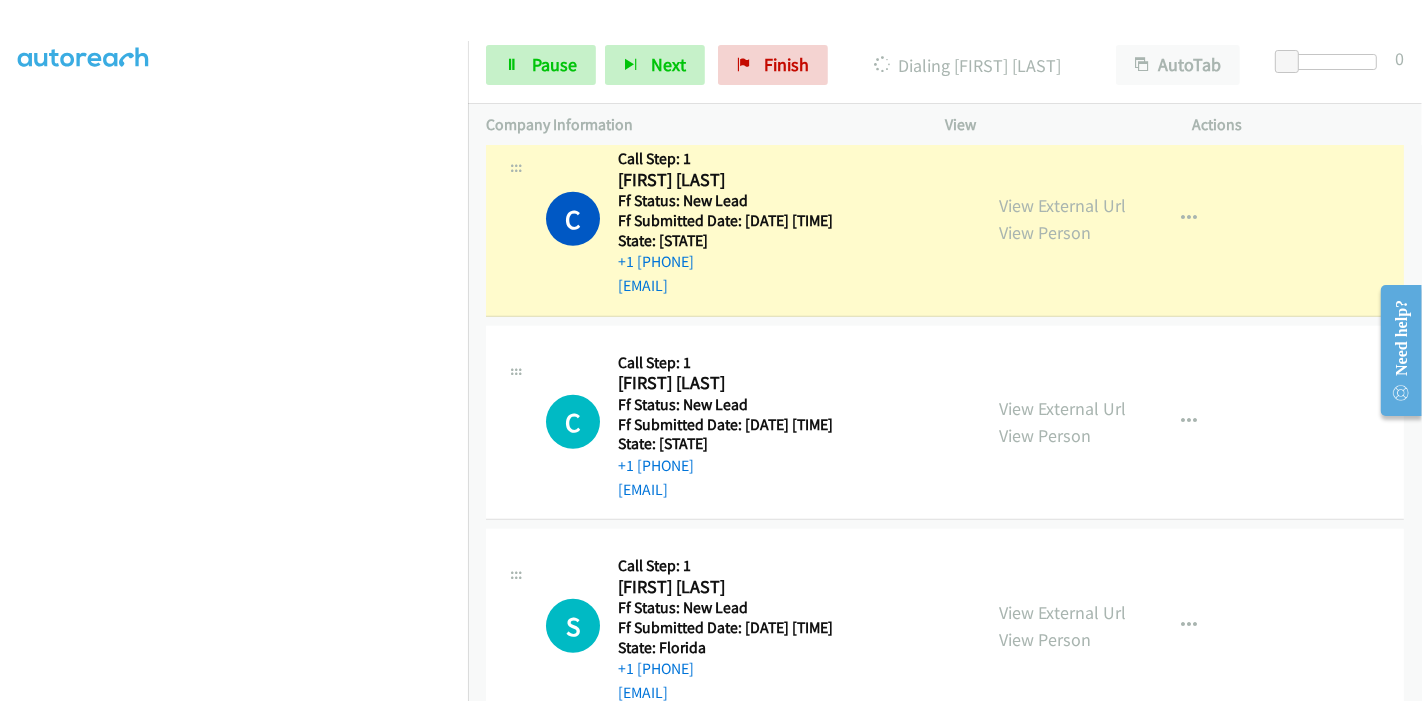 scroll, scrollTop: 1342, scrollLeft: 0, axis: vertical 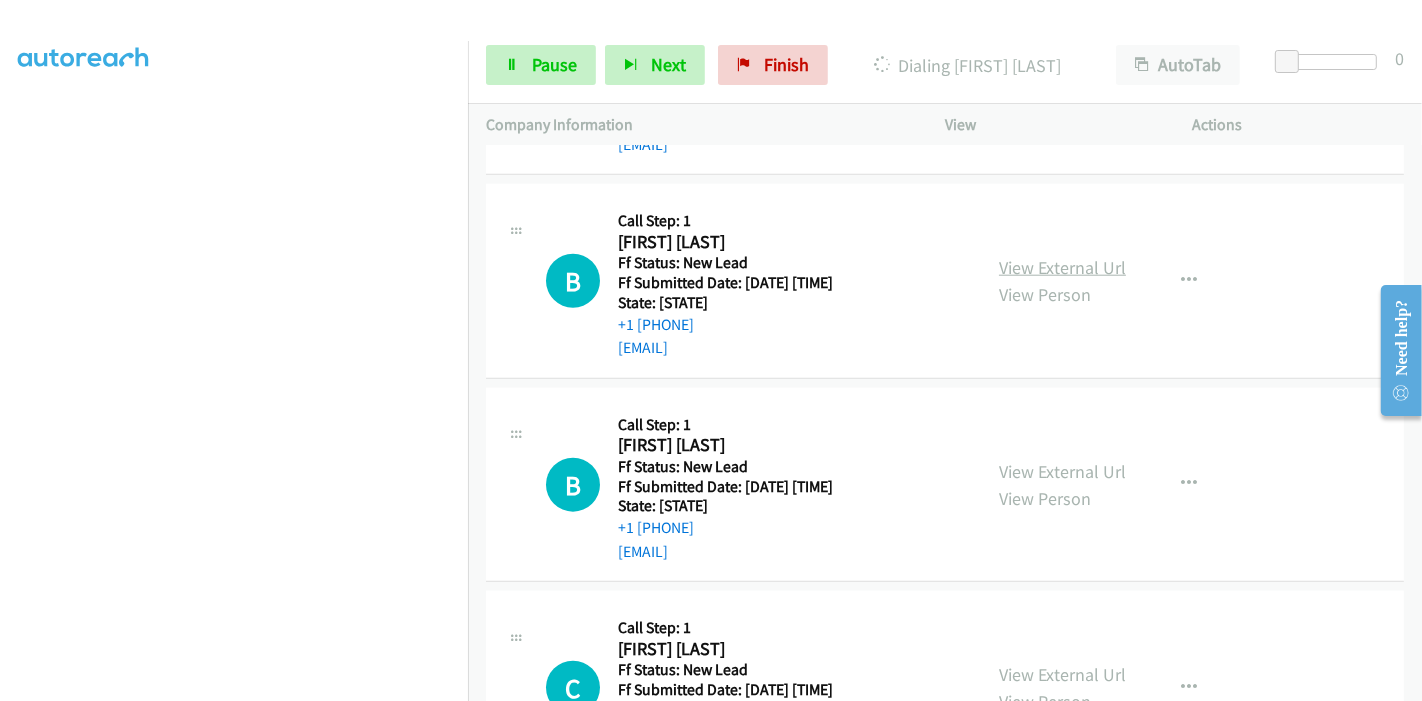 click on "View External Url" at bounding box center (1062, 267) 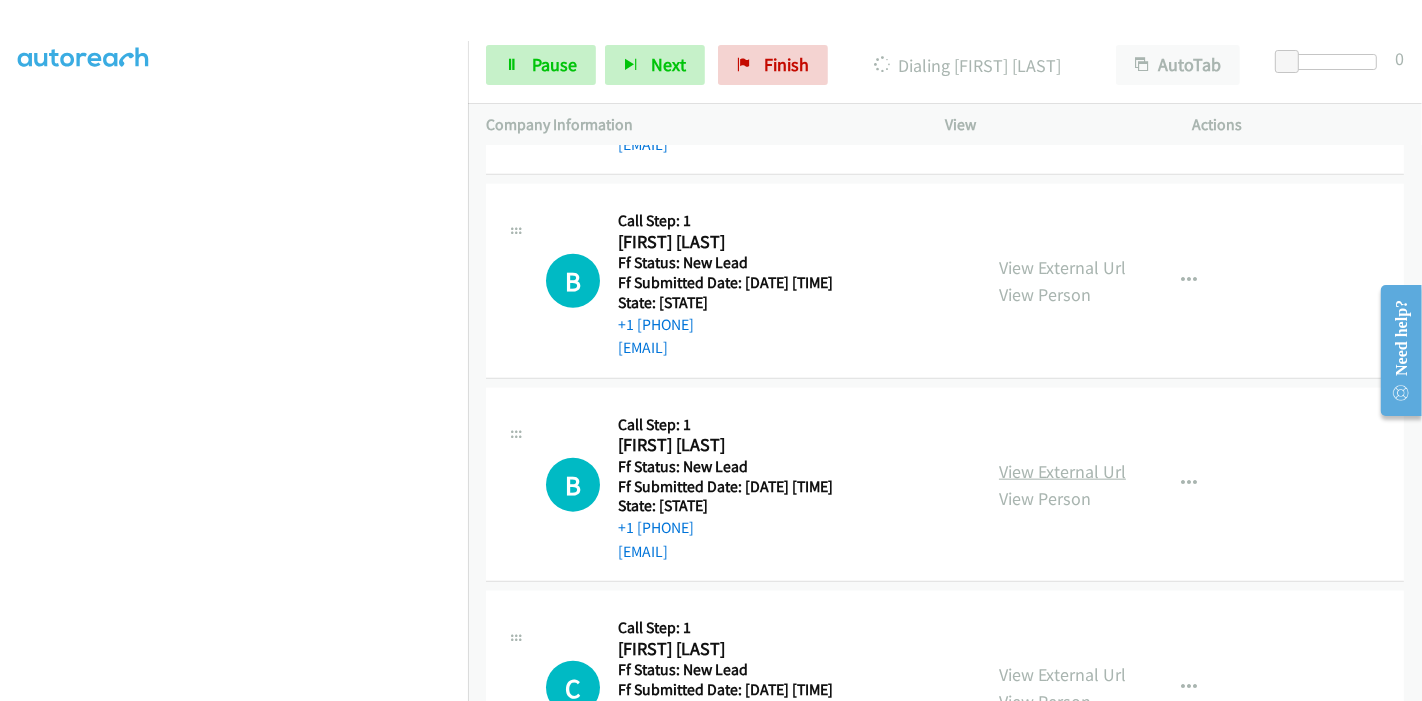 click on "View External Url" at bounding box center (1062, 471) 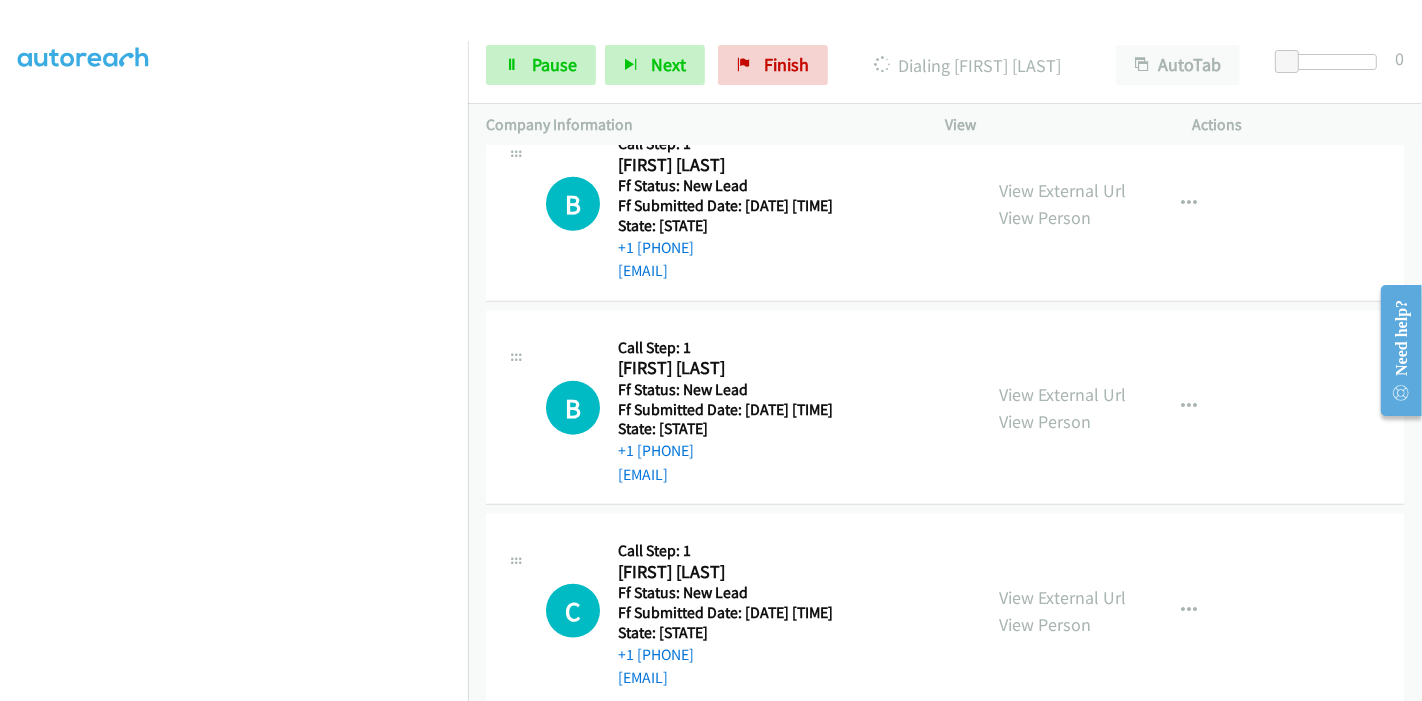 scroll, scrollTop: 1994, scrollLeft: 0, axis: vertical 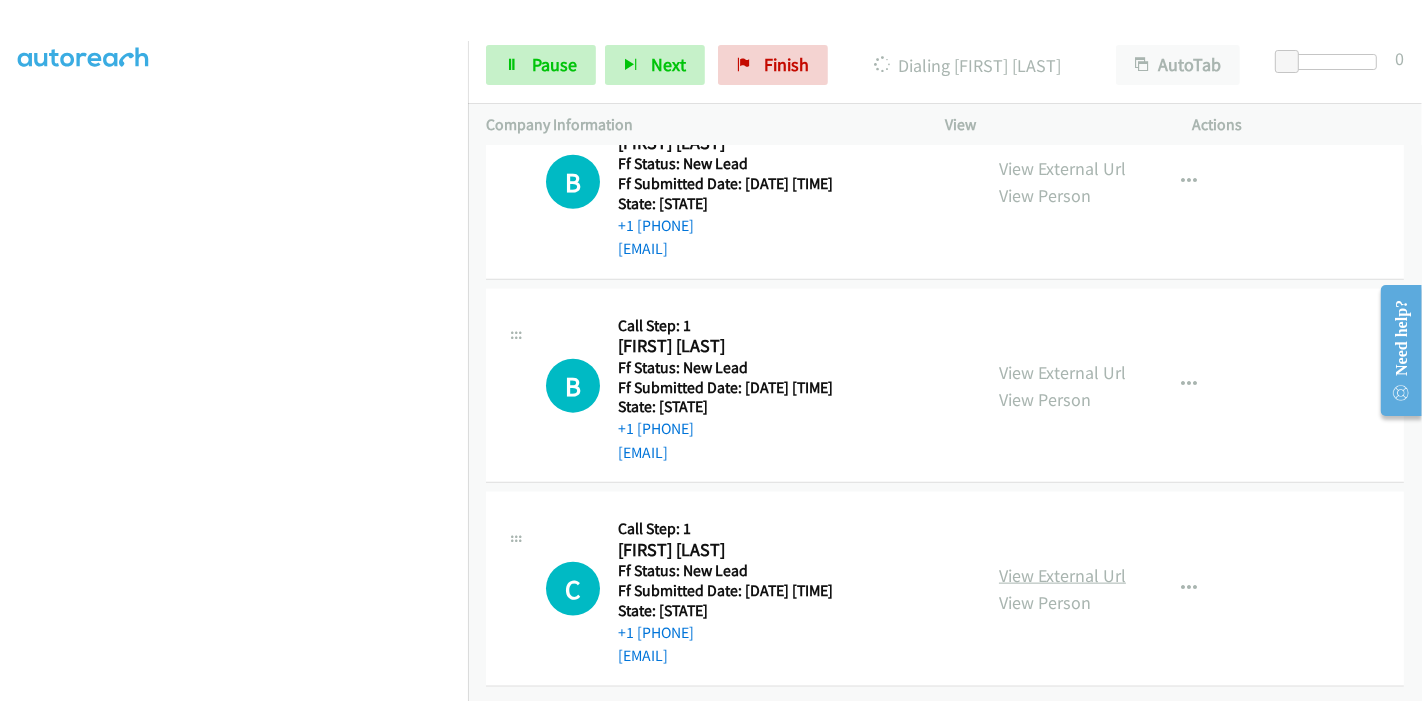 click on "View External Url" at bounding box center [1062, 575] 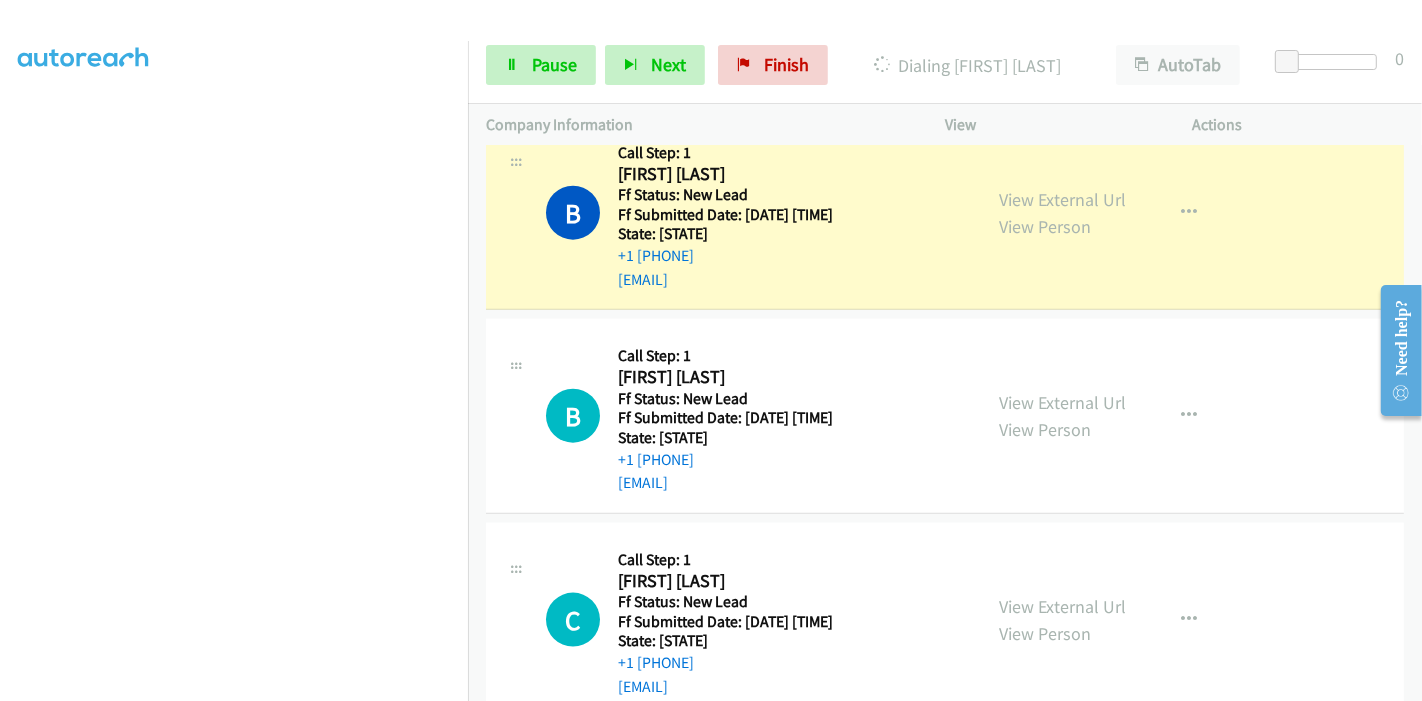 scroll, scrollTop: 2037, scrollLeft: 0, axis: vertical 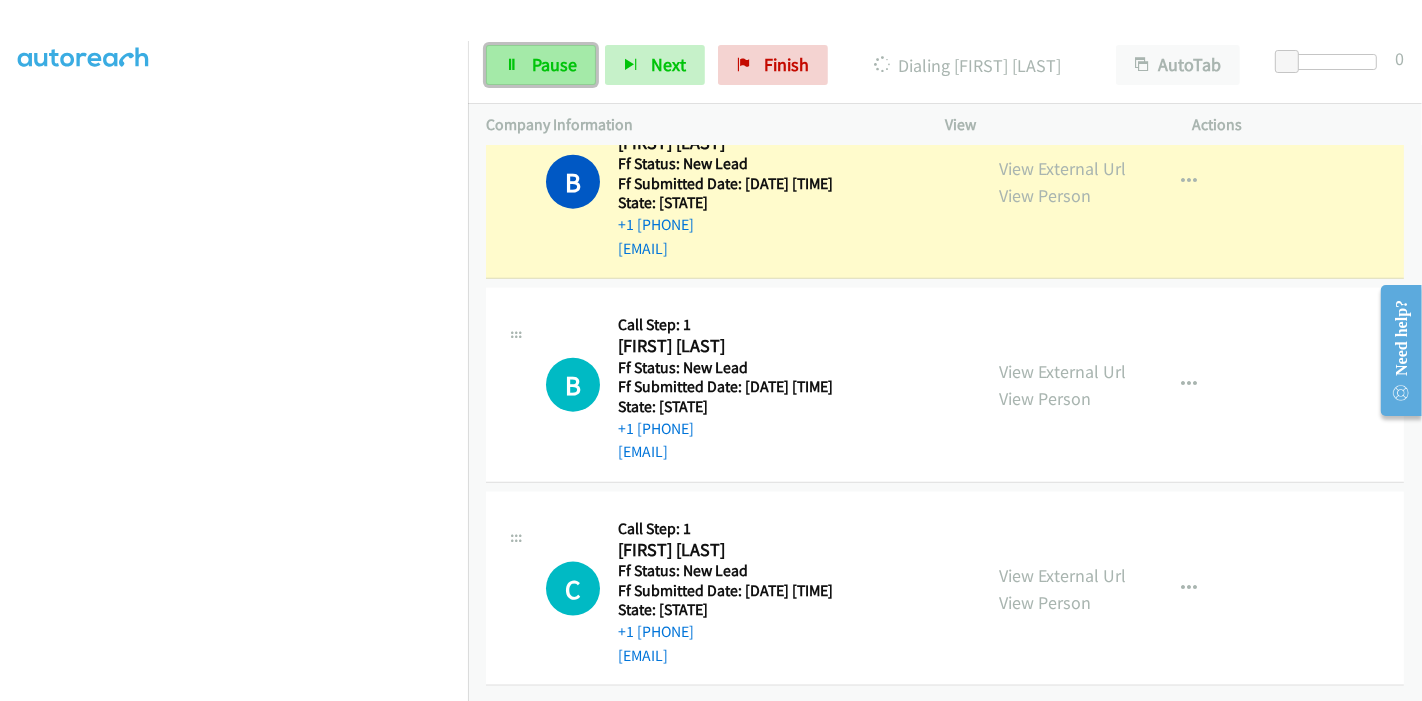 click on "Pause" at bounding box center [554, 64] 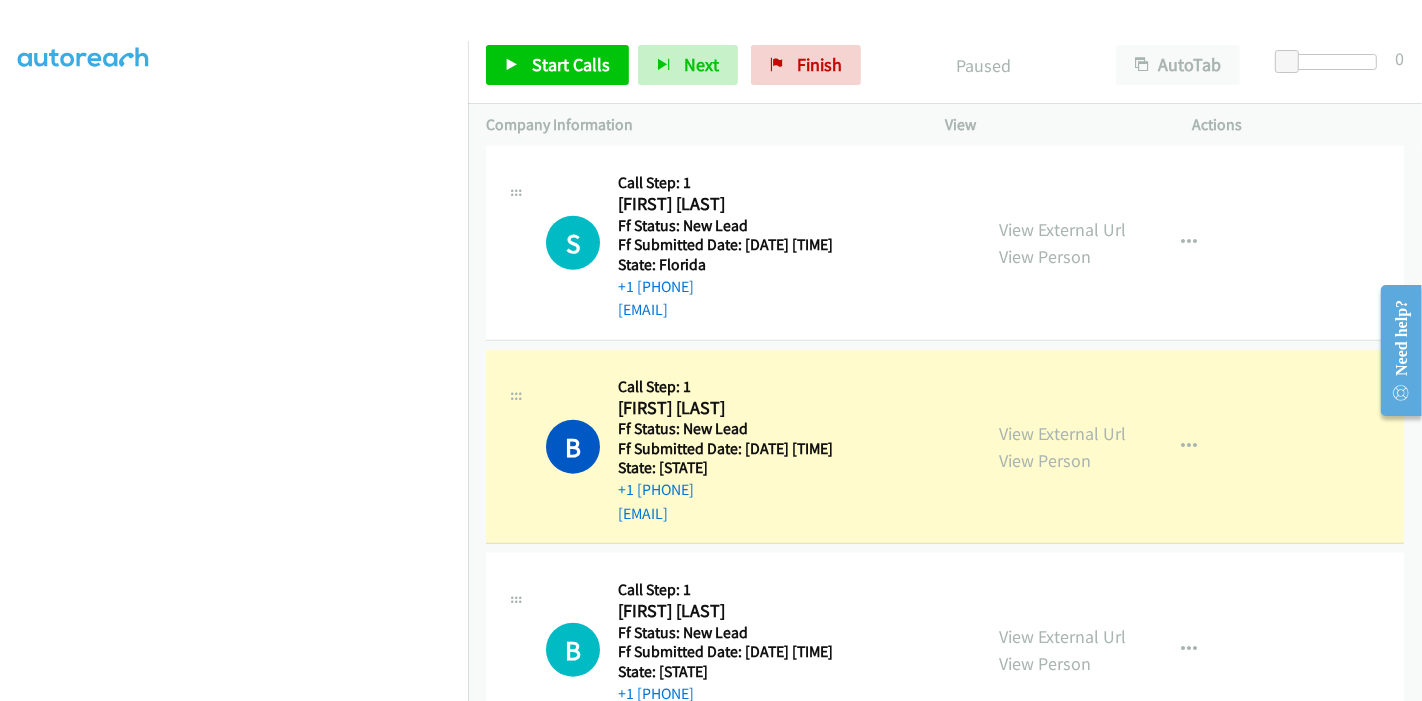 scroll, scrollTop: 1703, scrollLeft: 0, axis: vertical 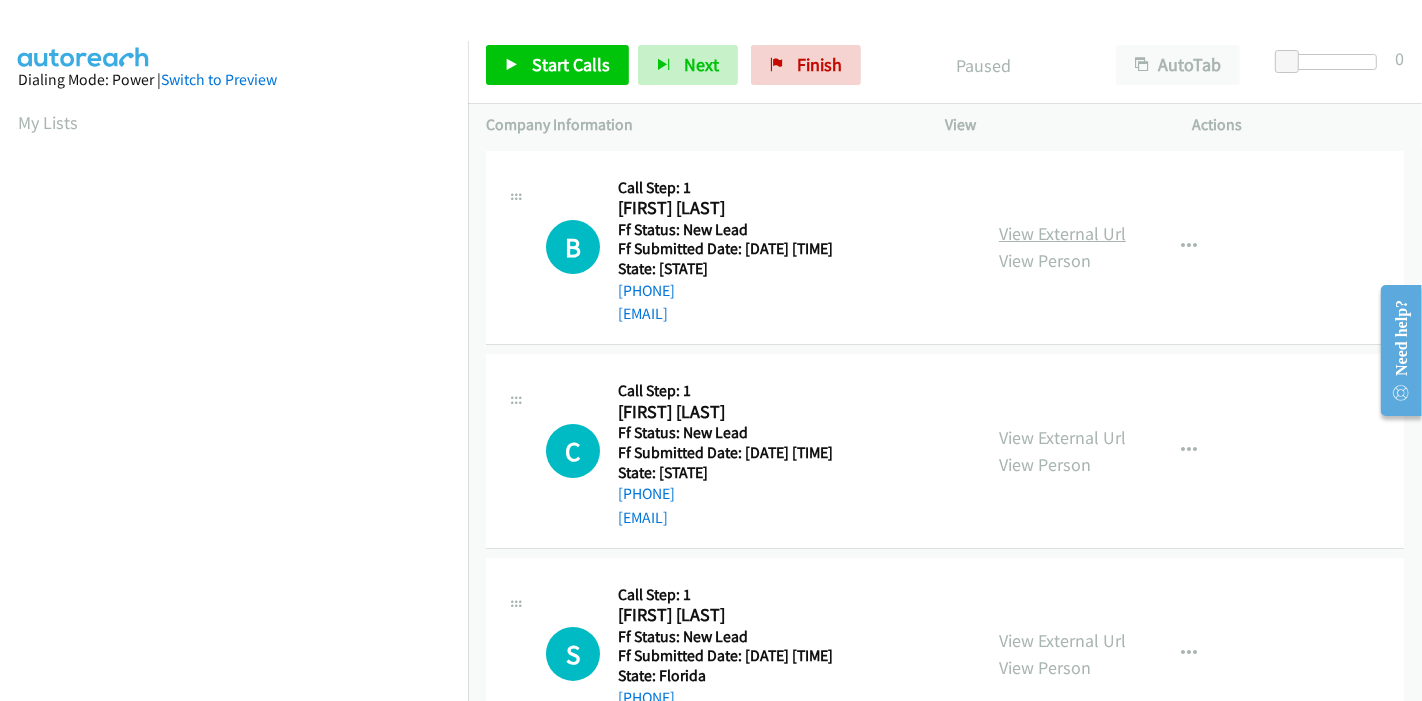 click on "View External Url" at bounding box center [1062, 233] 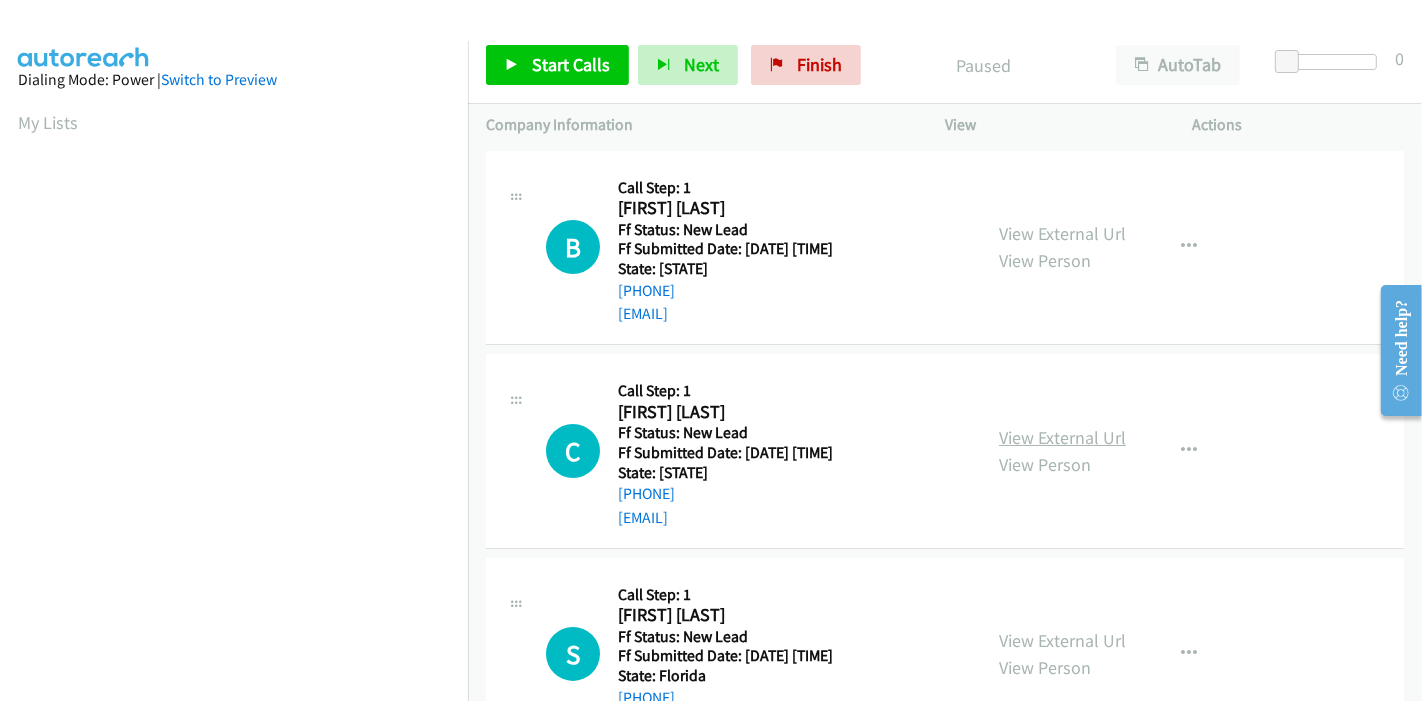 click on "View External Url" at bounding box center [1062, 437] 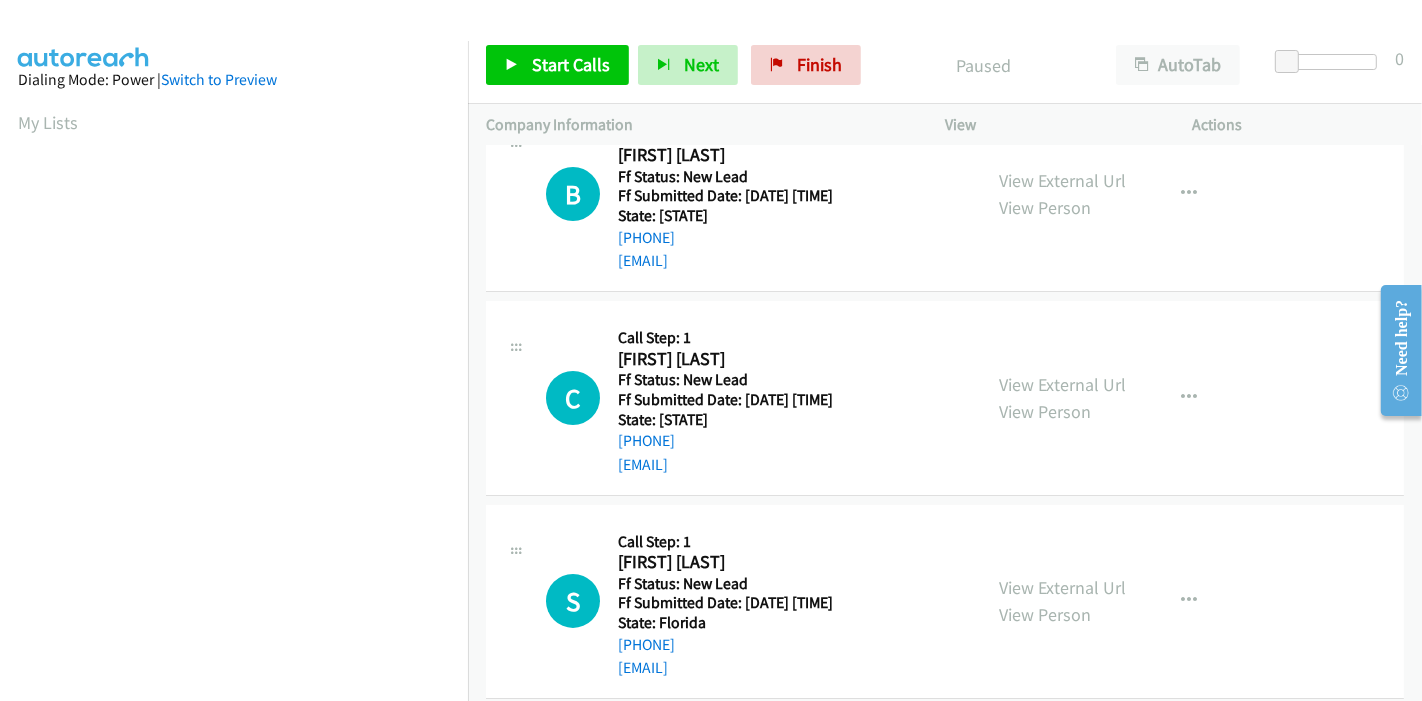 scroll, scrollTop: 80, scrollLeft: 0, axis: vertical 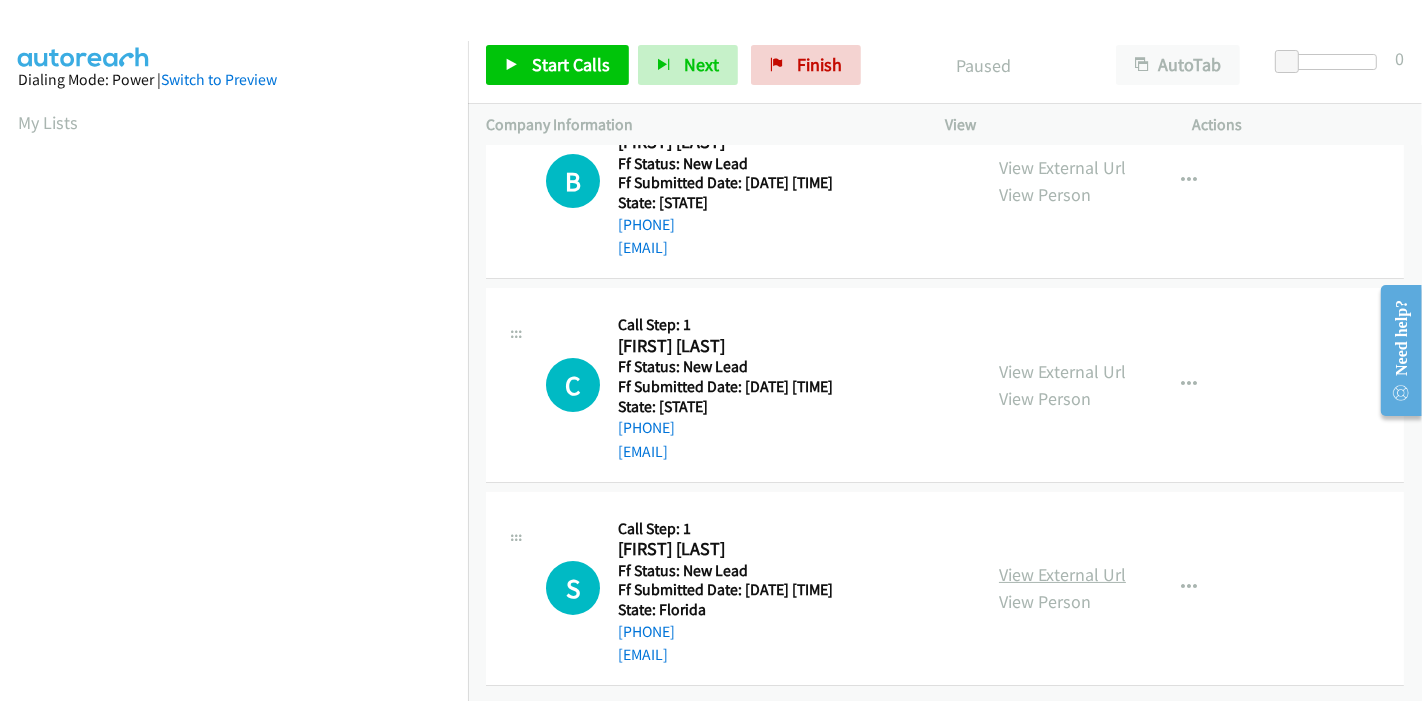 click on "View External Url" at bounding box center (1062, 574) 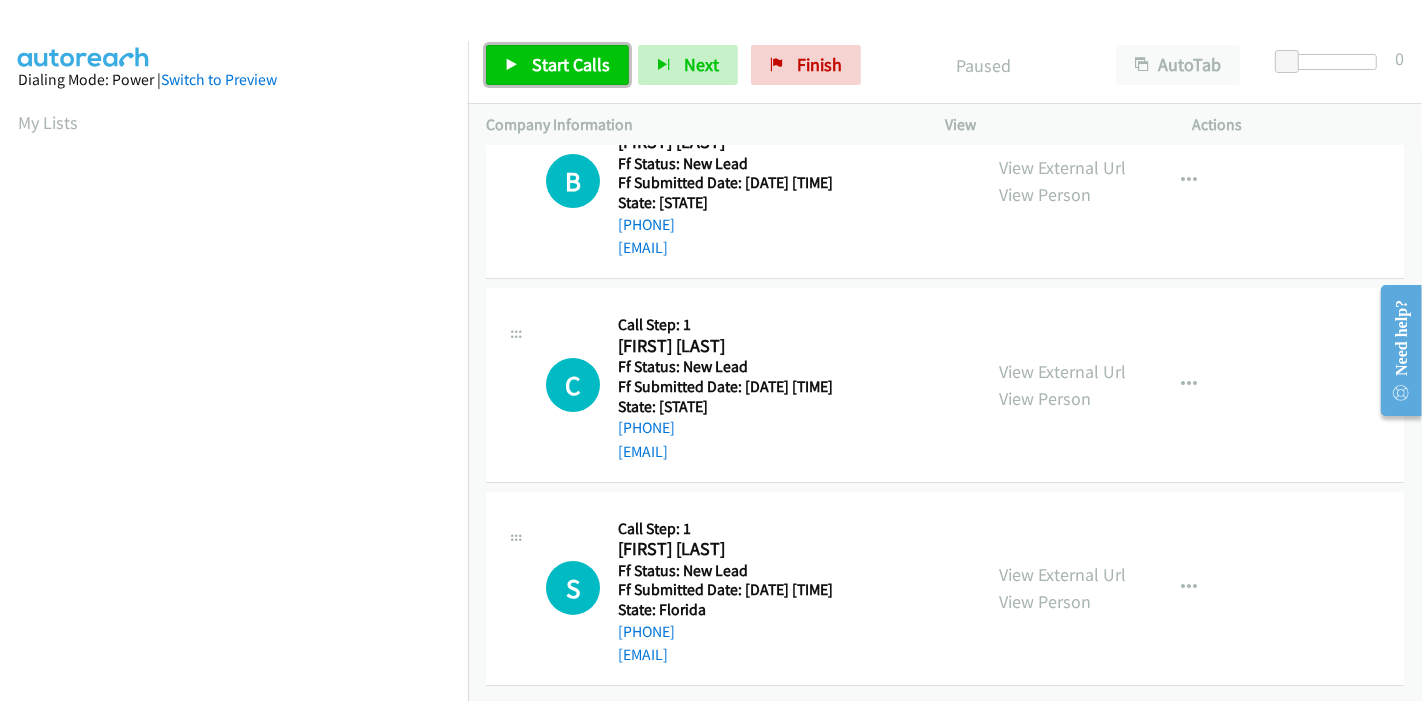 click on "Start Calls" at bounding box center (557, 65) 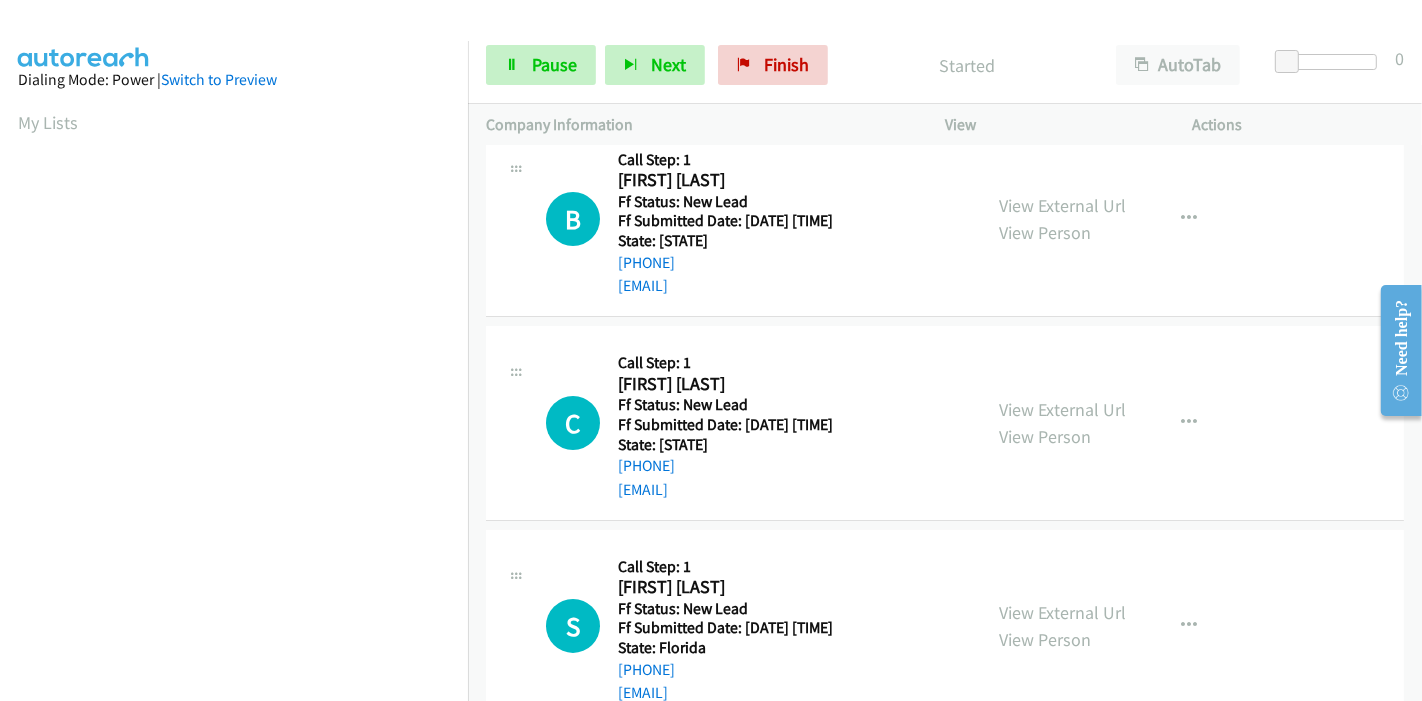 scroll, scrollTop: 0, scrollLeft: 0, axis: both 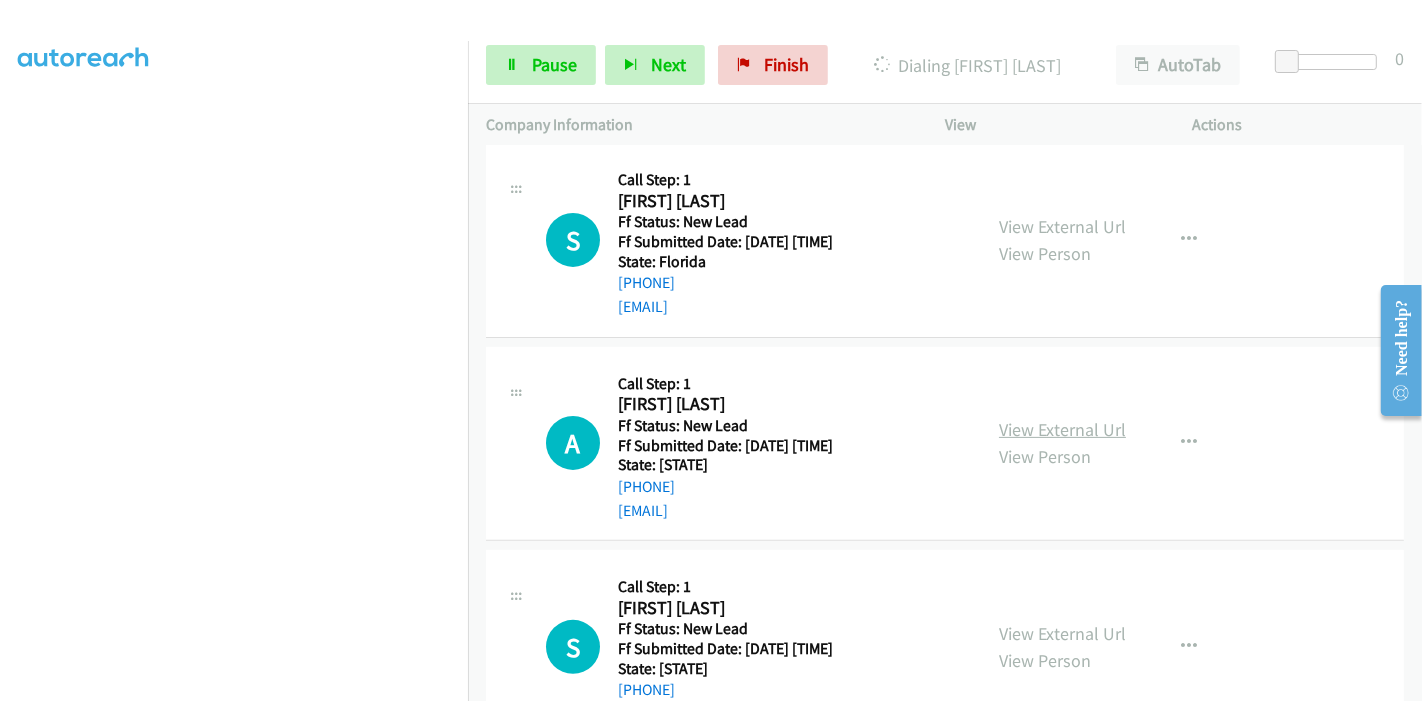 click on "View External Url" at bounding box center [1062, 429] 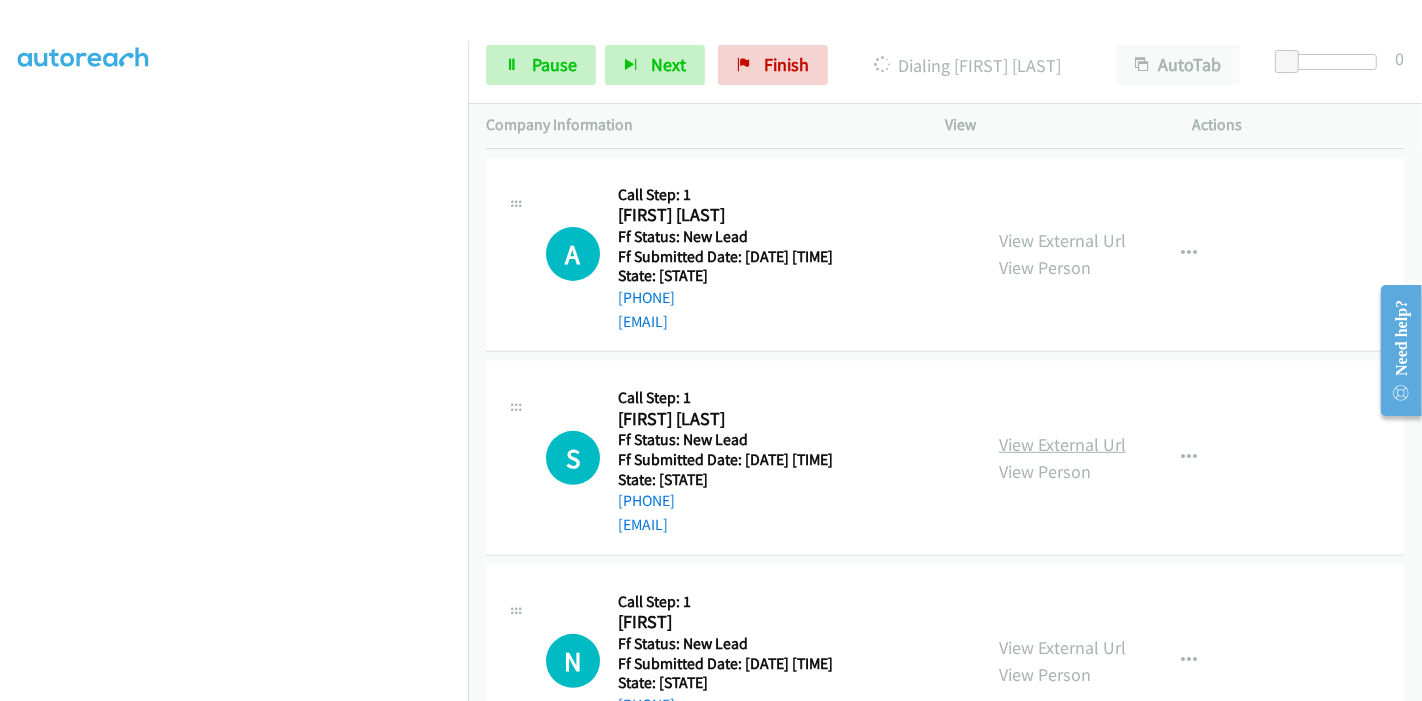 scroll, scrollTop: 733, scrollLeft: 0, axis: vertical 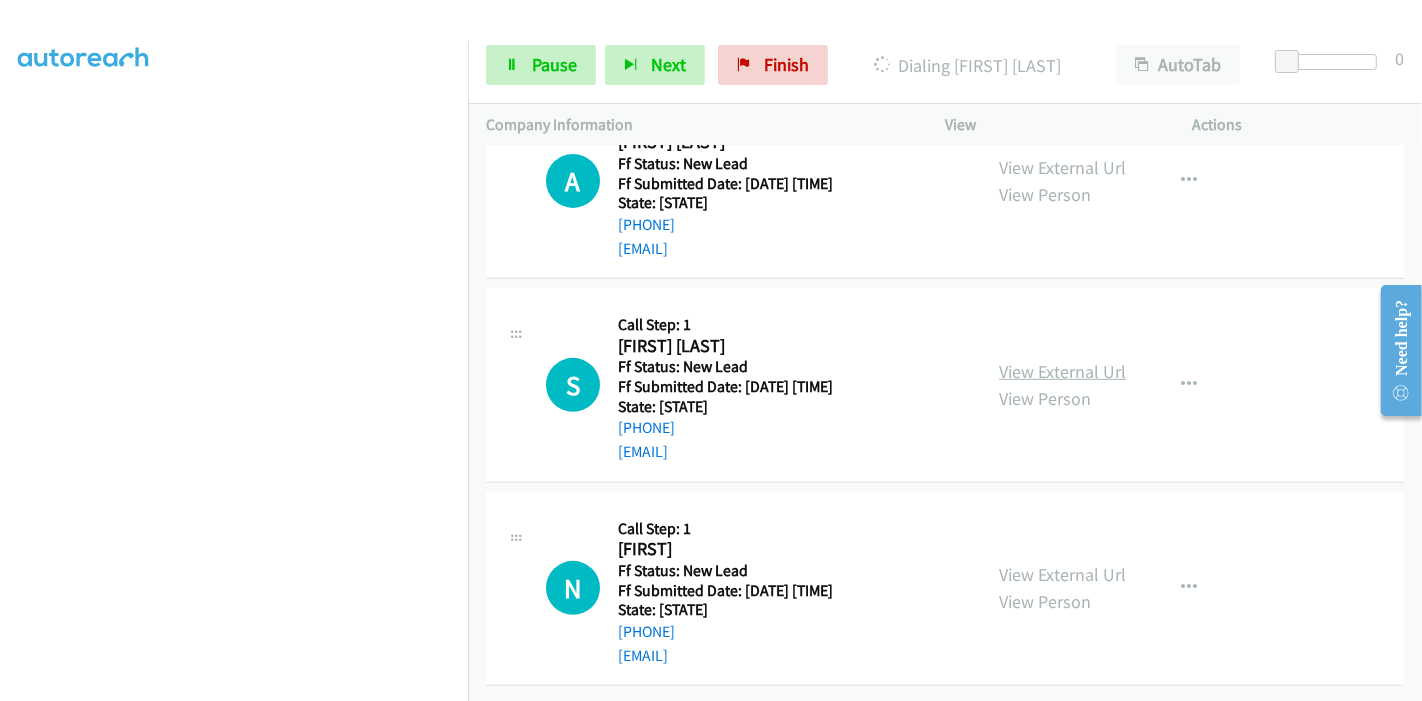 click on "View External Url" at bounding box center [1062, 371] 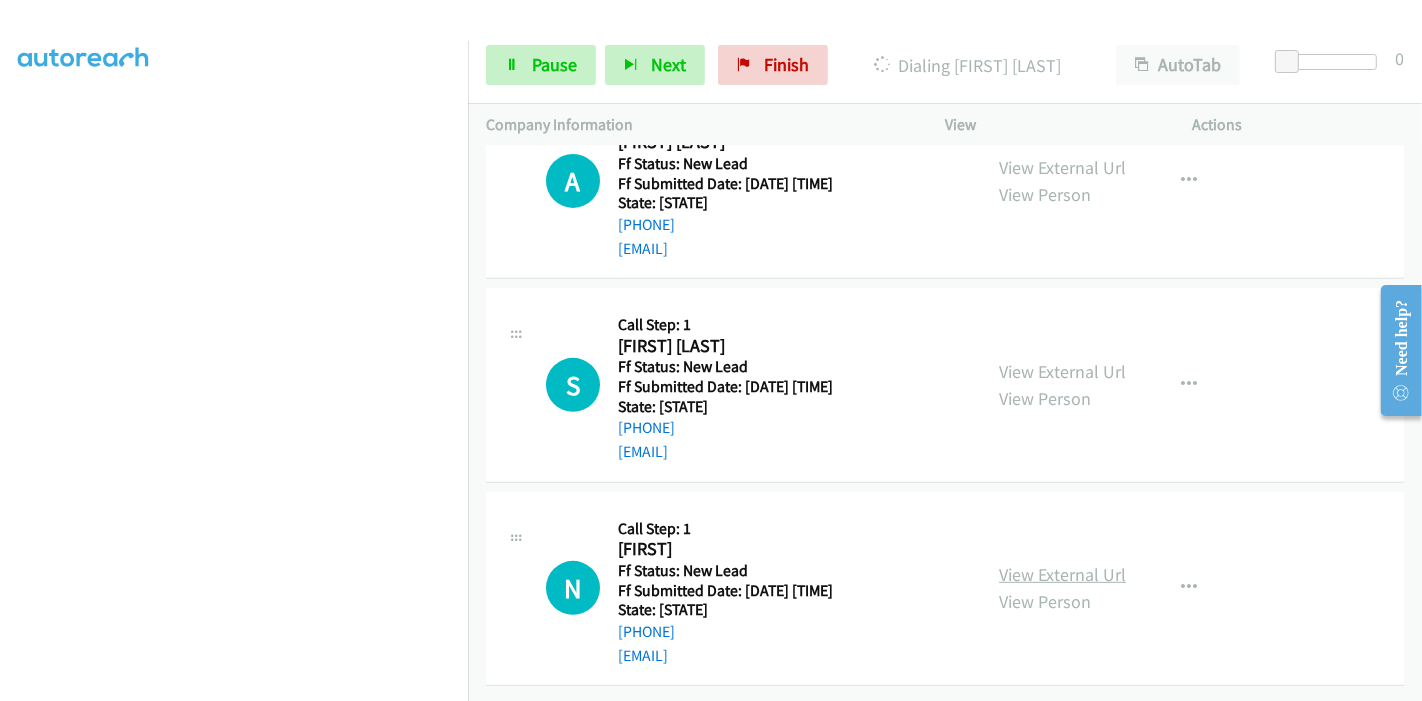 click on "View External Url" at bounding box center (1062, 574) 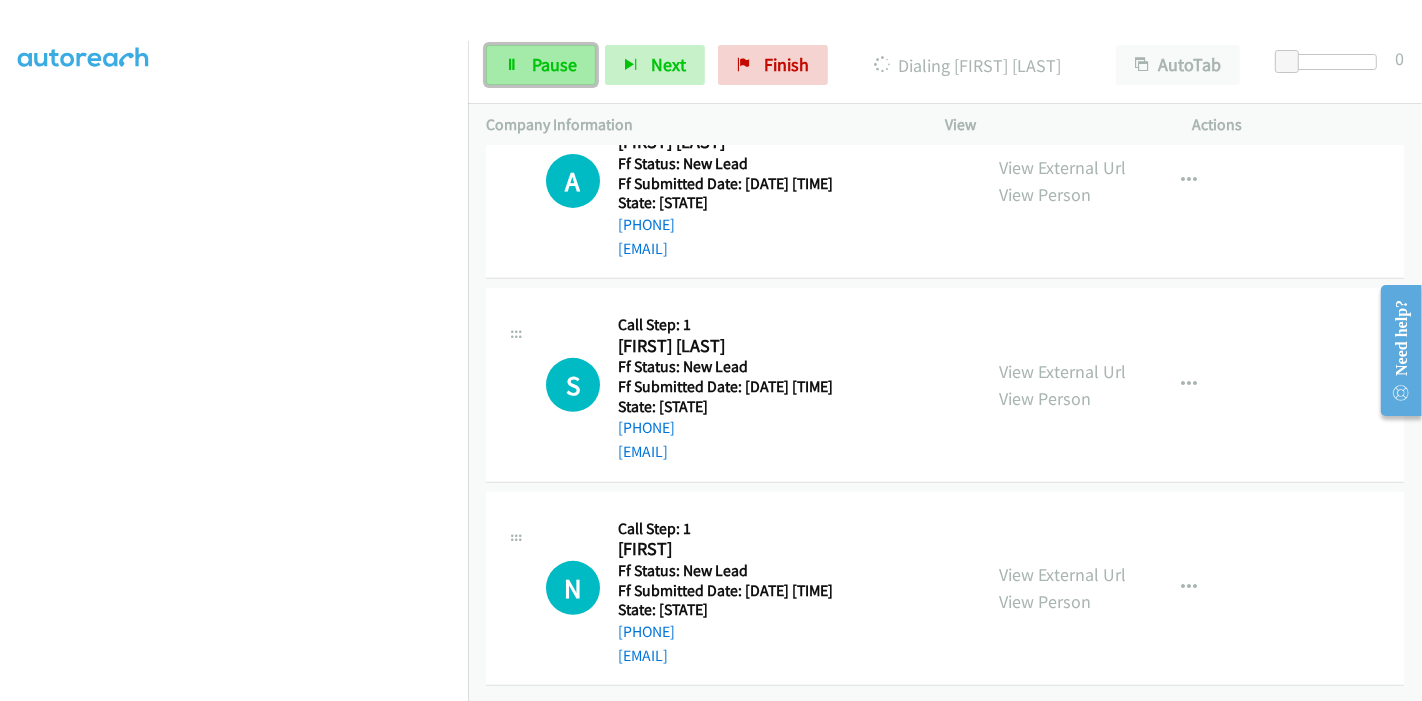 click on "Pause" at bounding box center (541, 65) 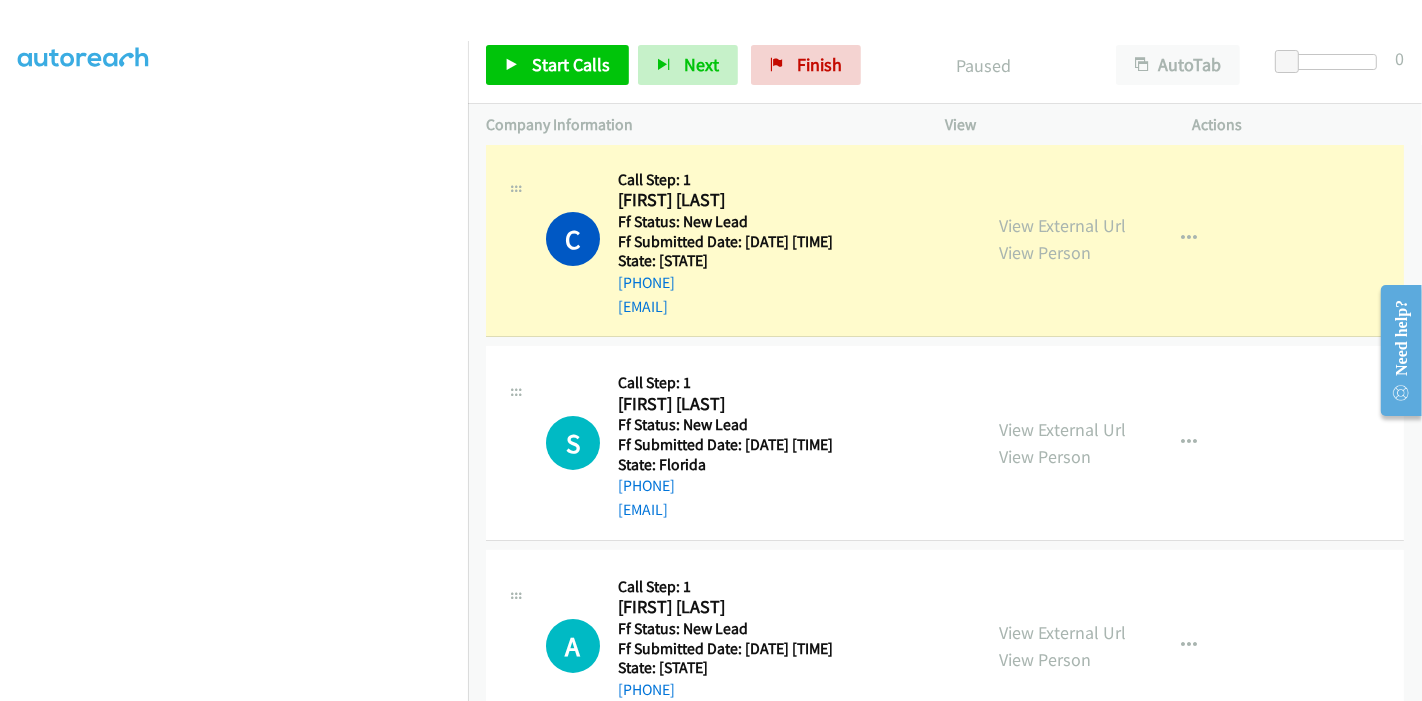 scroll, scrollTop: 288, scrollLeft: 0, axis: vertical 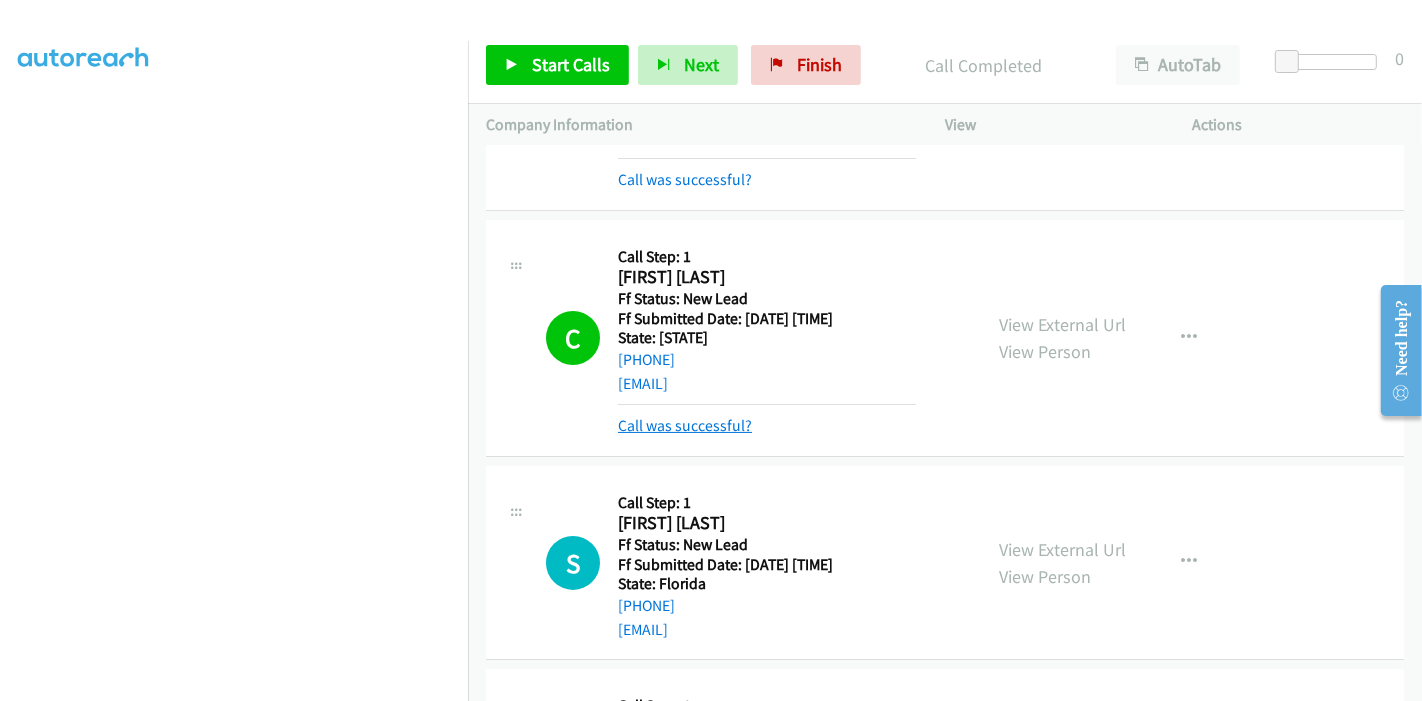 click on "Call was successful?" at bounding box center (685, 425) 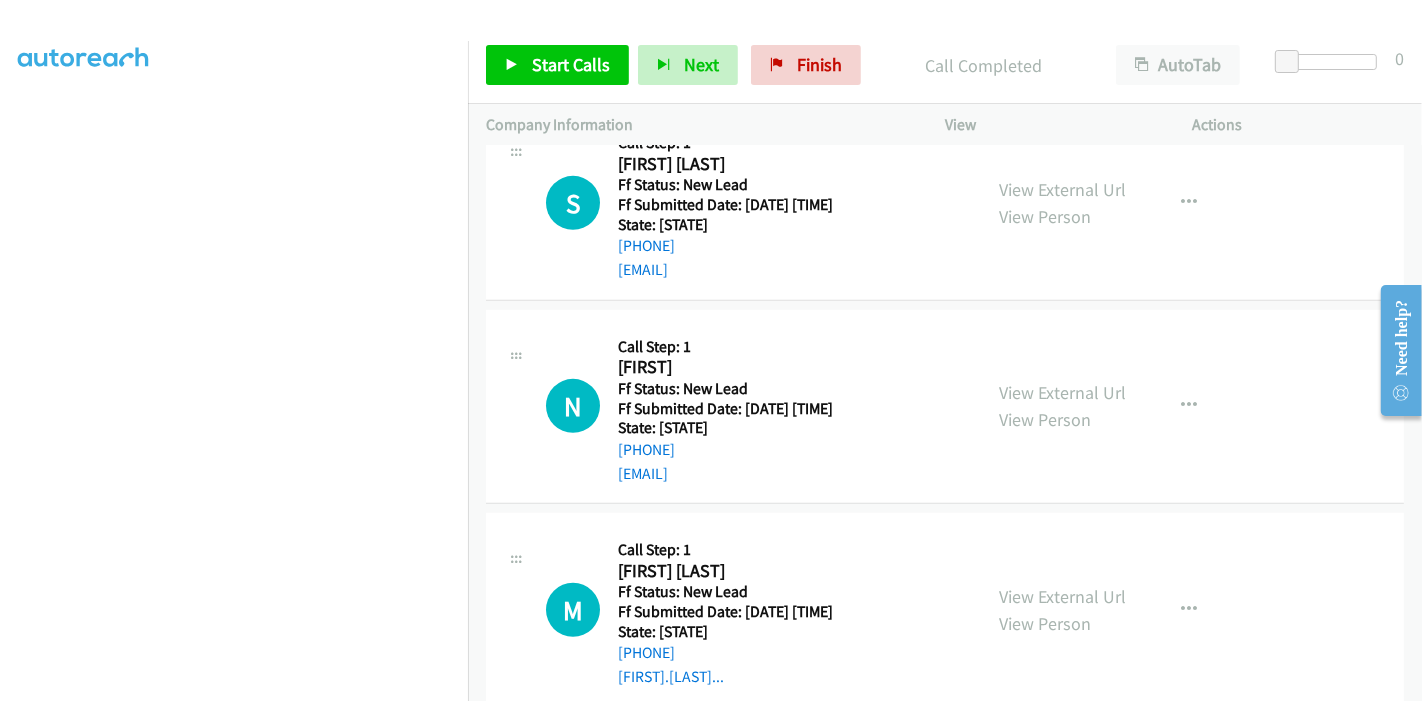 scroll, scrollTop: 936, scrollLeft: 0, axis: vertical 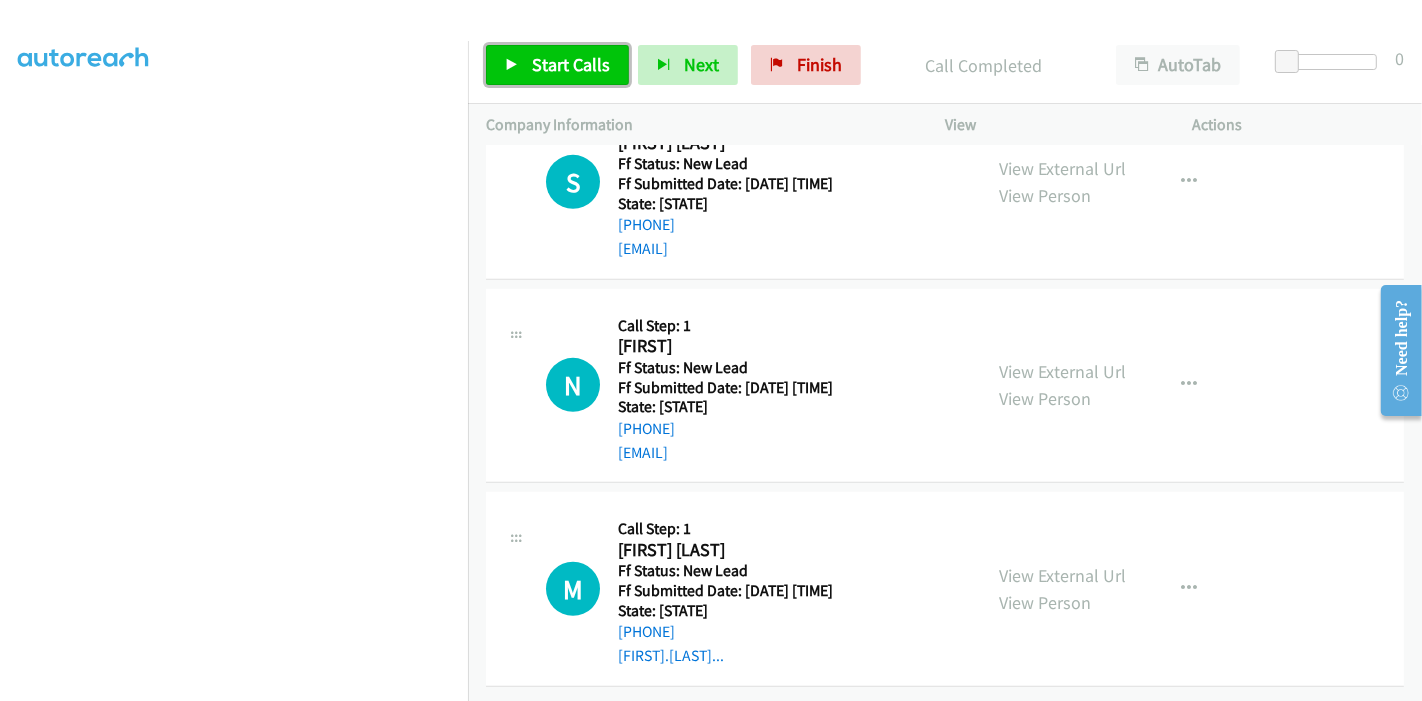 click on "Start Calls" at bounding box center [571, 64] 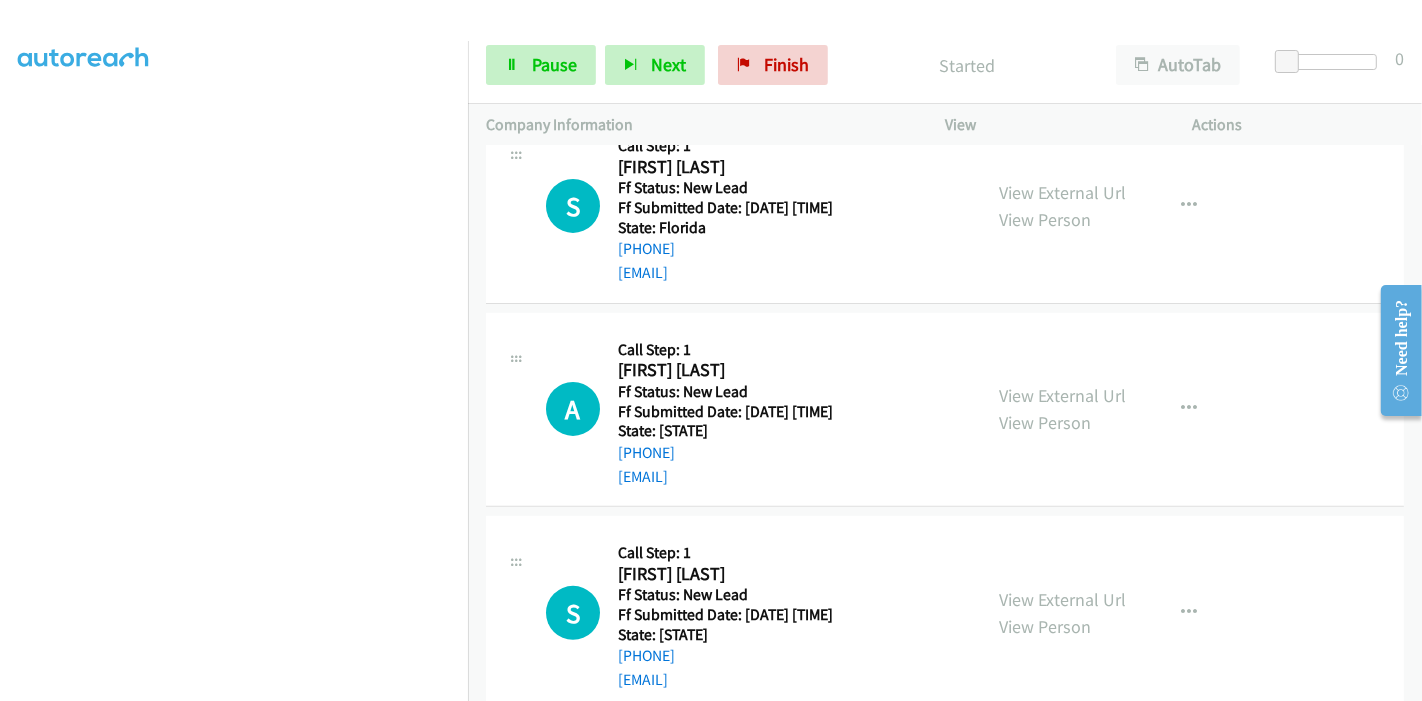scroll, scrollTop: 380, scrollLeft: 0, axis: vertical 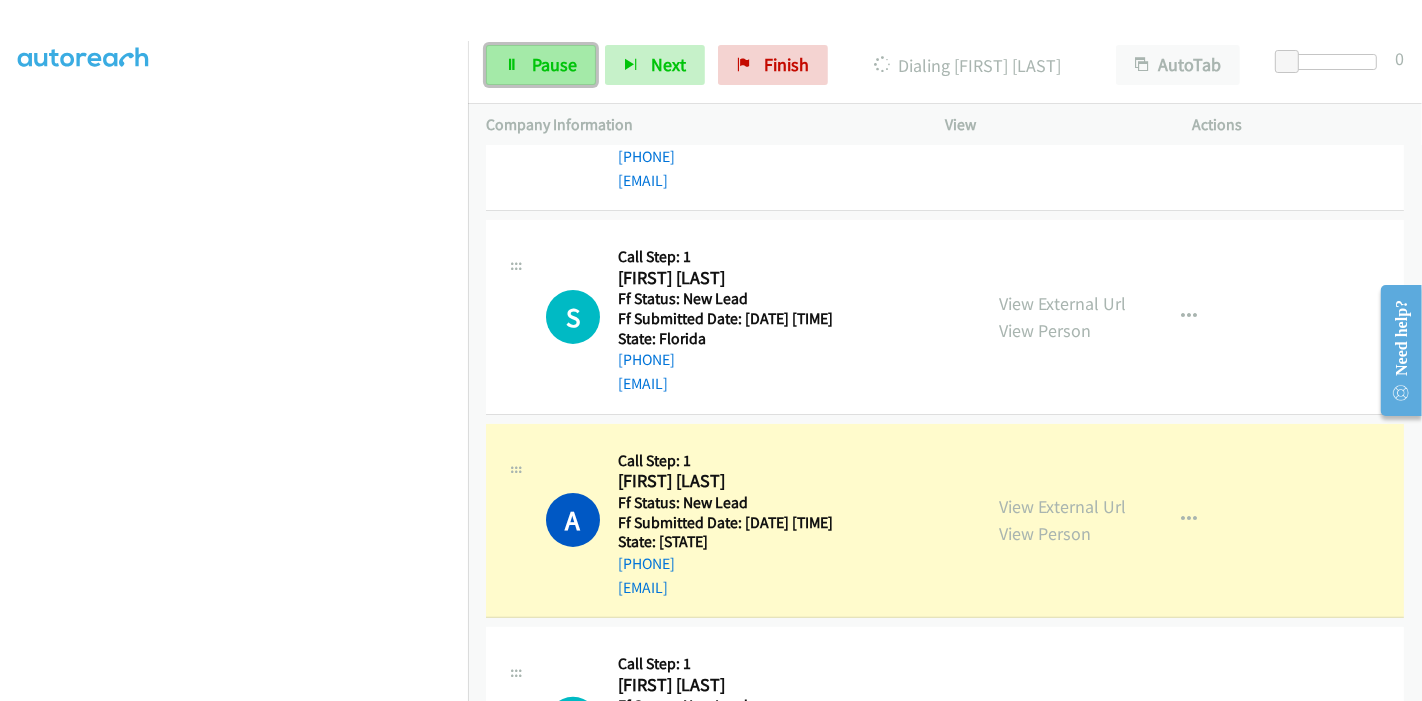 click on "Pause" at bounding box center [554, 64] 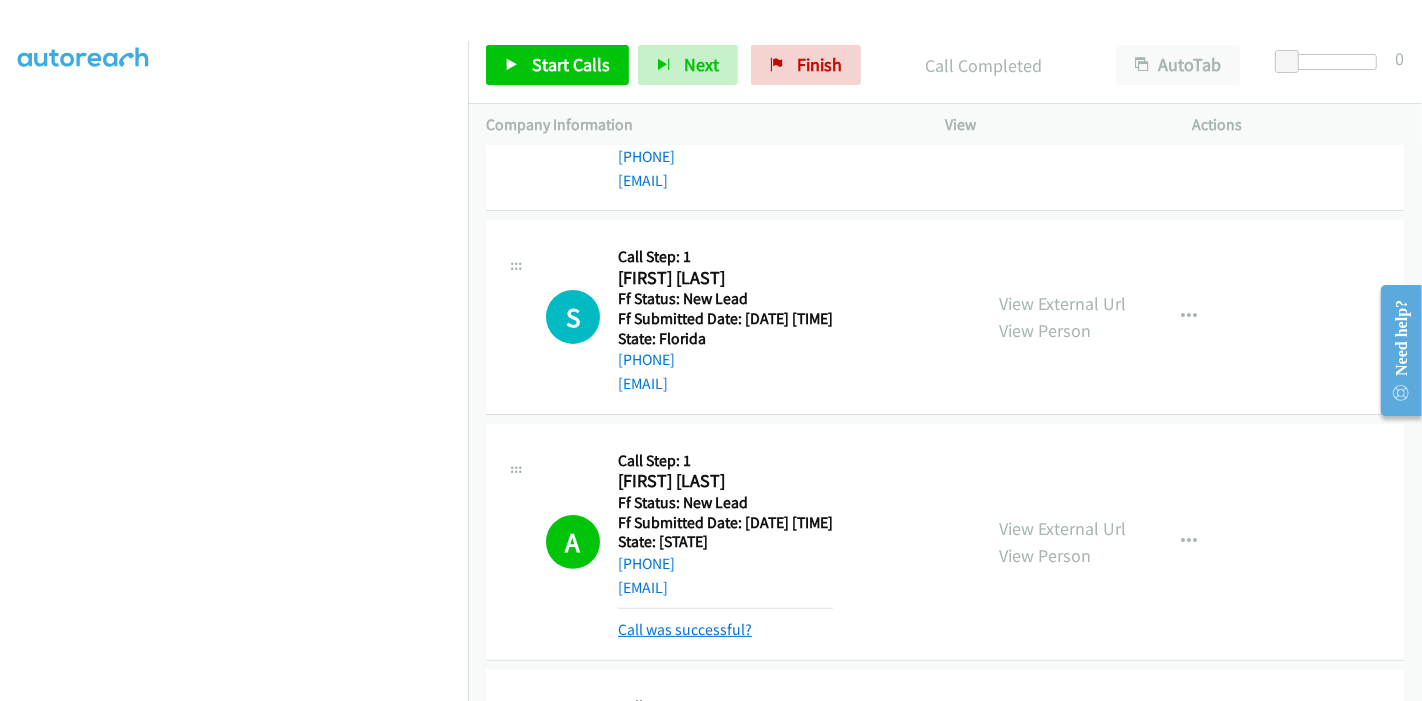 click on "Call was successful?" at bounding box center (685, 629) 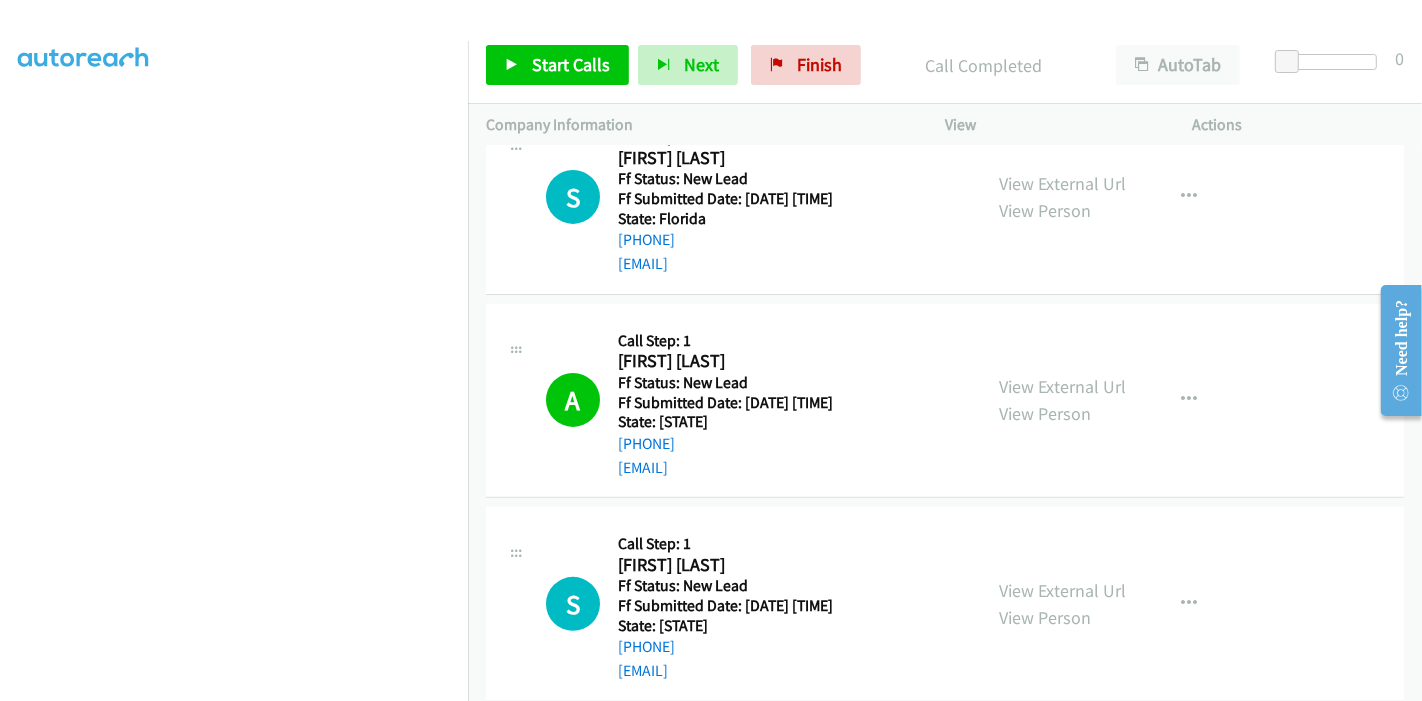 scroll, scrollTop: 158, scrollLeft: 0, axis: vertical 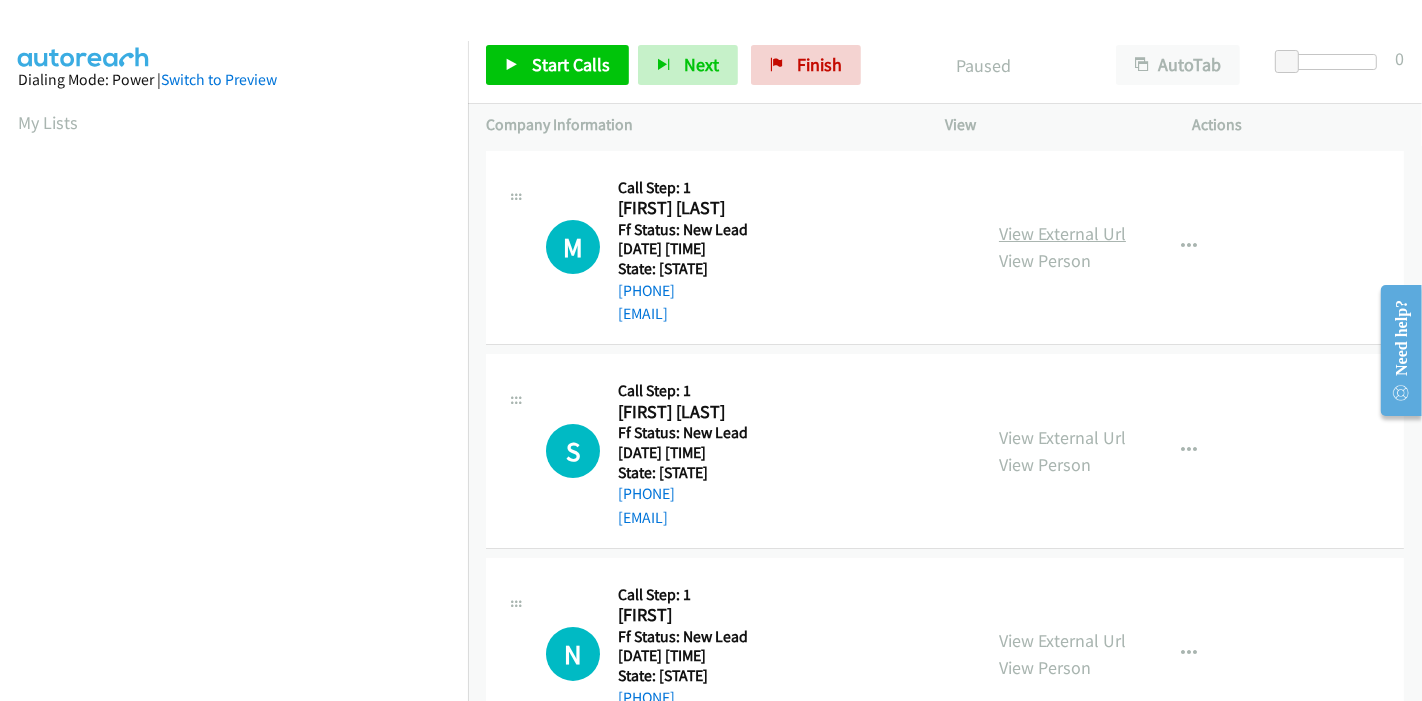 click on "View External Url" at bounding box center (1062, 233) 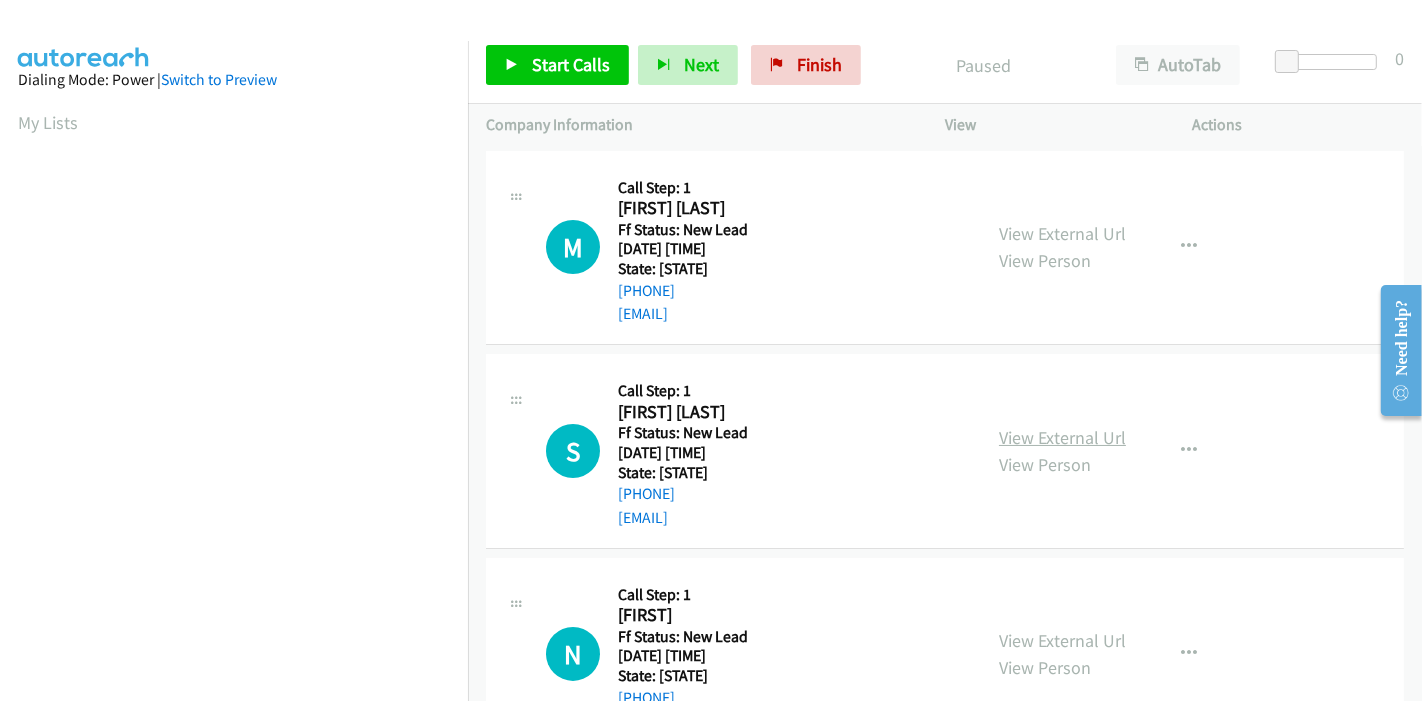 click on "View External Url" at bounding box center [1062, 437] 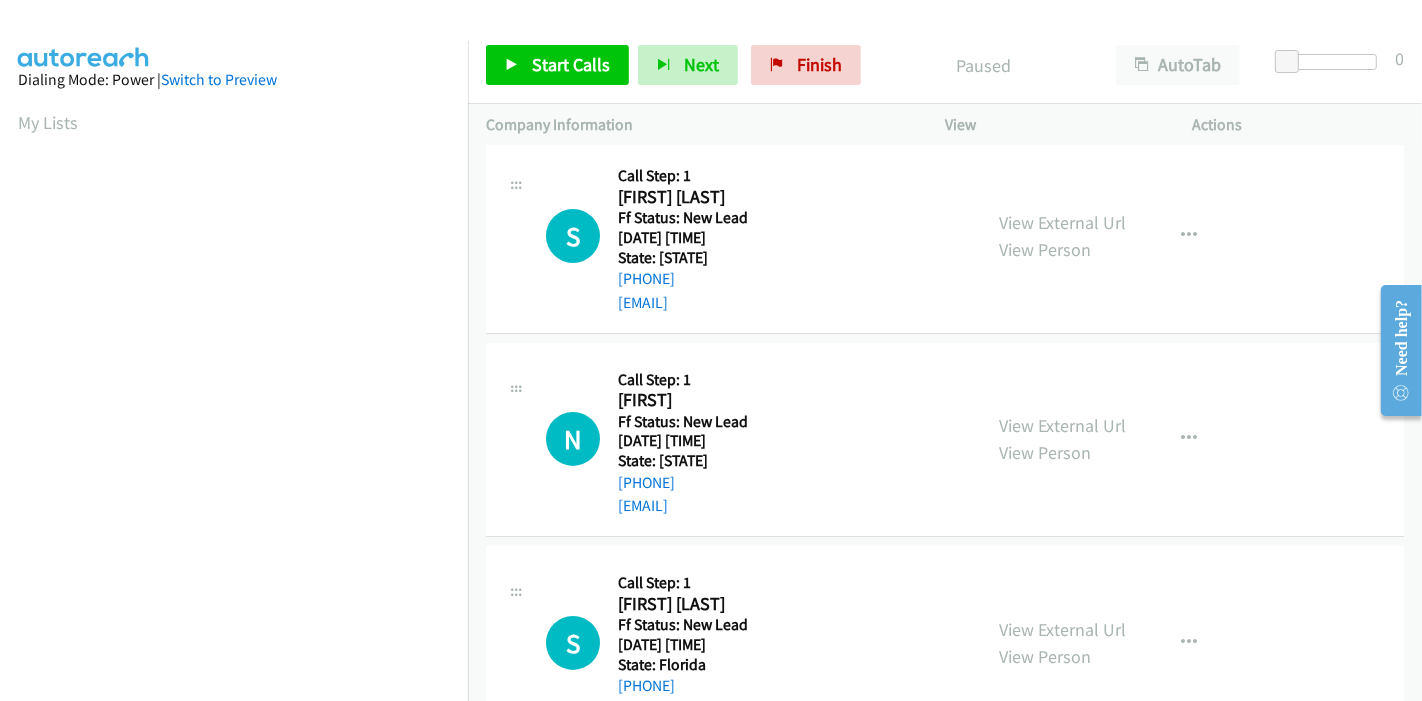 scroll, scrollTop: 222, scrollLeft: 0, axis: vertical 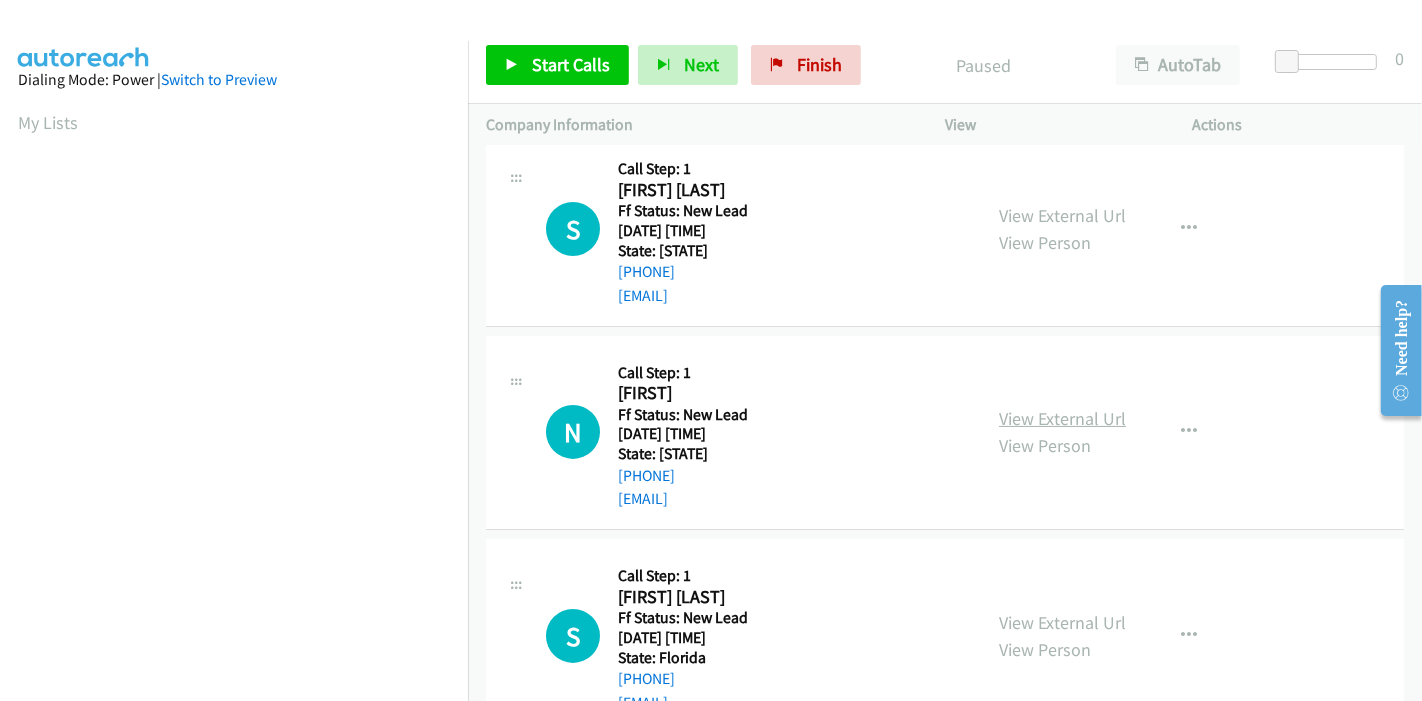 click on "View External Url" at bounding box center (1062, 418) 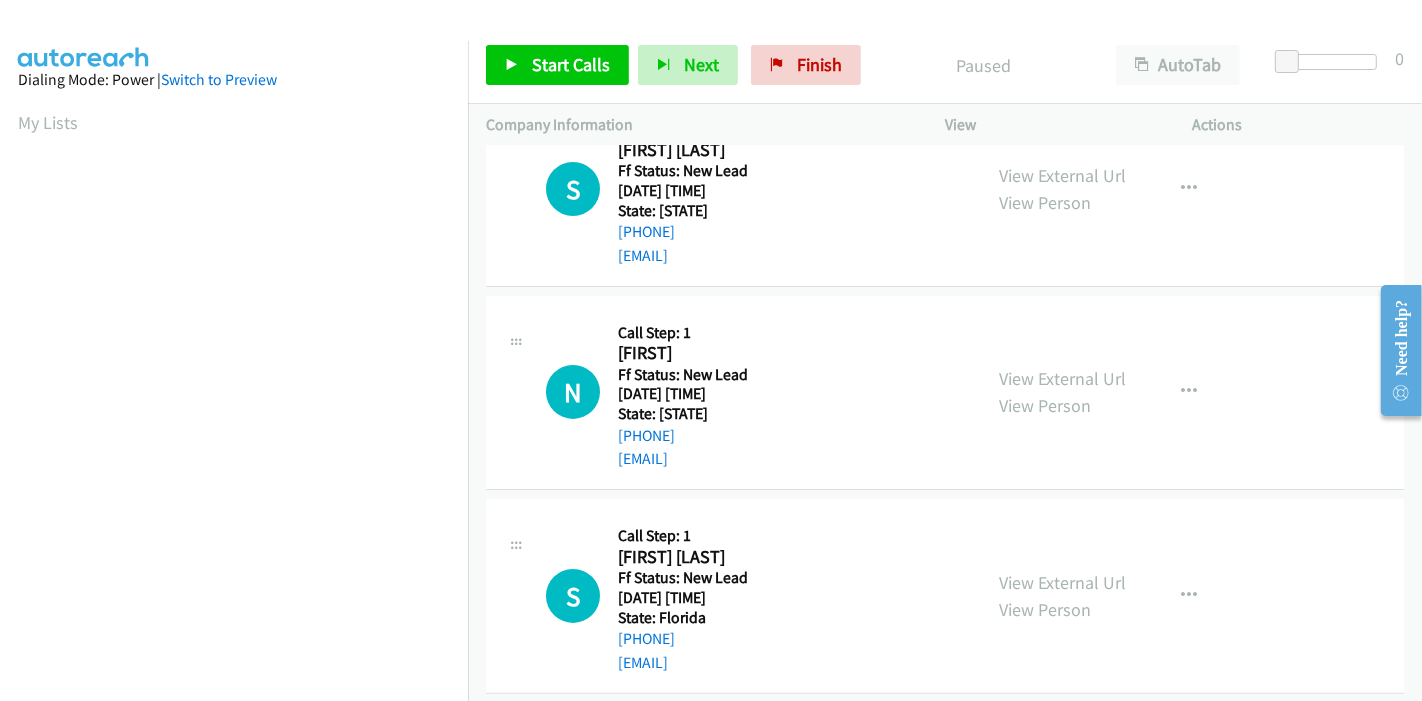 scroll, scrollTop: 284, scrollLeft: 0, axis: vertical 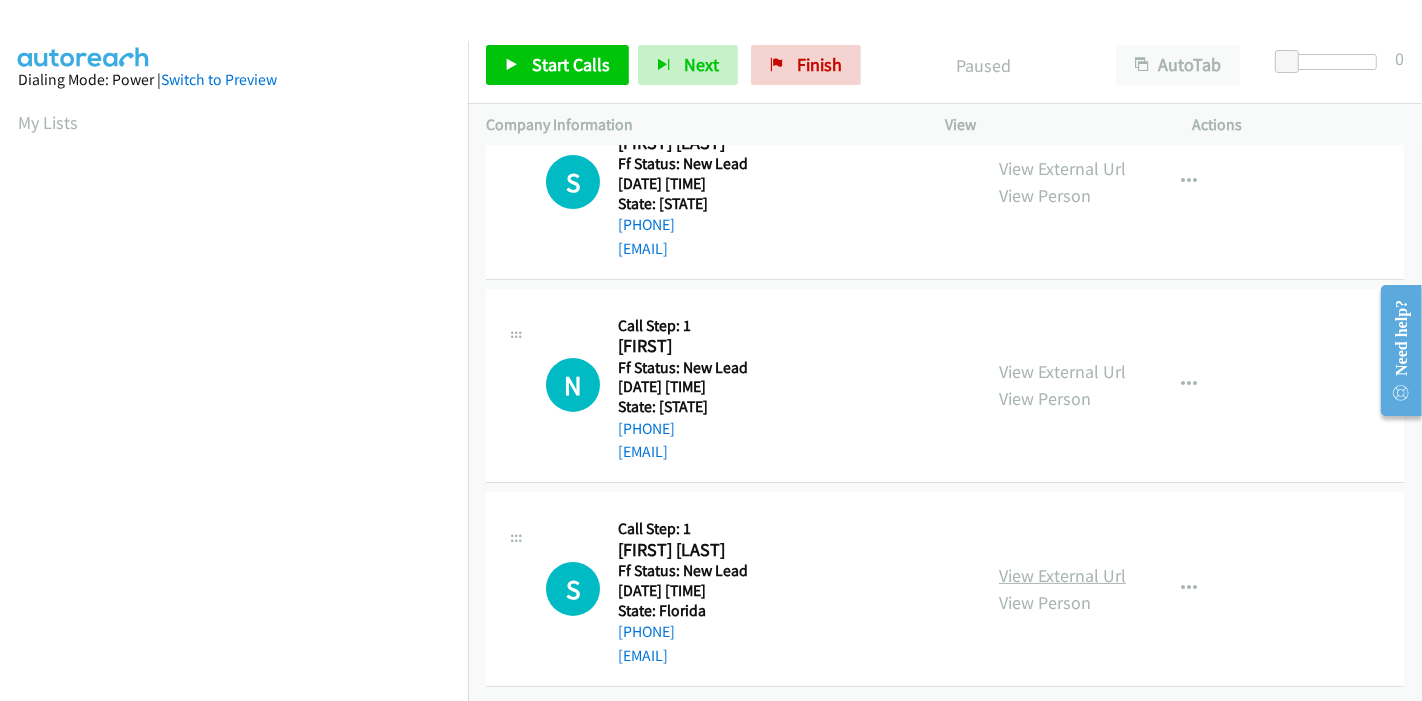 click on "View External Url" at bounding box center (1062, 575) 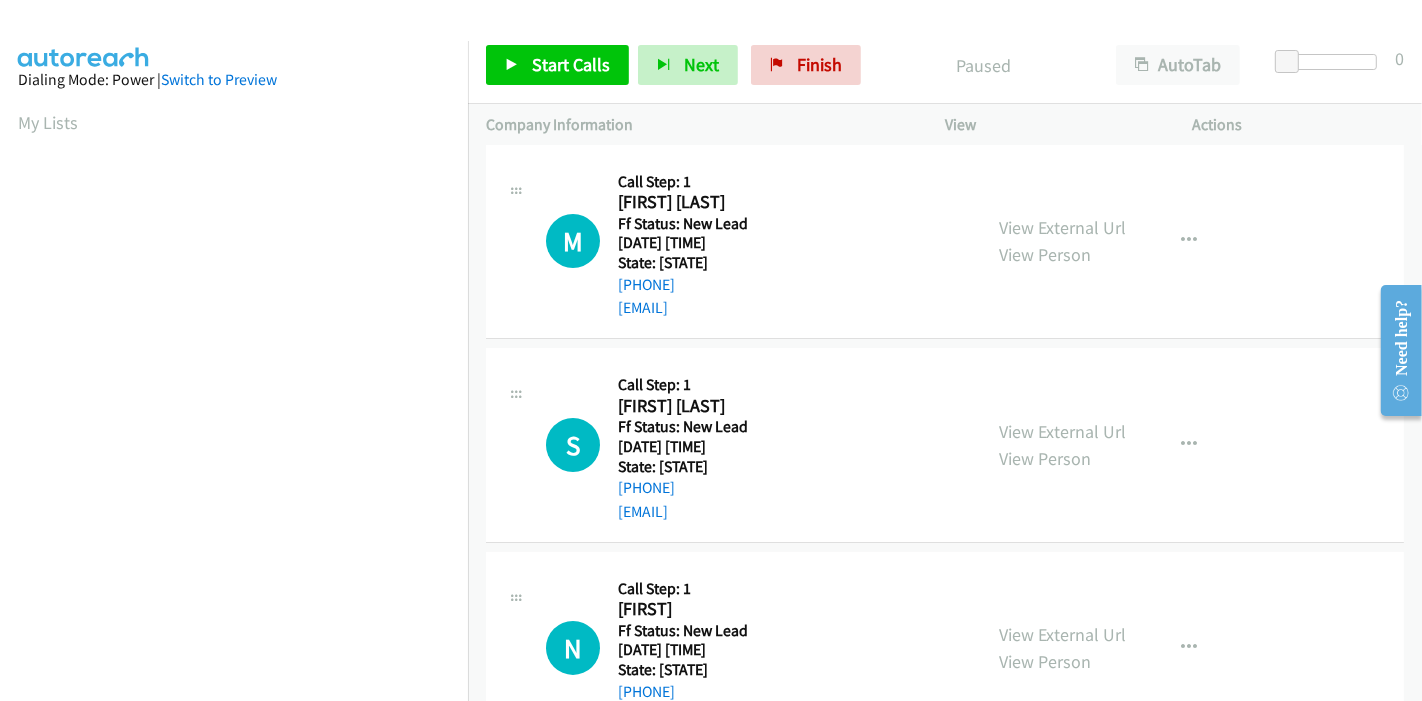 scroll, scrollTop: 0, scrollLeft: 0, axis: both 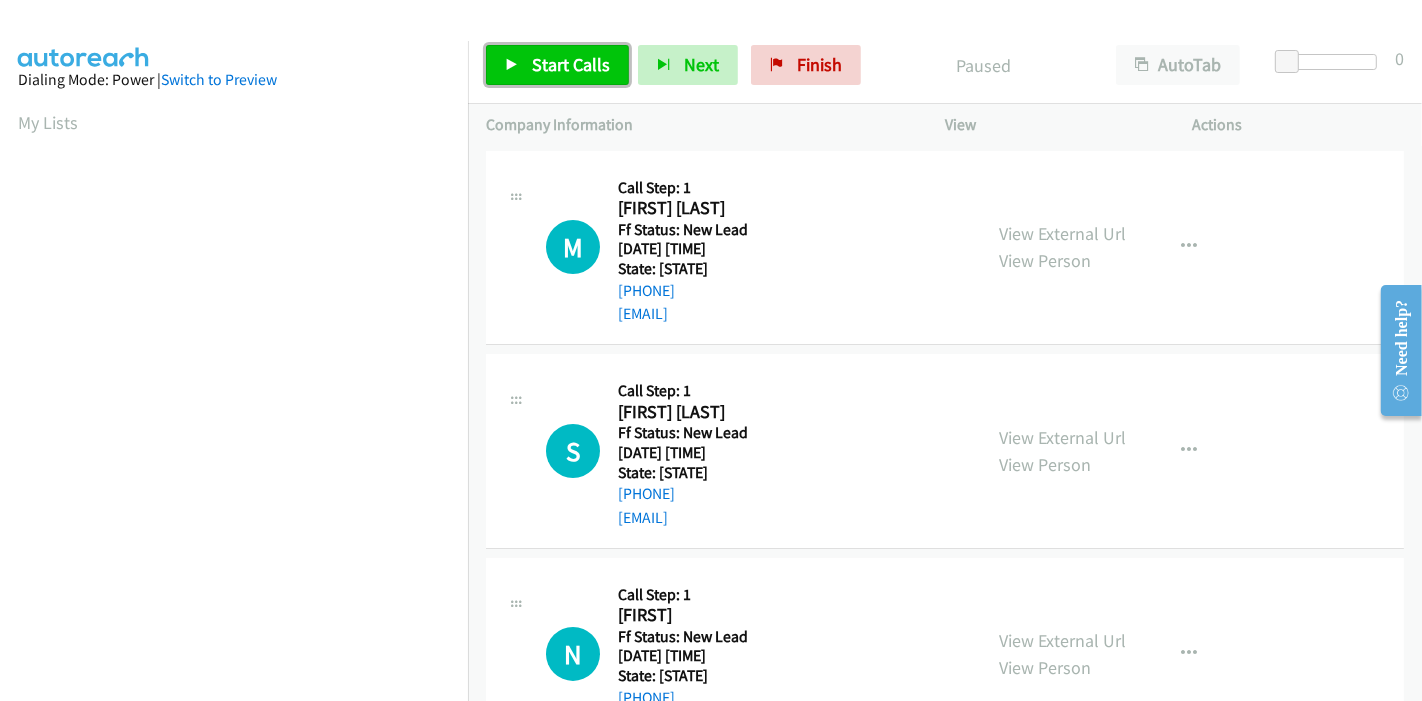 click on "Start Calls" at bounding box center (557, 65) 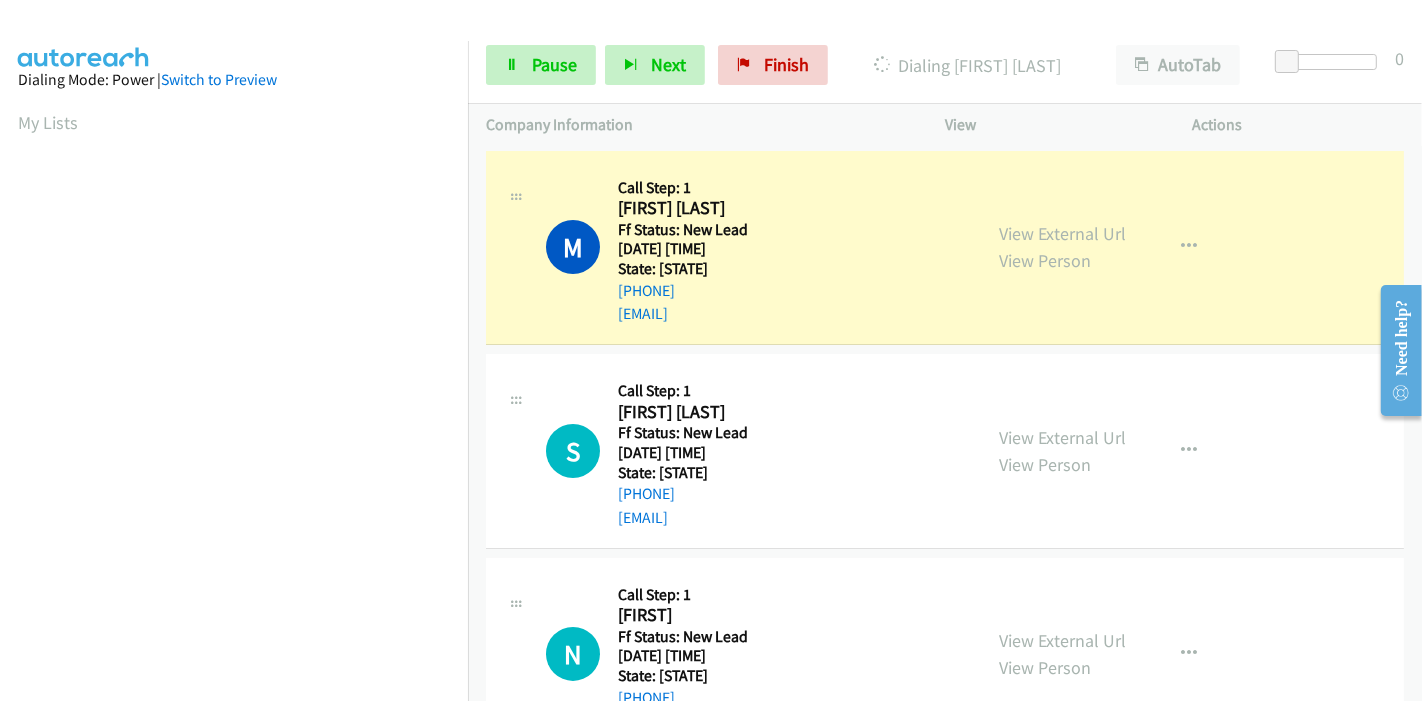 scroll, scrollTop: 422, scrollLeft: 0, axis: vertical 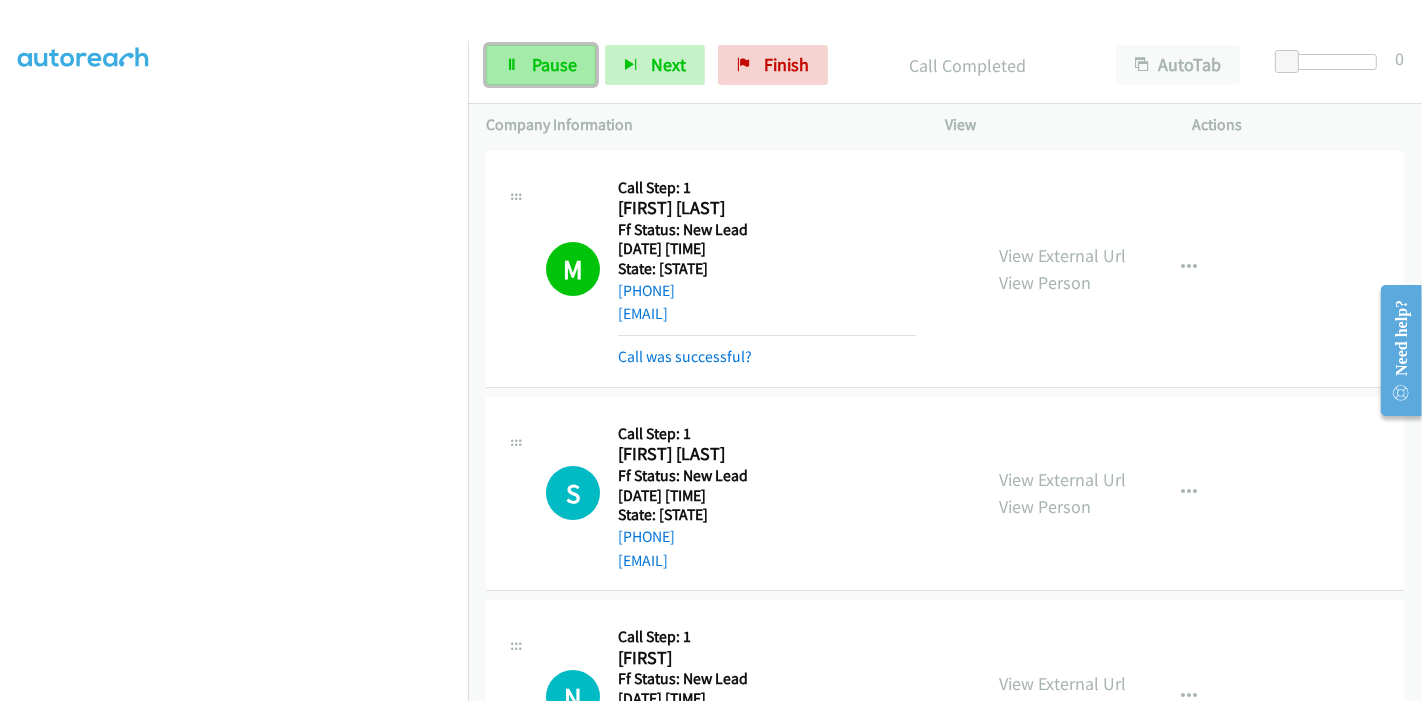 click on "Pause" at bounding box center [554, 64] 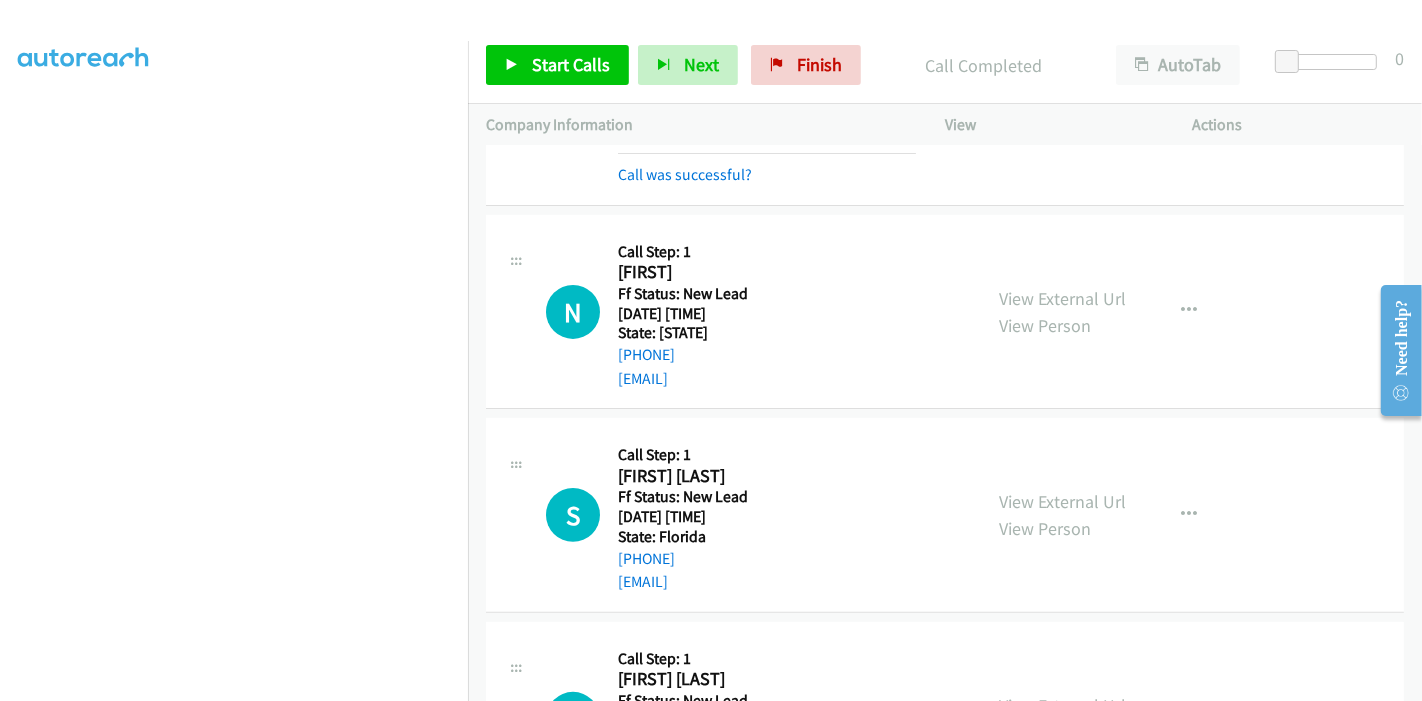 scroll, scrollTop: 422, scrollLeft: 0, axis: vertical 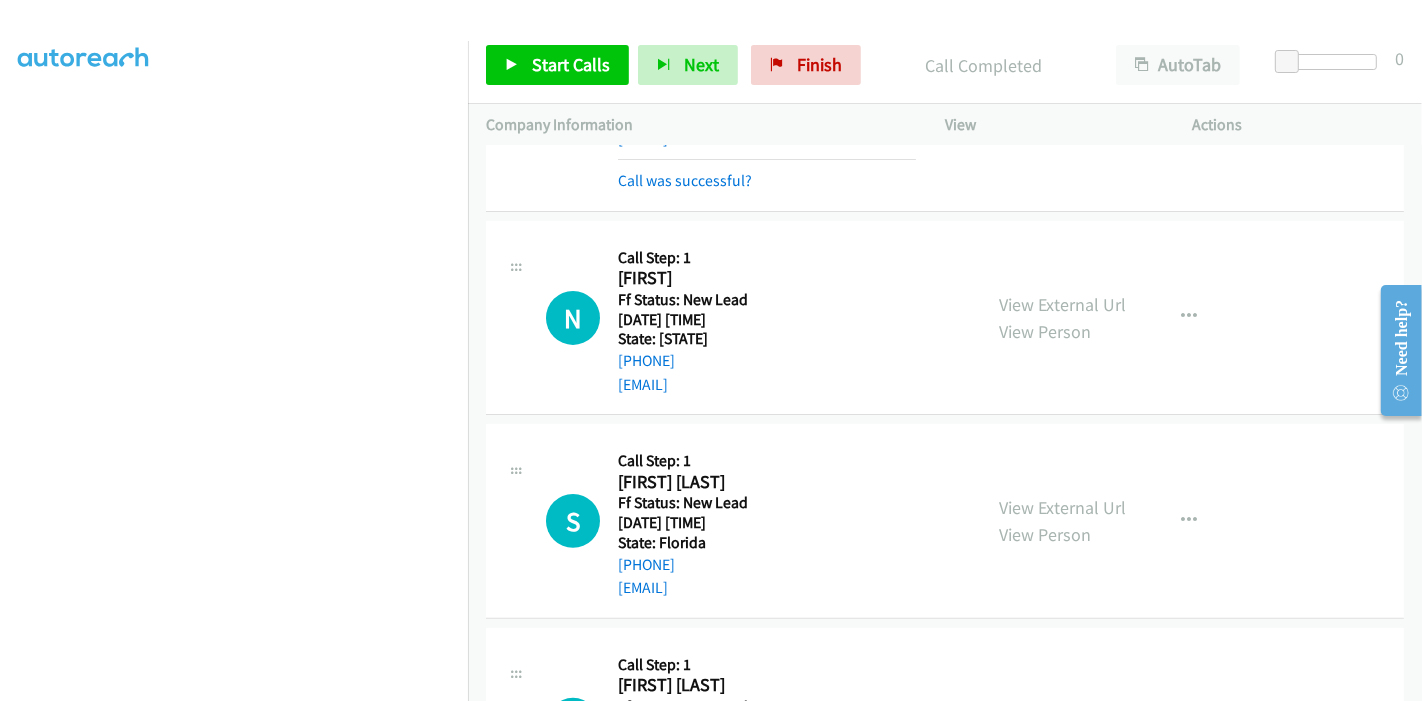 click on "Start Calls
Pause
Next
Finish
Call Completed
AutoTab
AutoTab
0" at bounding box center [945, 65] 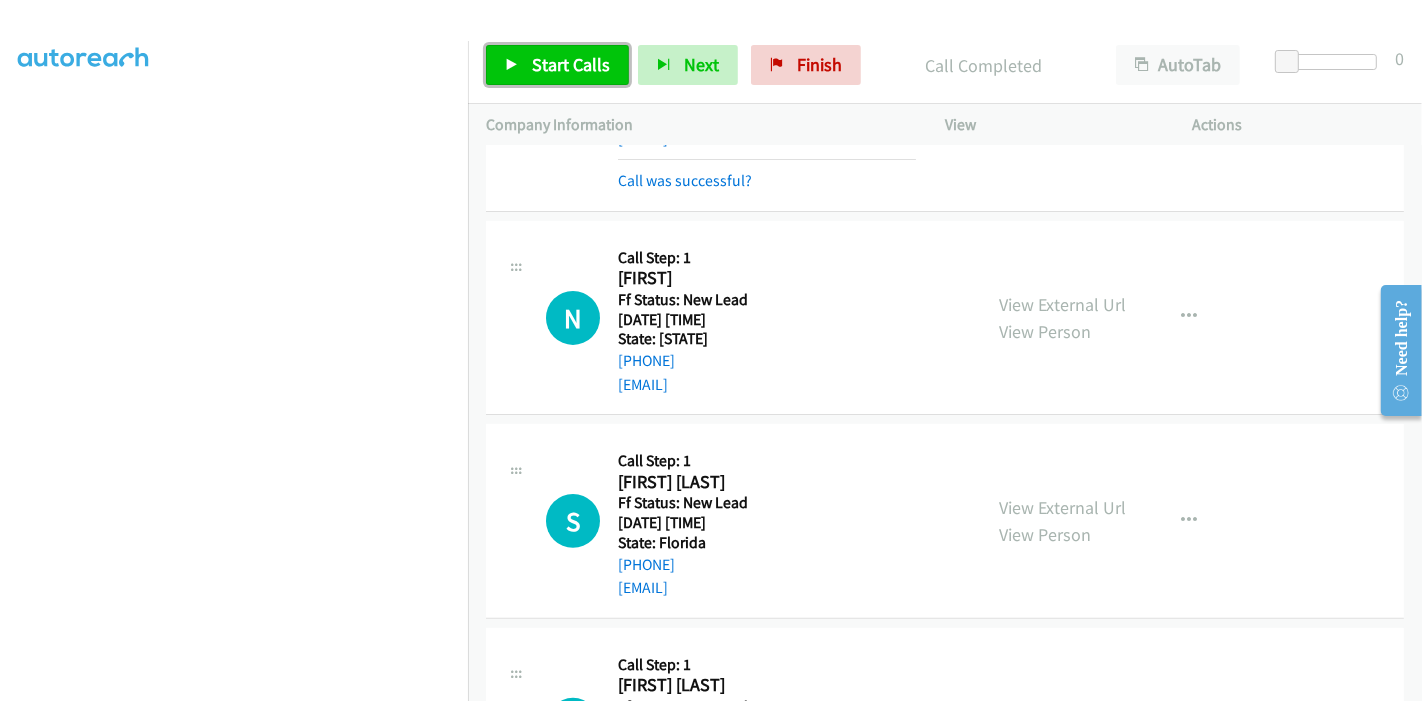 click on "Start Calls" at bounding box center [571, 64] 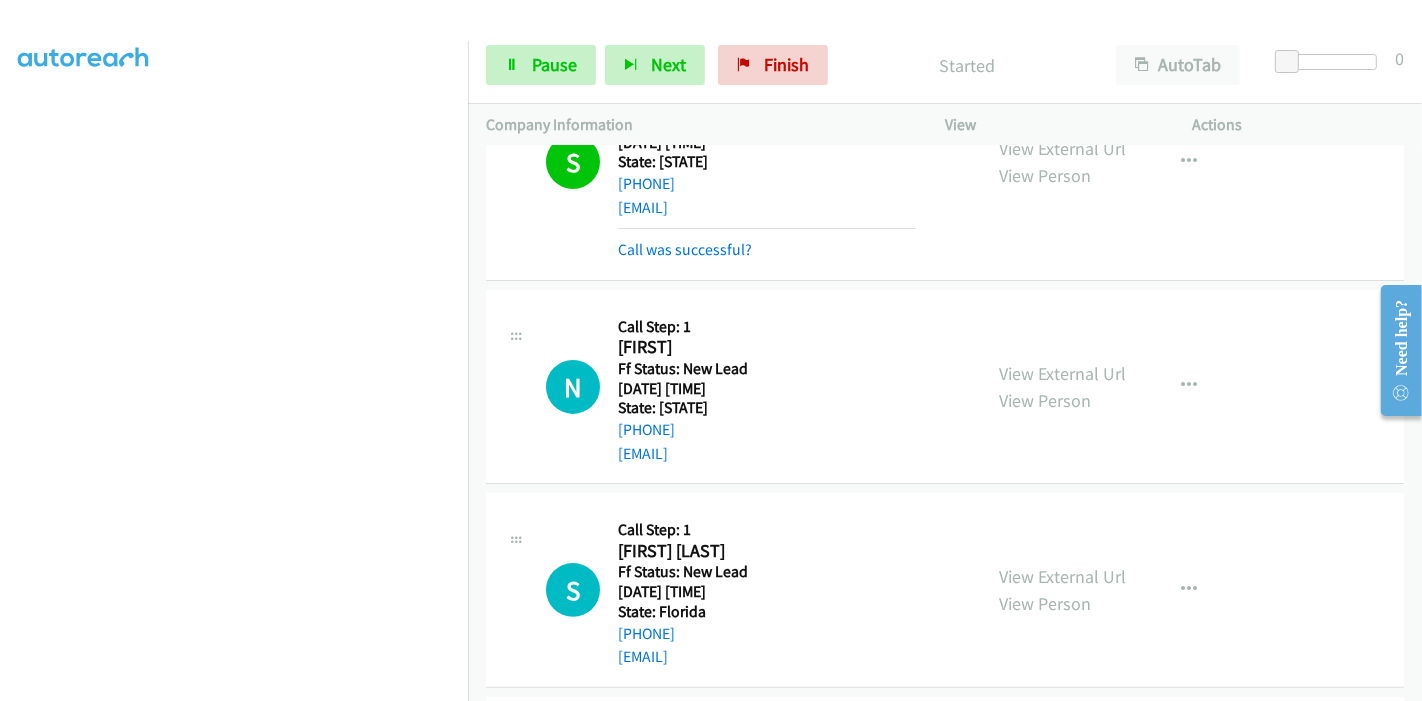 scroll, scrollTop: 422, scrollLeft: 0, axis: vertical 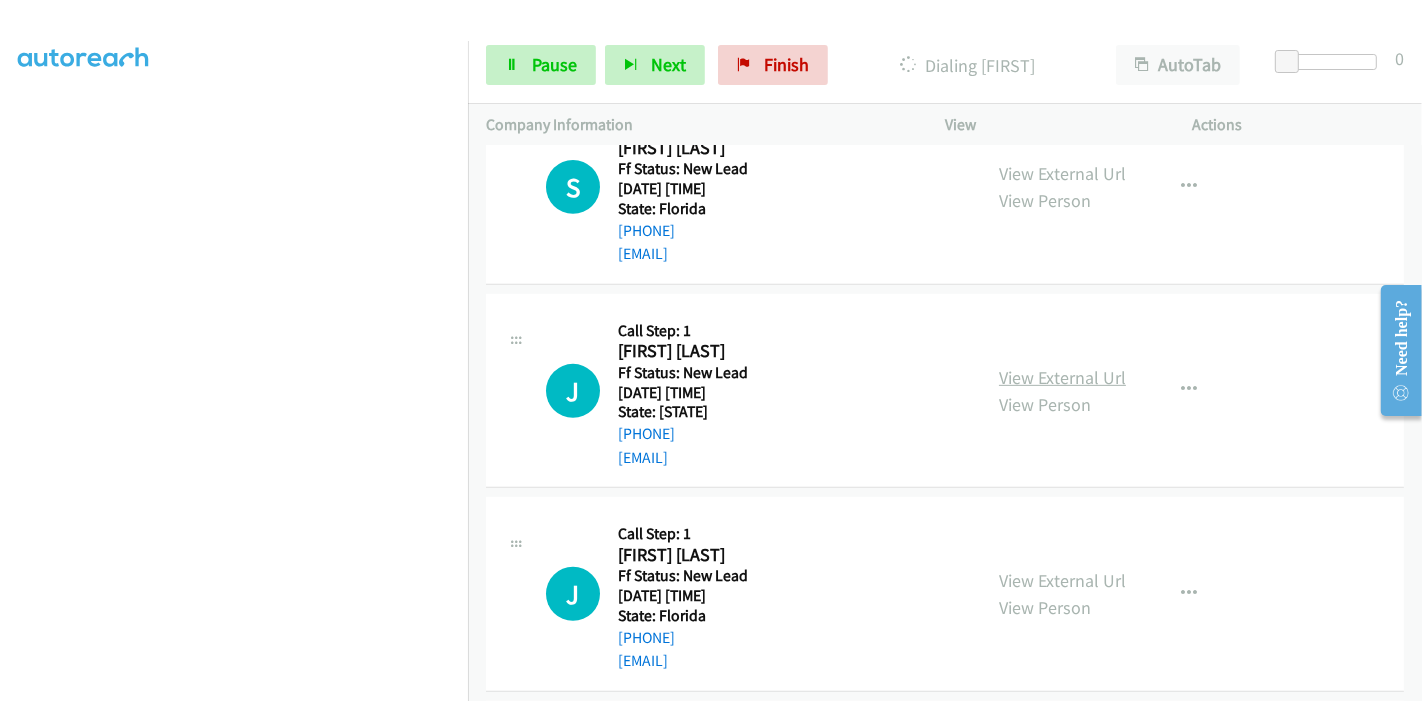 click on "View External Url" at bounding box center (1062, 377) 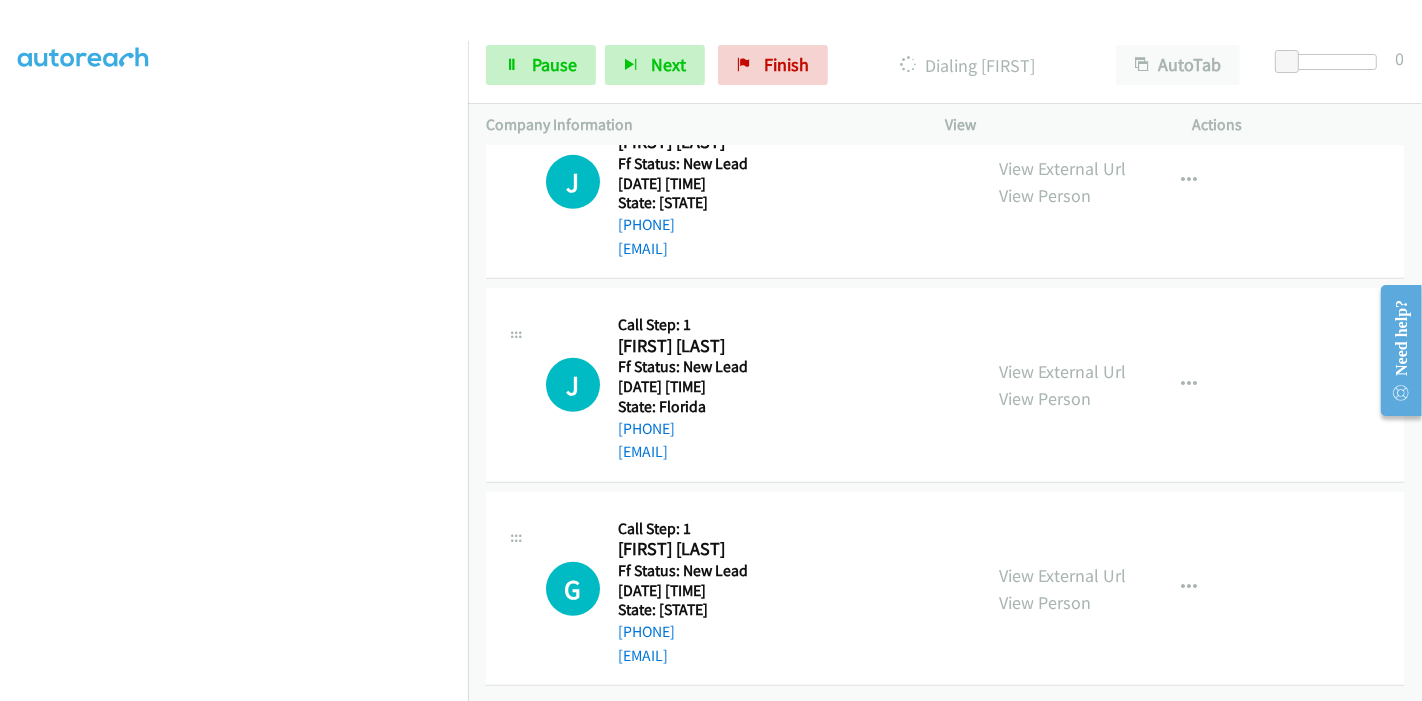 scroll, scrollTop: 978, scrollLeft: 0, axis: vertical 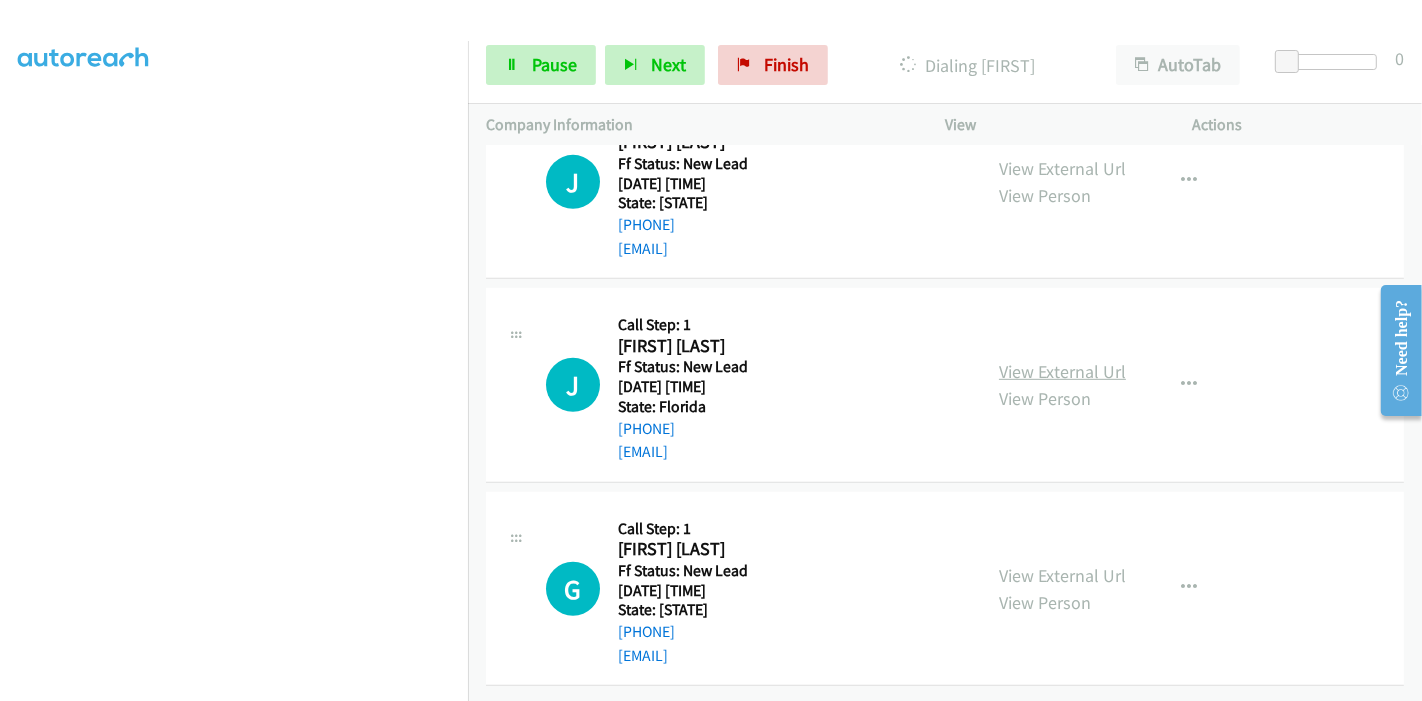 click on "View External Url" at bounding box center (1062, 371) 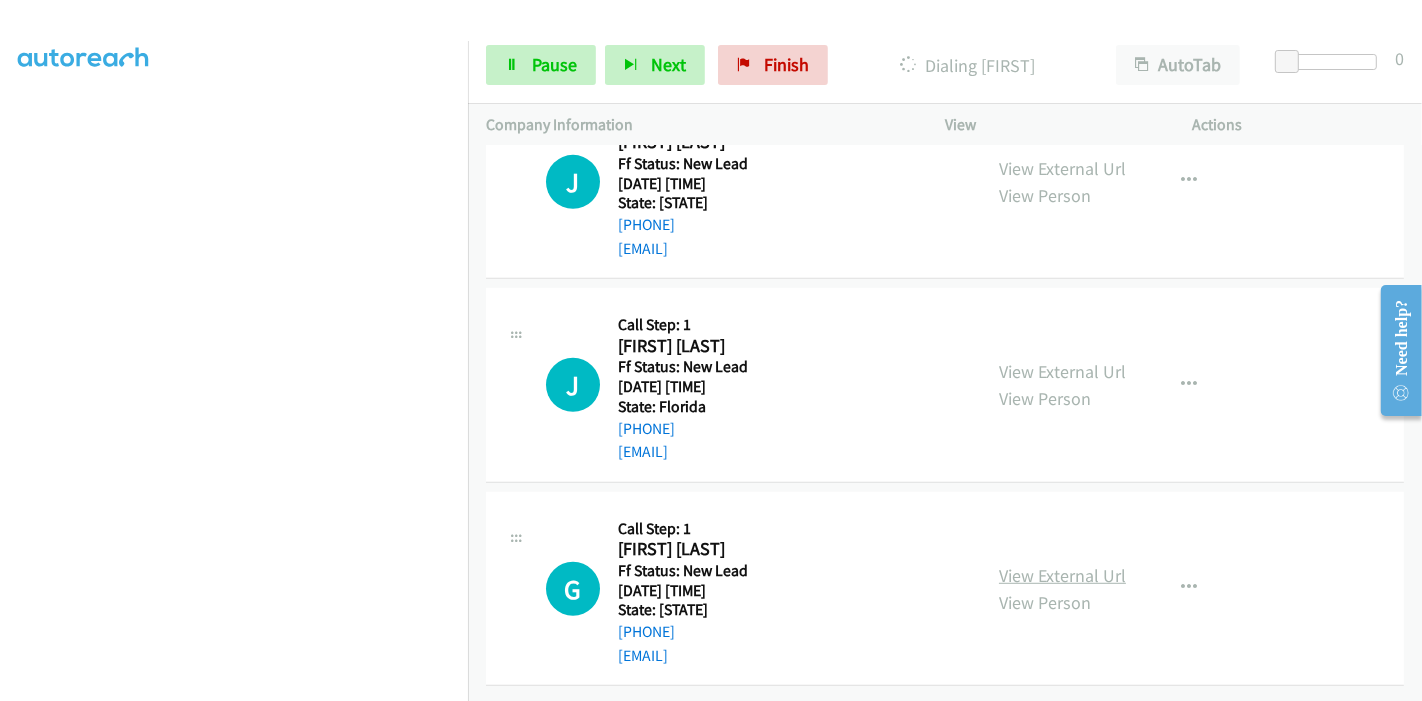 click on "View External Url" at bounding box center [1062, 575] 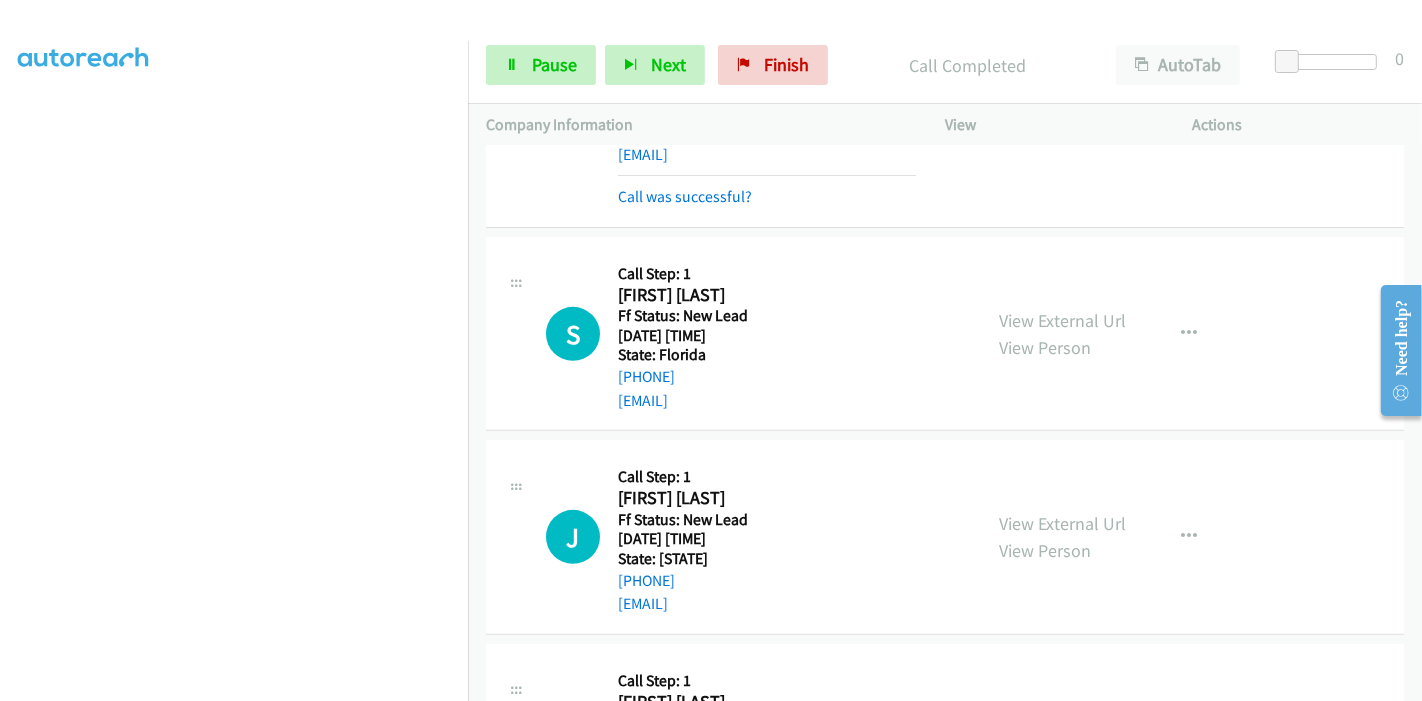 scroll, scrollTop: 687, scrollLeft: 0, axis: vertical 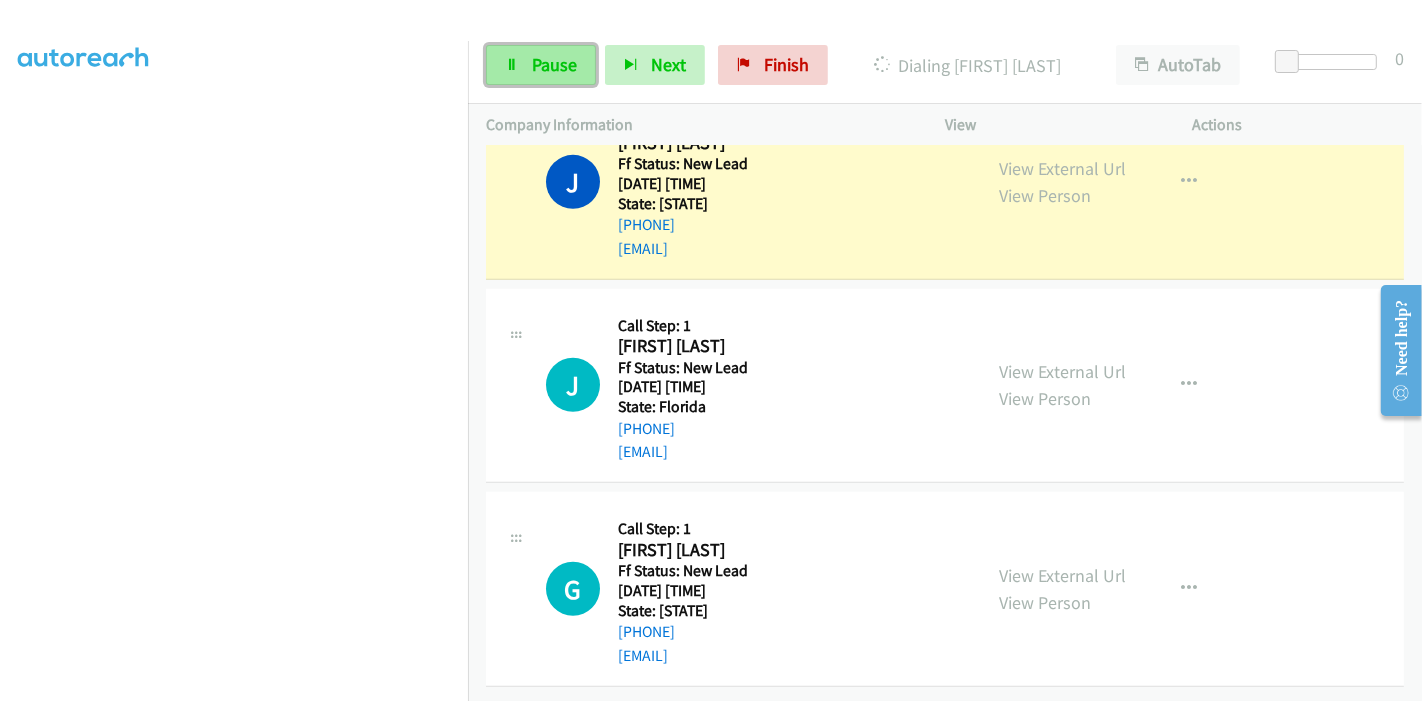click on "Pause" at bounding box center [541, 65] 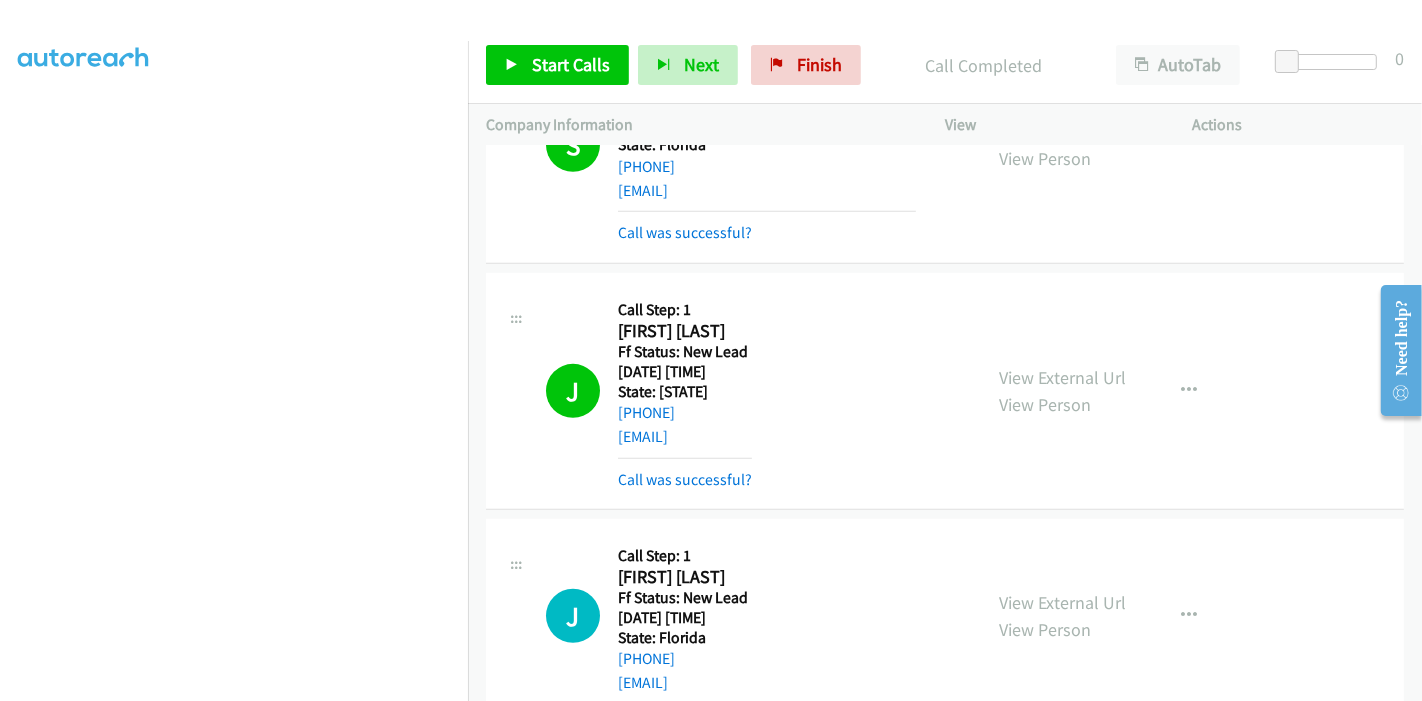 scroll, scrollTop: 973, scrollLeft: 0, axis: vertical 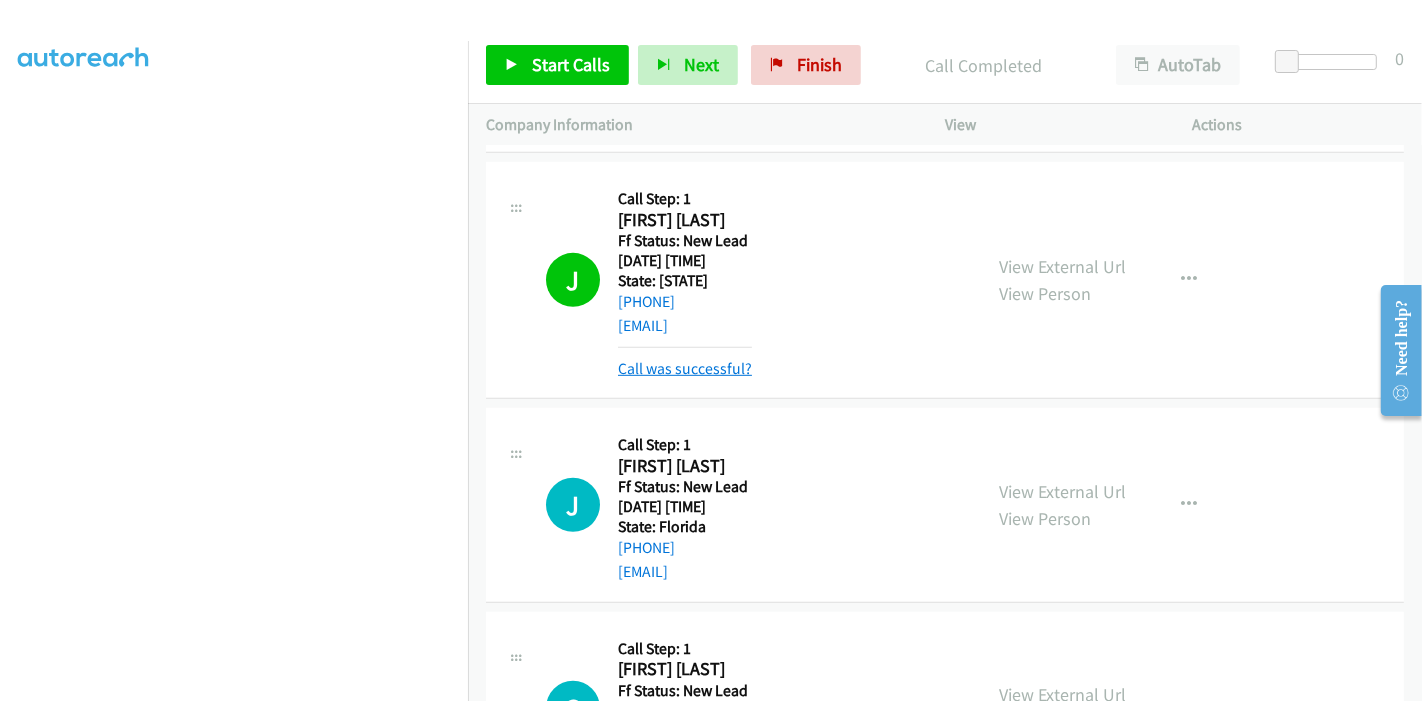 click on "Call was successful?" at bounding box center [685, 368] 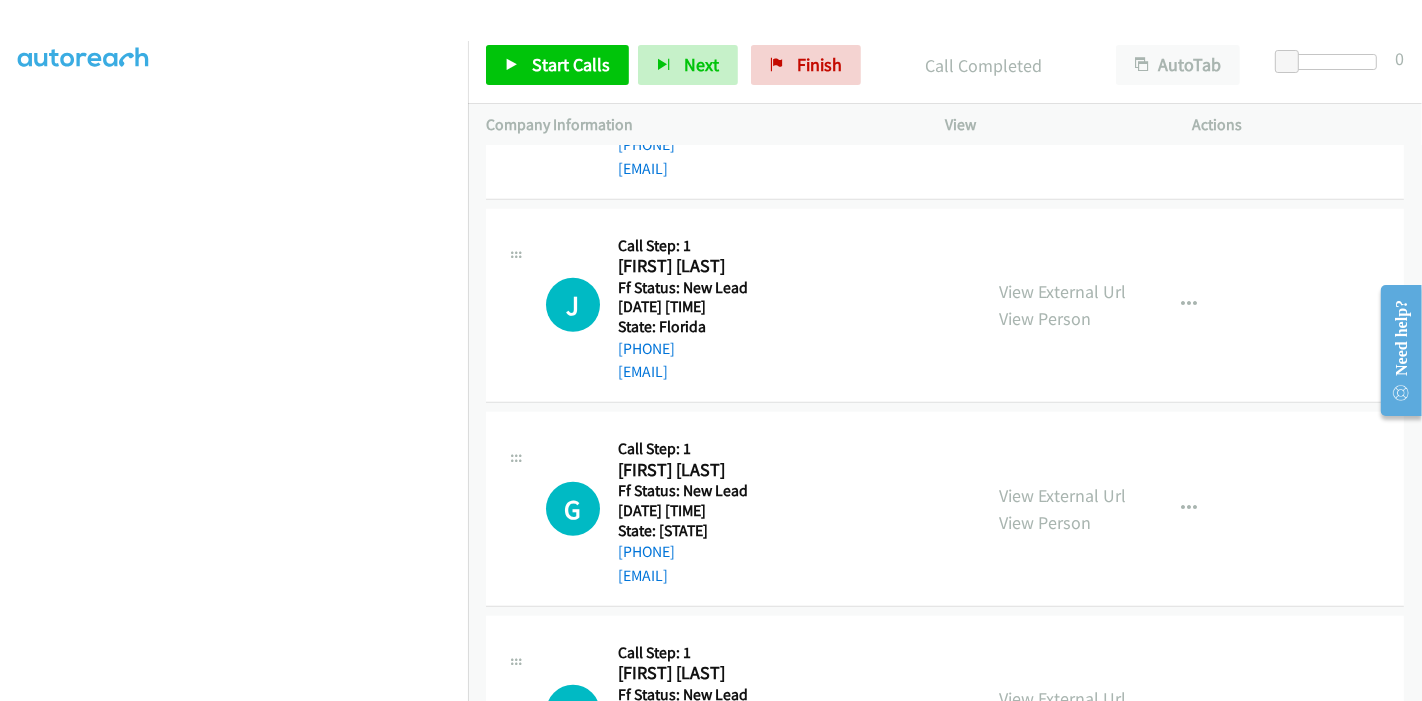 scroll, scrollTop: 1195, scrollLeft: 0, axis: vertical 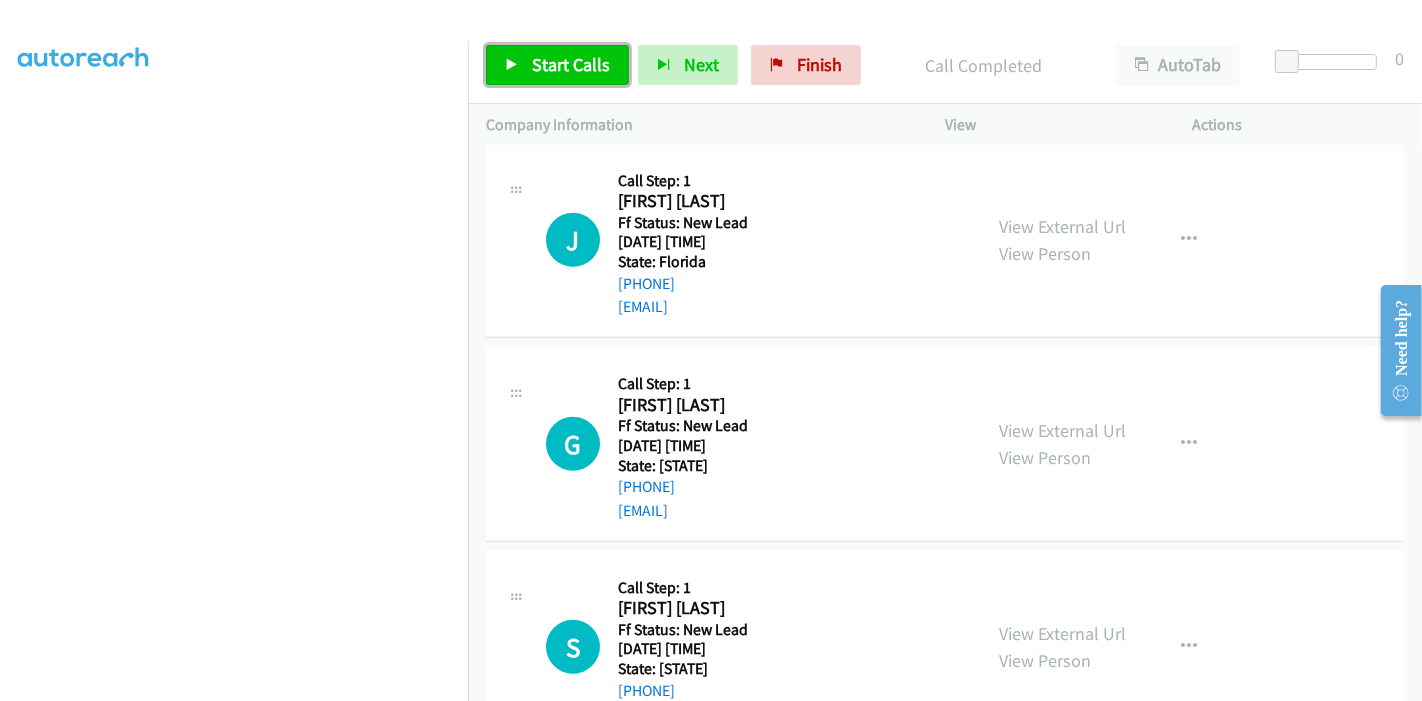 click on "Start Calls" at bounding box center [557, 65] 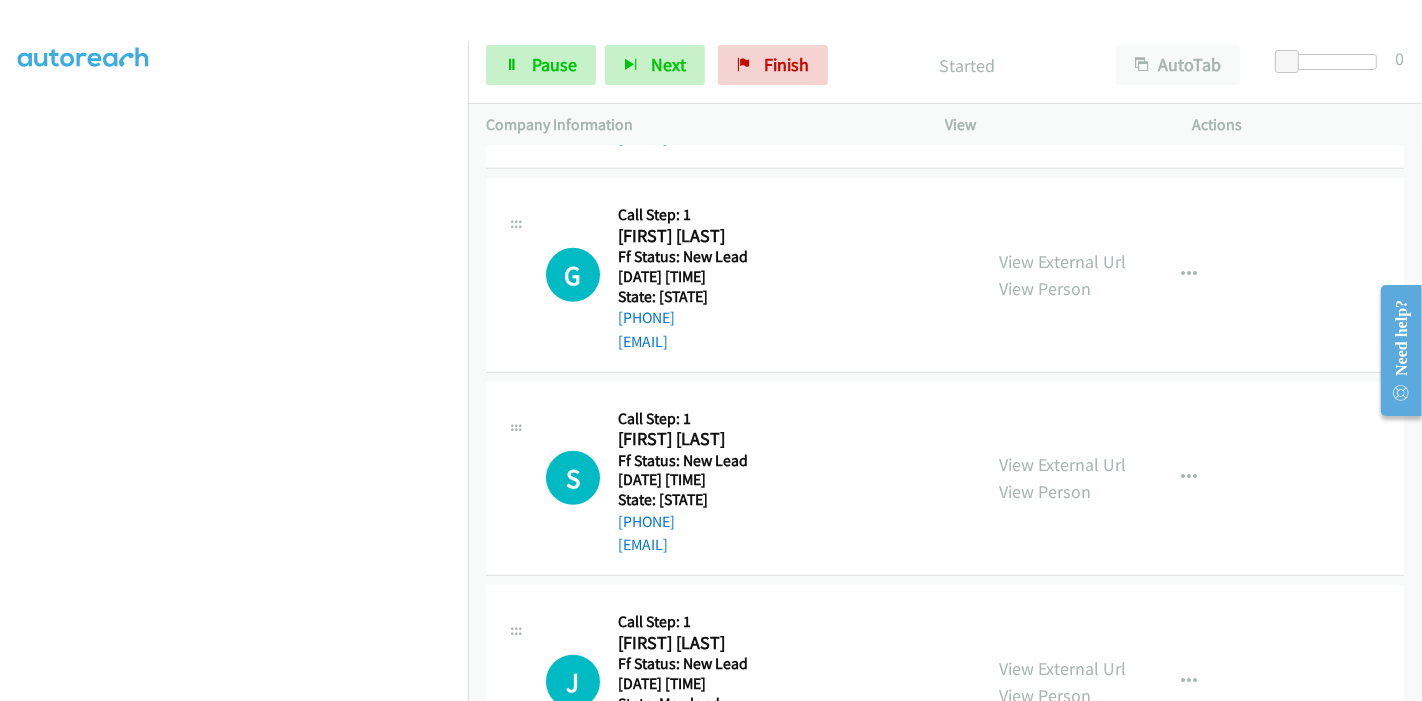 scroll, scrollTop: 1117, scrollLeft: 0, axis: vertical 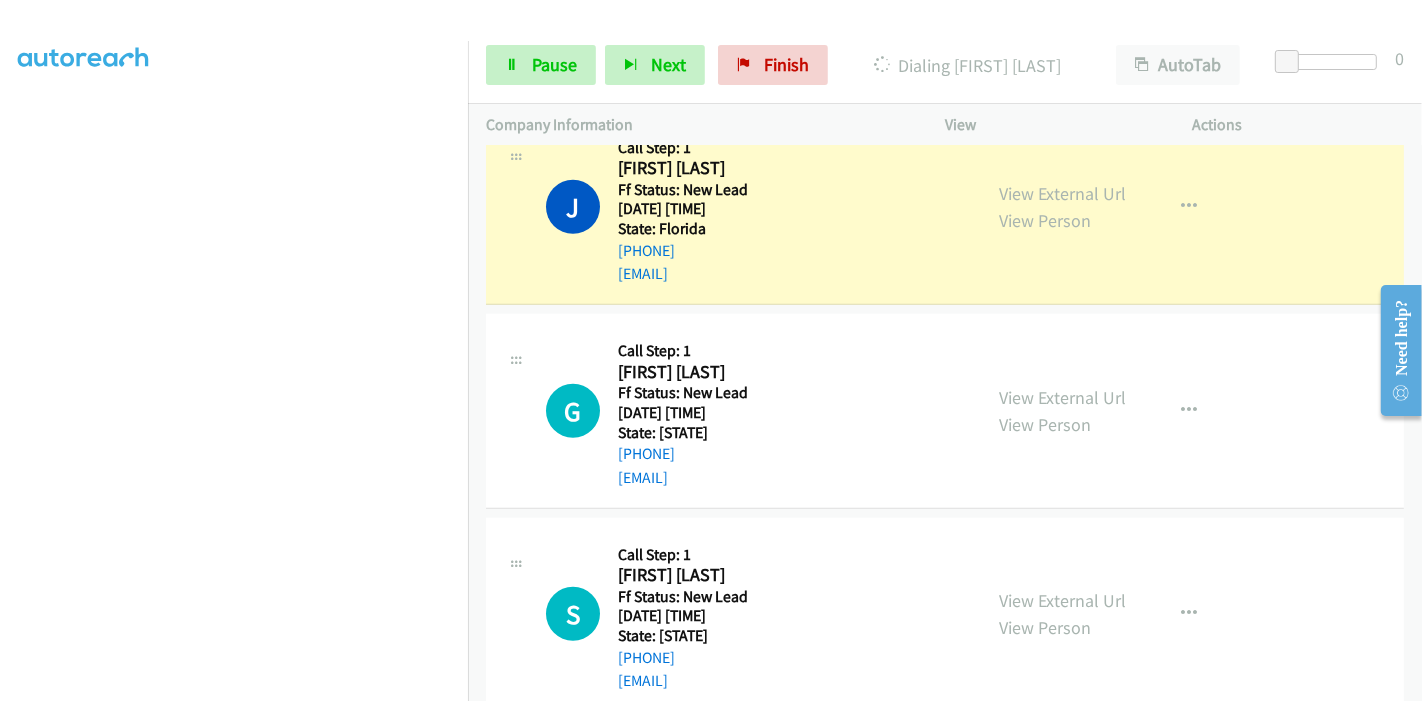 click on "Start Calls
Pause
Next
Finish
Dialing Jinhai Wu
AutoTab
AutoTab
0" at bounding box center [945, 65] 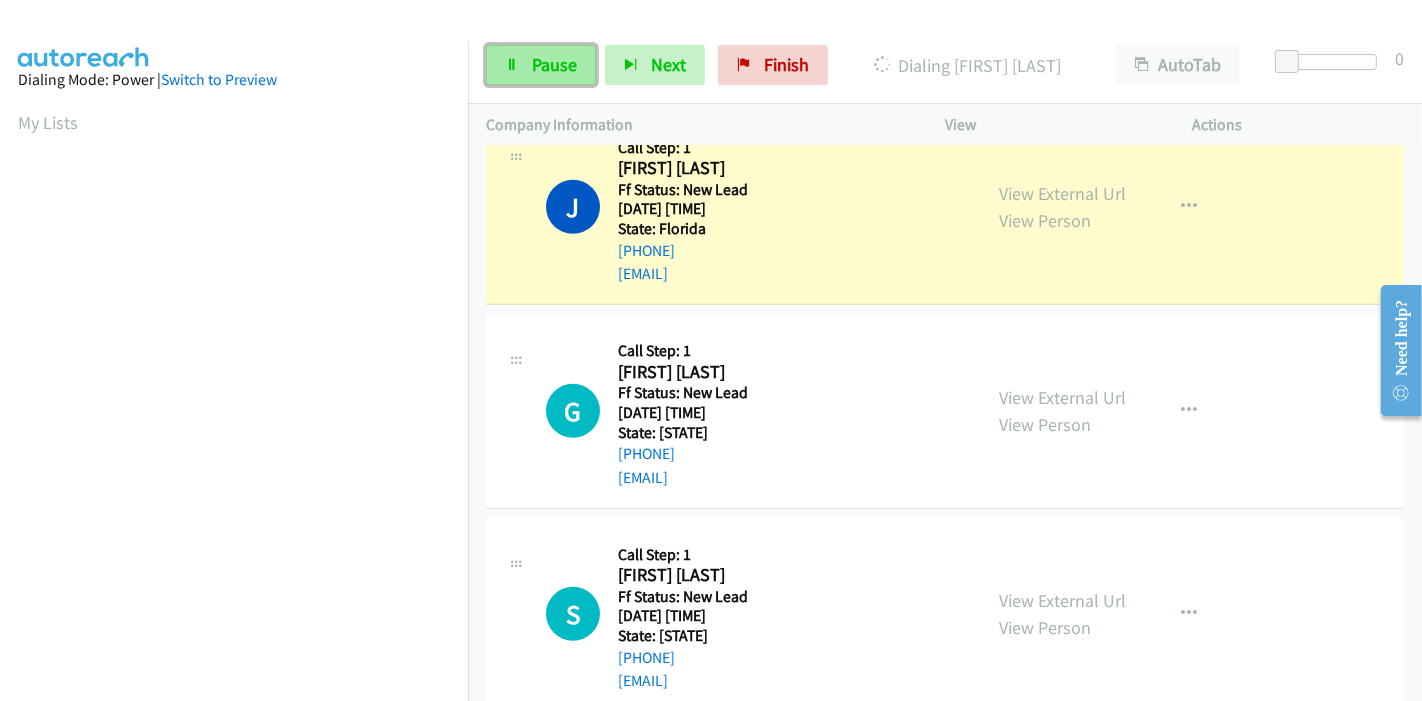 click on "Pause" at bounding box center (541, 65) 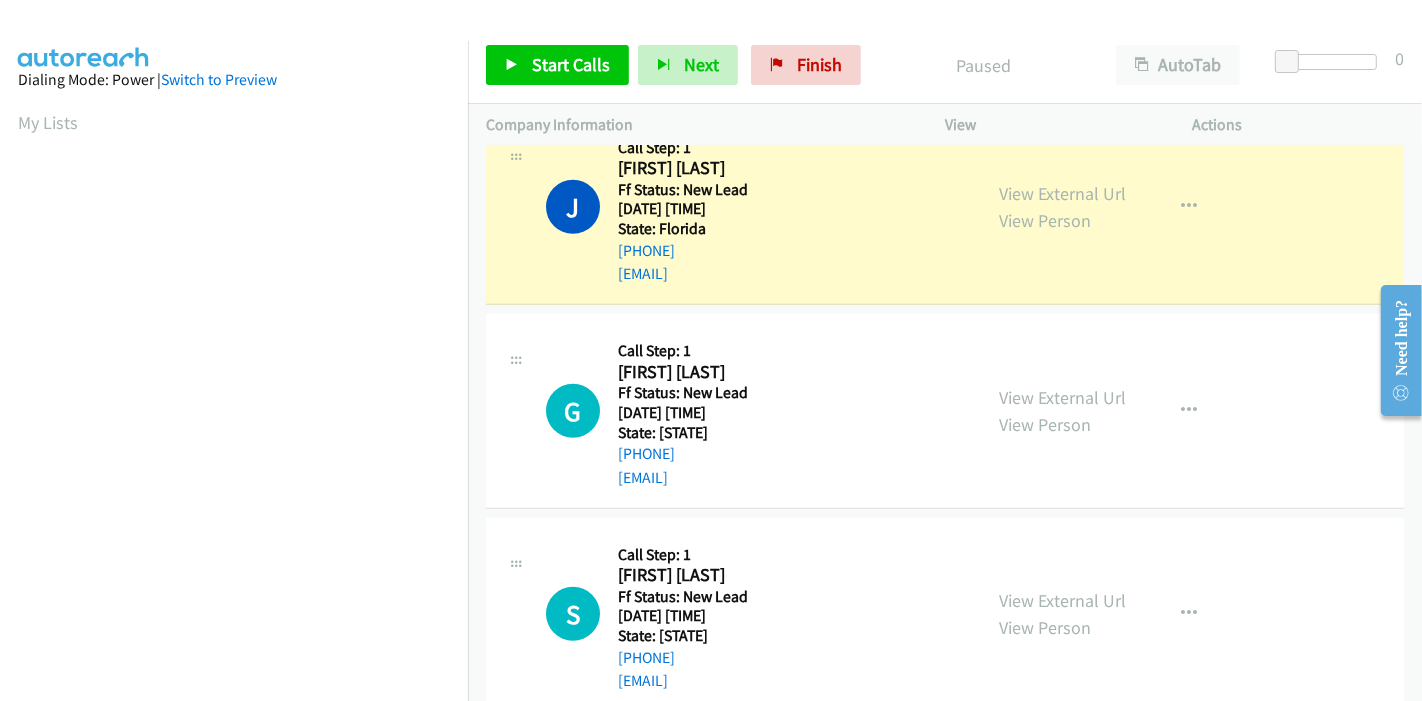 scroll, scrollTop: 422, scrollLeft: 0, axis: vertical 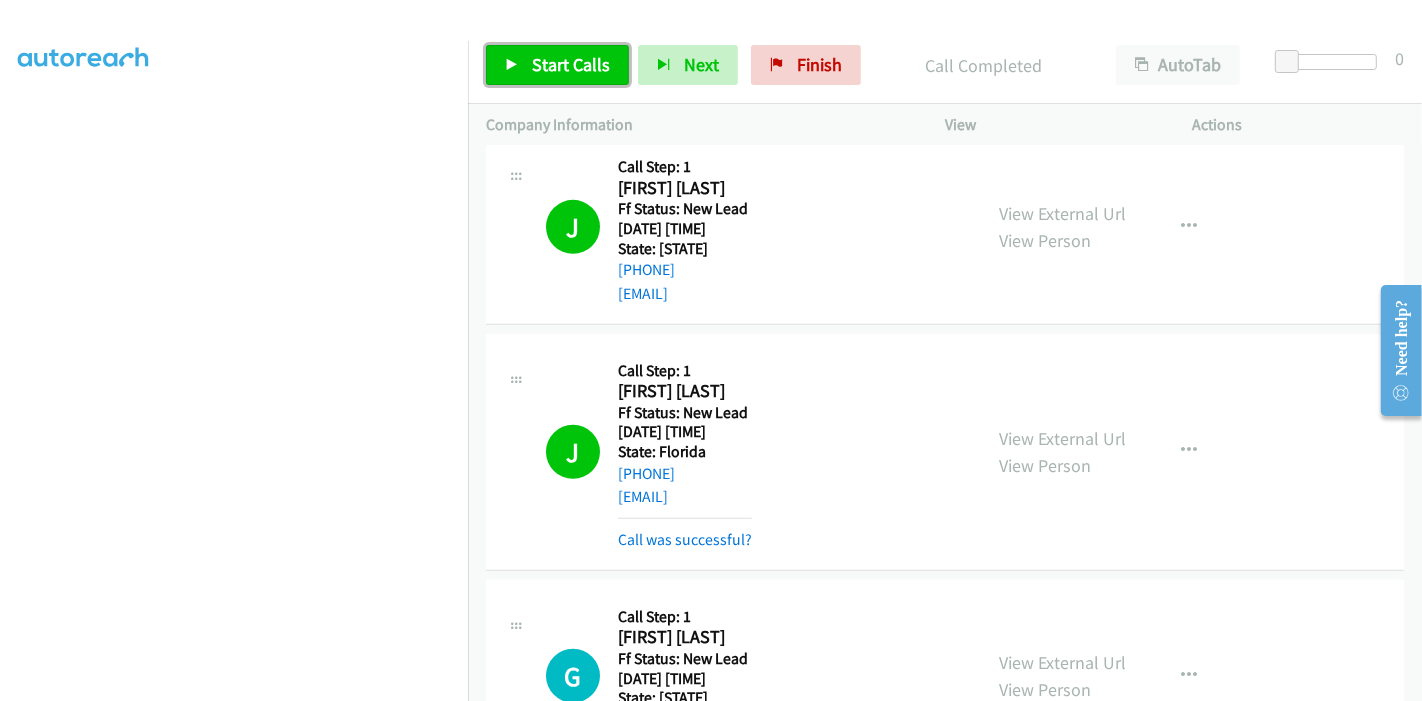 click on "Start Calls" at bounding box center (571, 64) 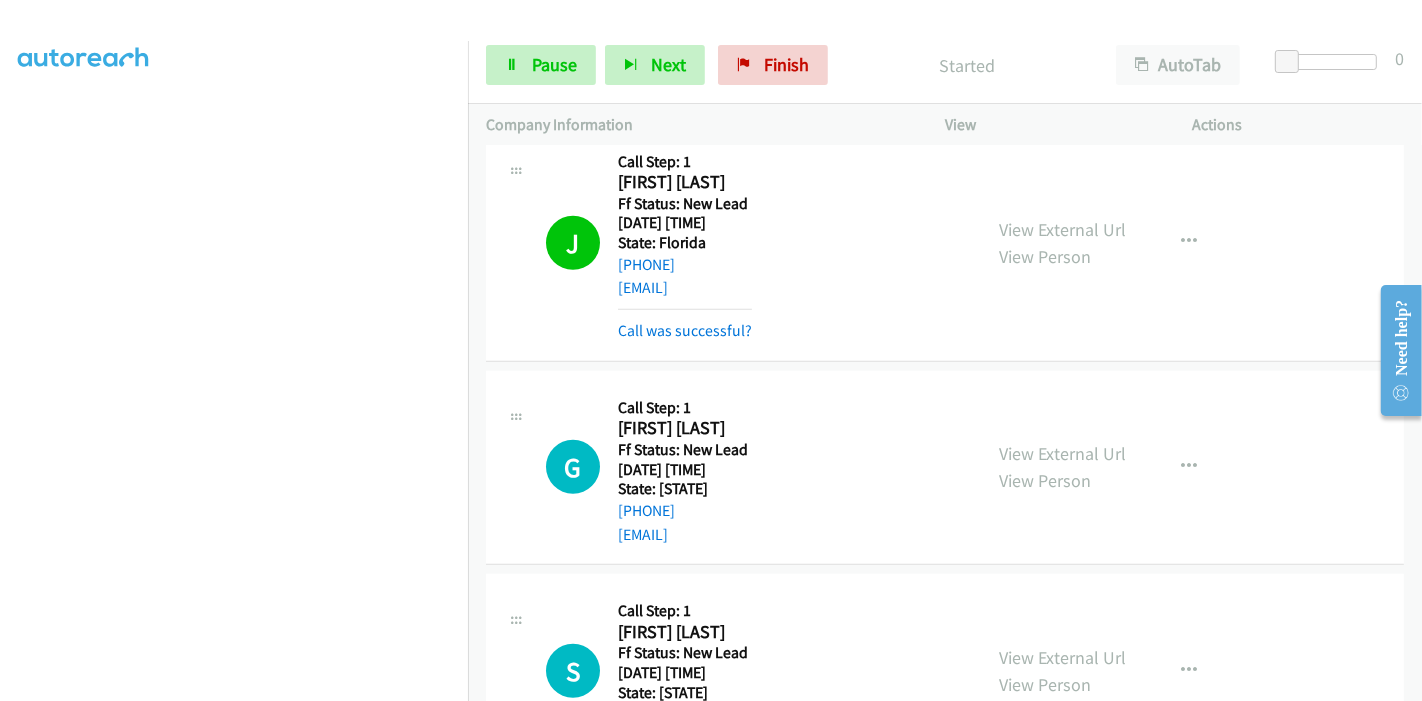 scroll, scrollTop: 1228, scrollLeft: 0, axis: vertical 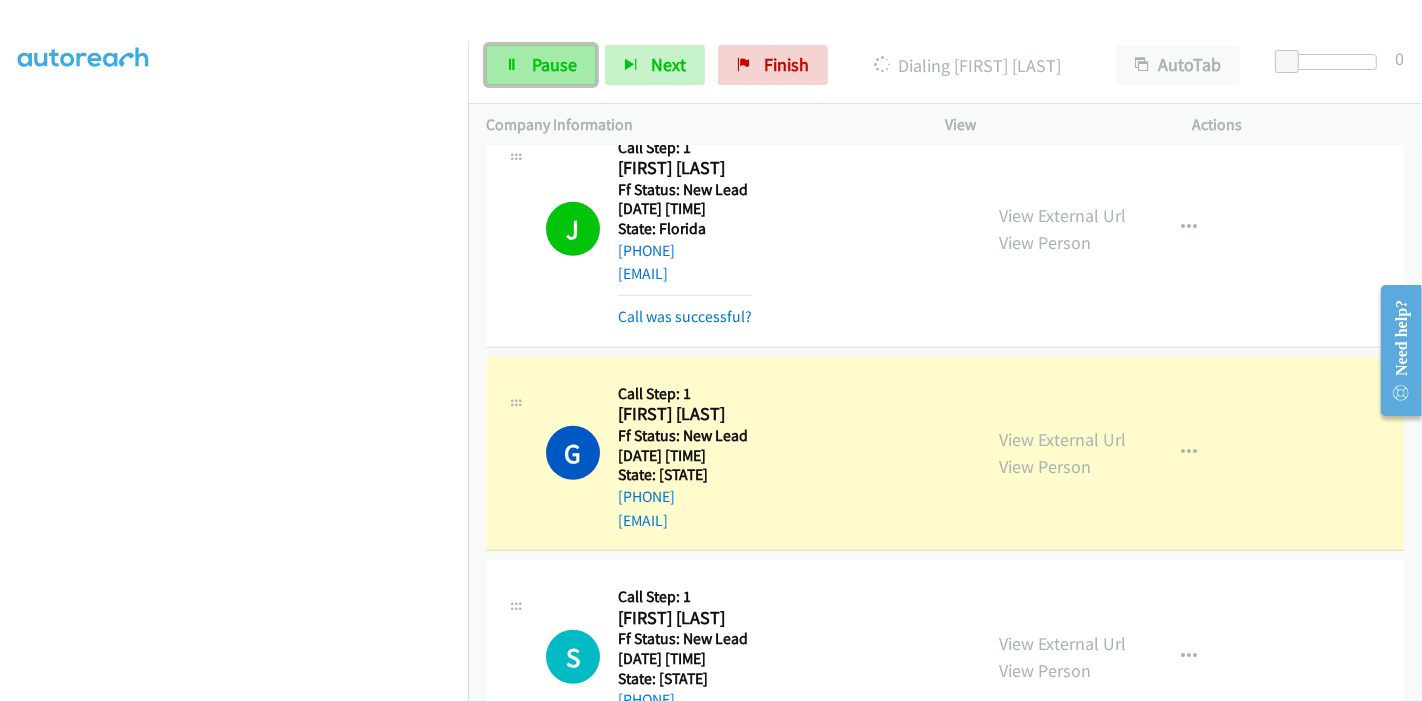 click on "Pause" at bounding box center [554, 64] 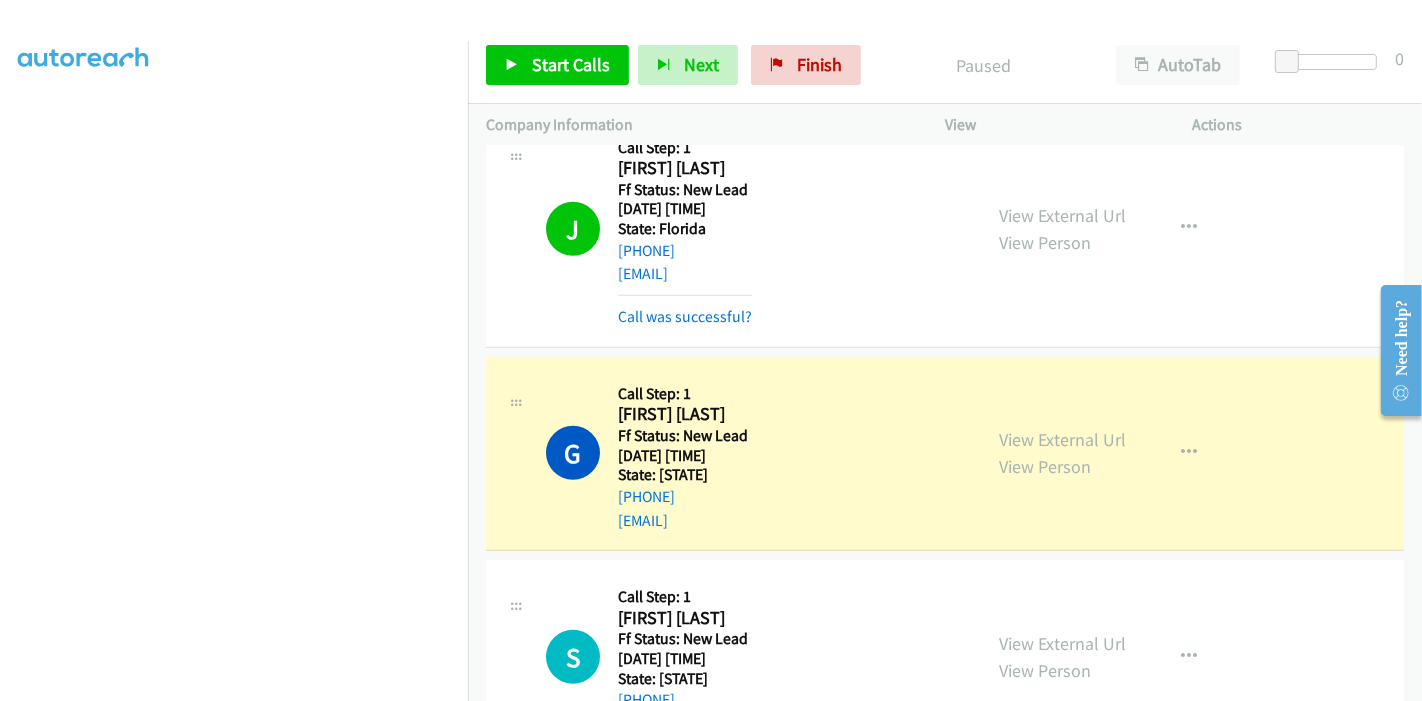 scroll, scrollTop: 311, scrollLeft: 0, axis: vertical 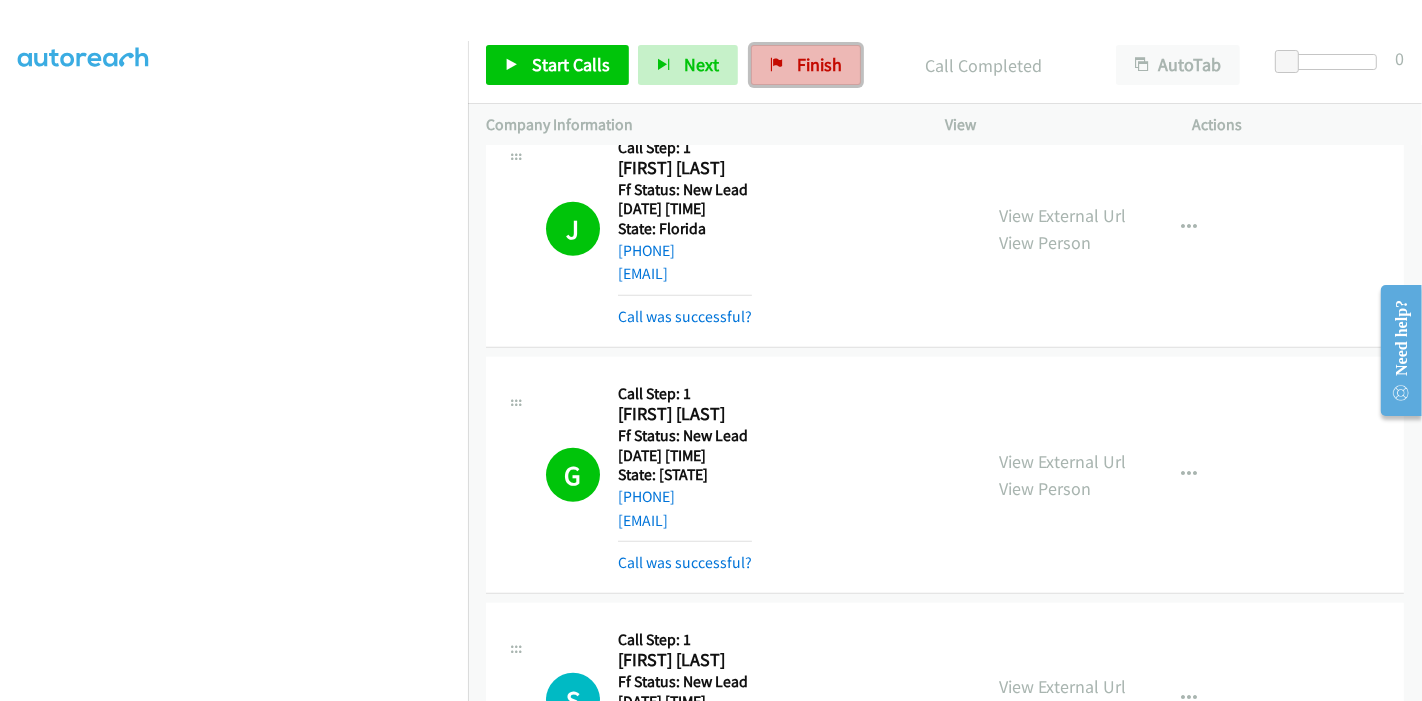 click on "Finish" at bounding box center [819, 64] 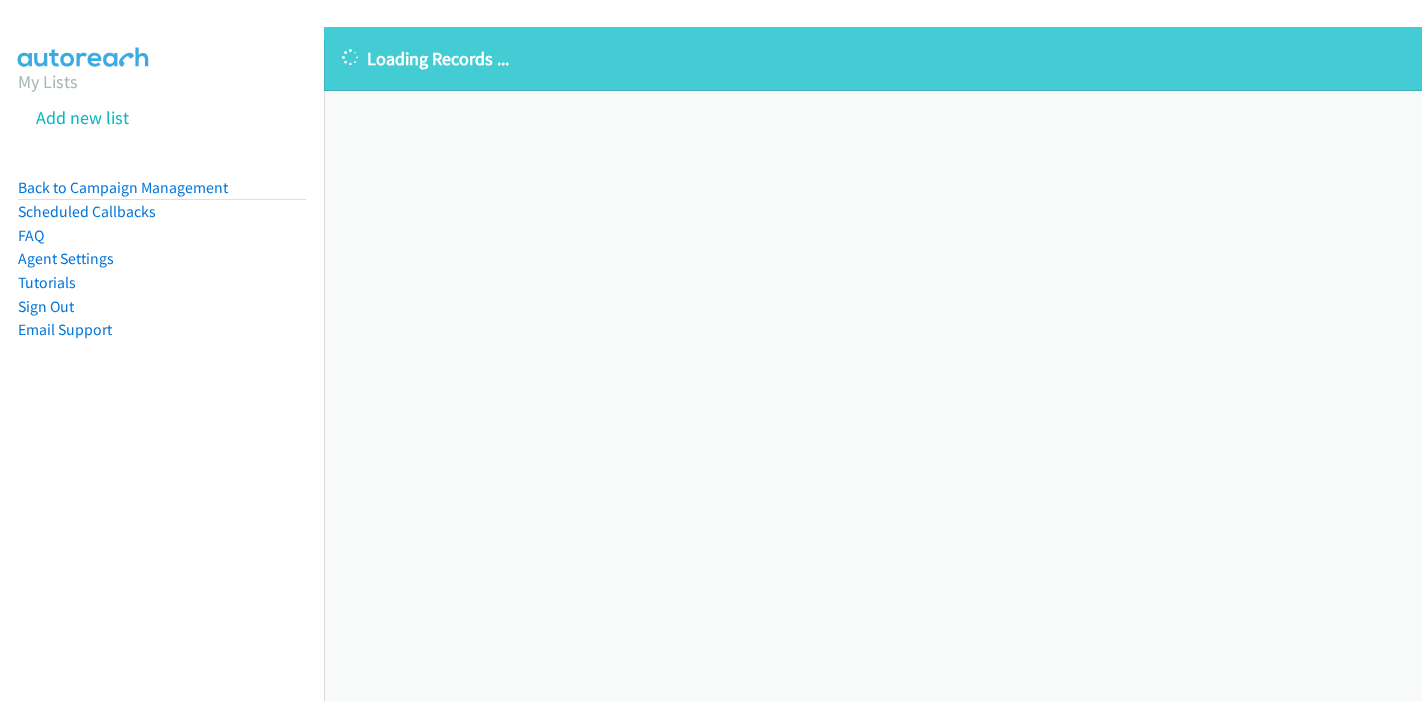 scroll, scrollTop: 0, scrollLeft: 0, axis: both 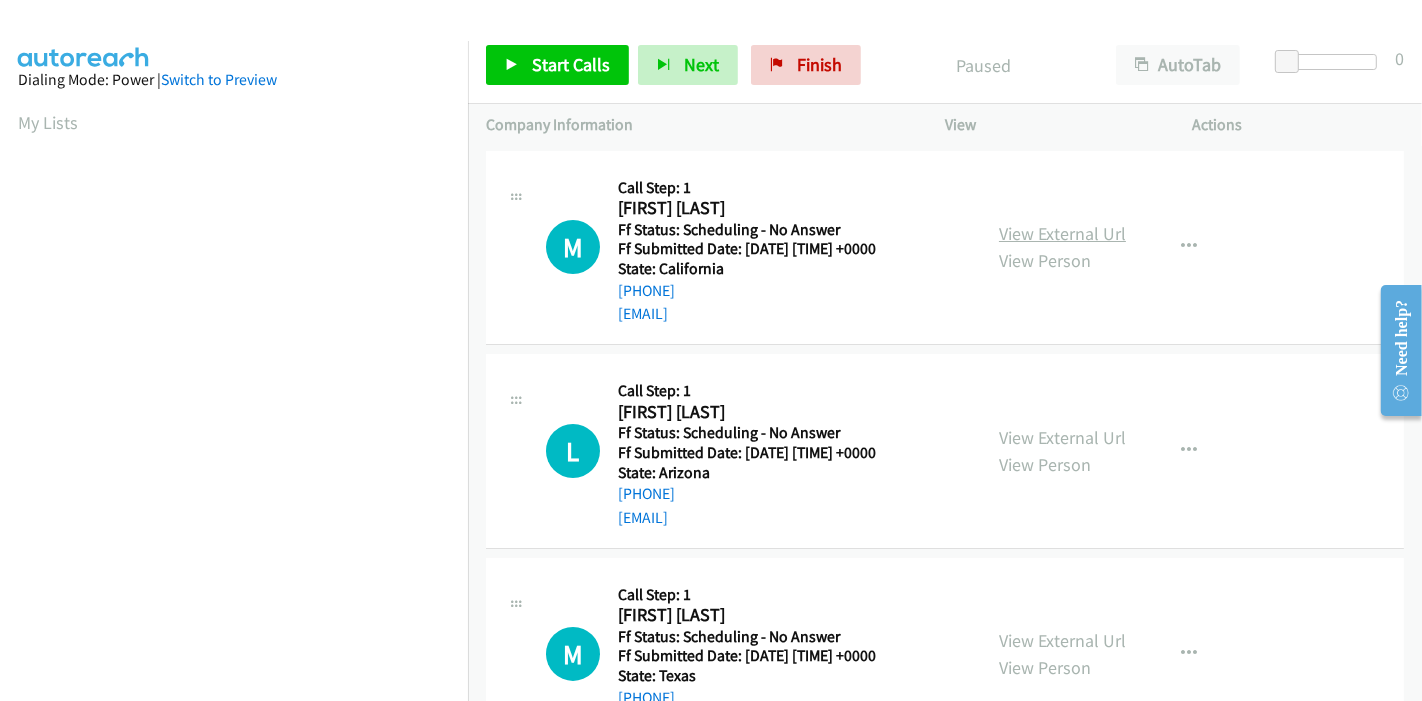 click on "View External Url" at bounding box center (1062, 233) 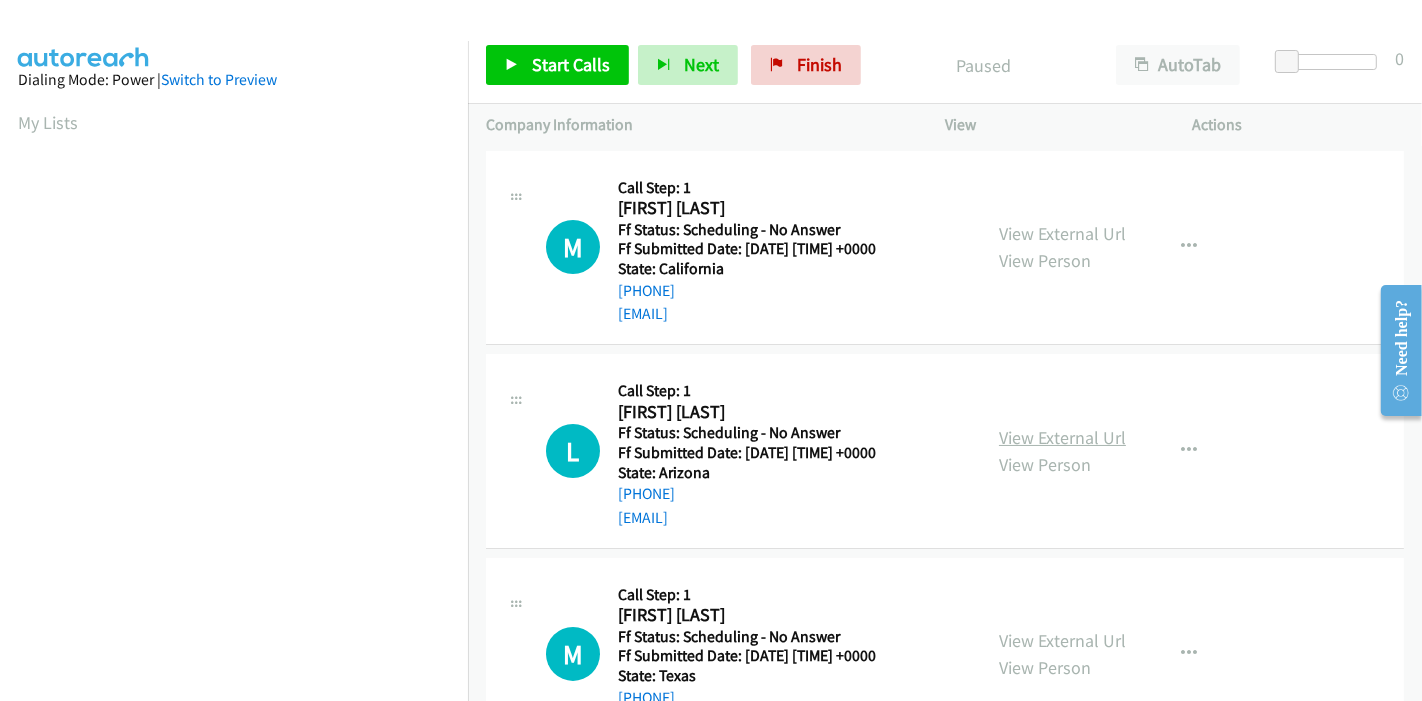 click on "View External Url" at bounding box center [1062, 437] 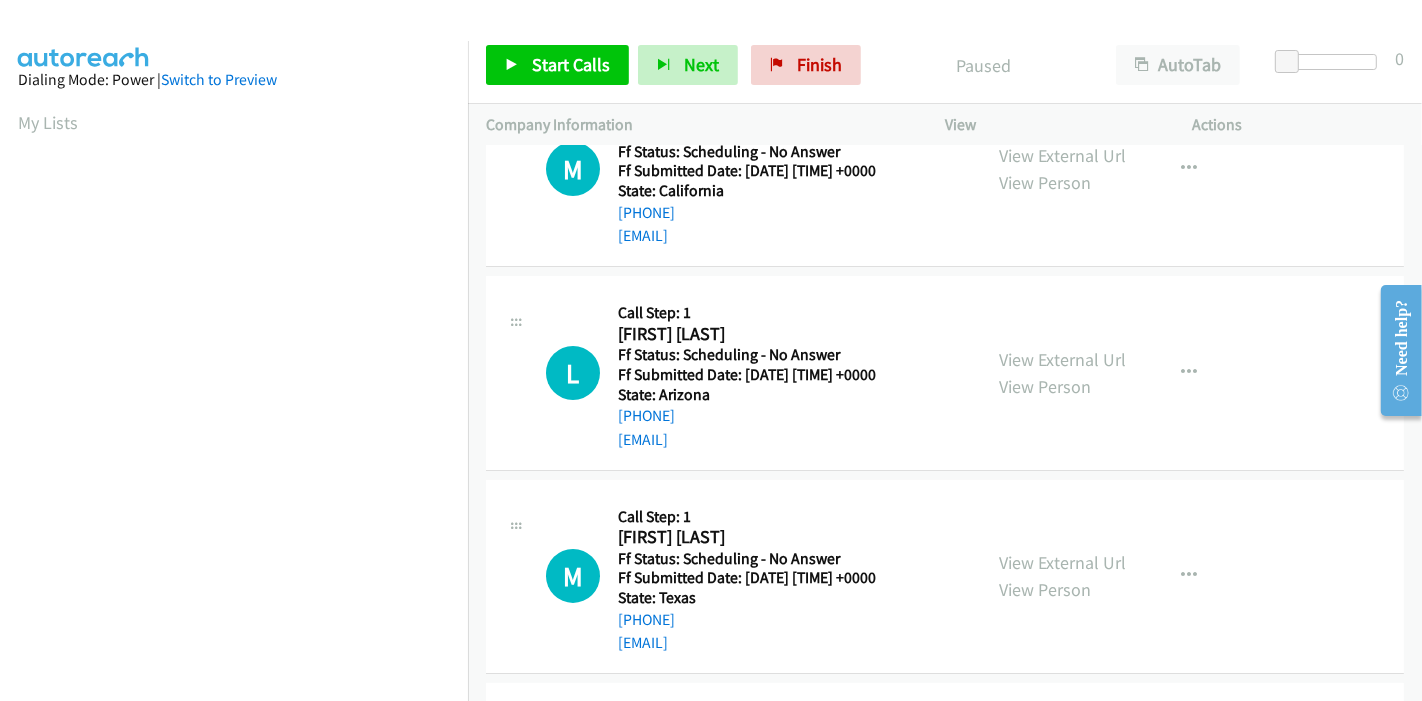 scroll, scrollTop: 111, scrollLeft: 0, axis: vertical 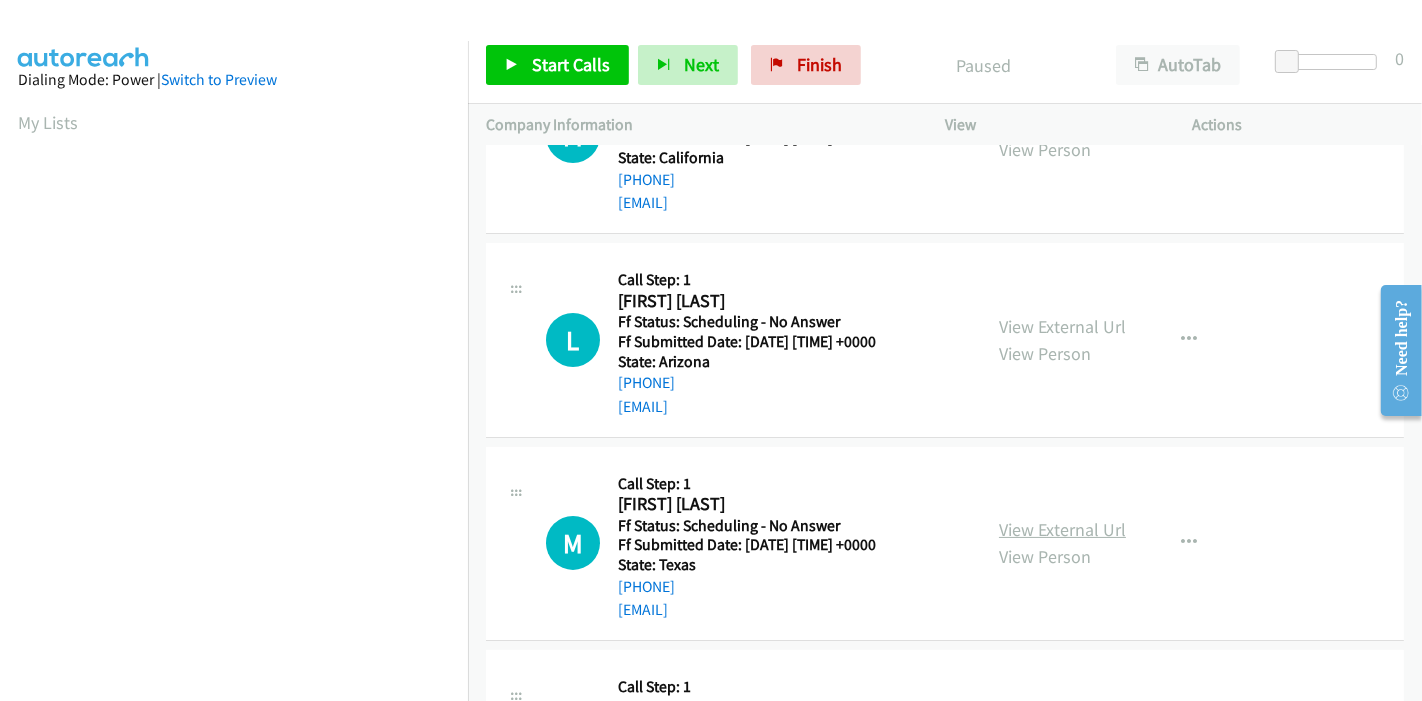click on "View External Url" at bounding box center [1062, 529] 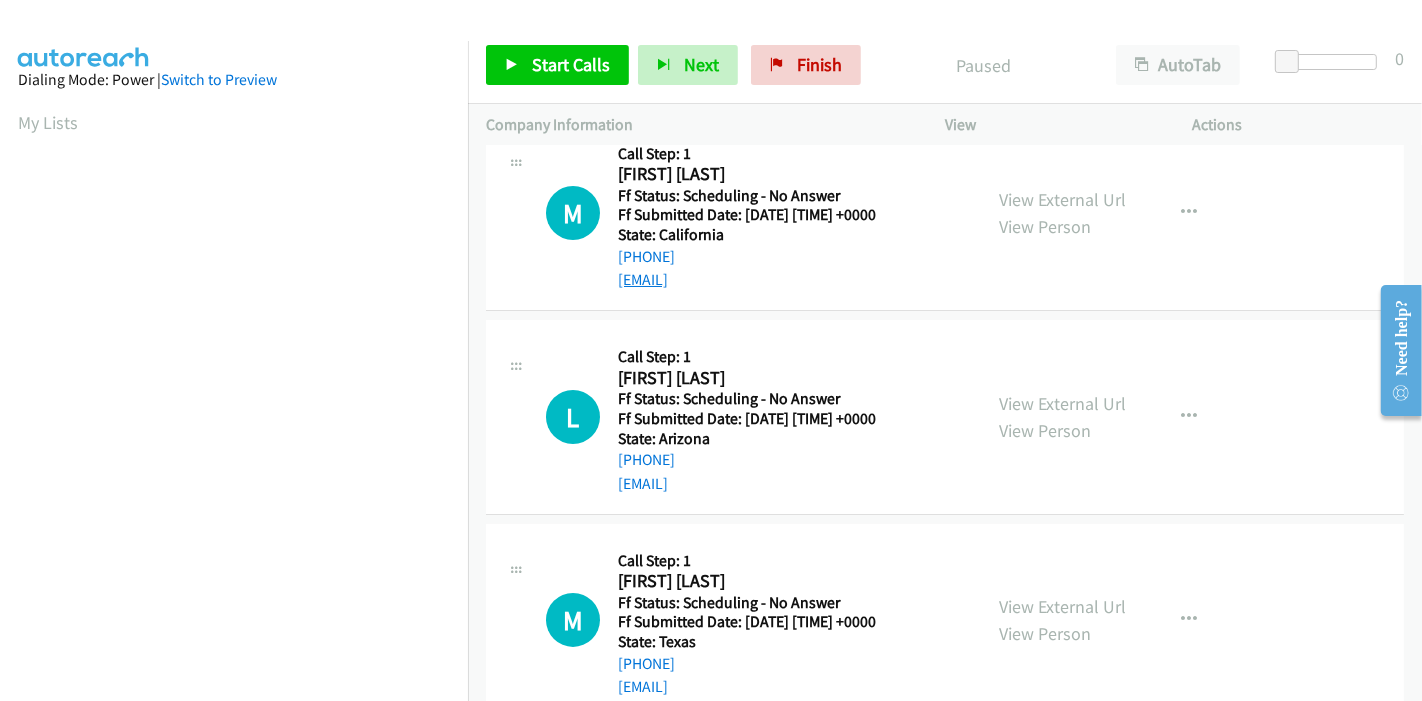 scroll, scrollTop: 0, scrollLeft: 0, axis: both 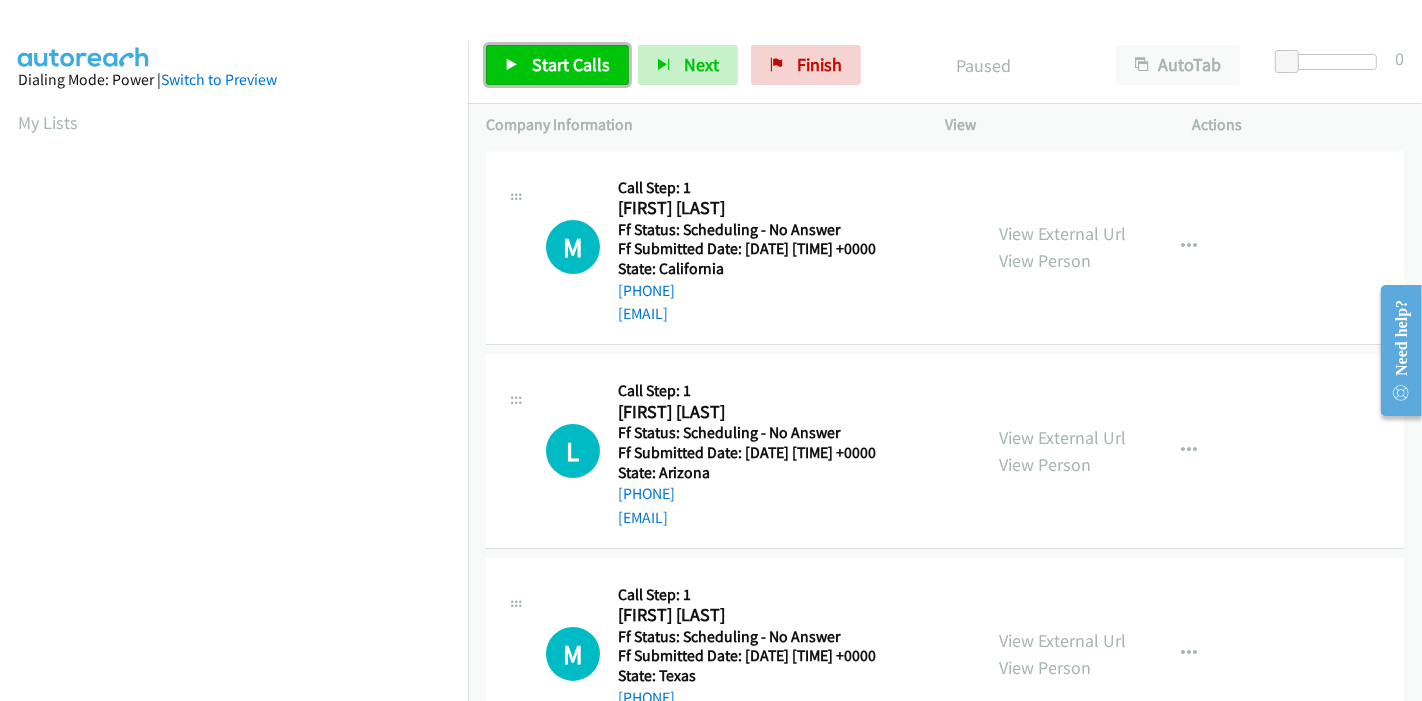 click on "Start Calls" at bounding box center (571, 64) 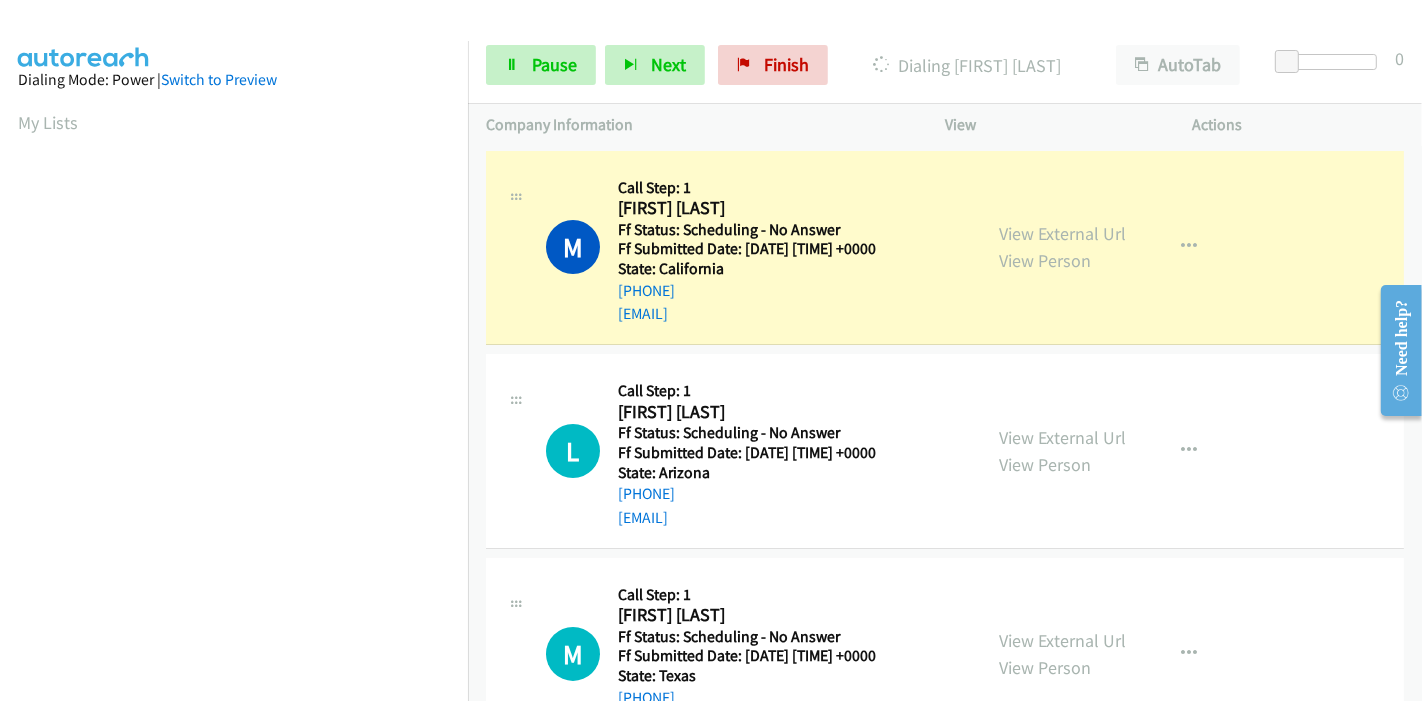 scroll, scrollTop: 422, scrollLeft: 0, axis: vertical 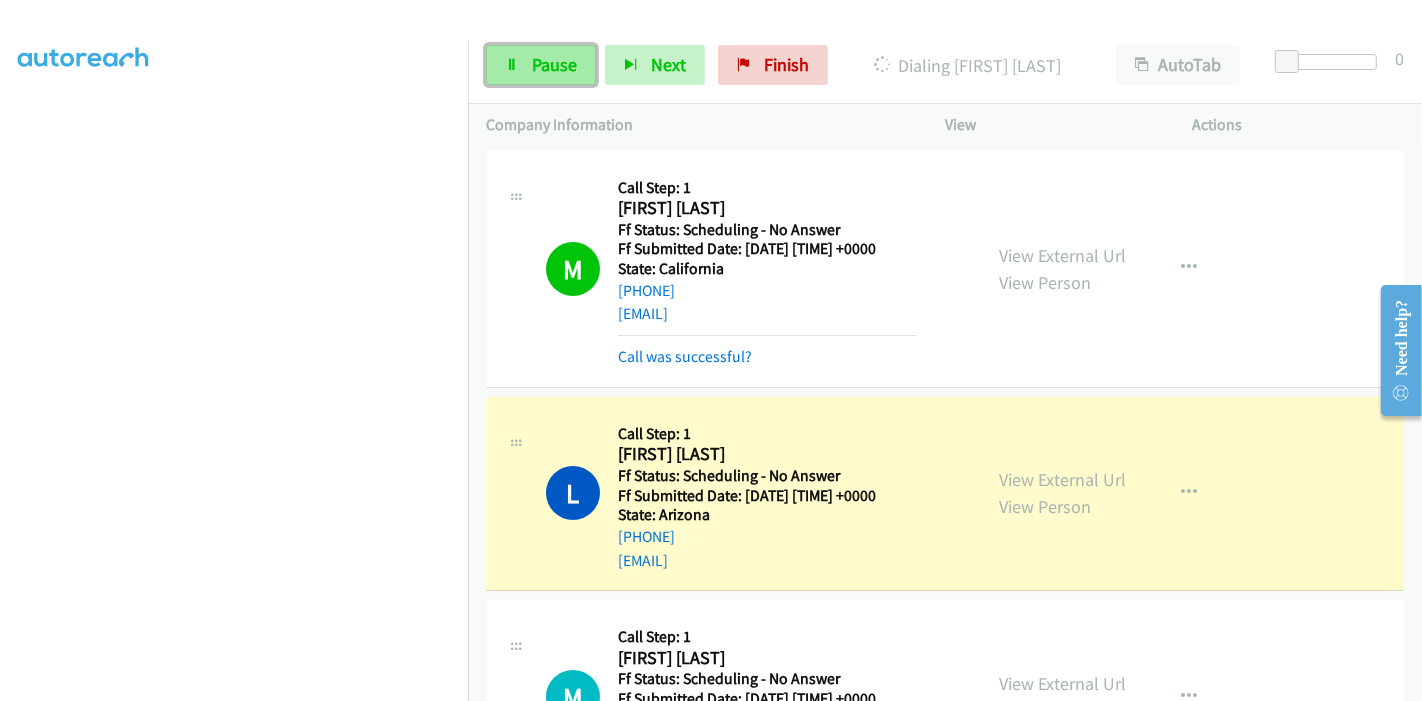 click at bounding box center [512, 66] 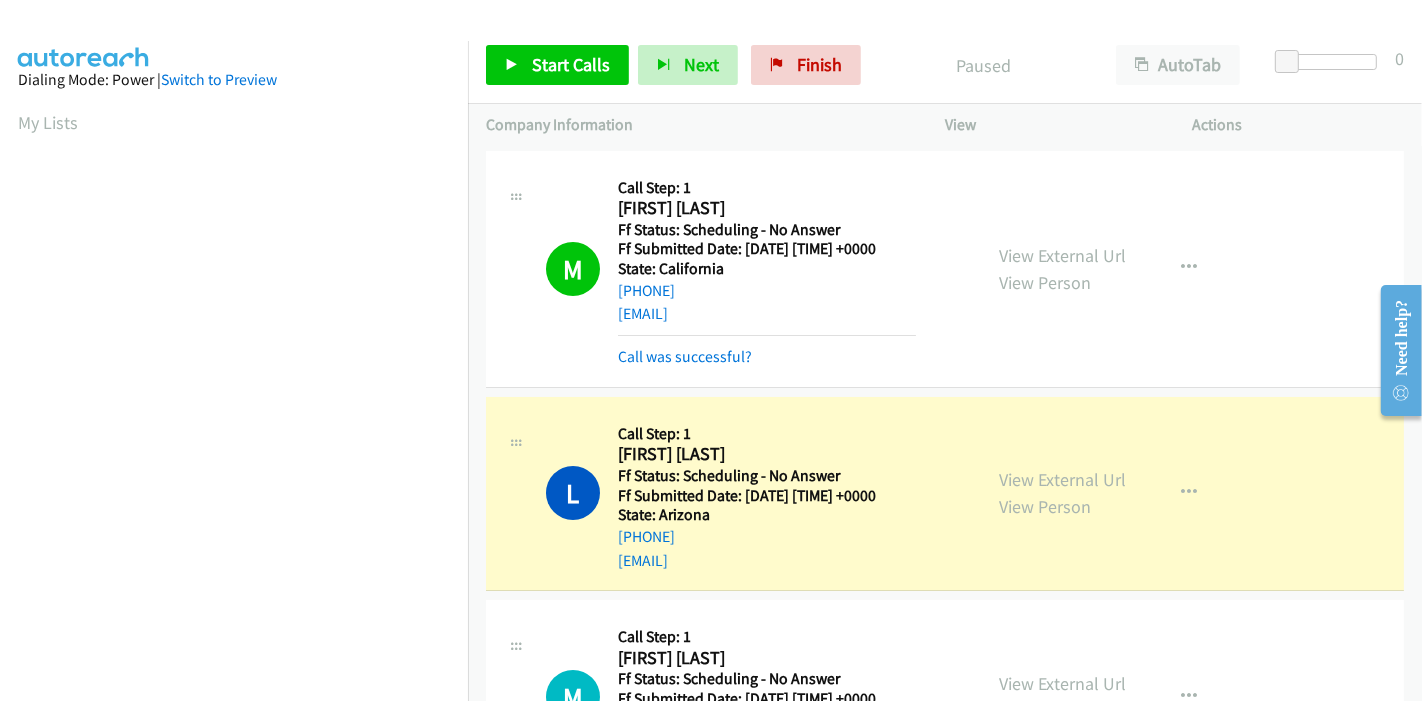 scroll, scrollTop: 422, scrollLeft: 0, axis: vertical 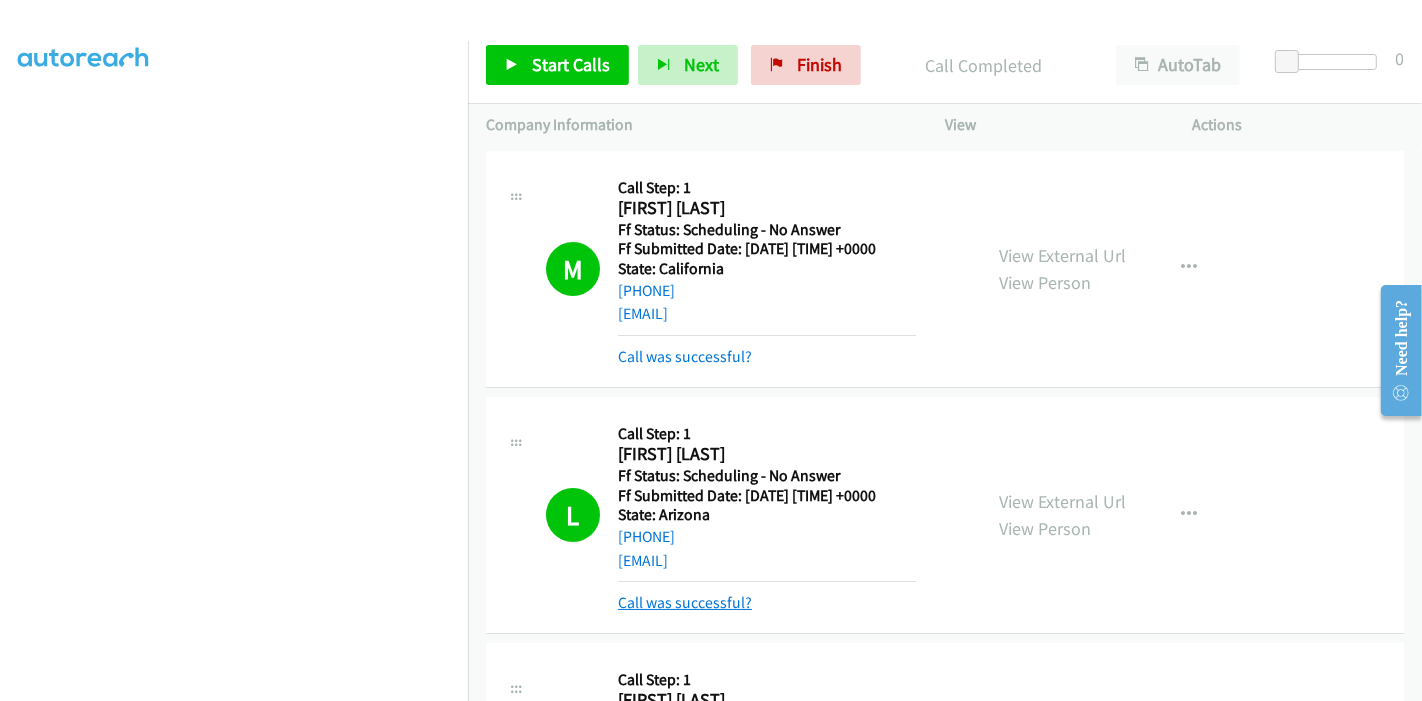 click on "Call was successful?" at bounding box center [685, 602] 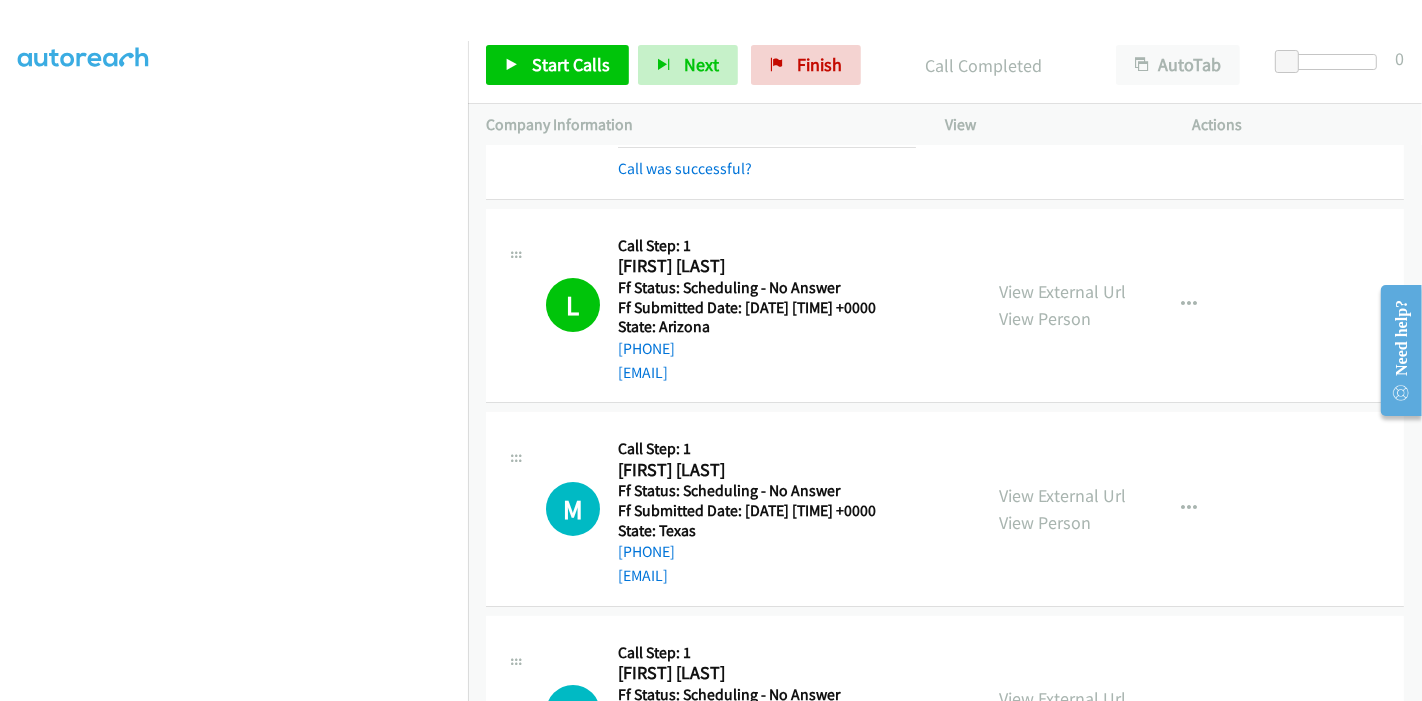 scroll, scrollTop: 222, scrollLeft: 0, axis: vertical 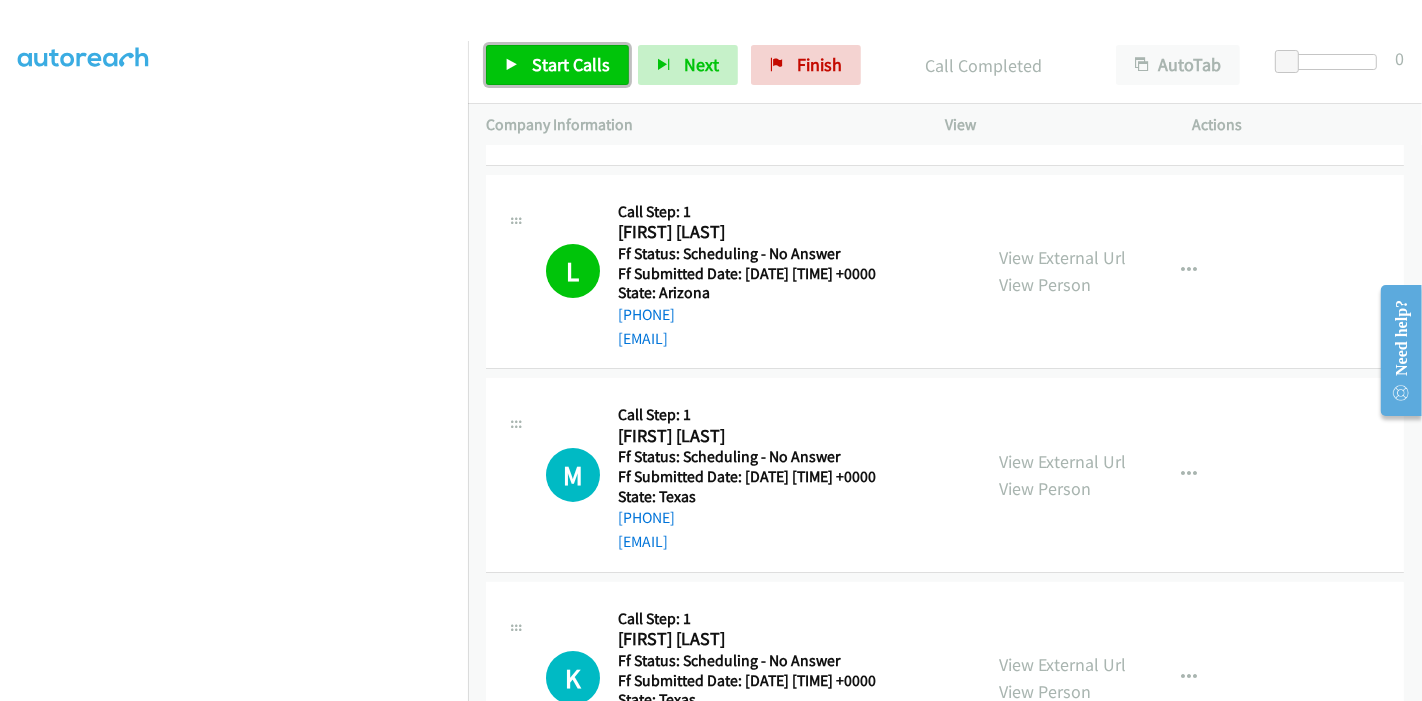 click on "Start Calls" at bounding box center [571, 64] 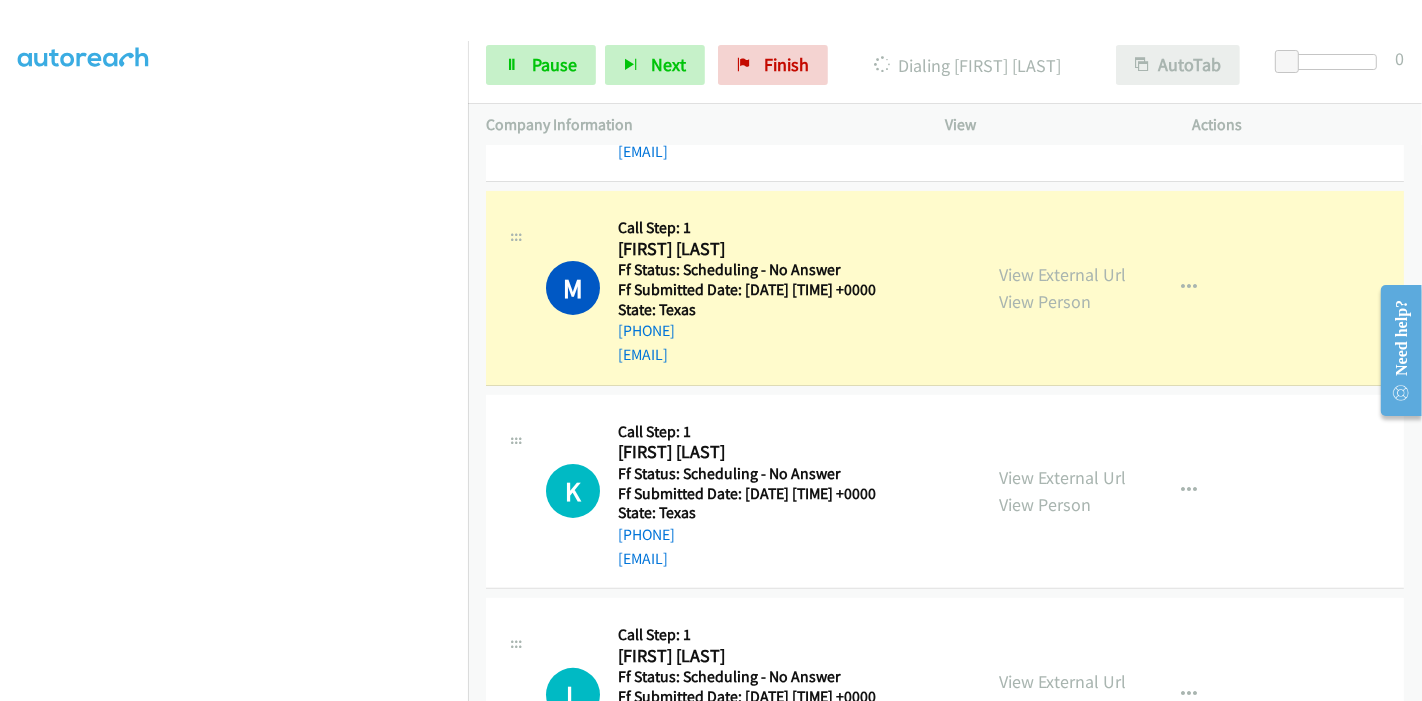 scroll, scrollTop: 444, scrollLeft: 0, axis: vertical 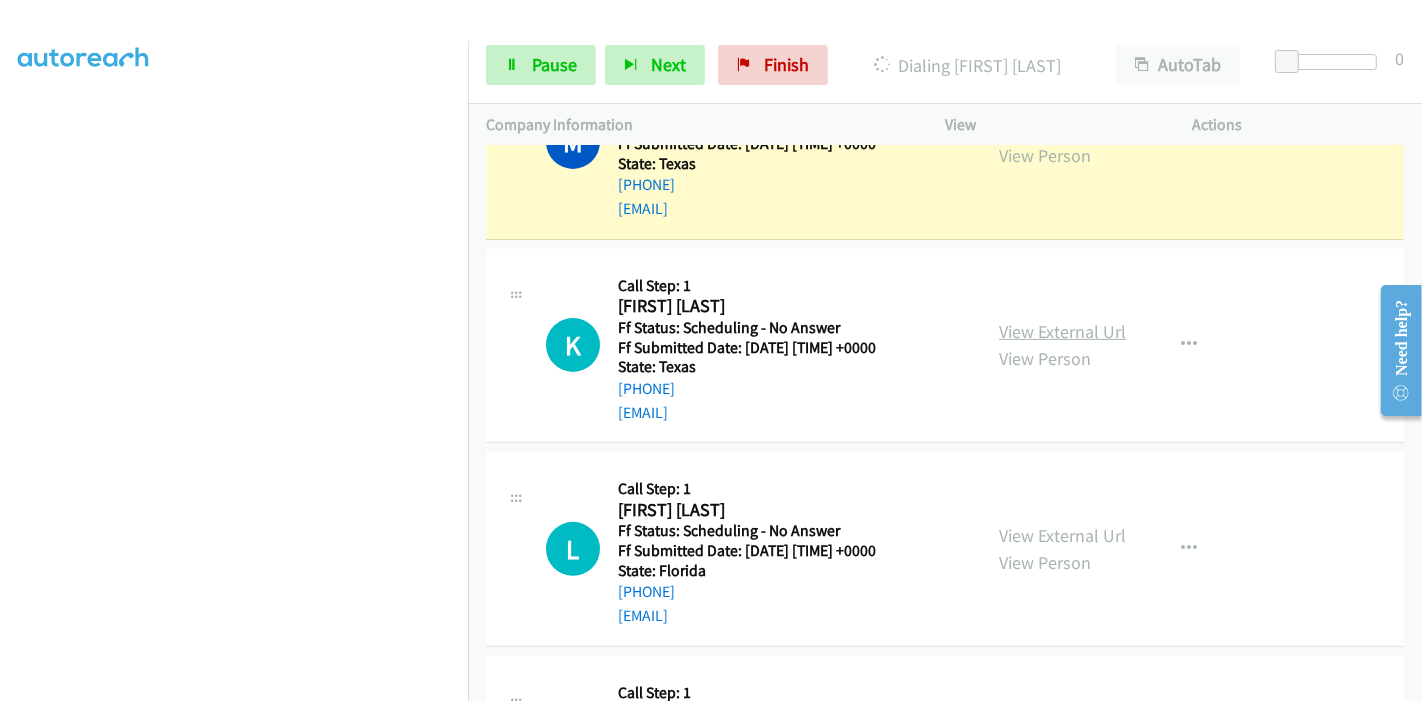 click on "View External Url" at bounding box center (1062, 331) 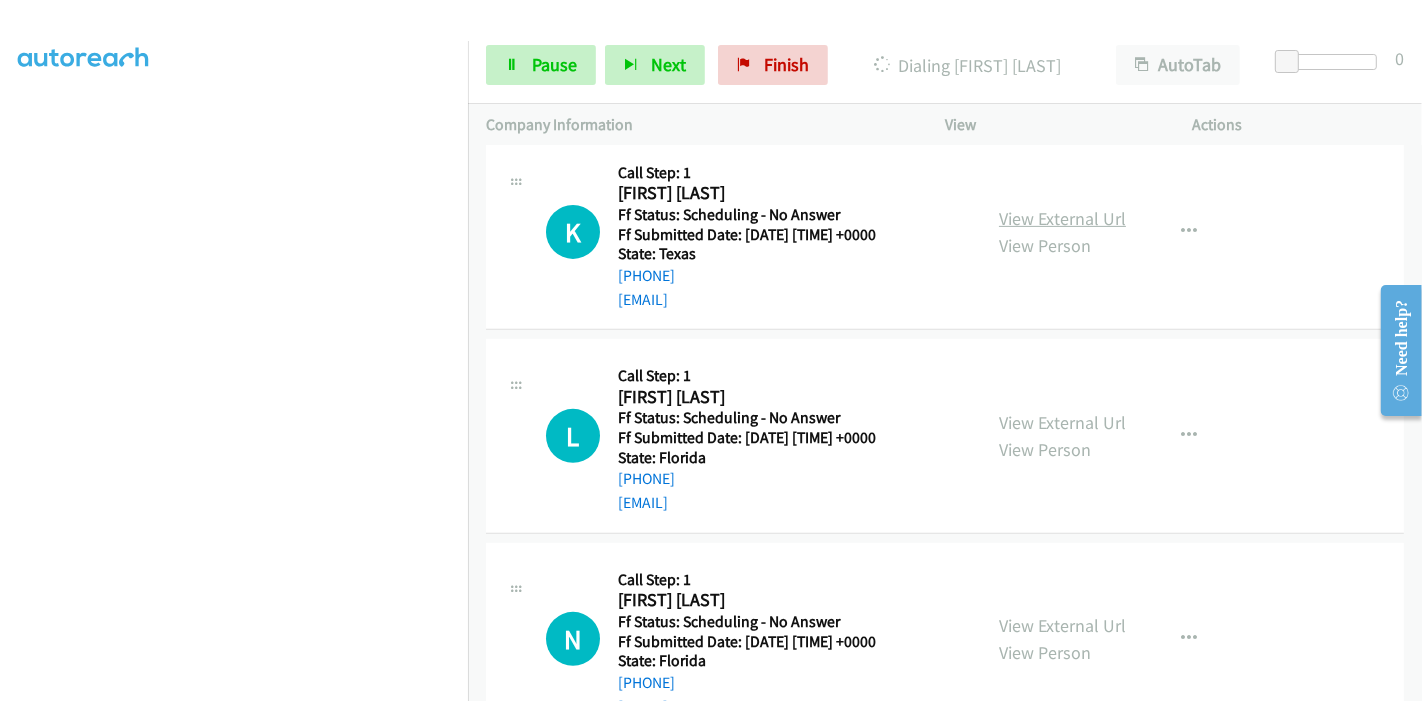scroll, scrollTop: 777, scrollLeft: 0, axis: vertical 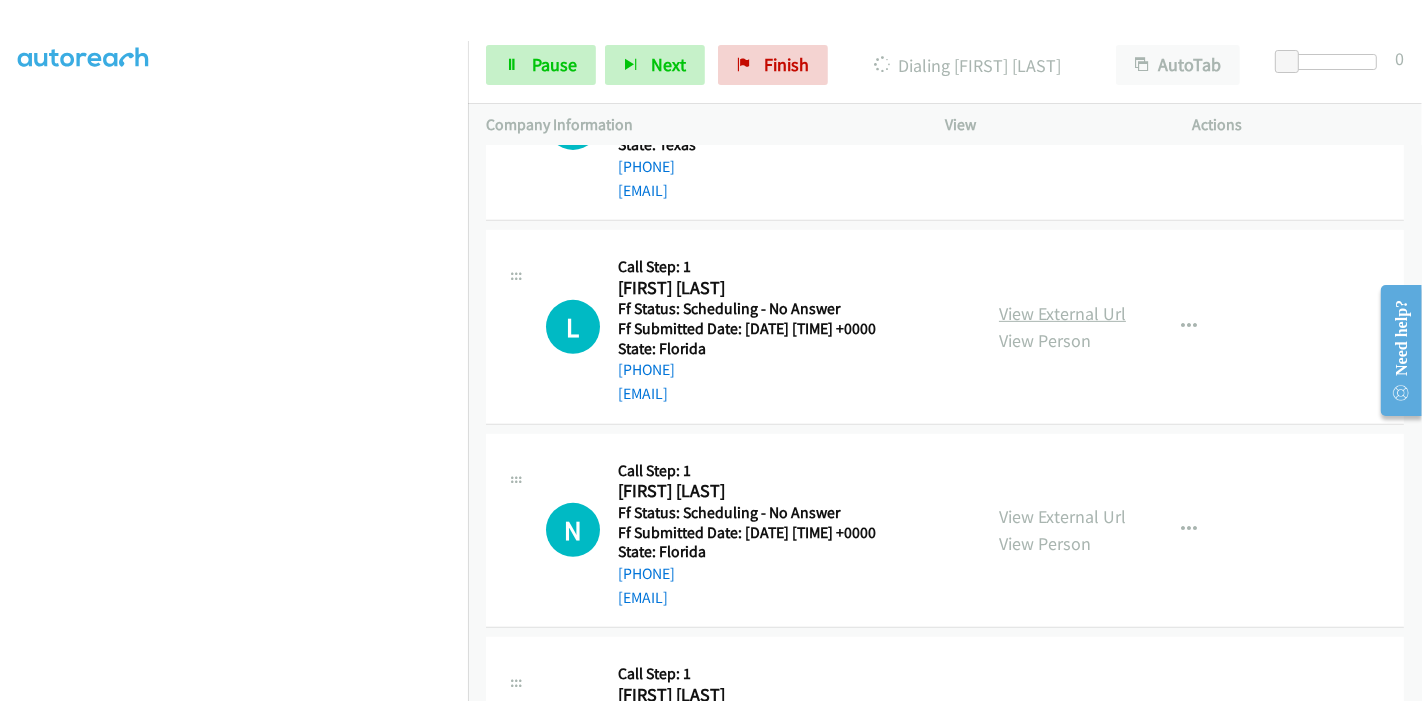 click on "View External Url" at bounding box center [1062, 313] 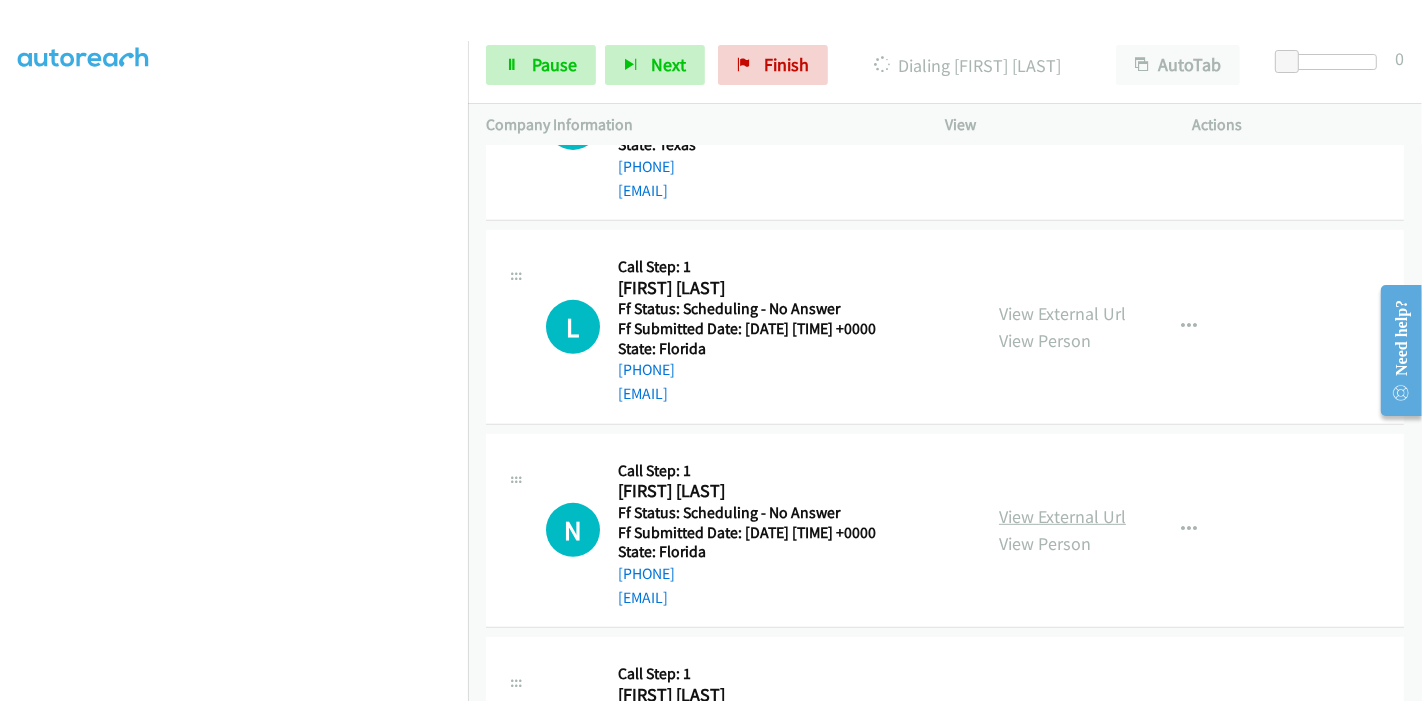click on "View External Url" at bounding box center [1062, 516] 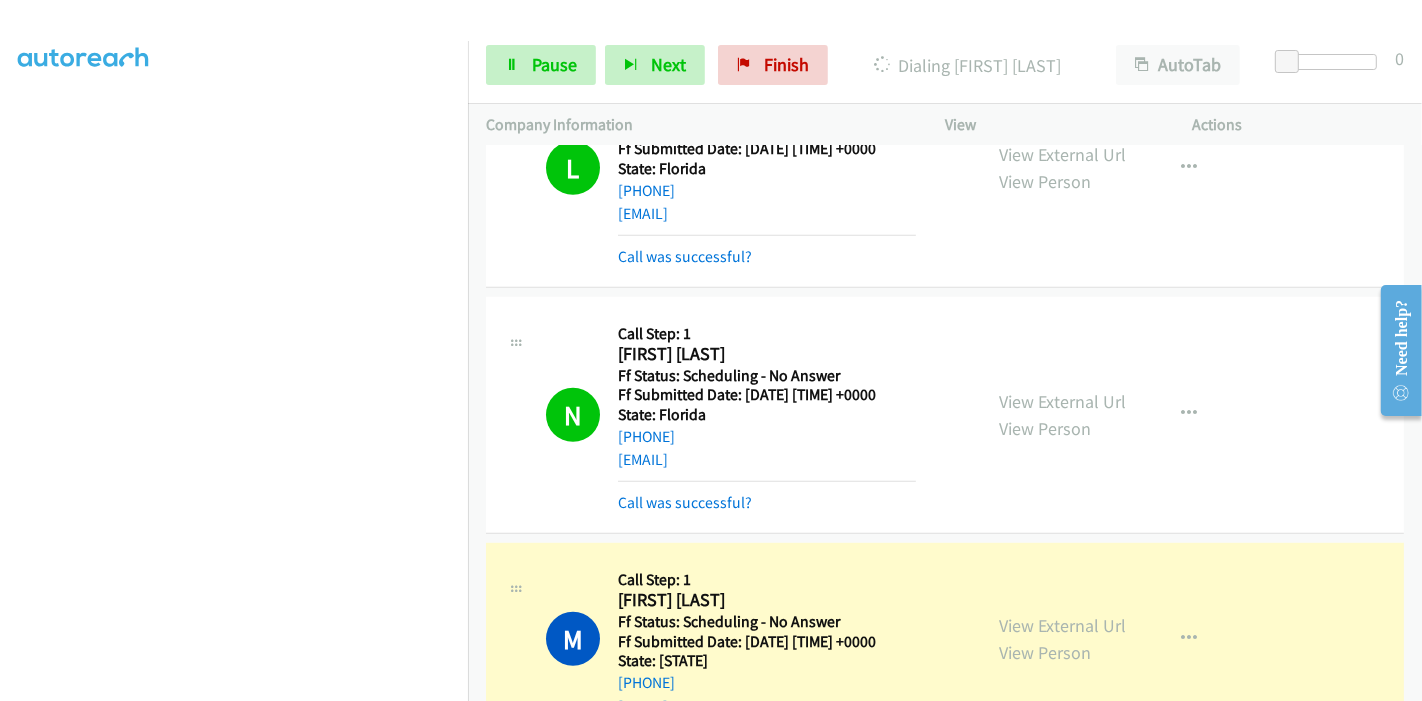 scroll, scrollTop: 1375, scrollLeft: 0, axis: vertical 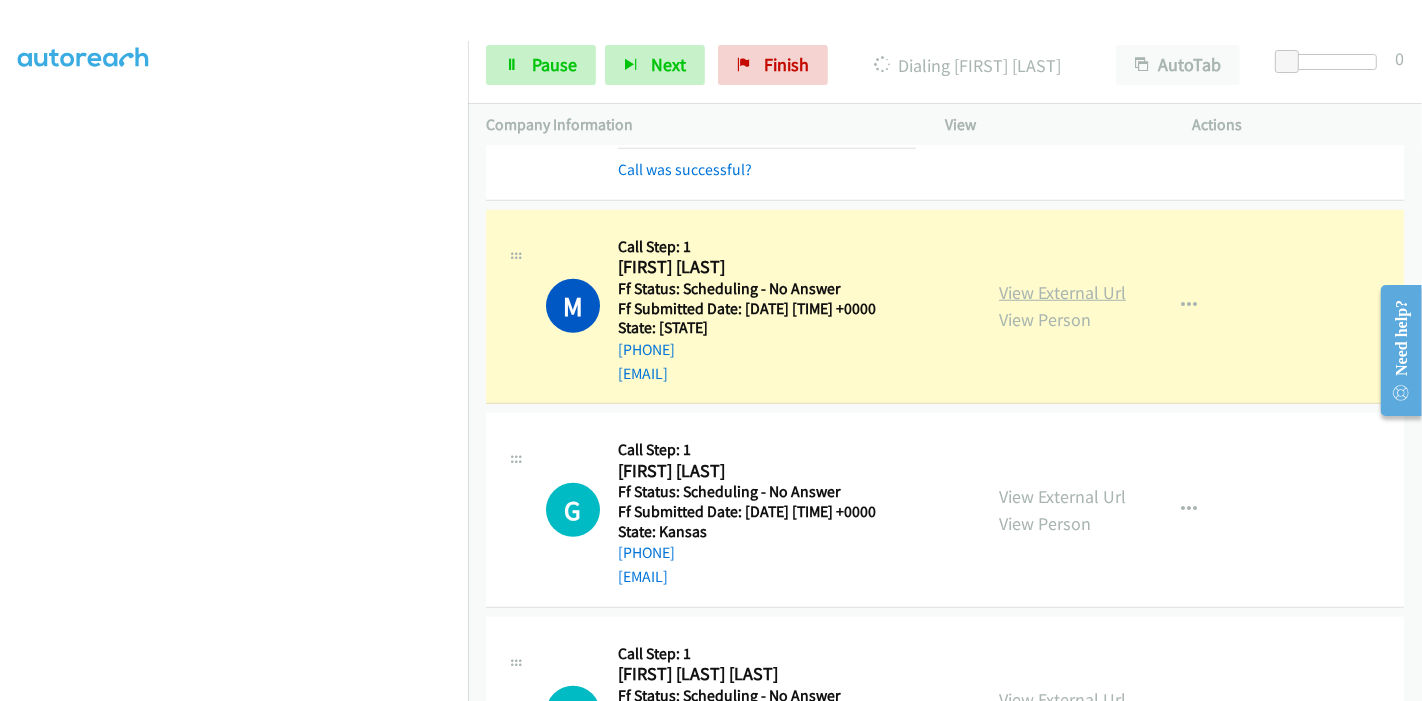 click on "View External Url" at bounding box center (1062, 292) 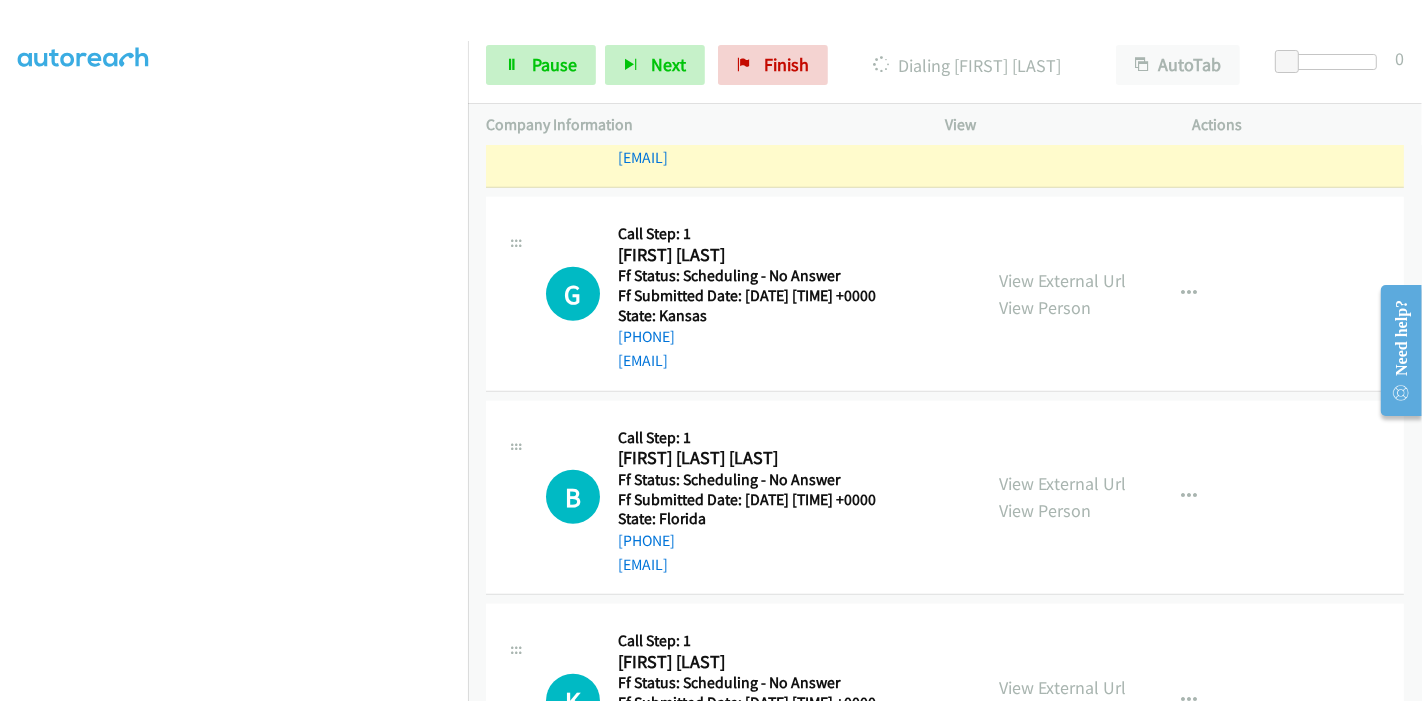 scroll, scrollTop: 1597, scrollLeft: 0, axis: vertical 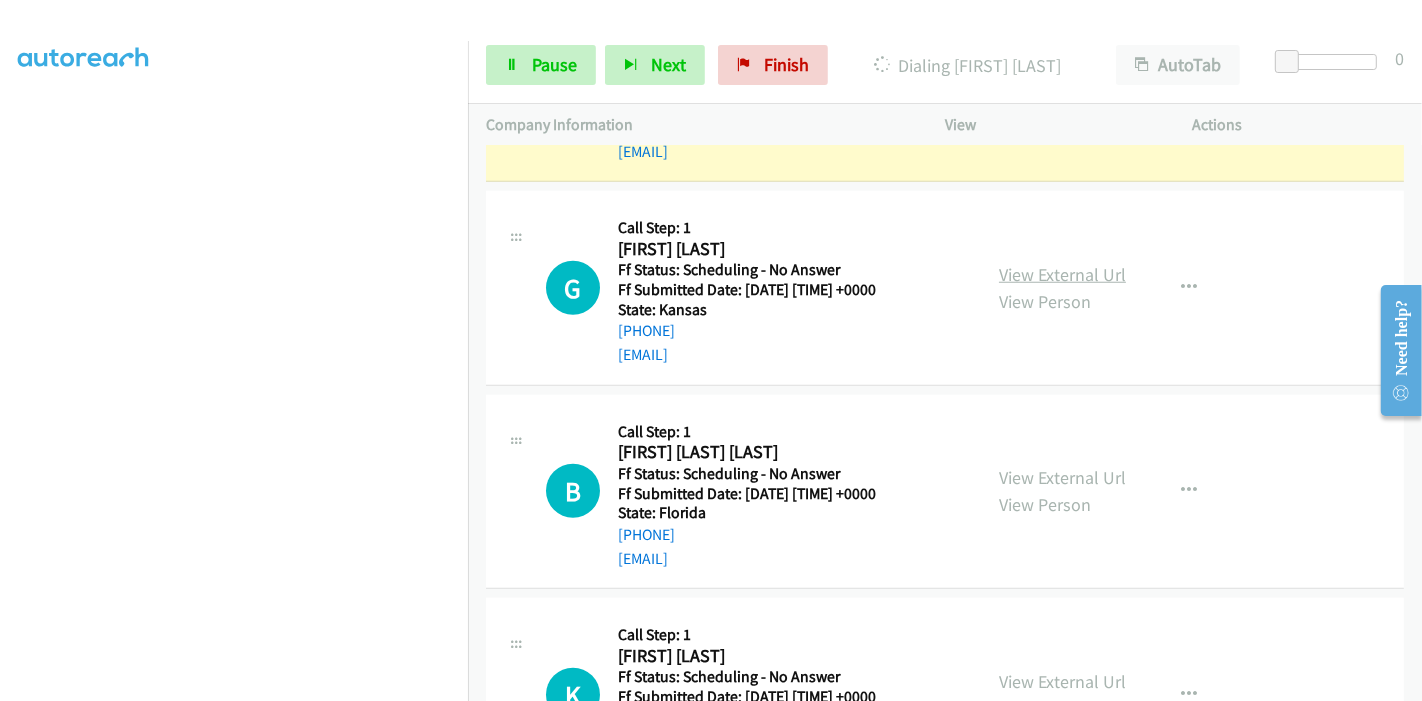 click on "View External Url" at bounding box center (1062, 274) 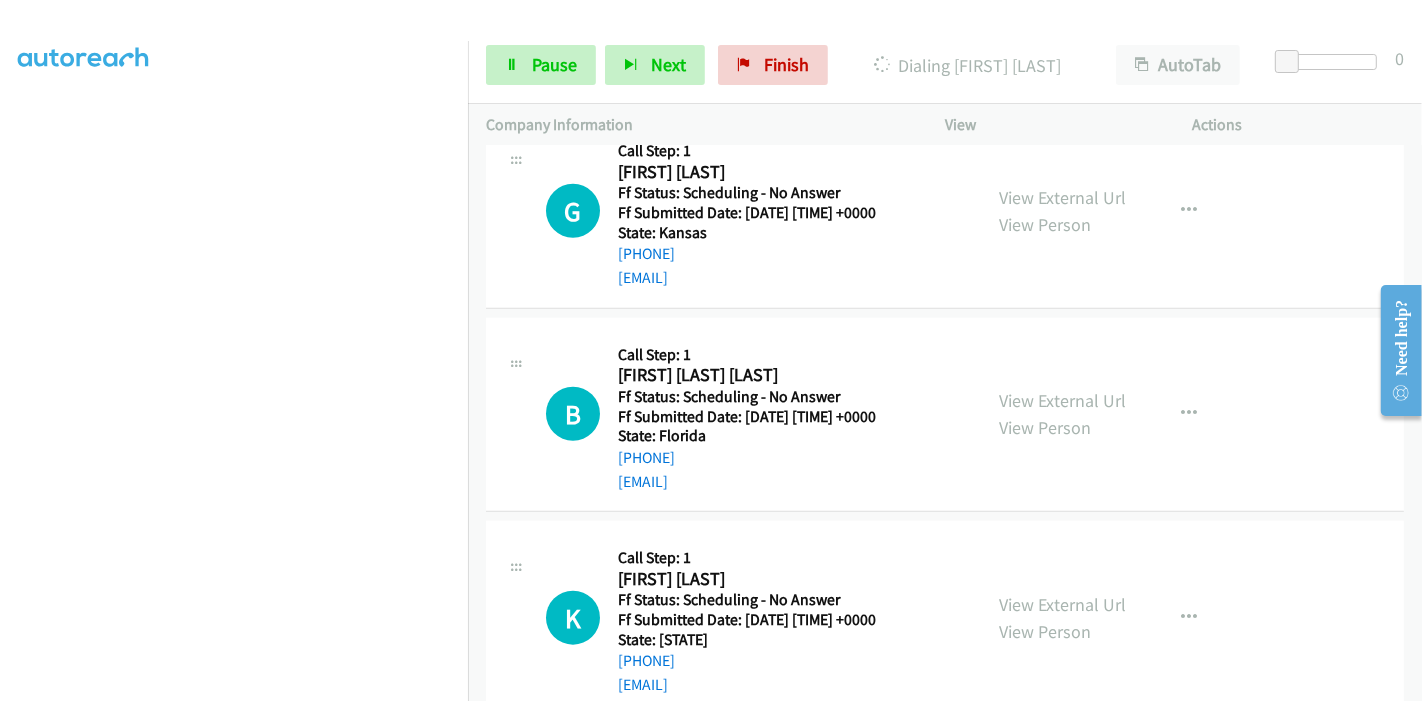 scroll, scrollTop: 1708, scrollLeft: 0, axis: vertical 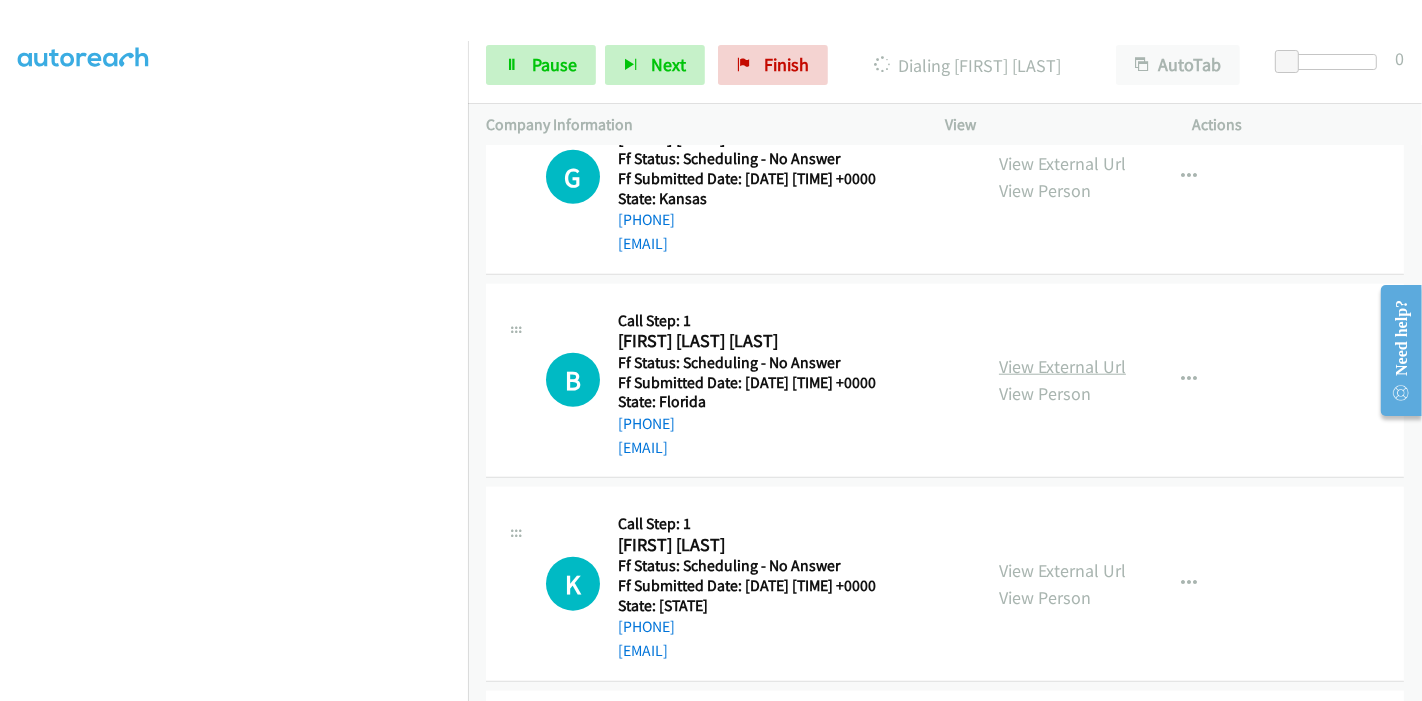 click on "View External Url" at bounding box center (1062, 366) 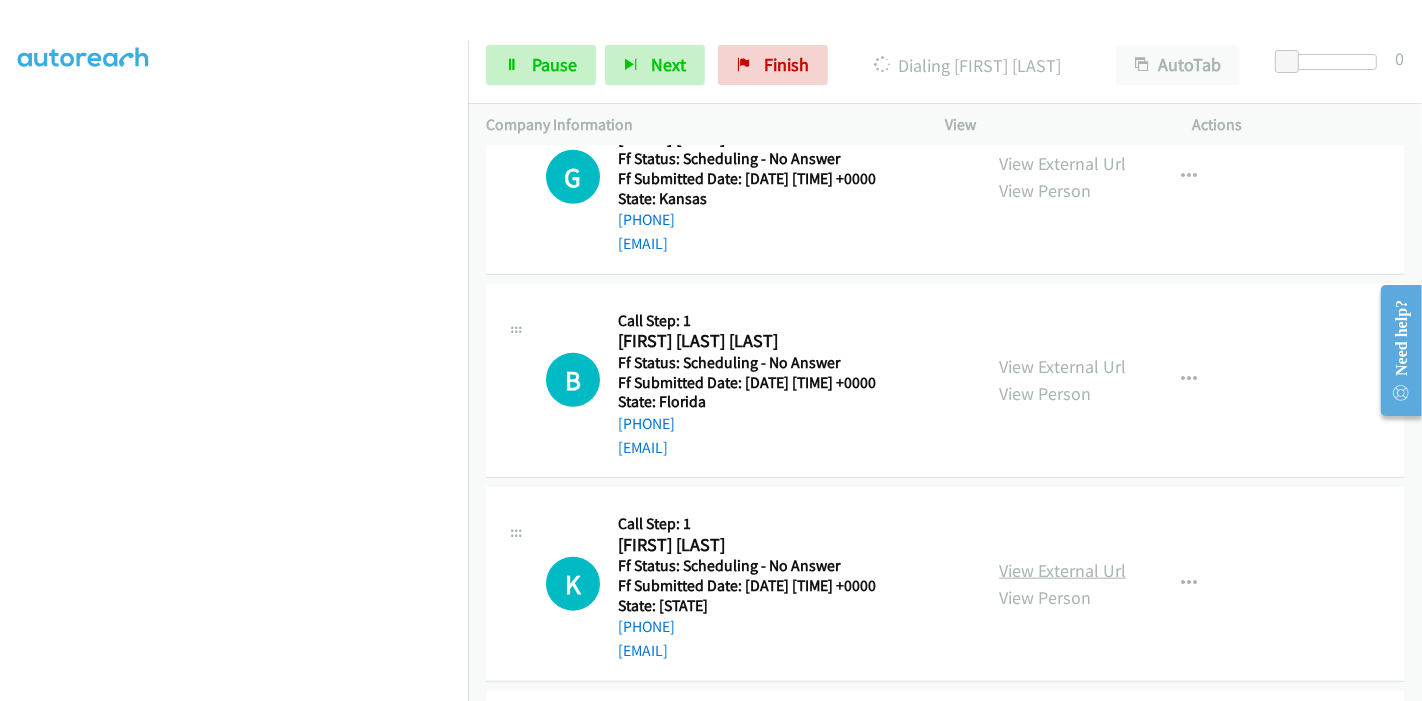 click on "View External Url" at bounding box center (1062, 570) 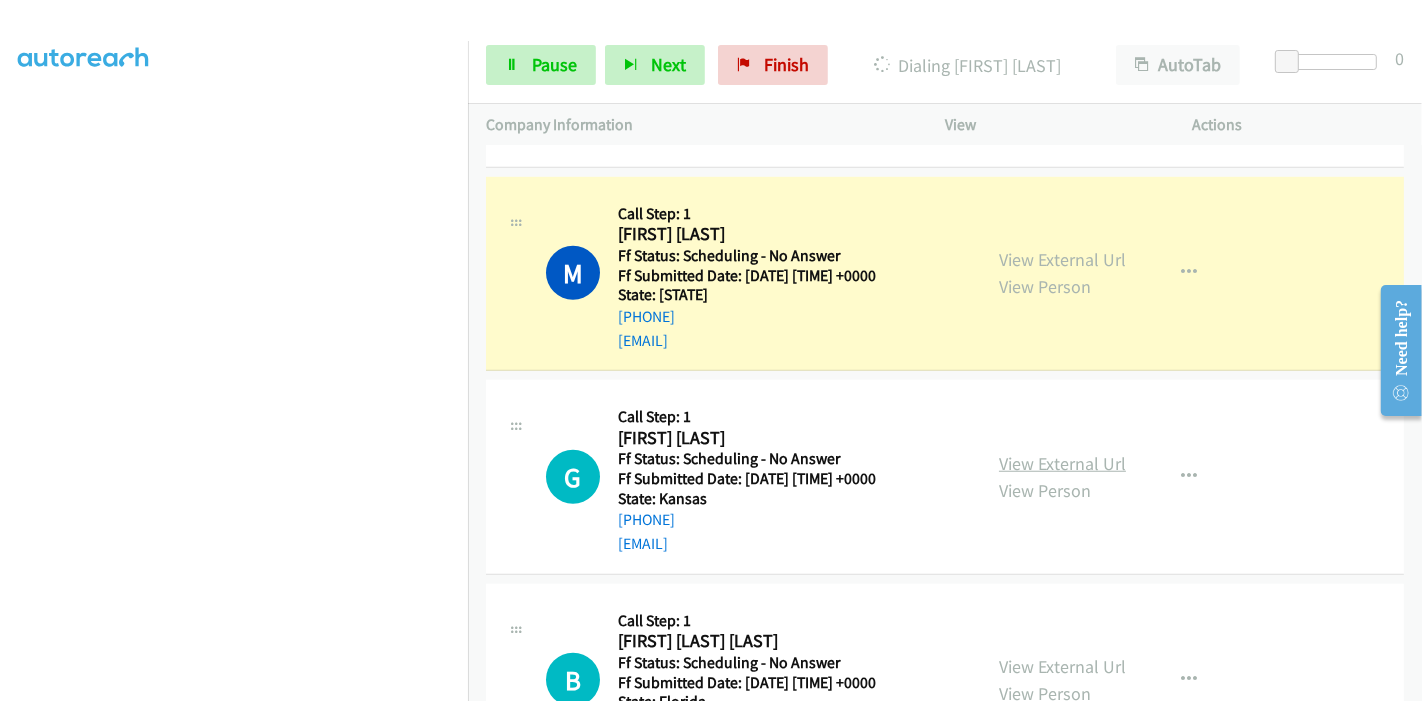 scroll, scrollTop: 1375, scrollLeft: 0, axis: vertical 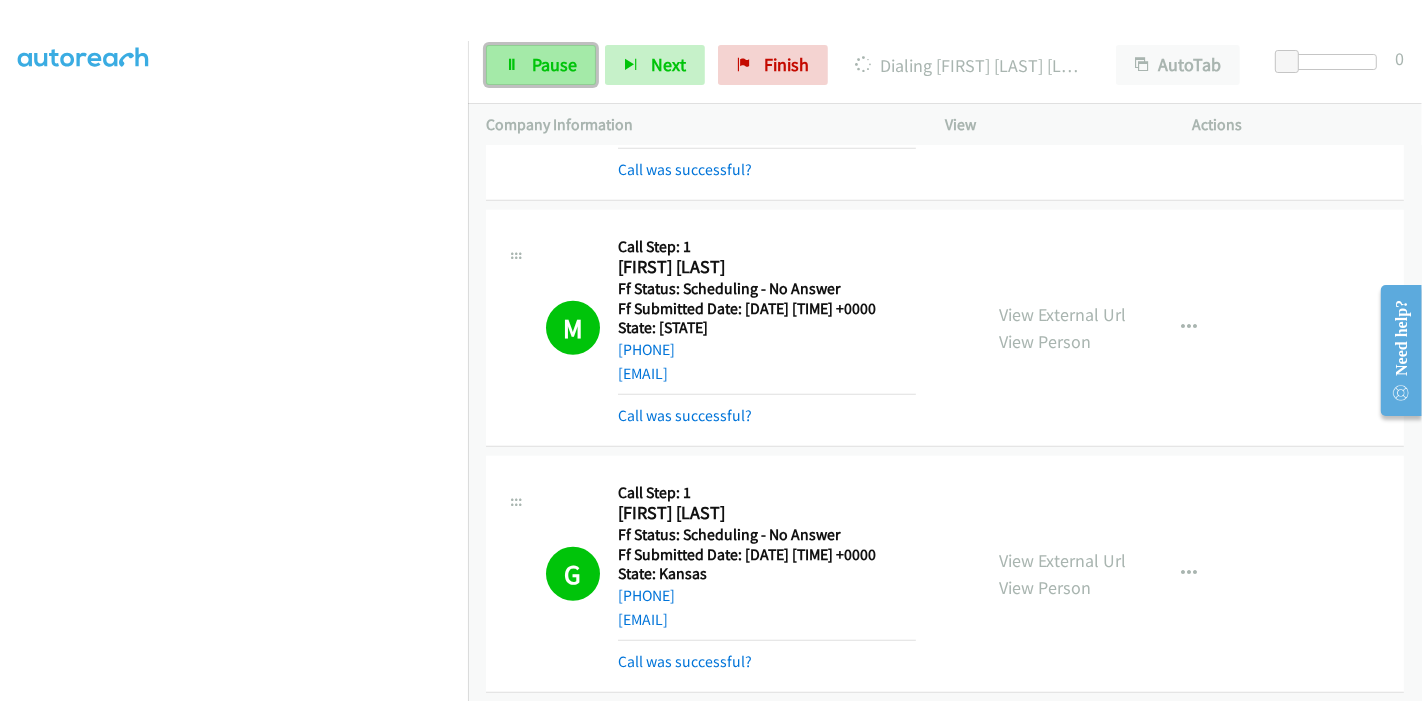 click on "Pause" at bounding box center (554, 64) 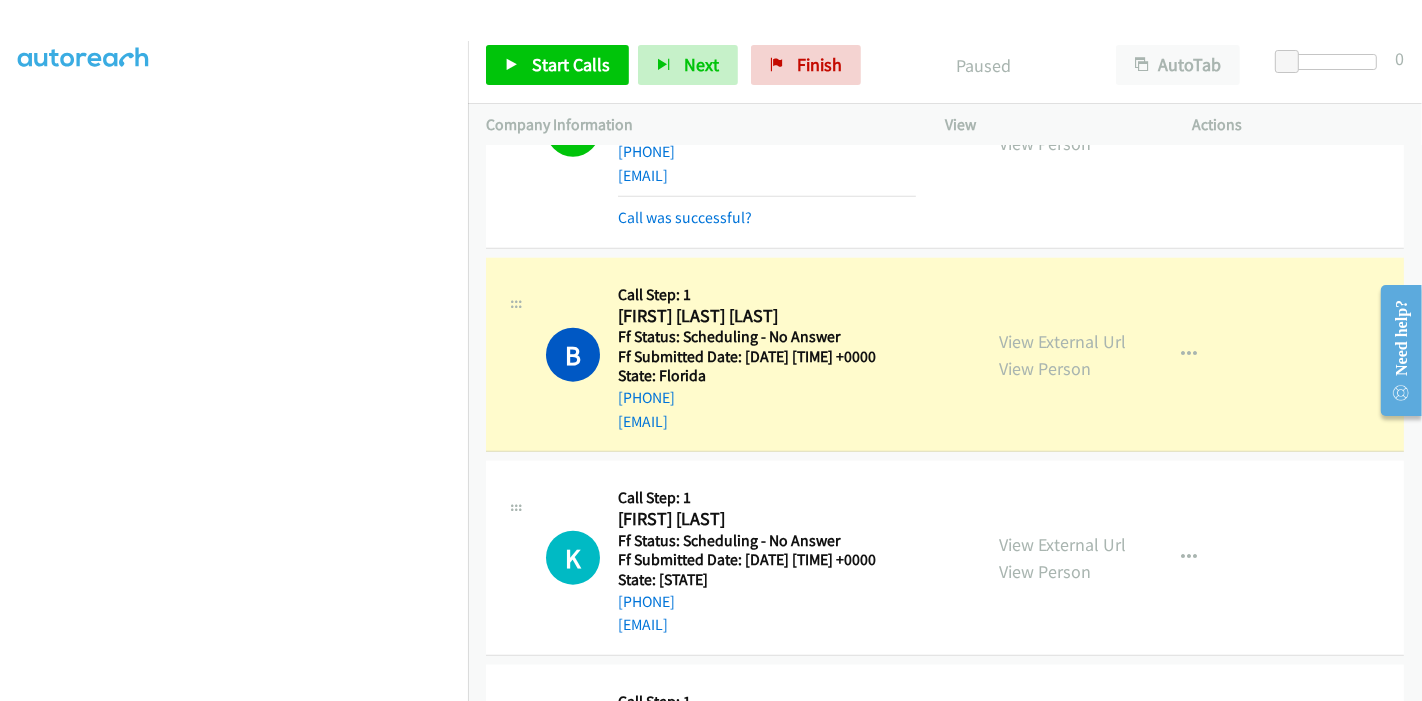 scroll, scrollTop: 1820, scrollLeft: 0, axis: vertical 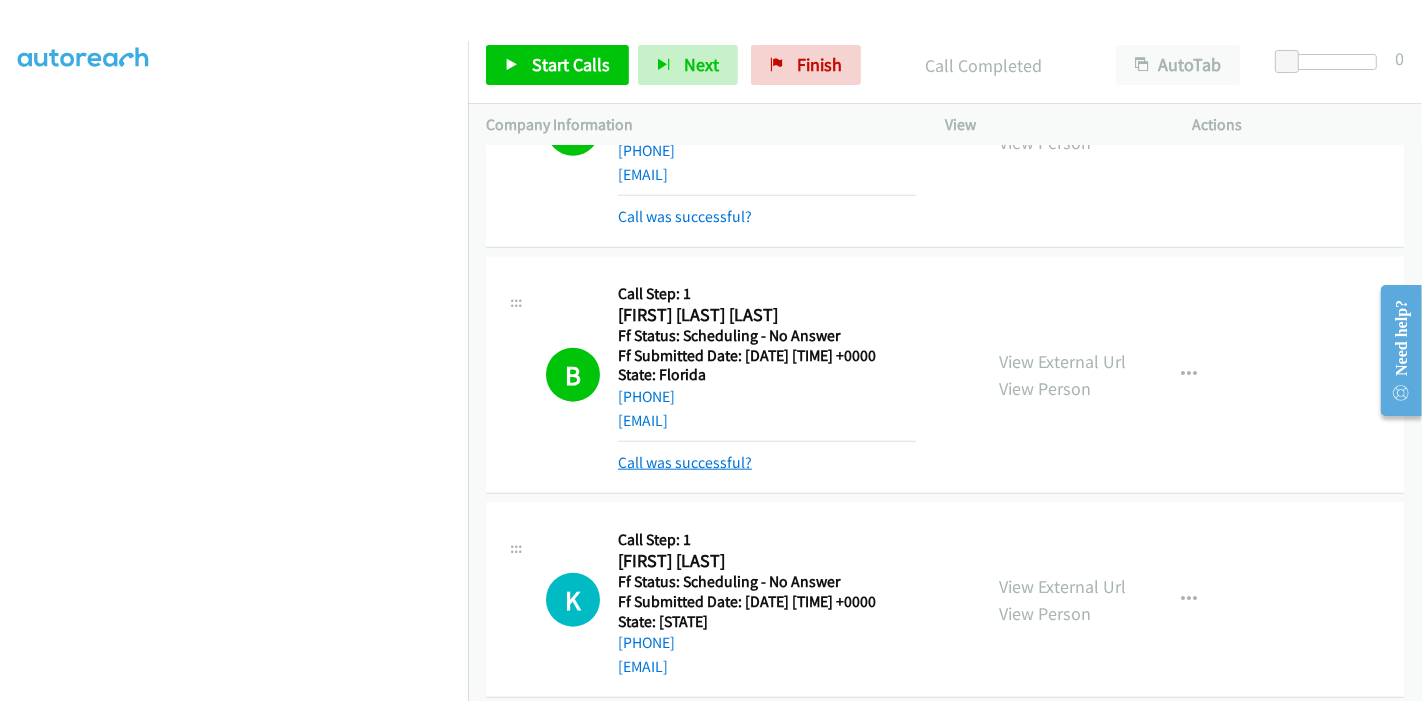 click on "Call was successful?" at bounding box center (685, 462) 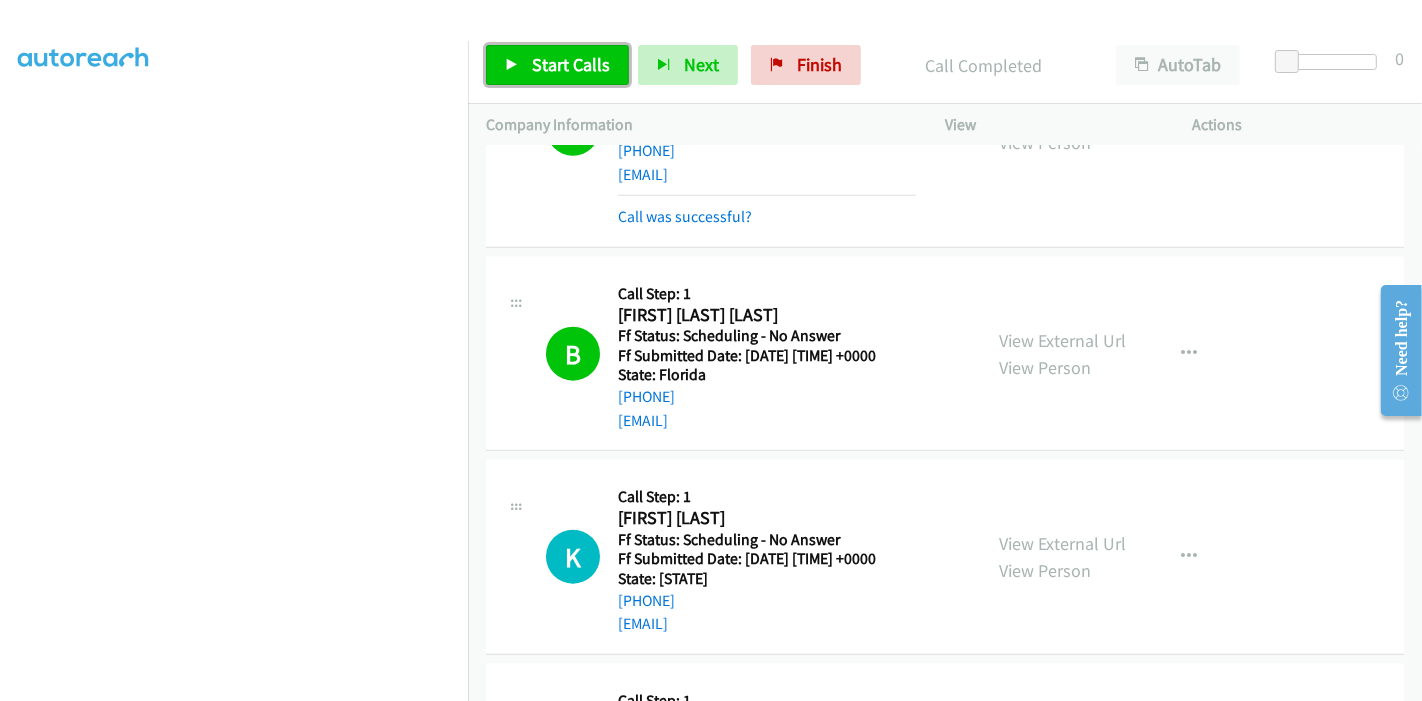 click on "Start Calls" at bounding box center (571, 64) 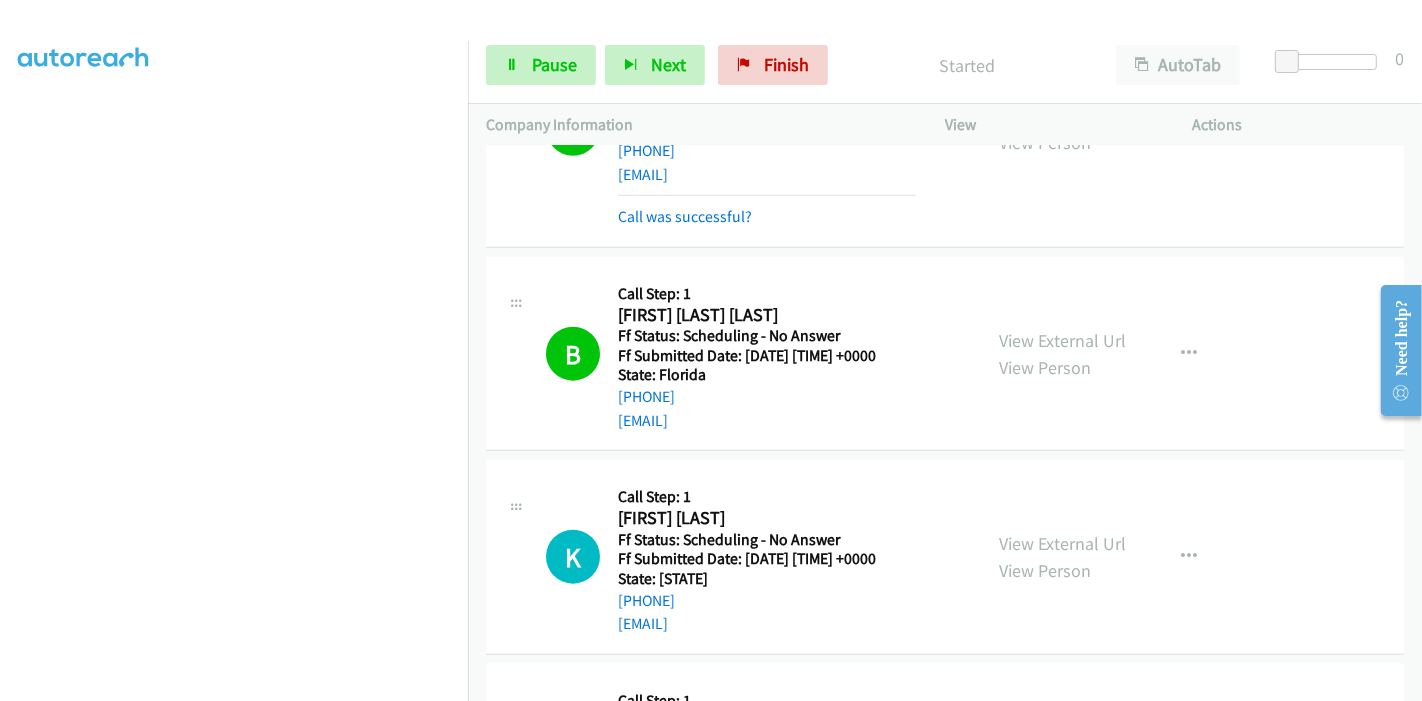scroll, scrollTop: 1931, scrollLeft: 0, axis: vertical 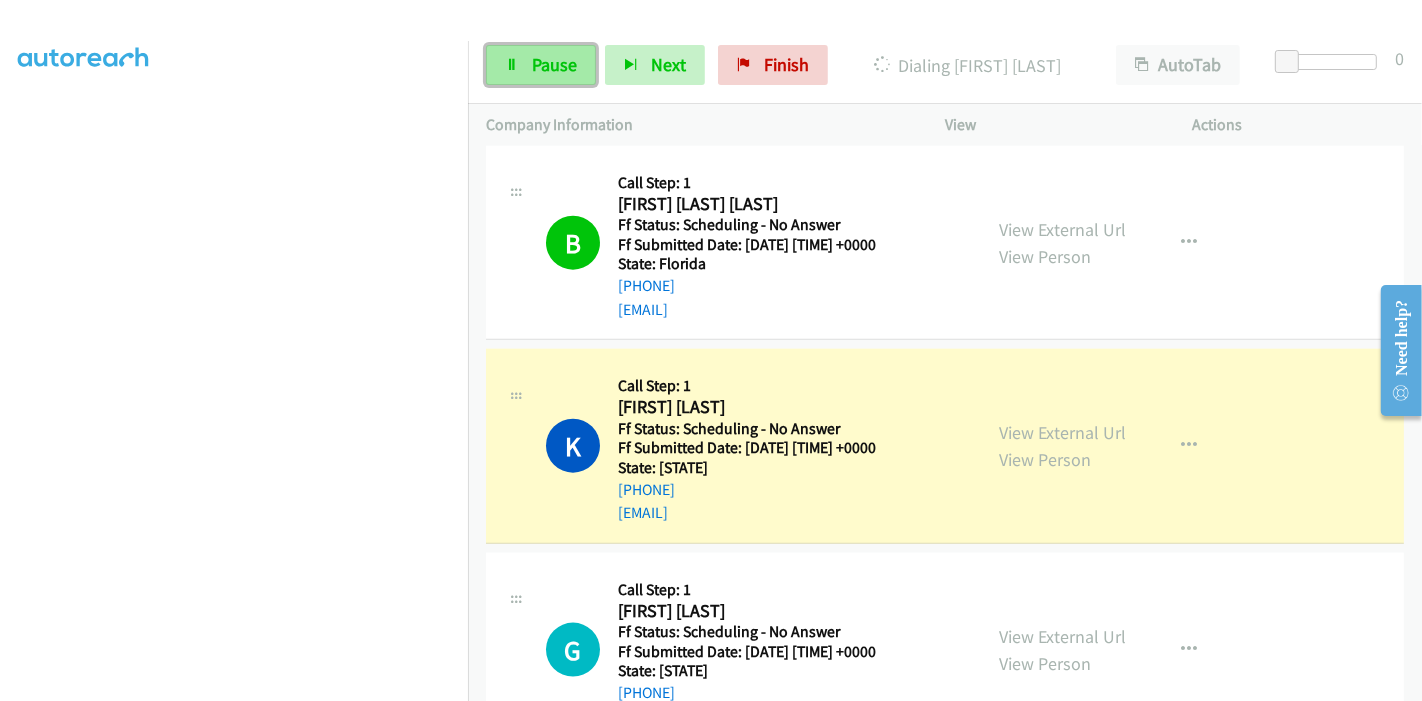 click on "Pause" at bounding box center [541, 65] 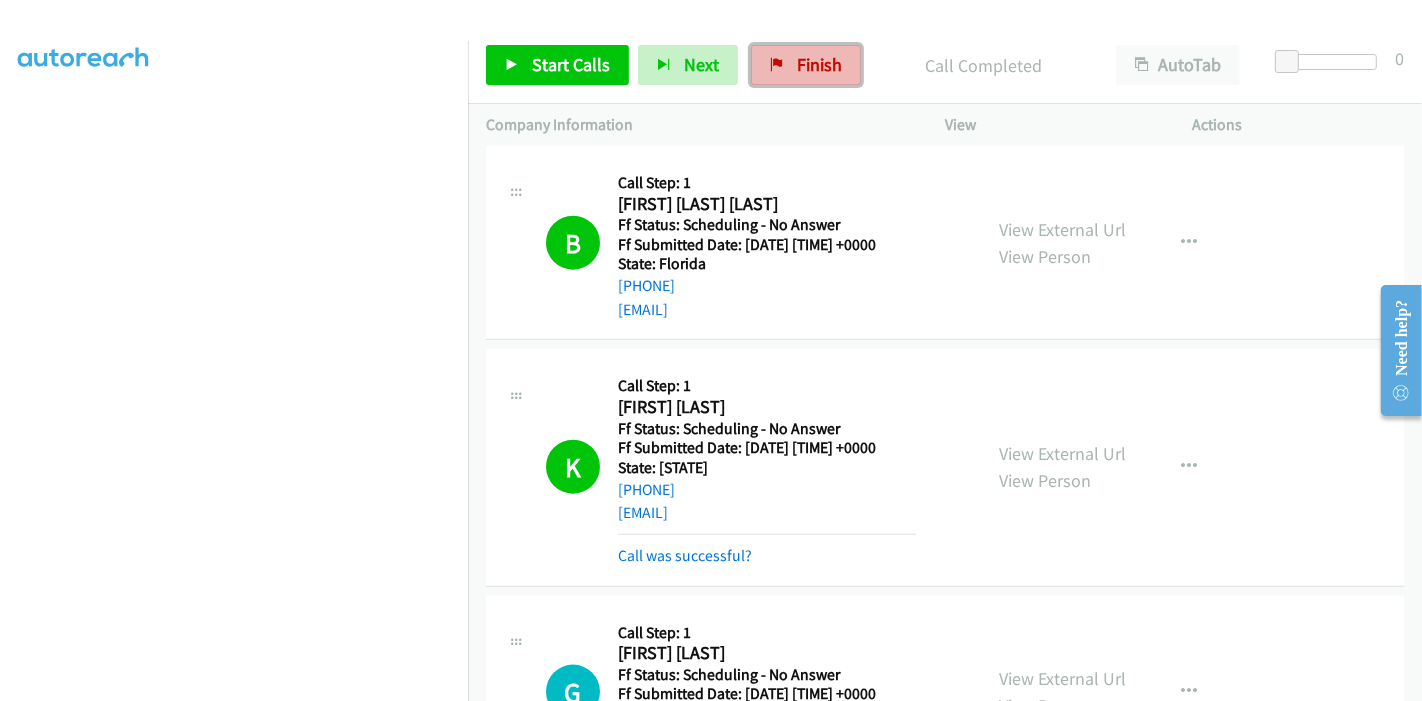 click on "Finish" at bounding box center (819, 64) 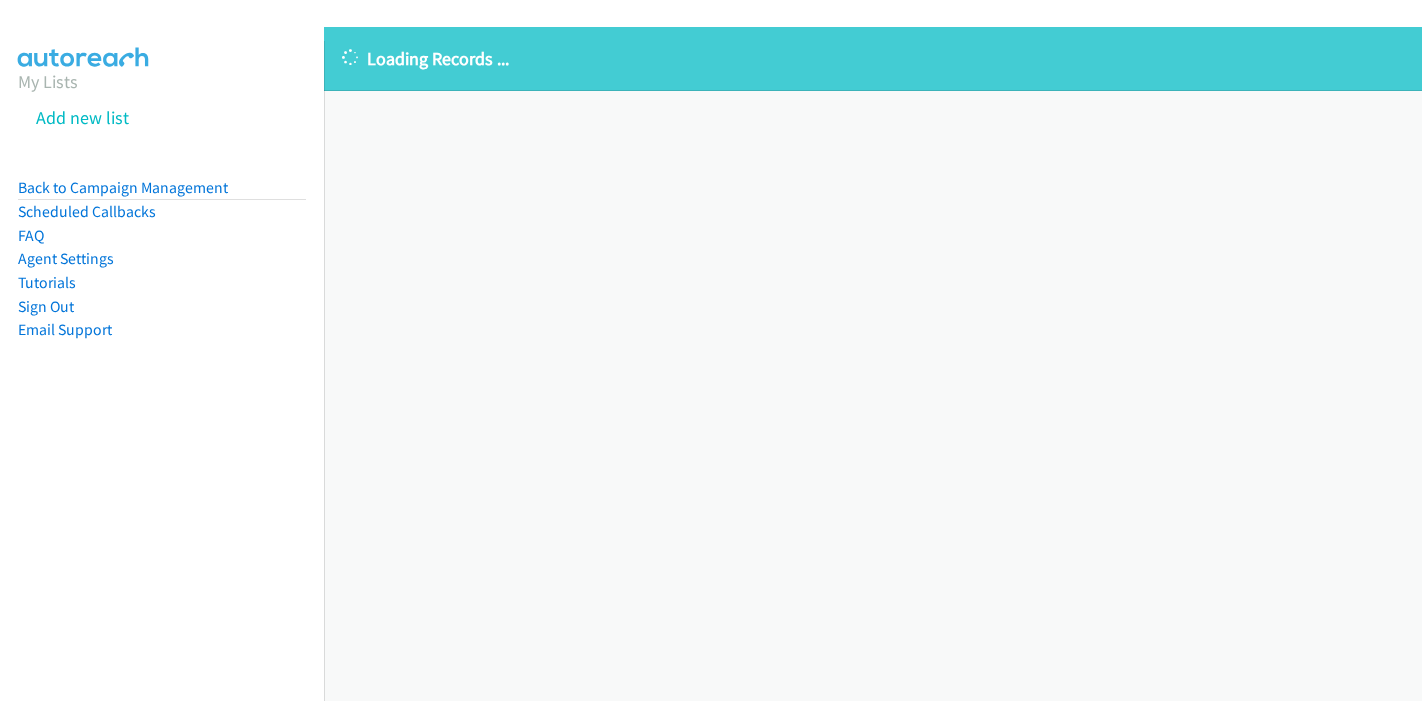 scroll, scrollTop: 0, scrollLeft: 0, axis: both 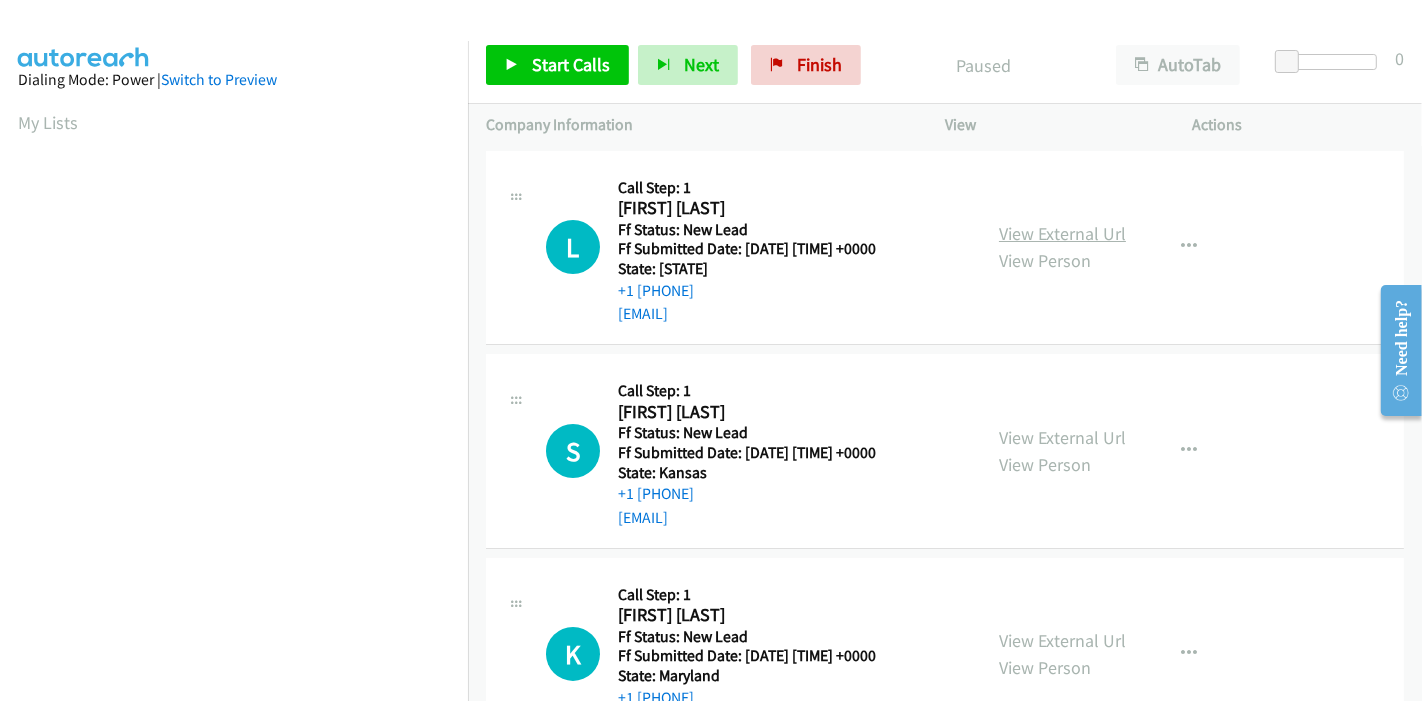click on "View External Url" at bounding box center (1062, 233) 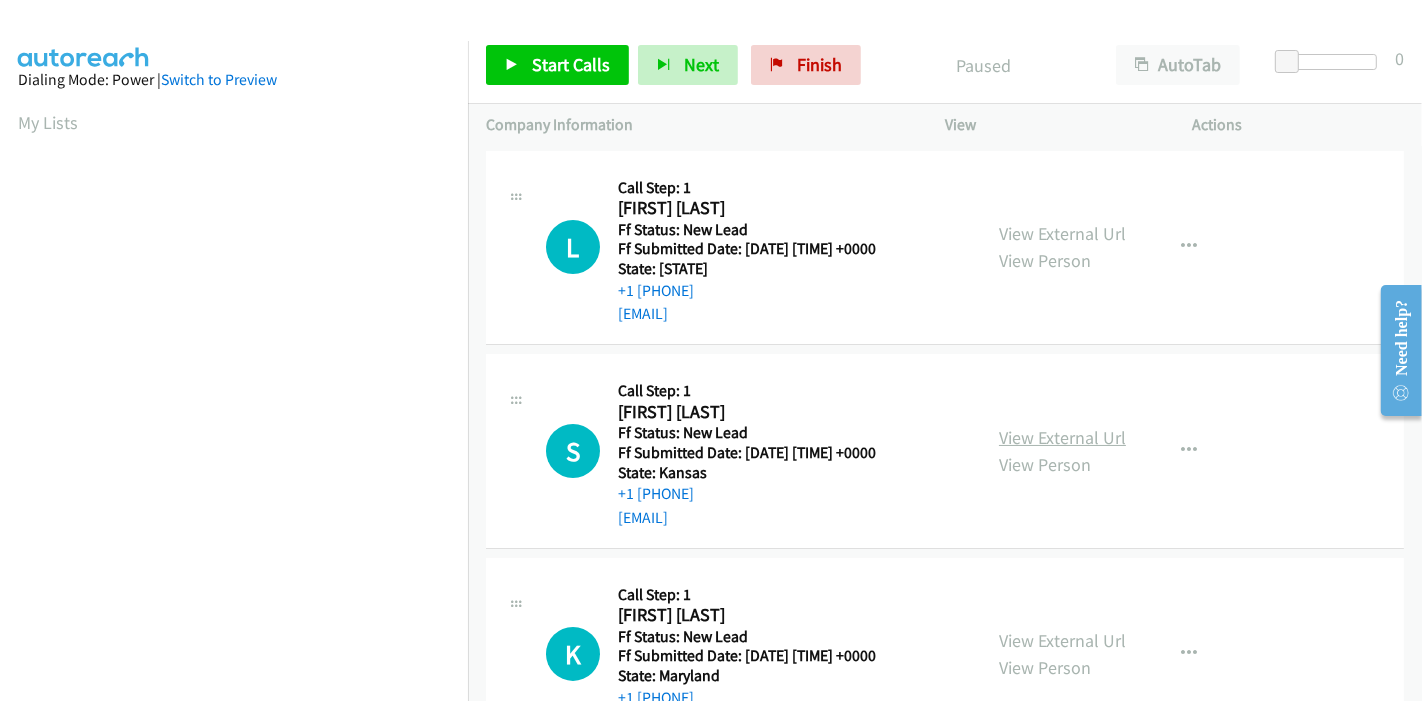 click on "View External Url" at bounding box center (1062, 437) 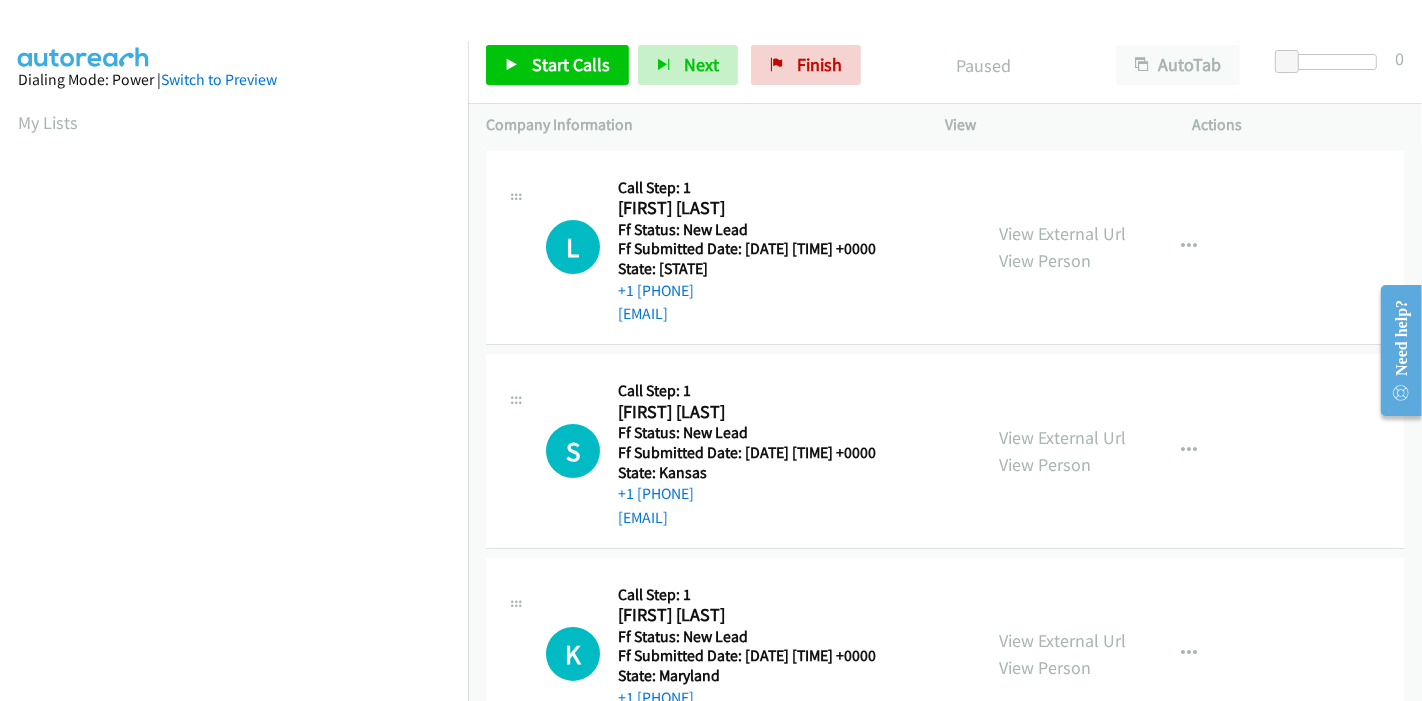 scroll, scrollTop: 111, scrollLeft: 0, axis: vertical 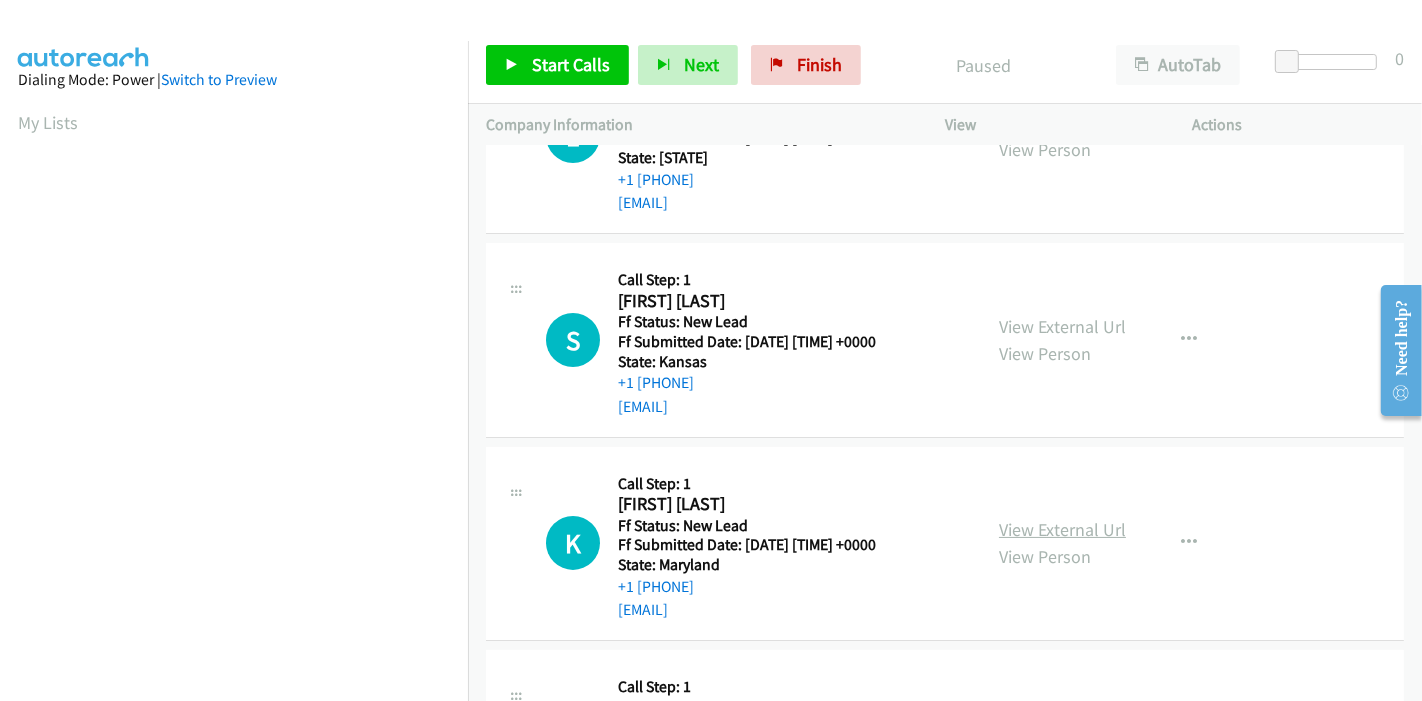 click on "View External Url" at bounding box center (1062, 529) 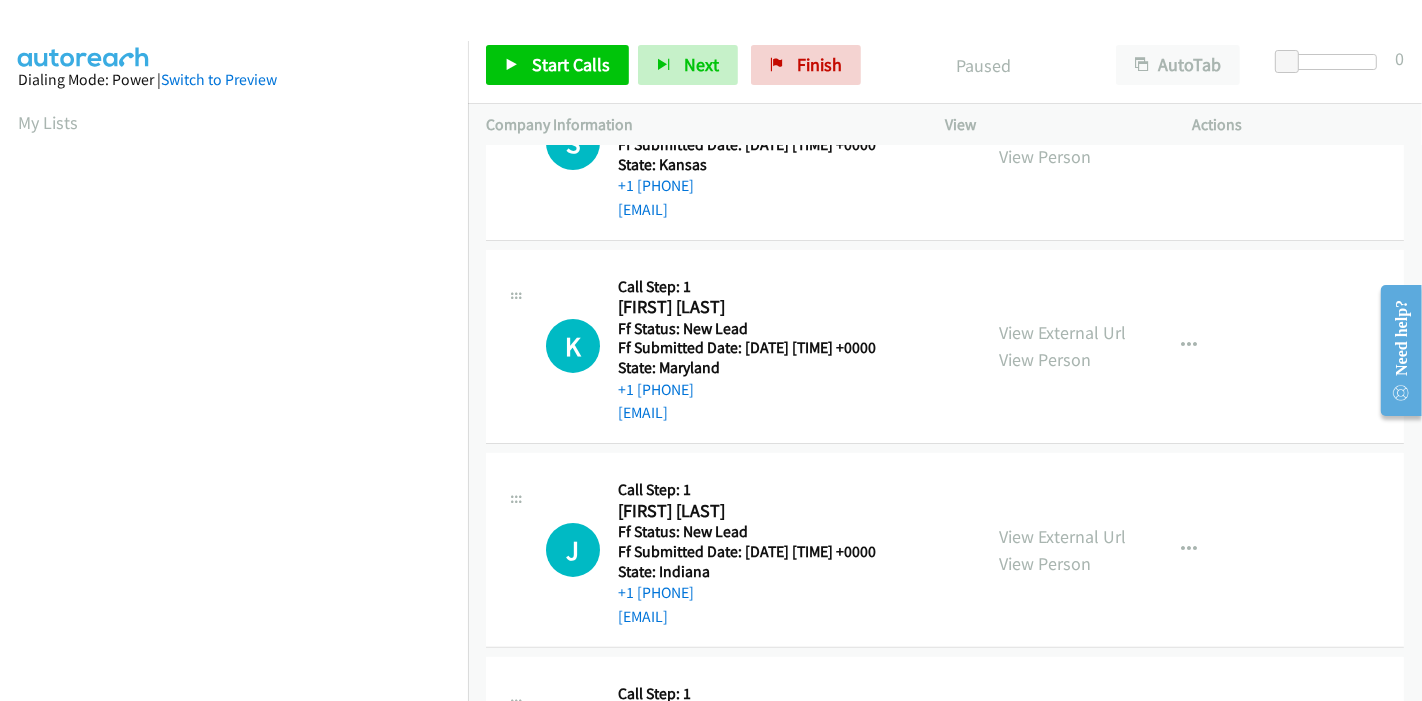 scroll, scrollTop: 333, scrollLeft: 0, axis: vertical 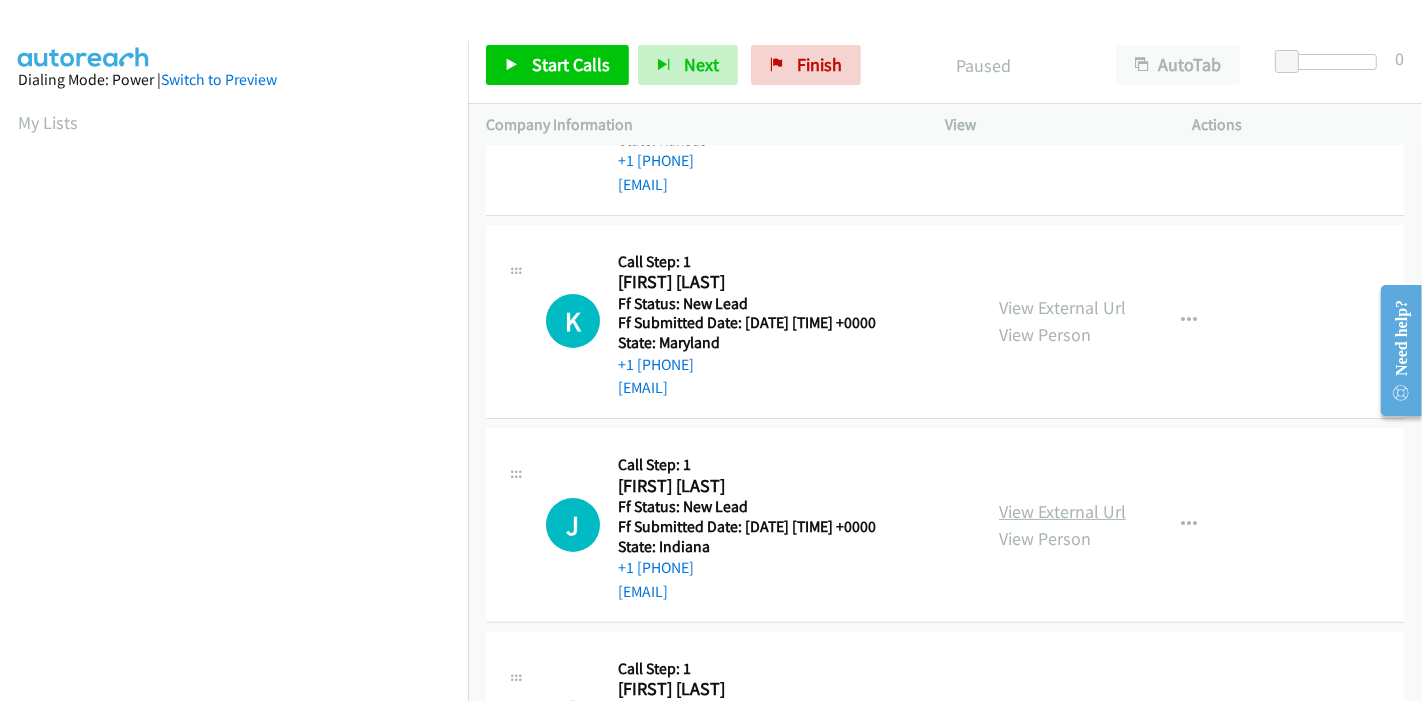 click on "View External Url" at bounding box center (1062, 511) 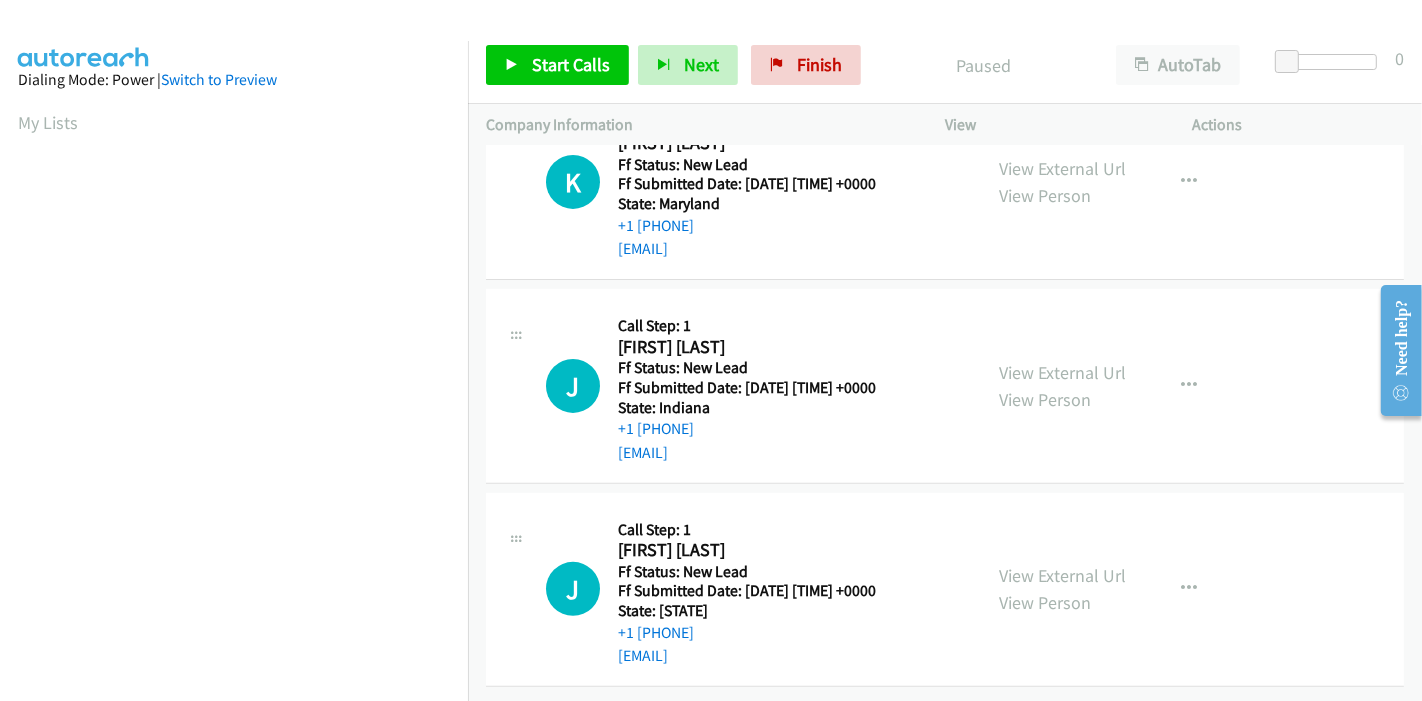 scroll, scrollTop: 487, scrollLeft: 0, axis: vertical 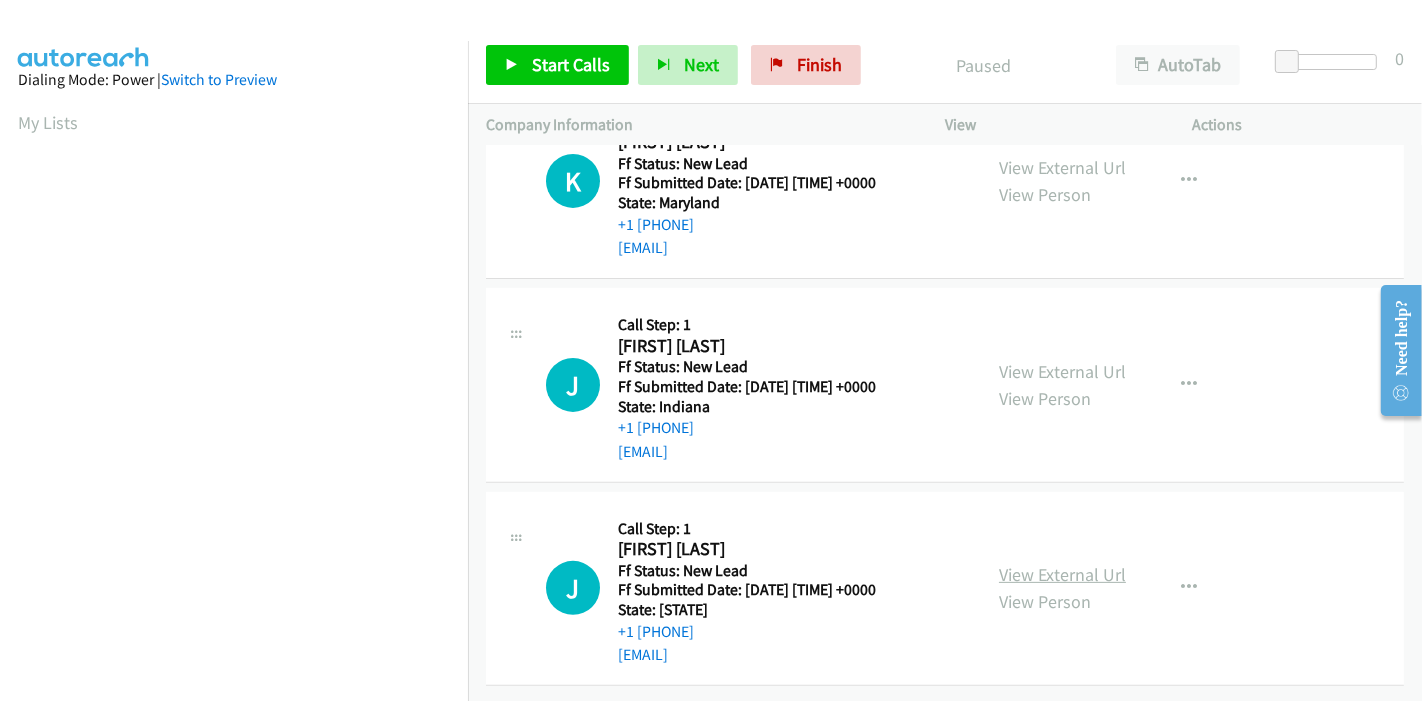 click on "View External Url" at bounding box center [1062, 574] 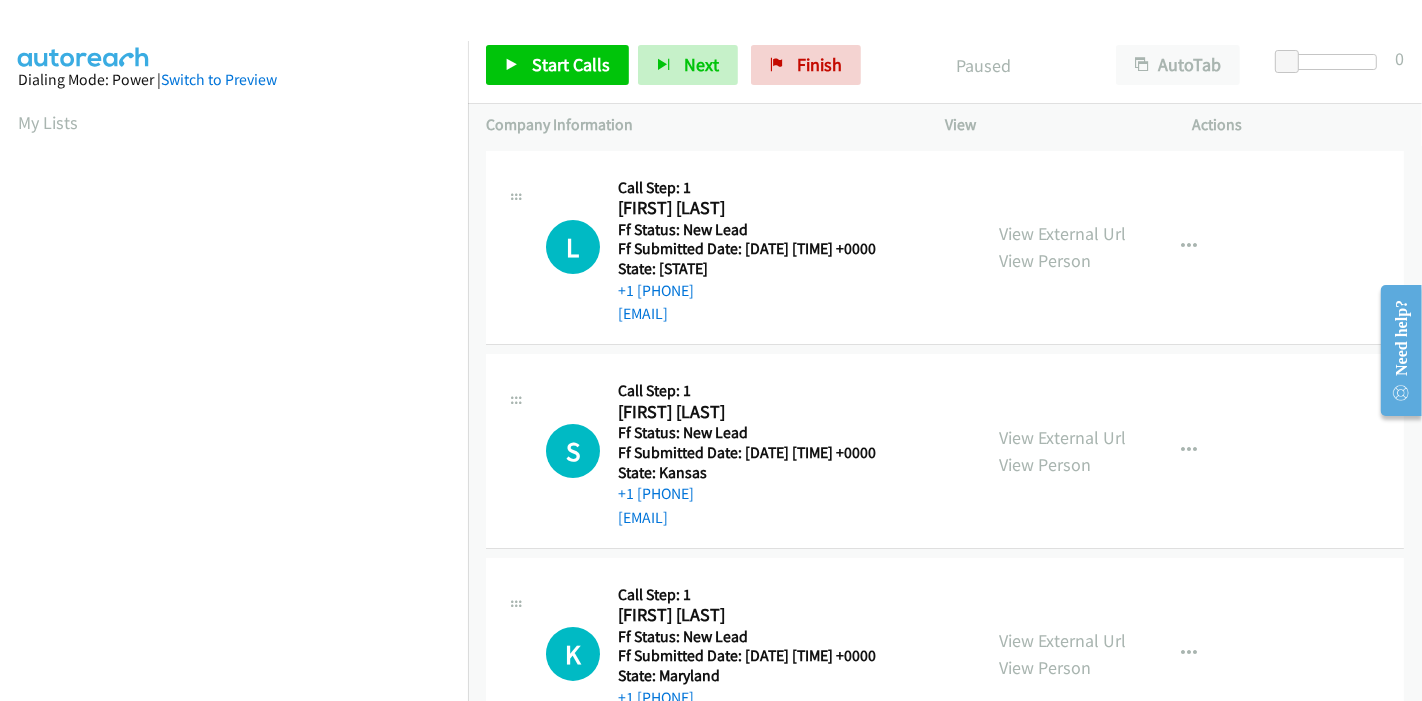 scroll, scrollTop: 0, scrollLeft: 0, axis: both 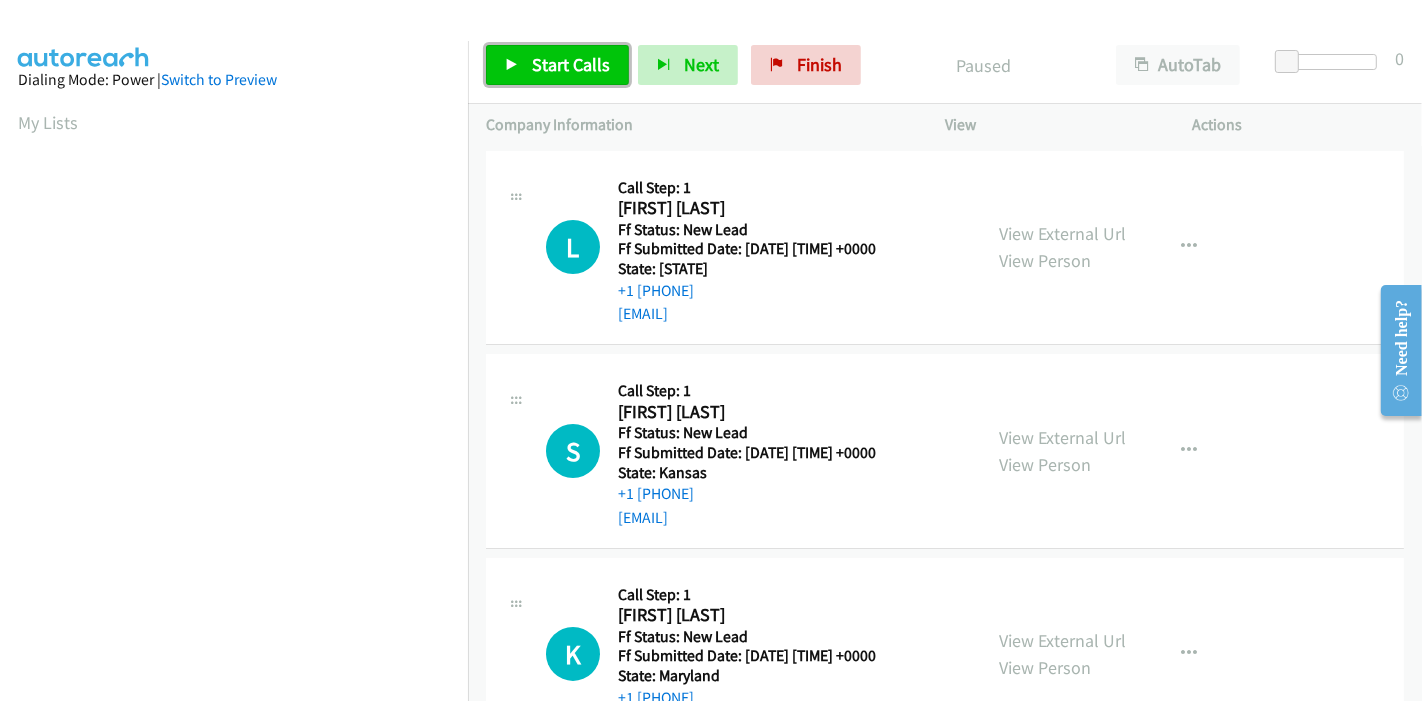 click on "Start Calls" at bounding box center [571, 64] 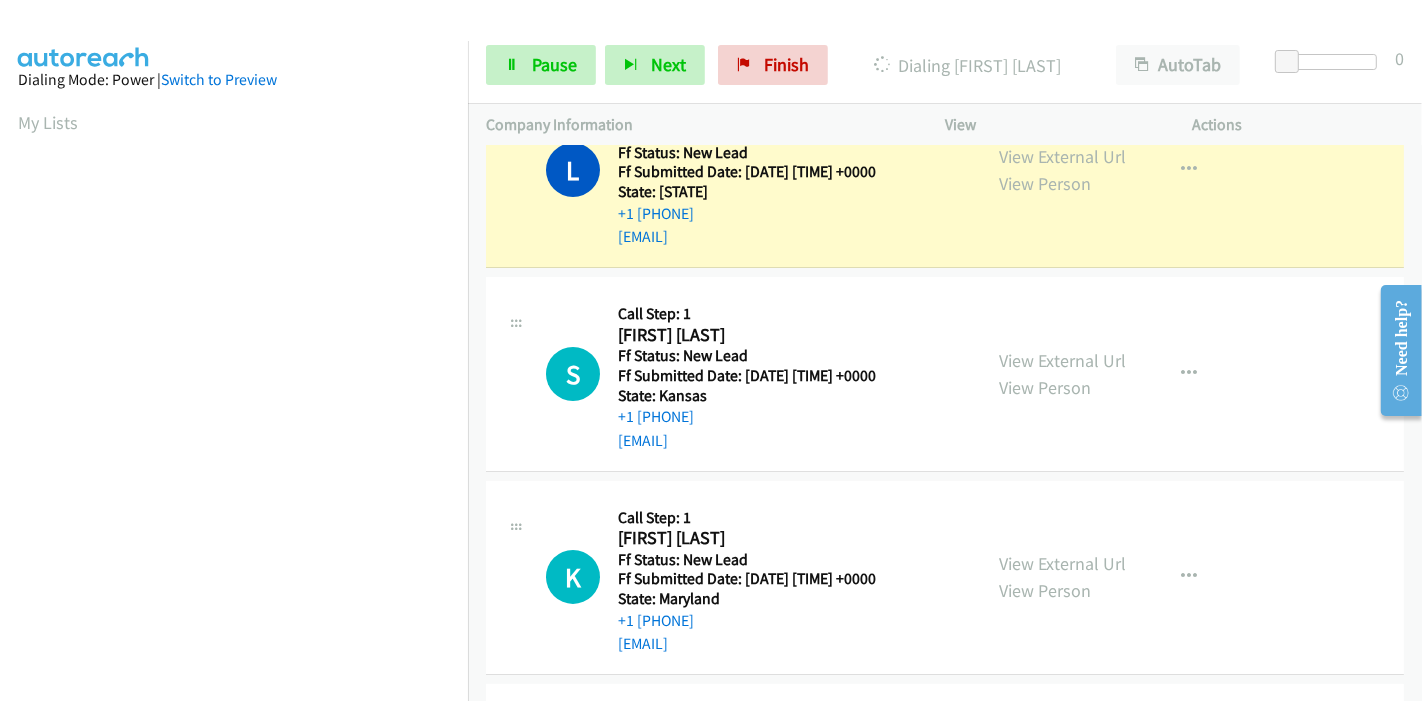 scroll, scrollTop: 111, scrollLeft: 0, axis: vertical 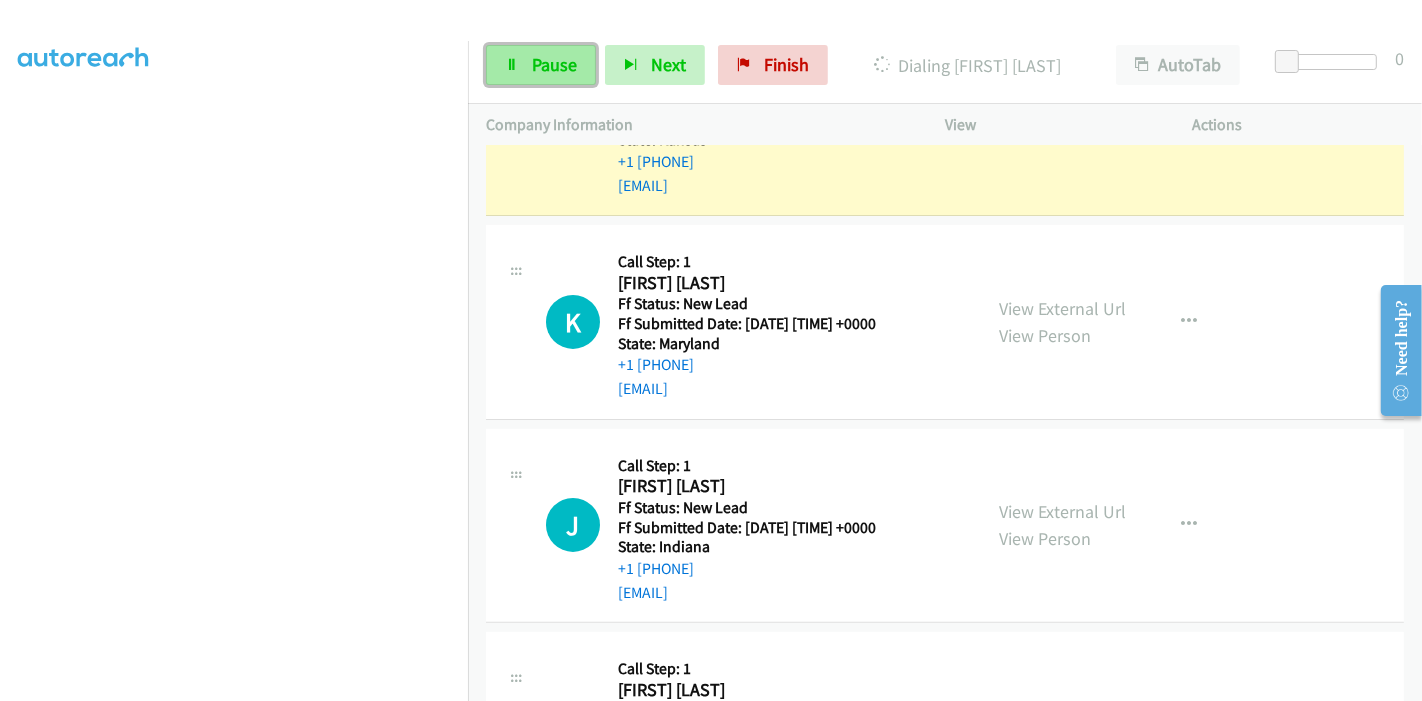 click on "Pause" at bounding box center (554, 64) 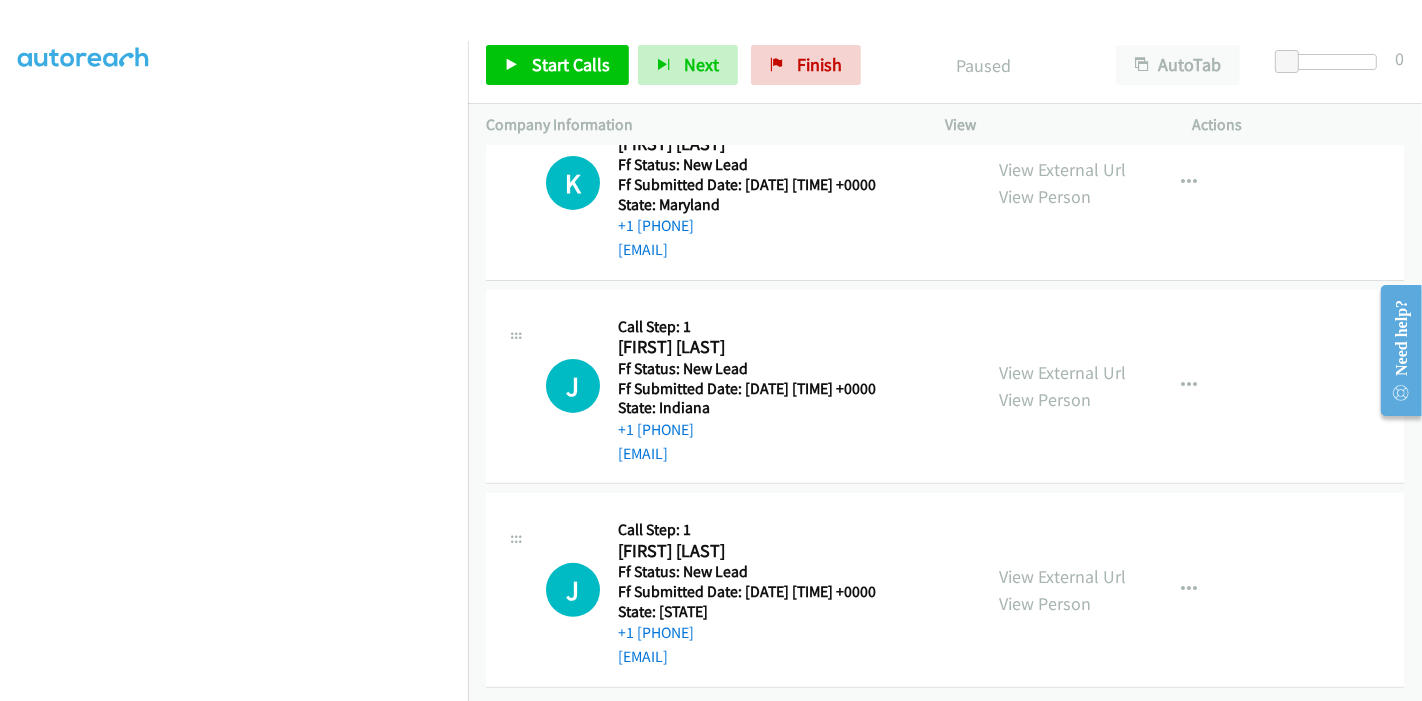 scroll, scrollTop: 529, scrollLeft: 0, axis: vertical 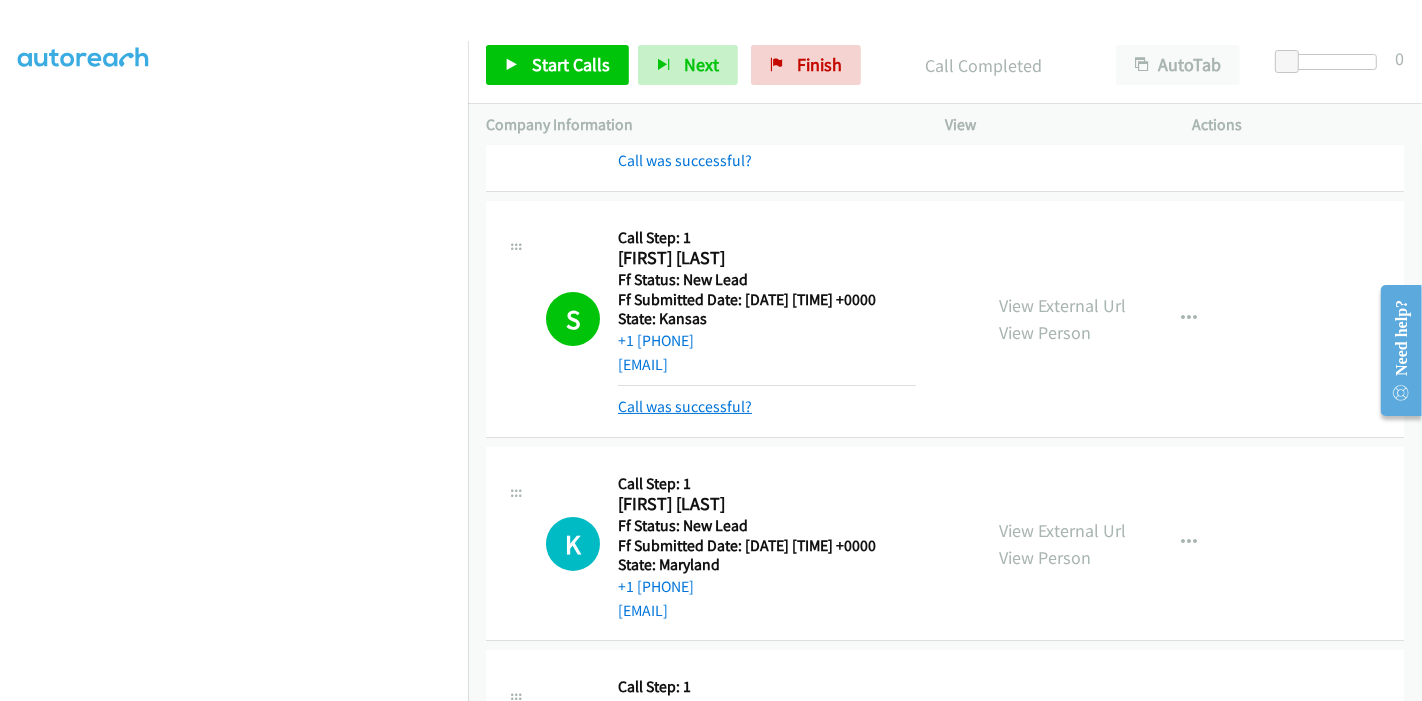 click on "Call was successful?" at bounding box center [685, 406] 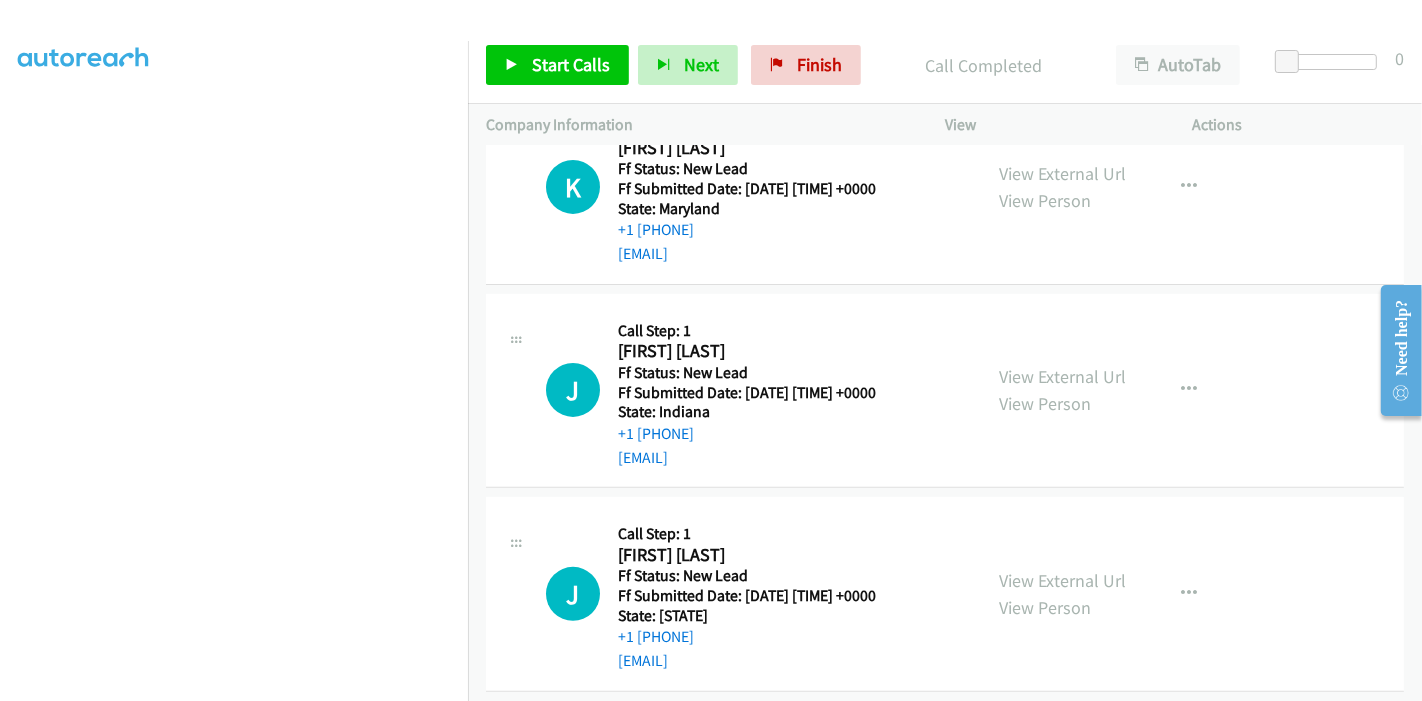 scroll, scrollTop: 529, scrollLeft: 0, axis: vertical 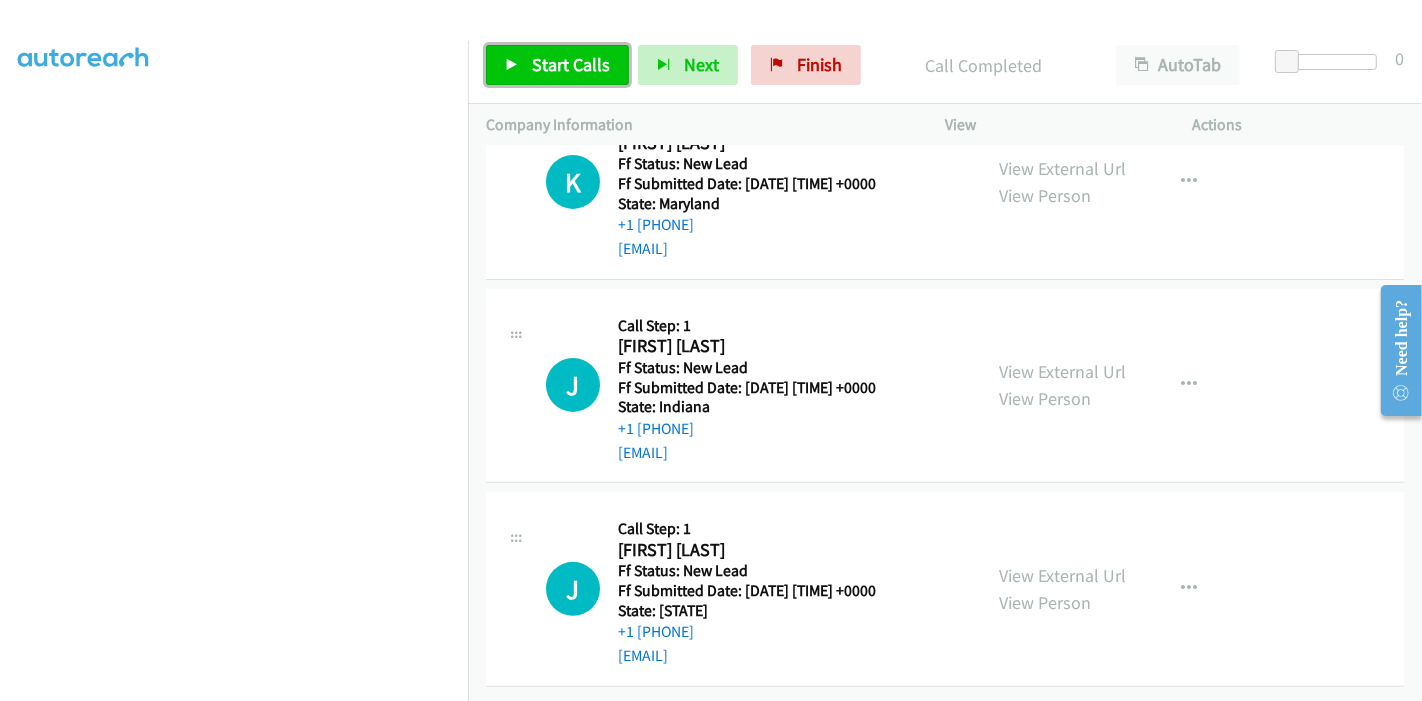 click on "Start Calls" at bounding box center [571, 64] 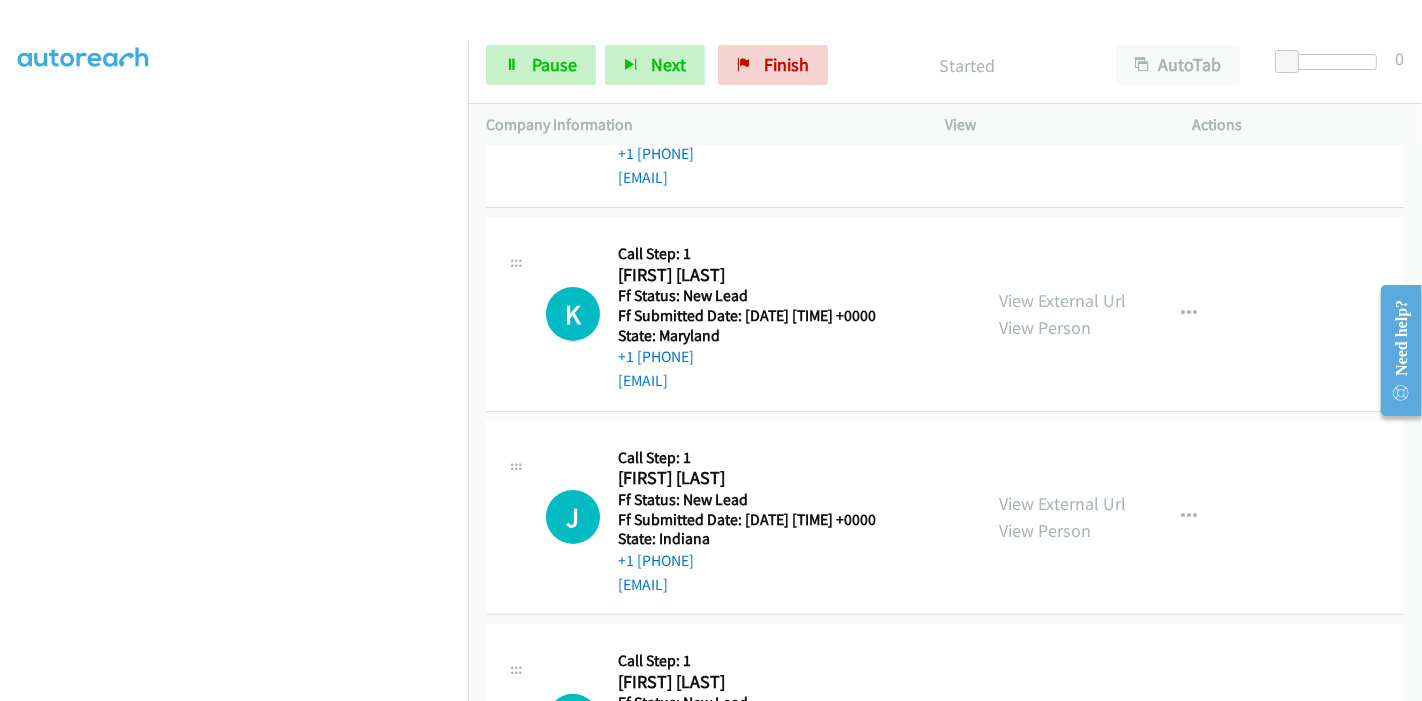 scroll, scrollTop: 418, scrollLeft: 0, axis: vertical 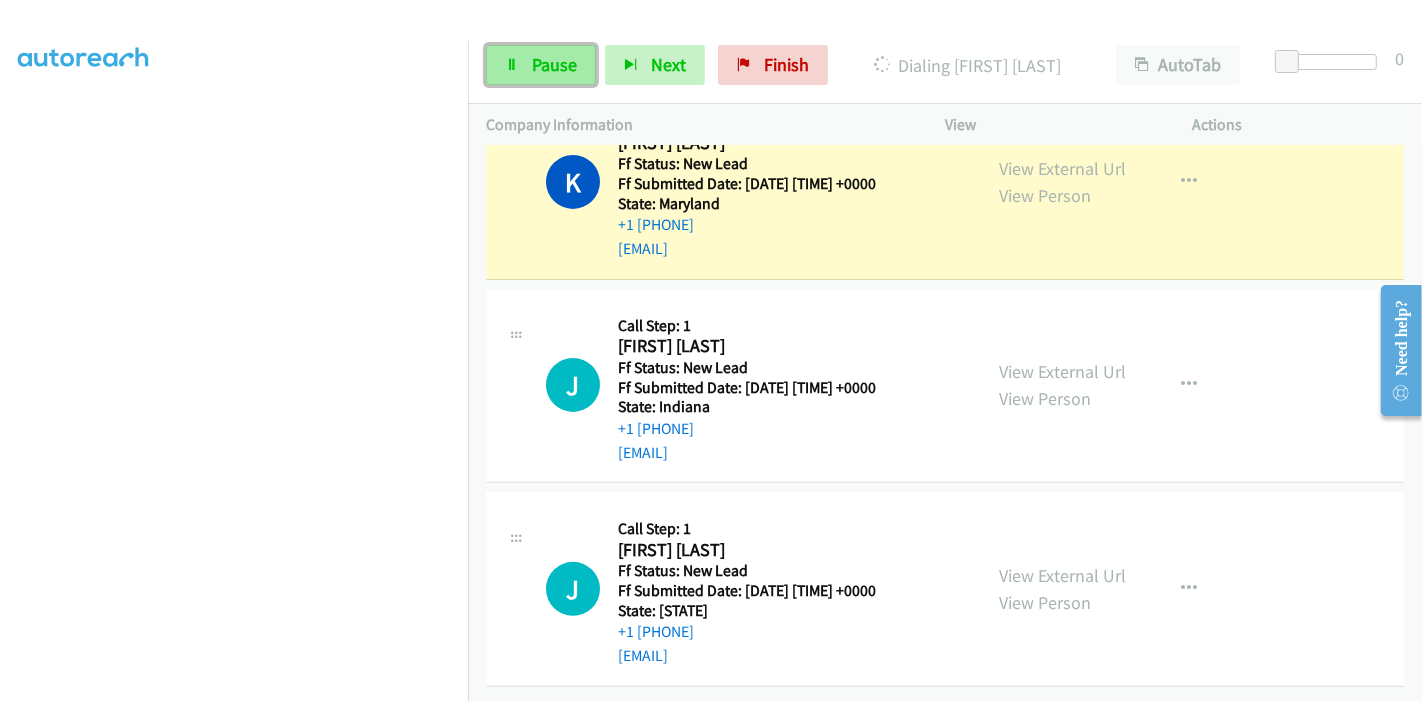 click on "Pause" at bounding box center [554, 64] 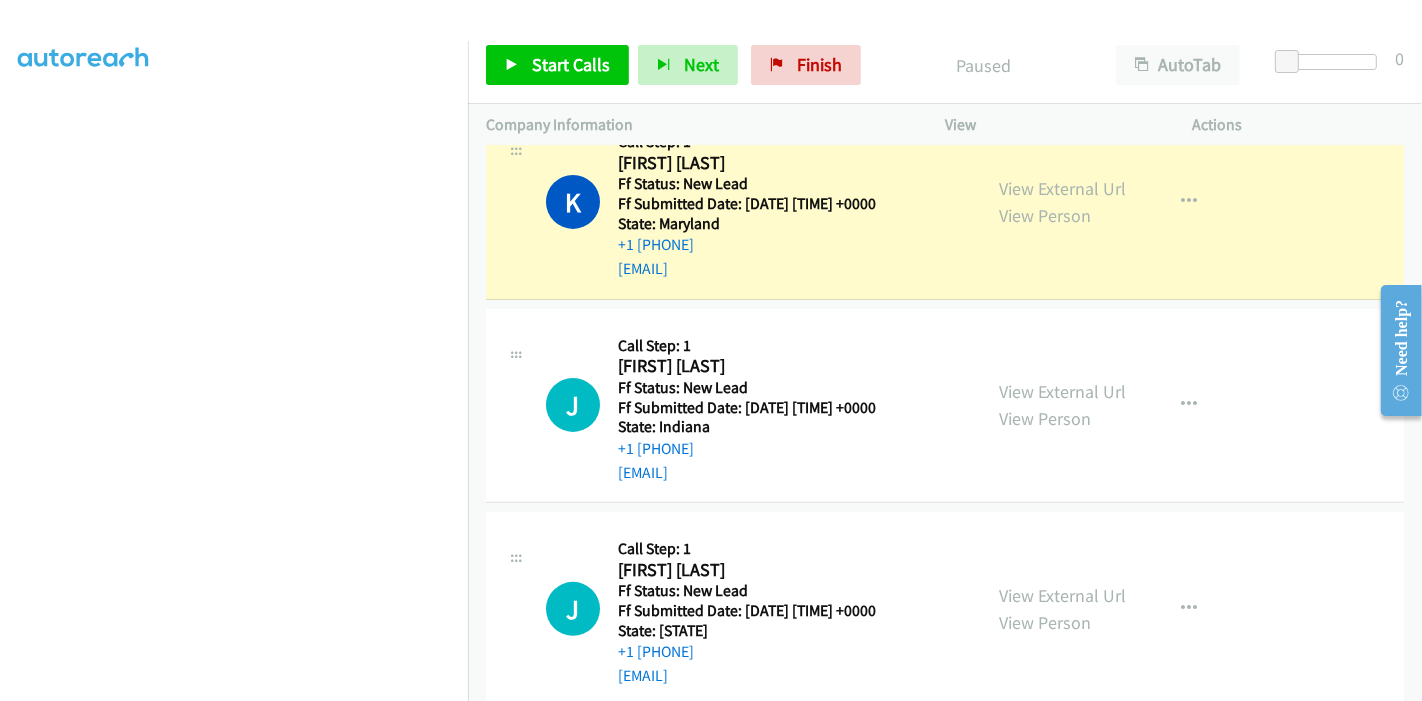 scroll, scrollTop: 529, scrollLeft: 0, axis: vertical 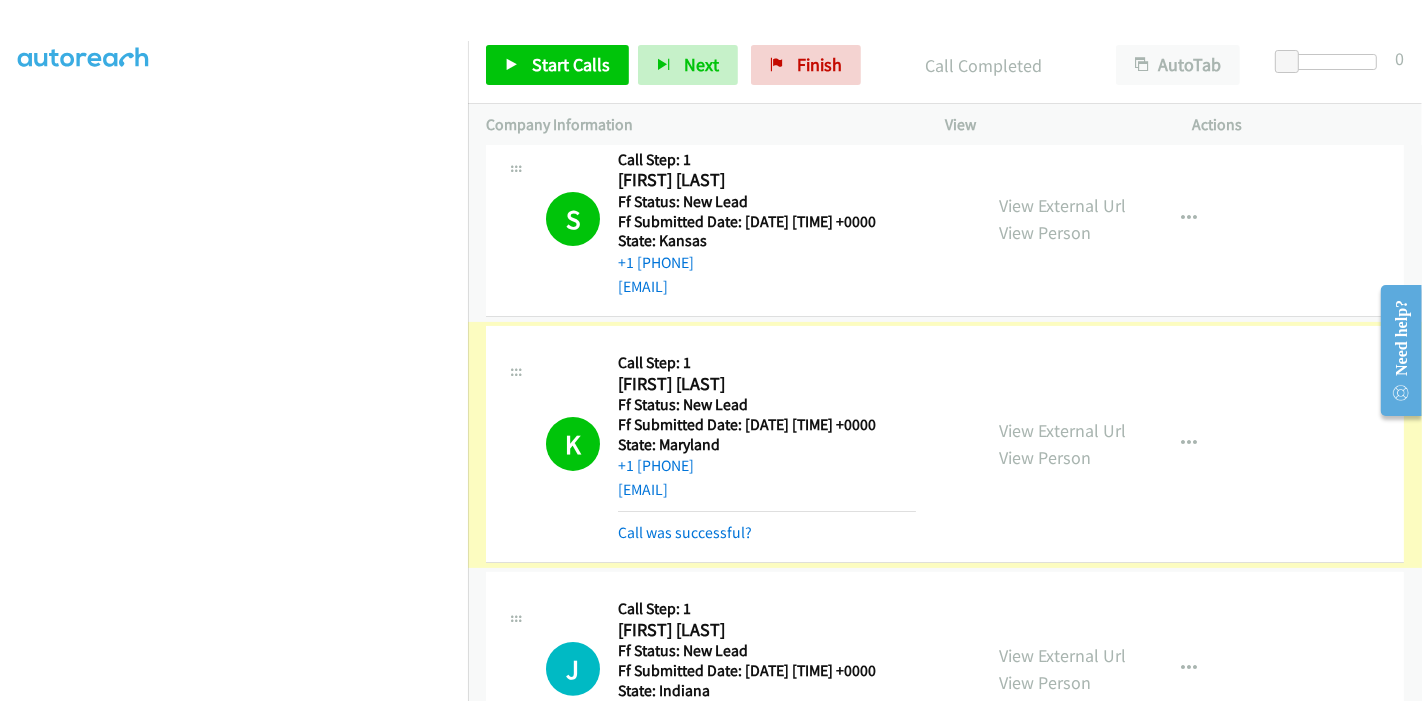 click on "Call was successful?" at bounding box center (685, 532) 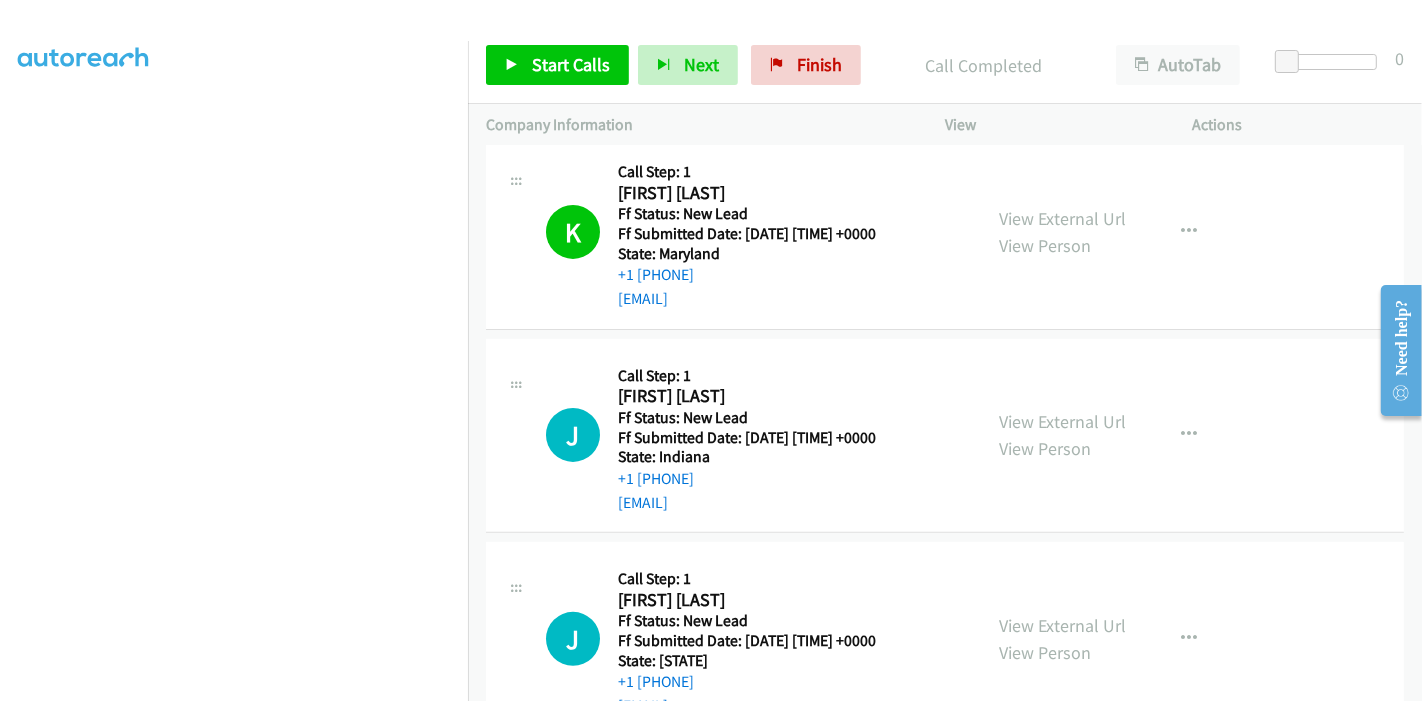scroll, scrollTop: 497, scrollLeft: 0, axis: vertical 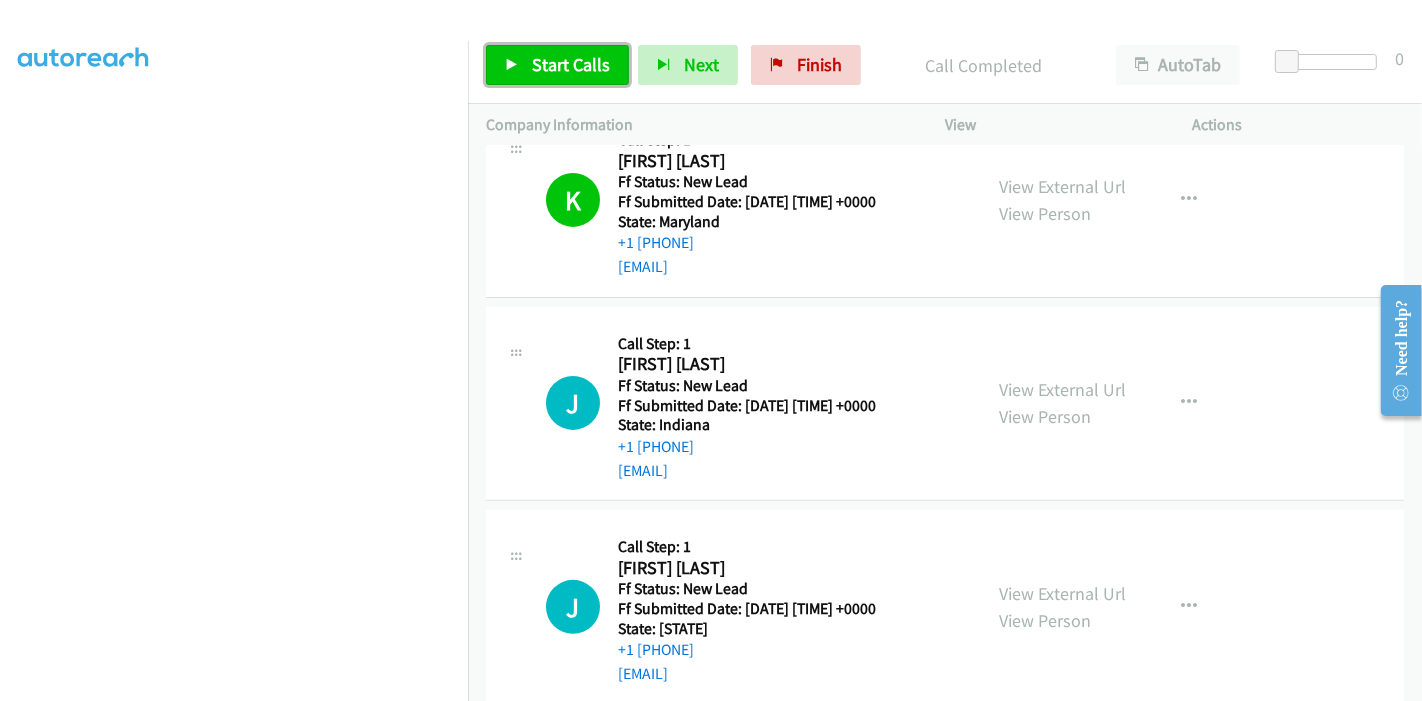 click on "Start Calls" at bounding box center [571, 64] 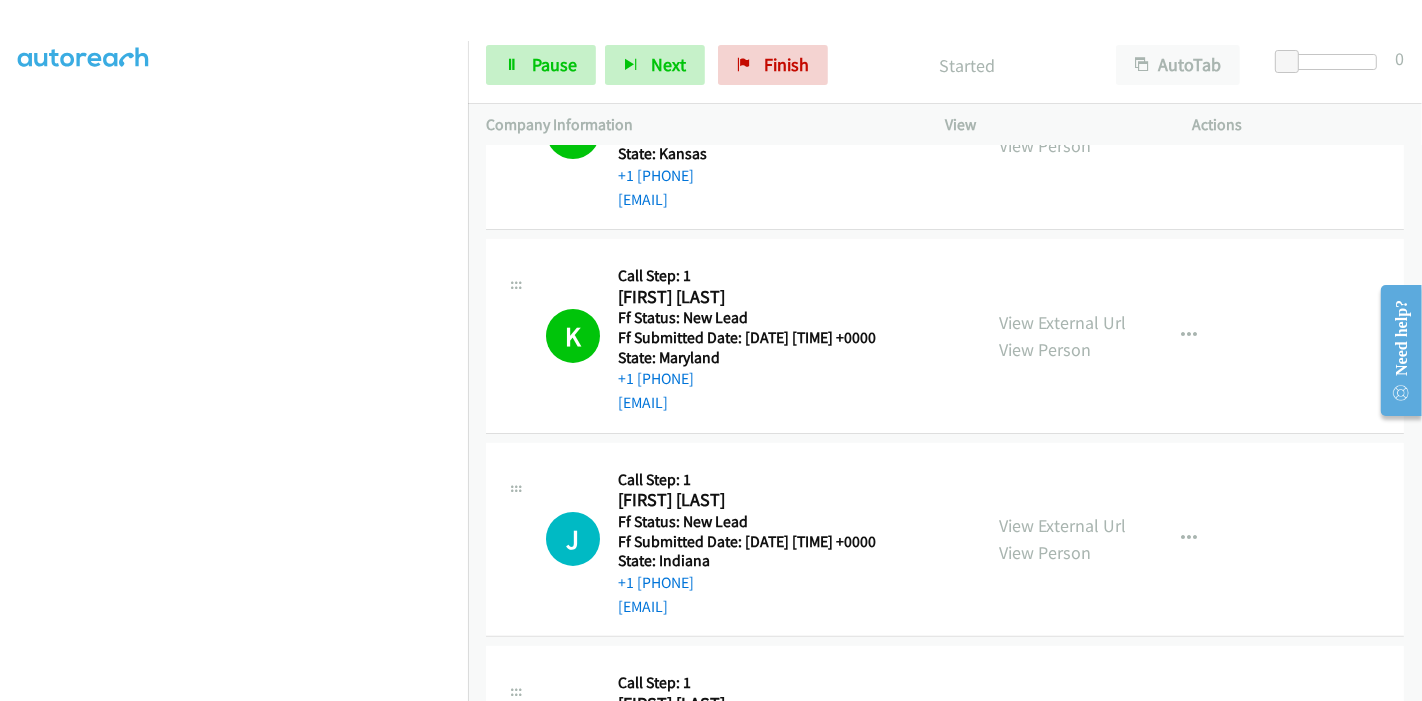 scroll, scrollTop: 472, scrollLeft: 0, axis: vertical 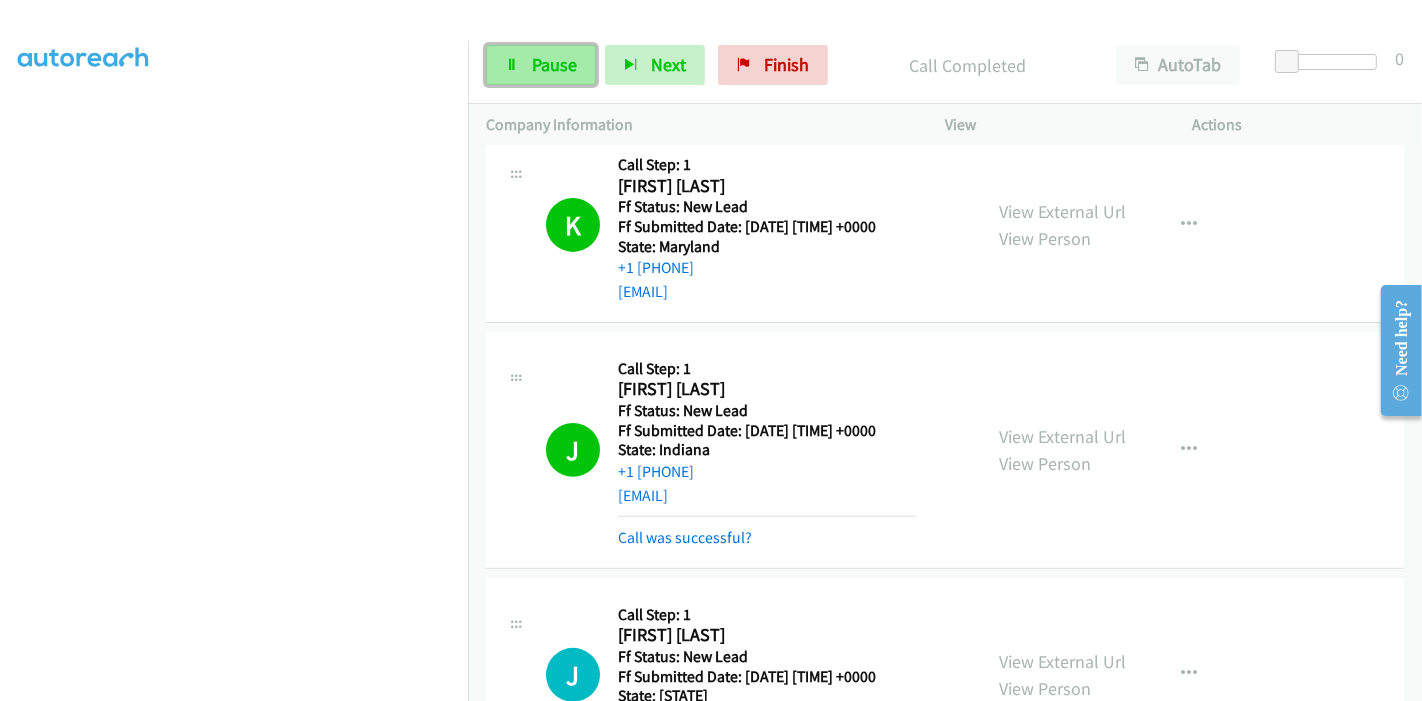 click on "Pause" at bounding box center (554, 64) 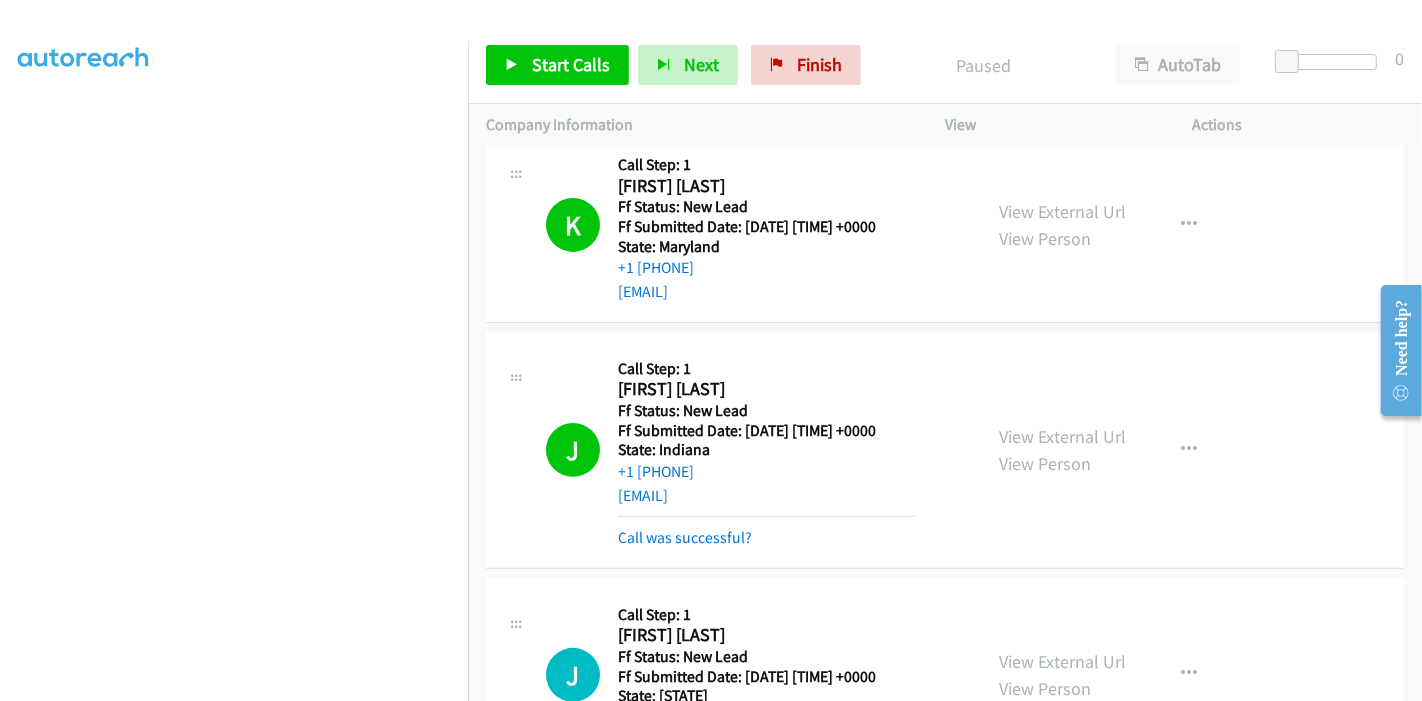 scroll, scrollTop: 583, scrollLeft: 0, axis: vertical 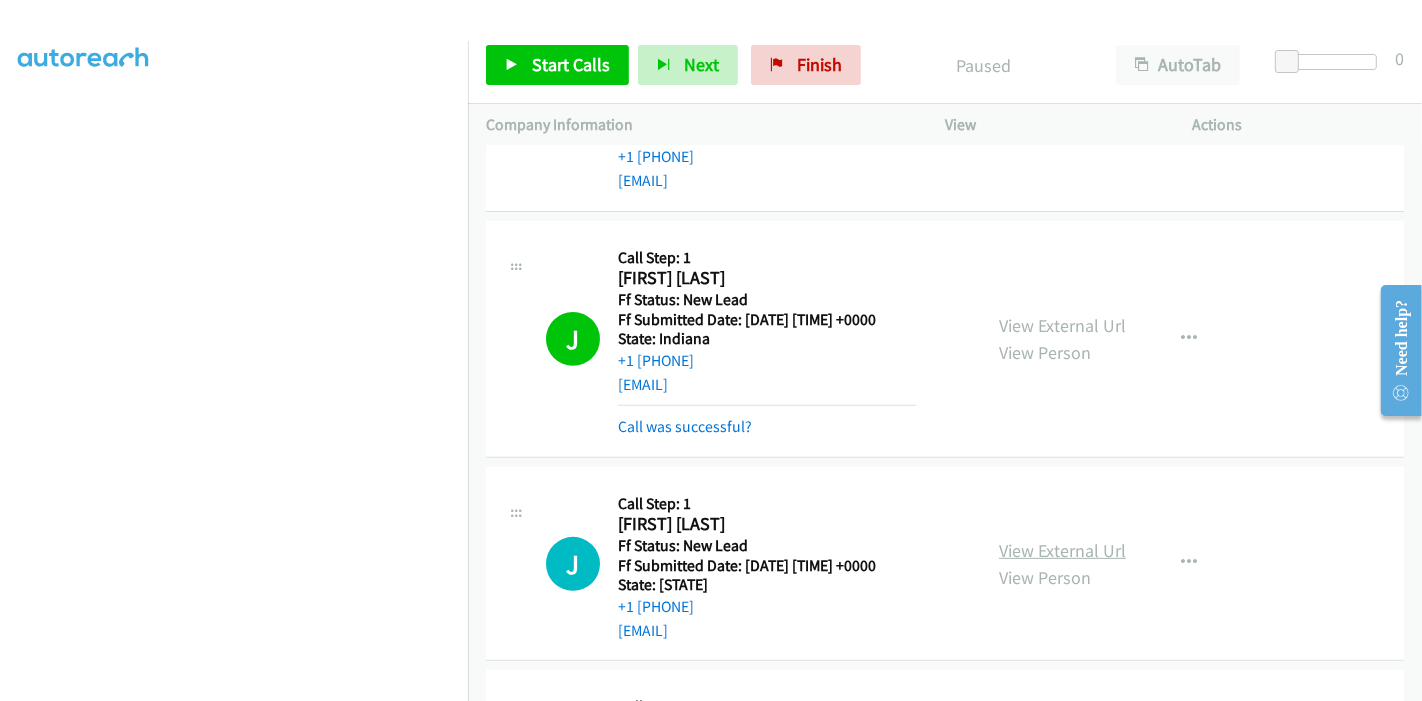 click on "View External Url" at bounding box center (1062, 550) 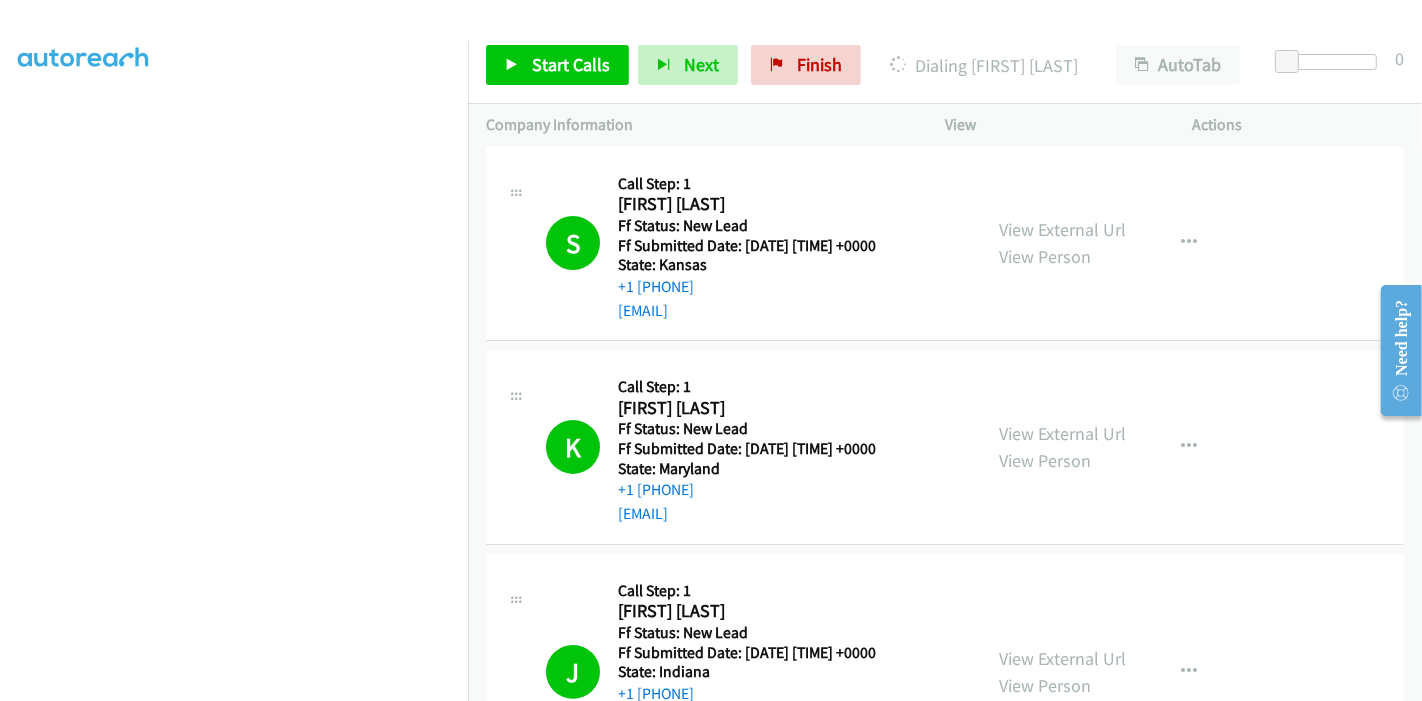 scroll, scrollTop: 472, scrollLeft: 0, axis: vertical 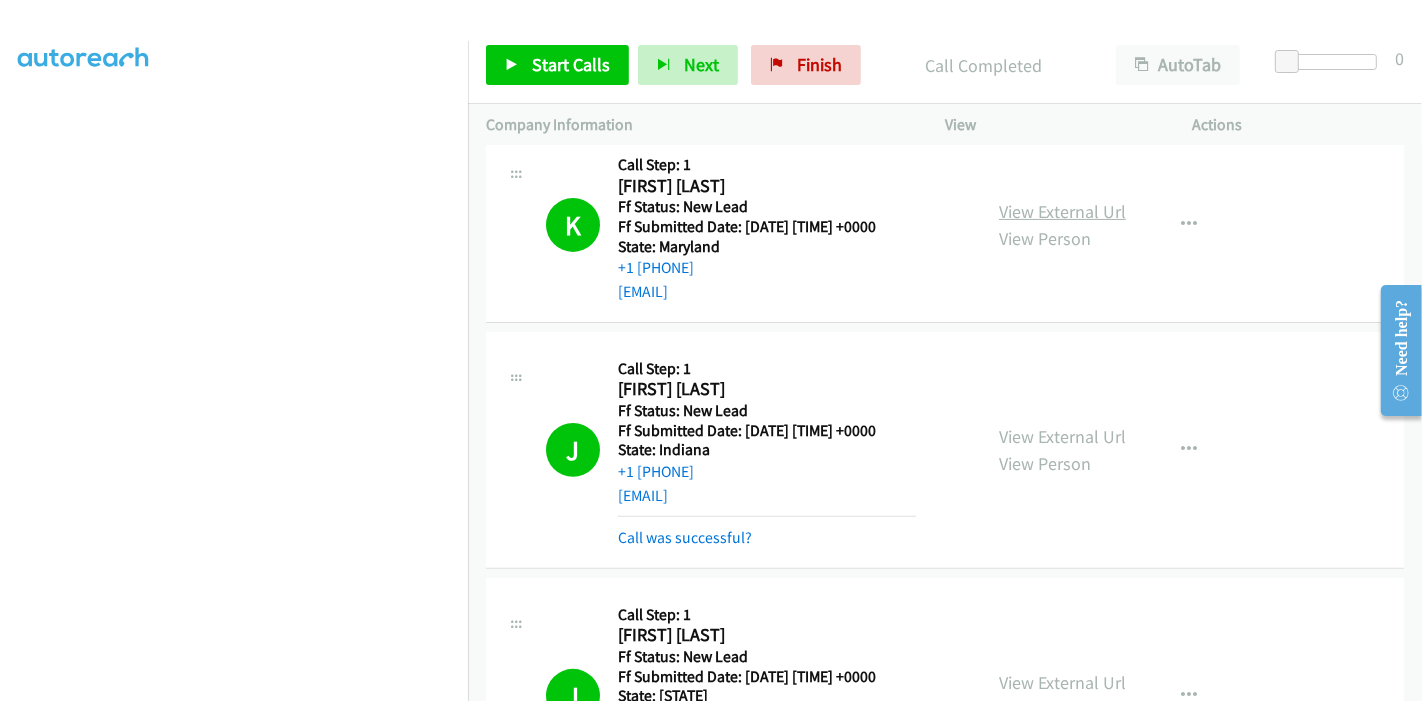 click on "View External Url" at bounding box center (1062, 211) 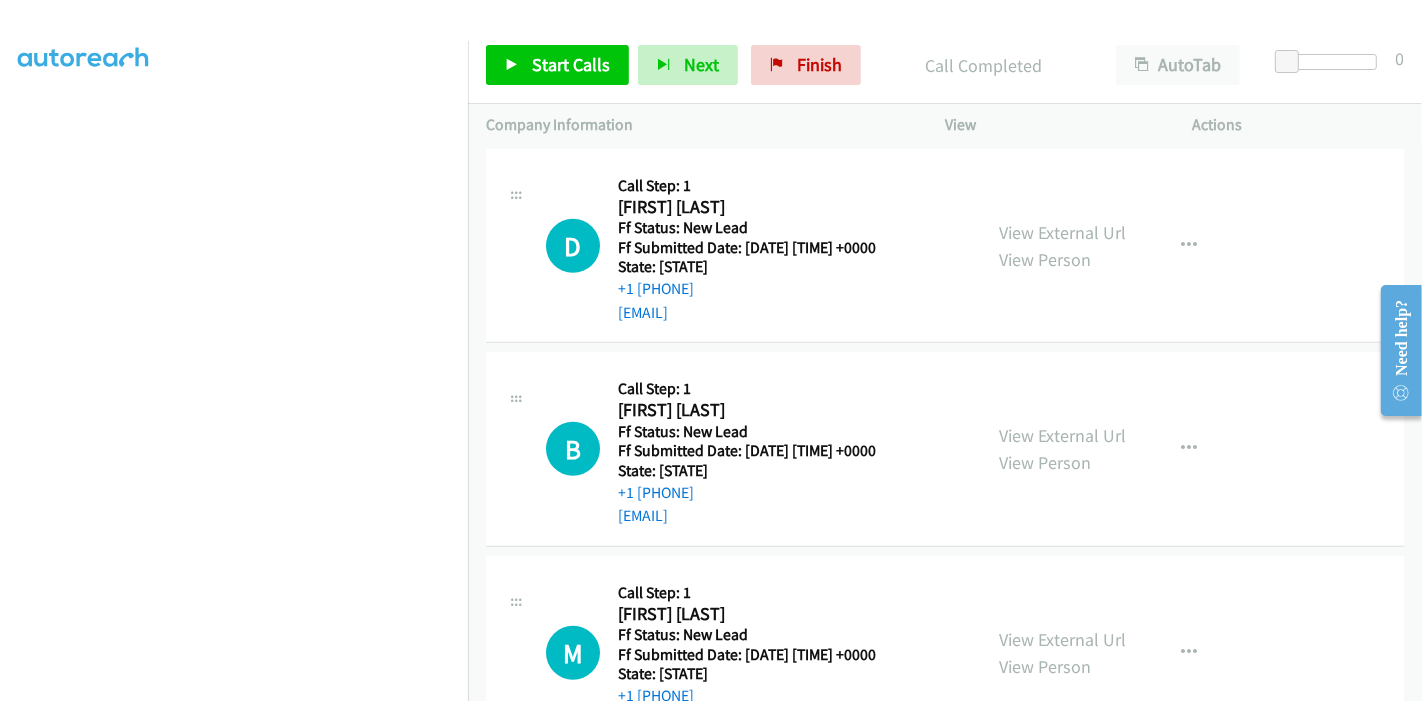scroll, scrollTop: 1113, scrollLeft: 0, axis: vertical 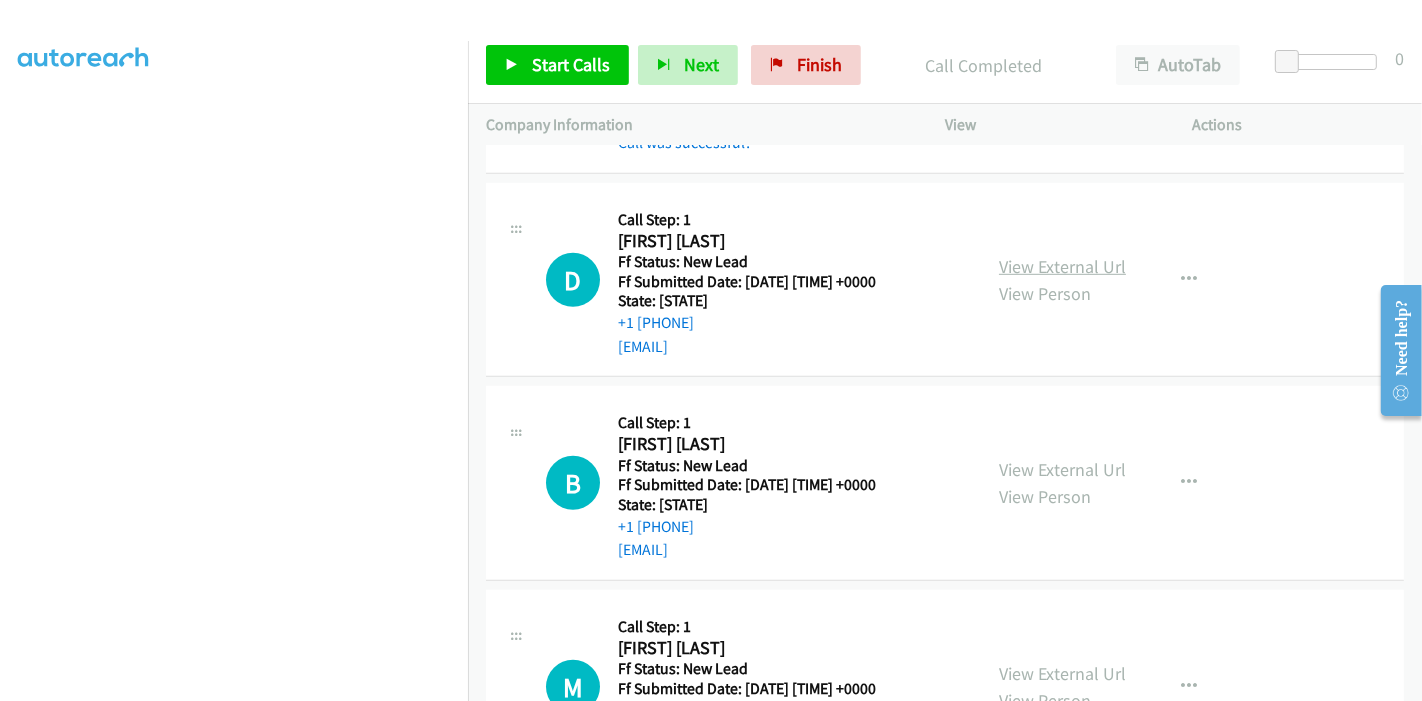click on "View External Url" at bounding box center (1062, 266) 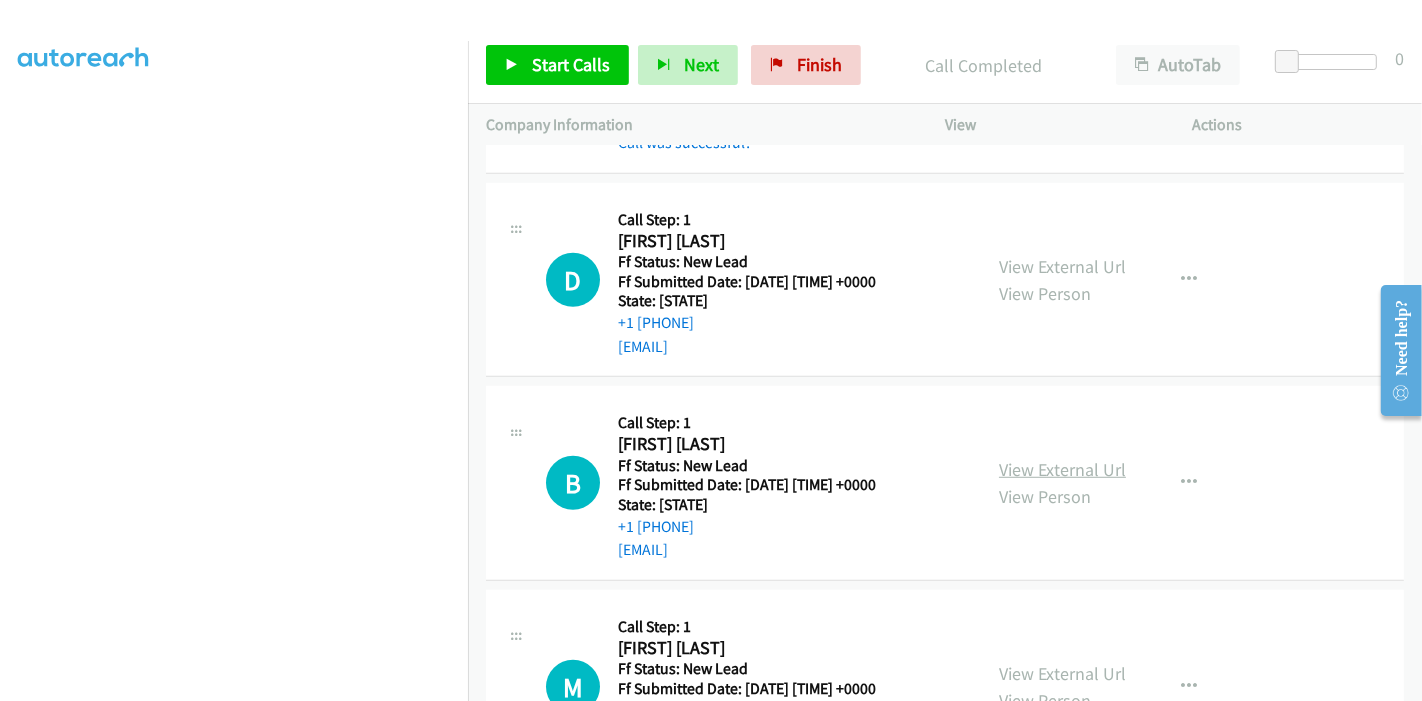 click on "View External Url" at bounding box center [1062, 469] 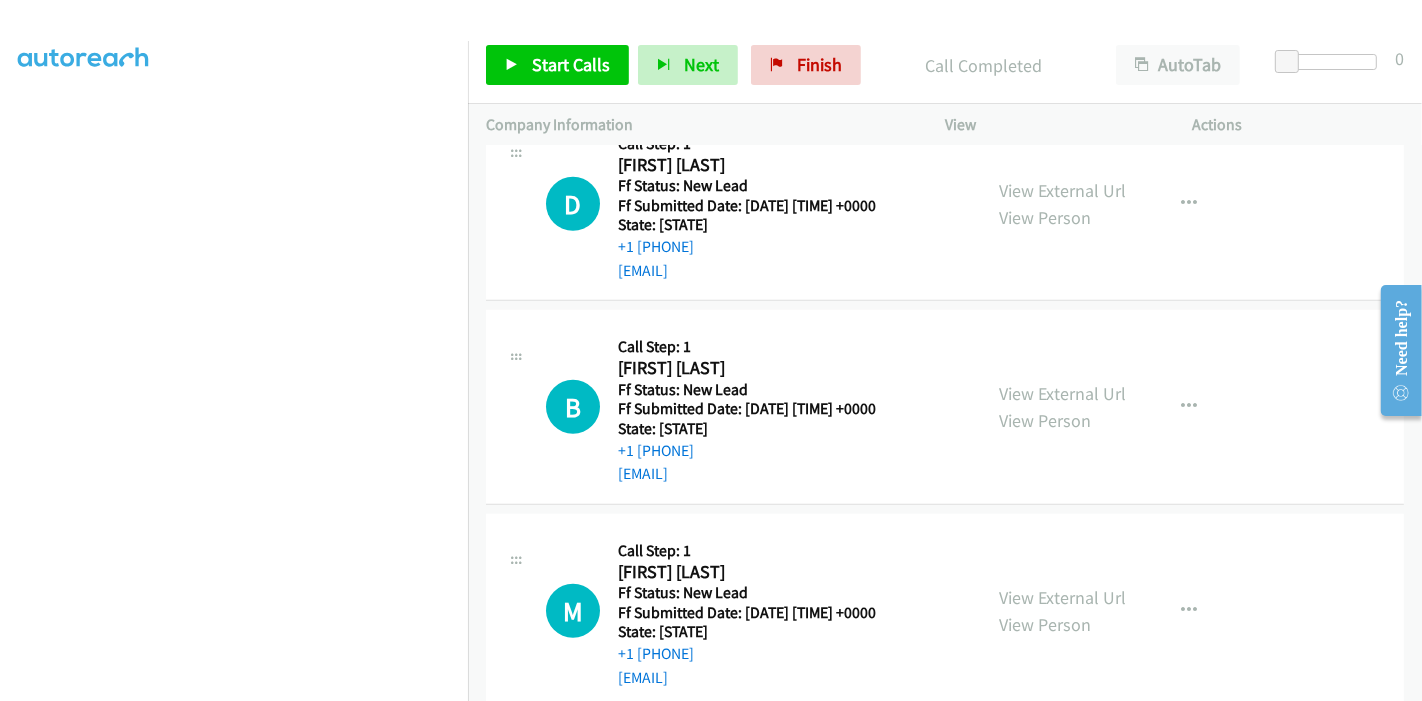 scroll, scrollTop: 1224, scrollLeft: 0, axis: vertical 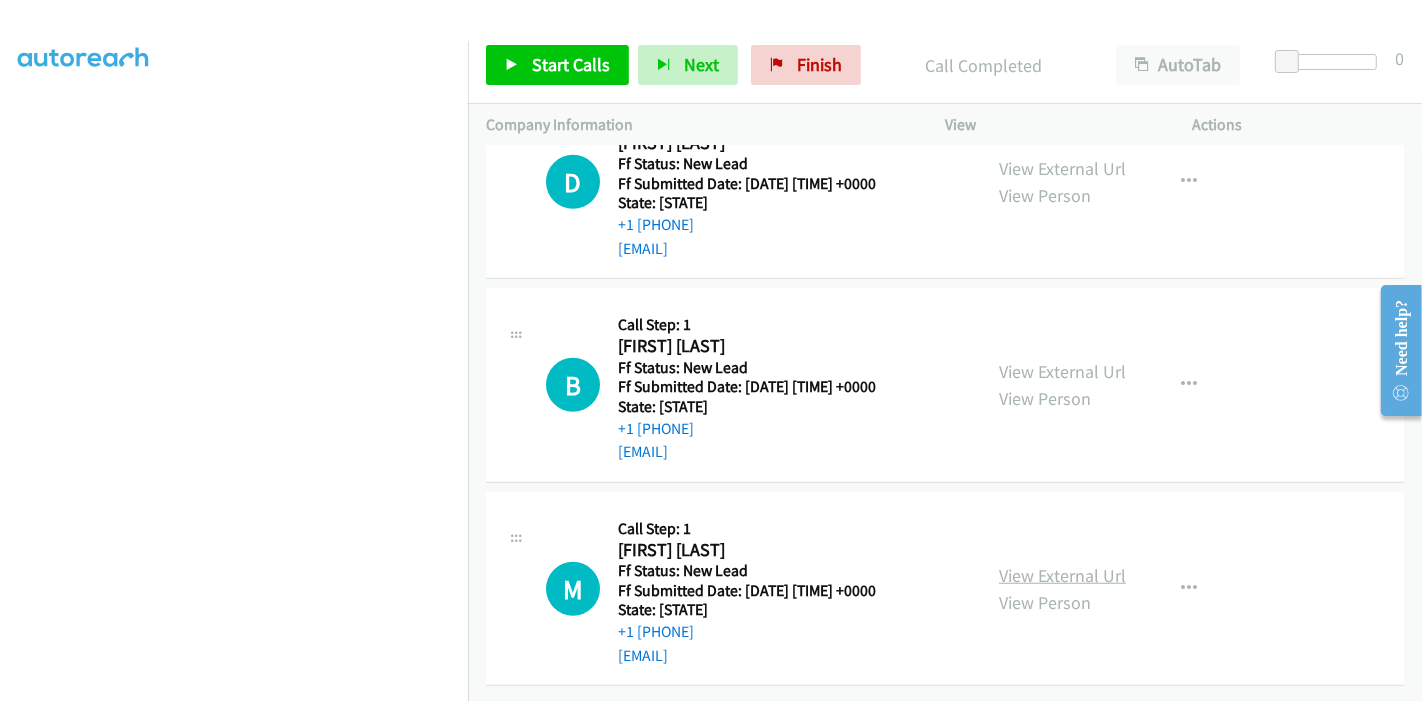 click on "View External Url" at bounding box center [1062, 575] 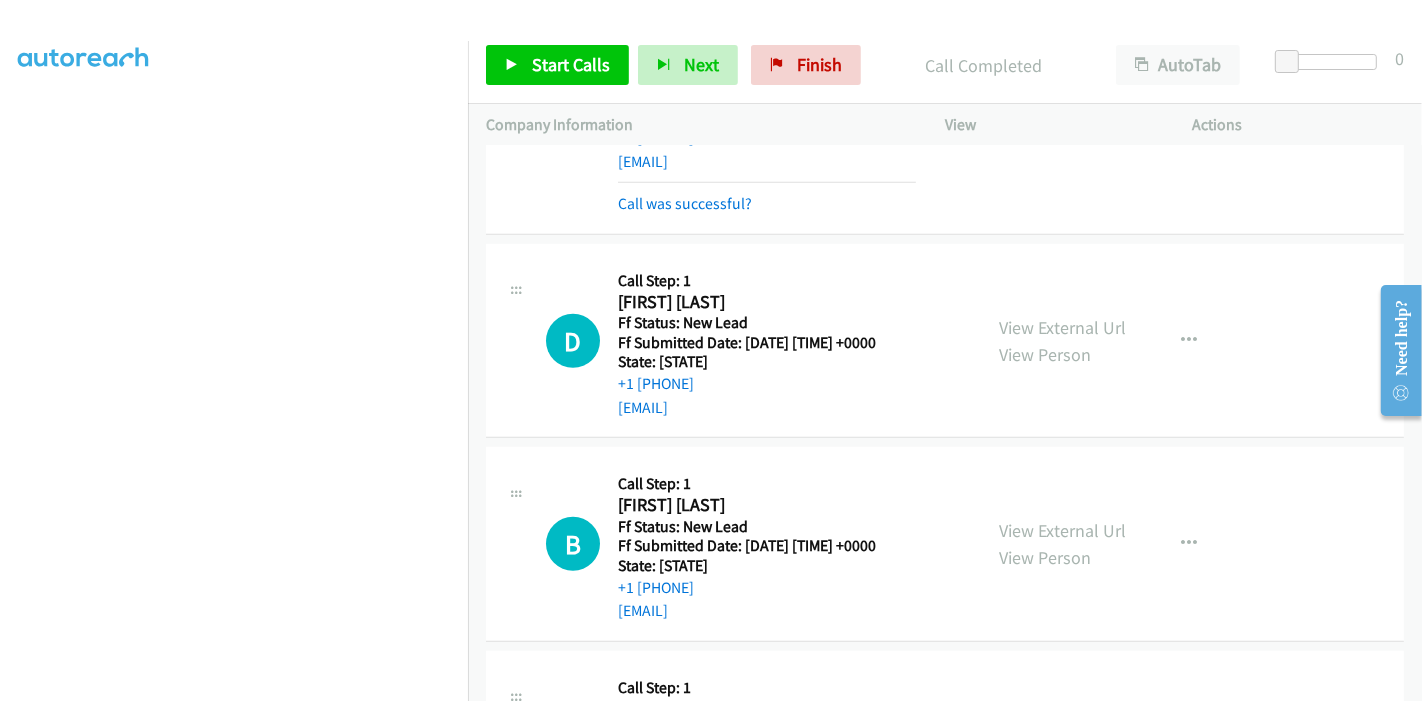scroll, scrollTop: 963, scrollLeft: 0, axis: vertical 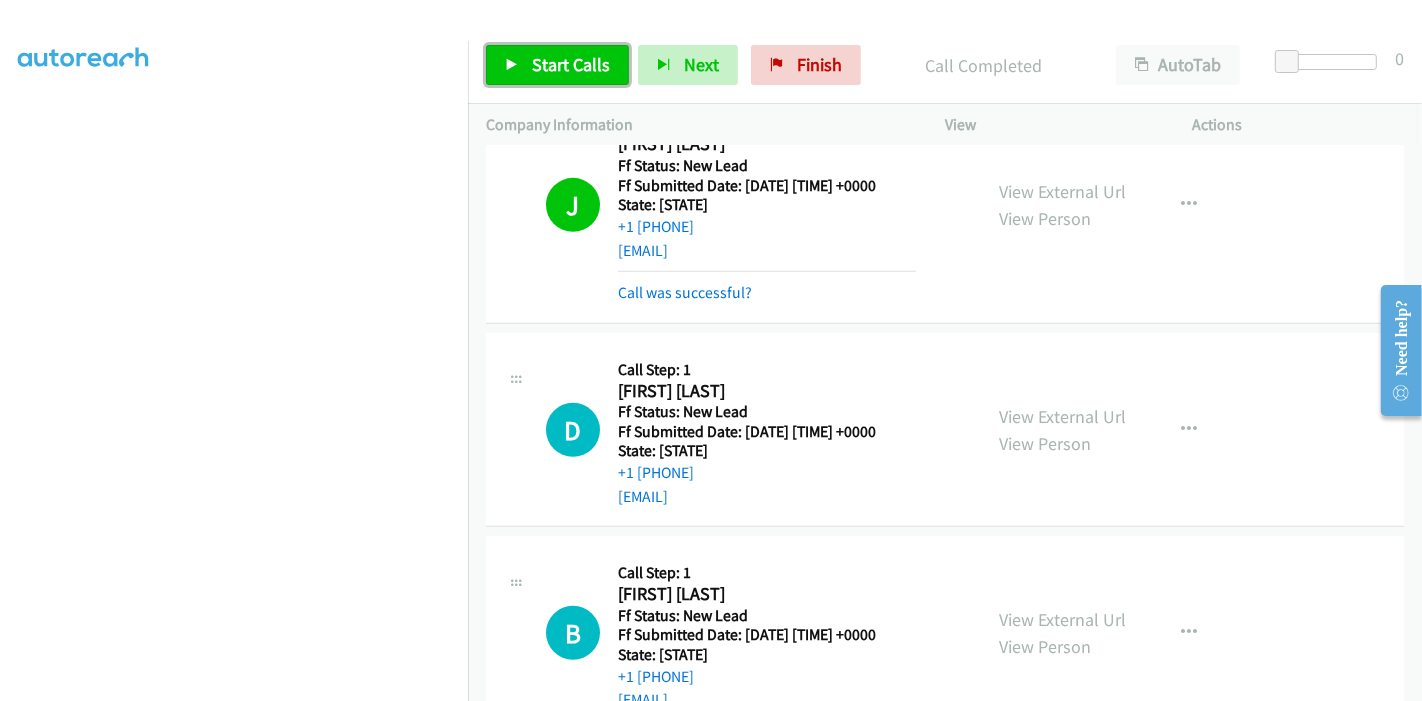 click on "Start Calls" at bounding box center (557, 65) 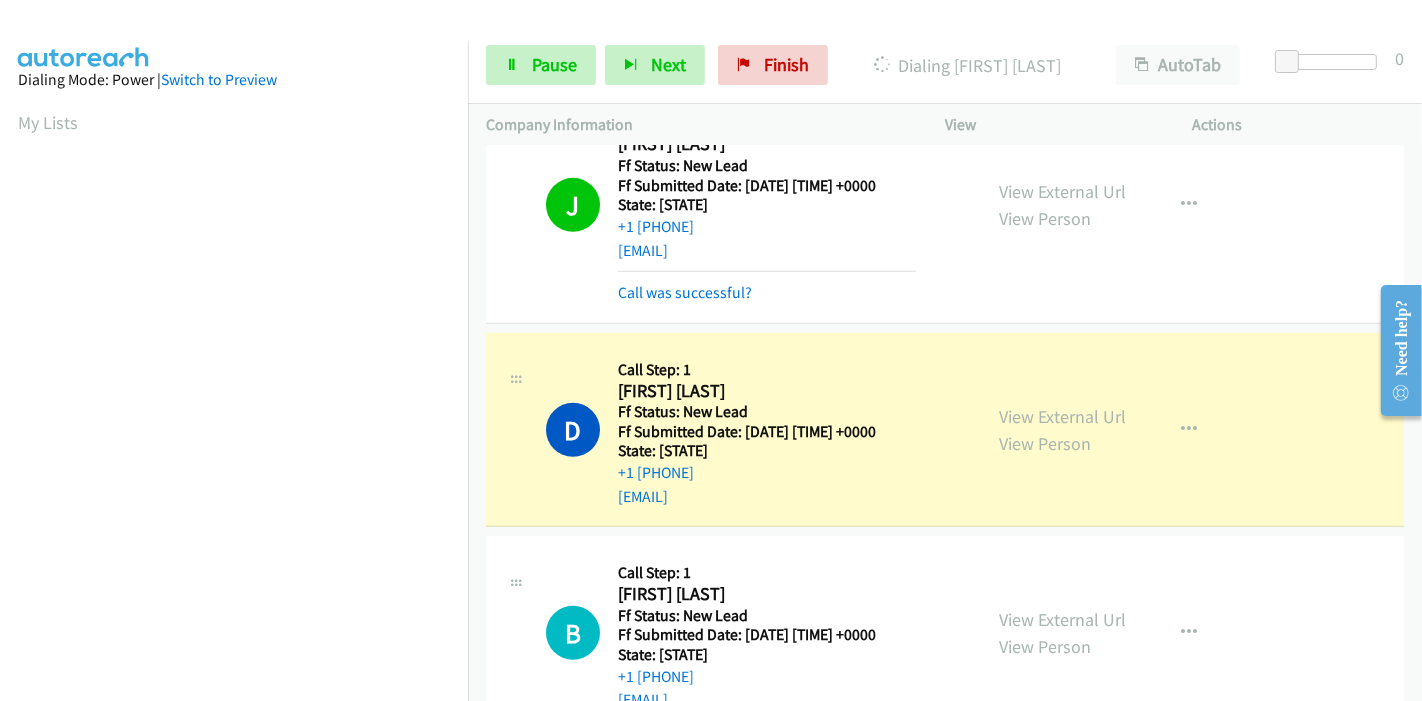 scroll, scrollTop: 422, scrollLeft: 0, axis: vertical 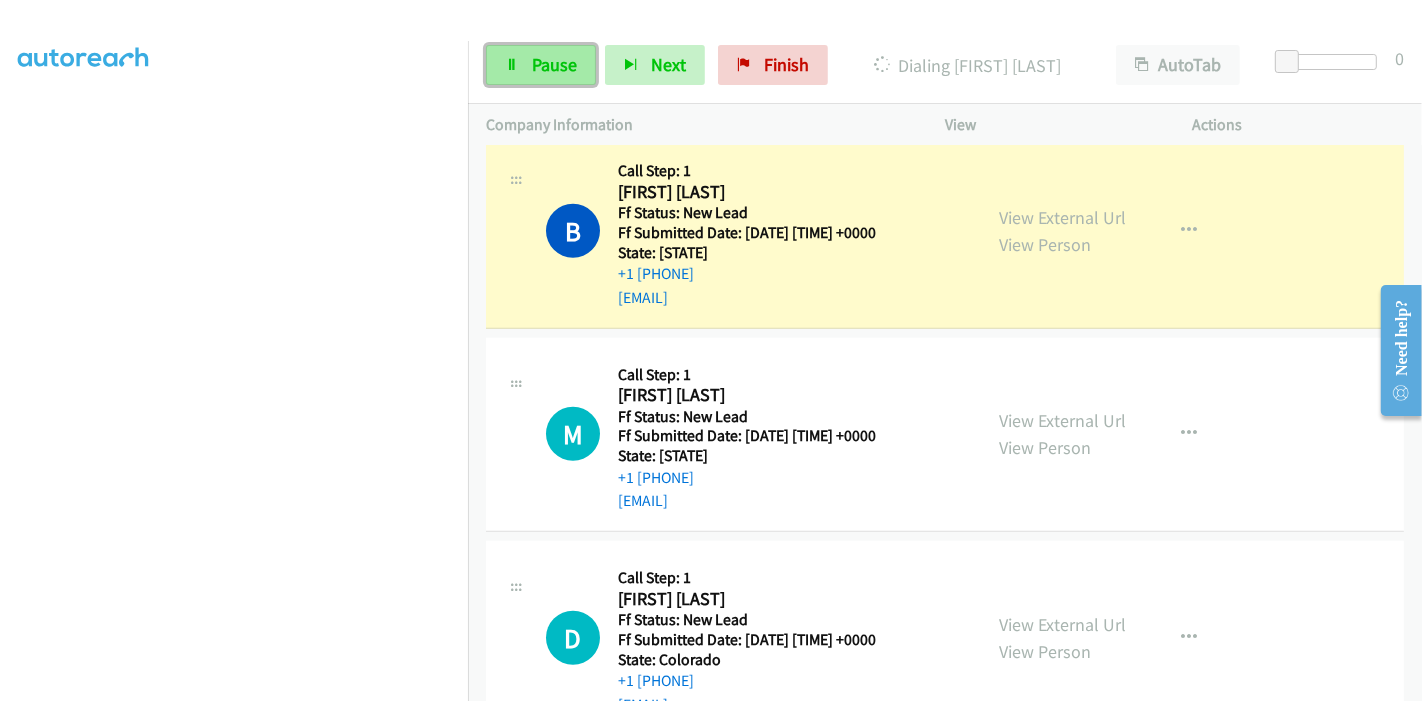 click on "Pause" at bounding box center (554, 64) 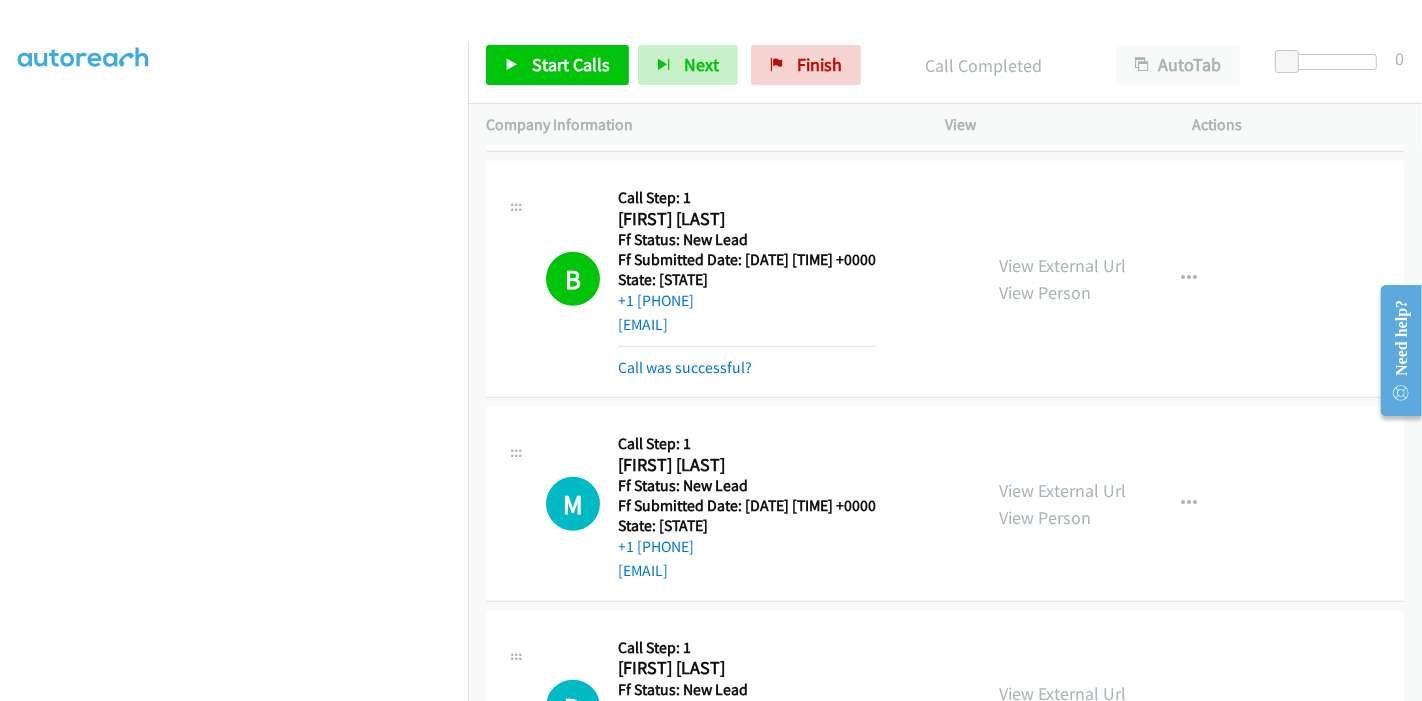 scroll, scrollTop: 1492, scrollLeft: 0, axis: vertical 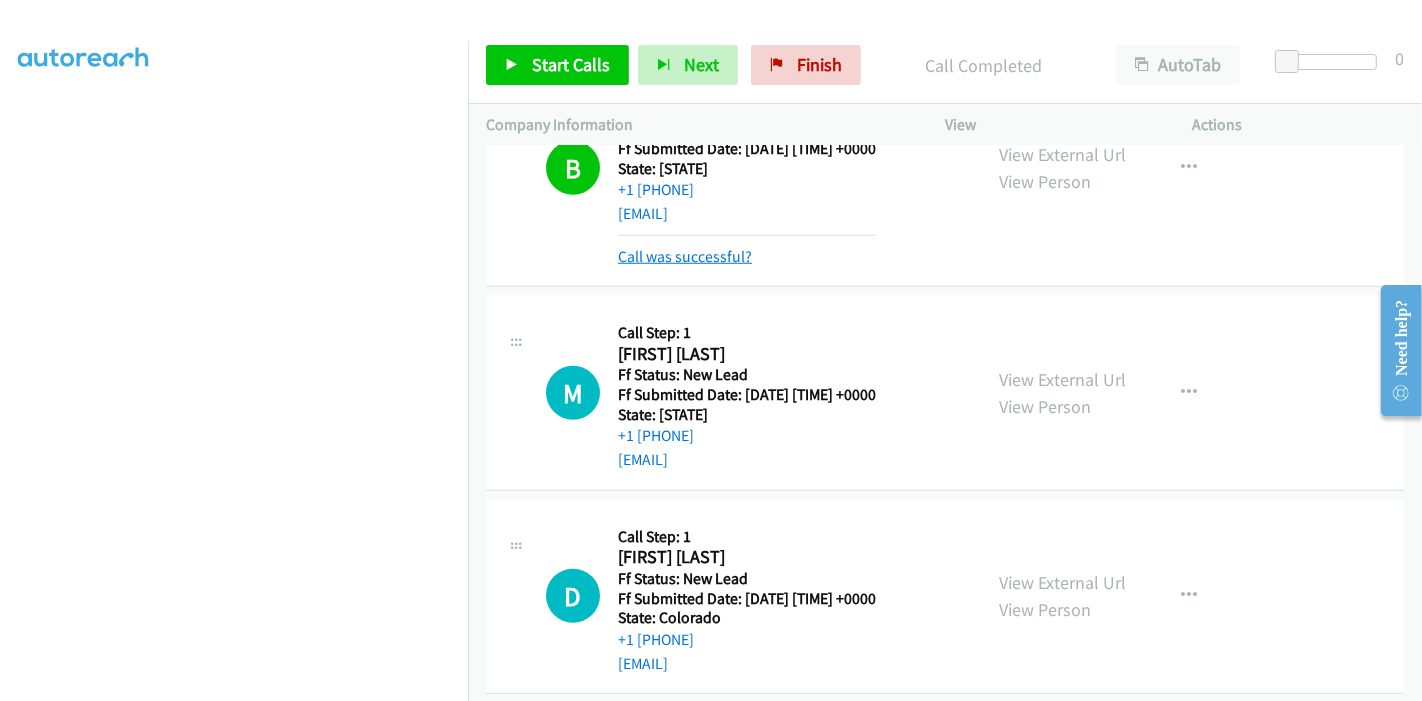 click on "Call was successful?" at bounding box center [685, 256] 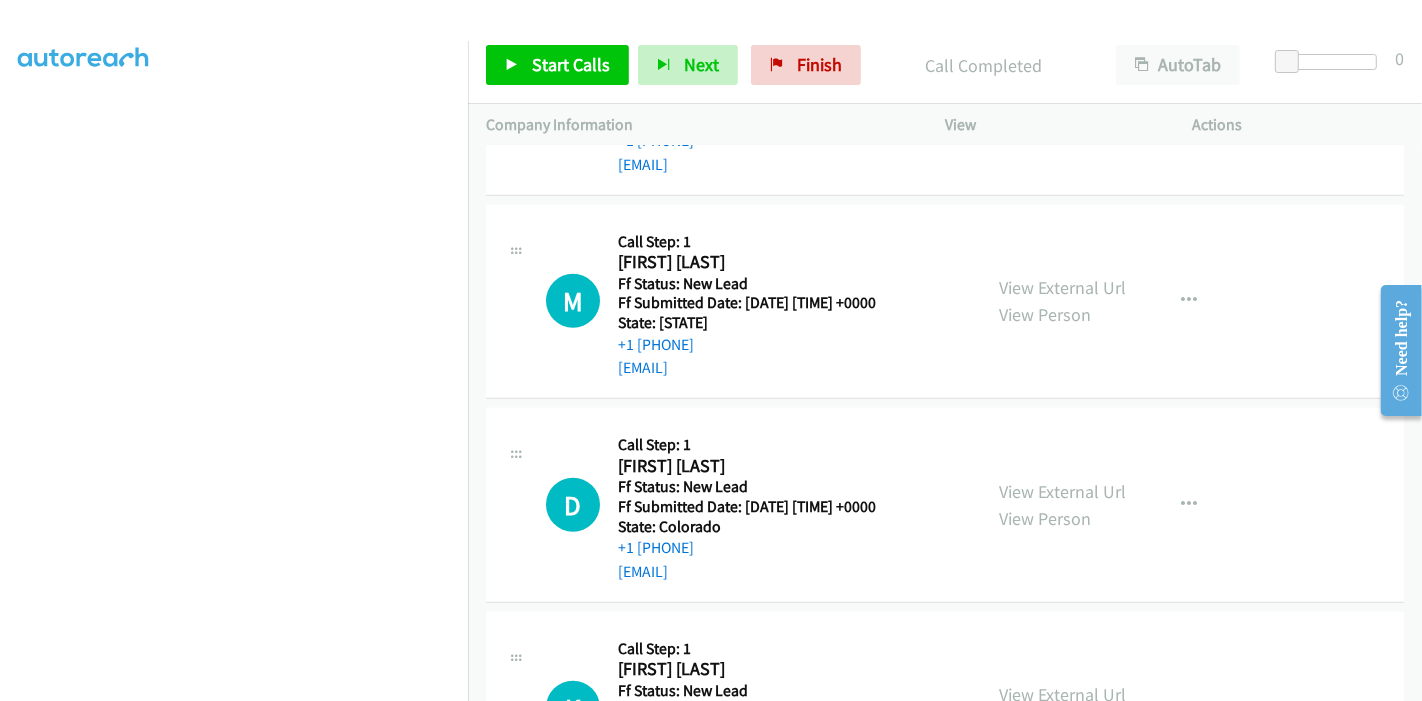 scroll, scrollTop: 1561, scrollLeft: 0, axis: vertical 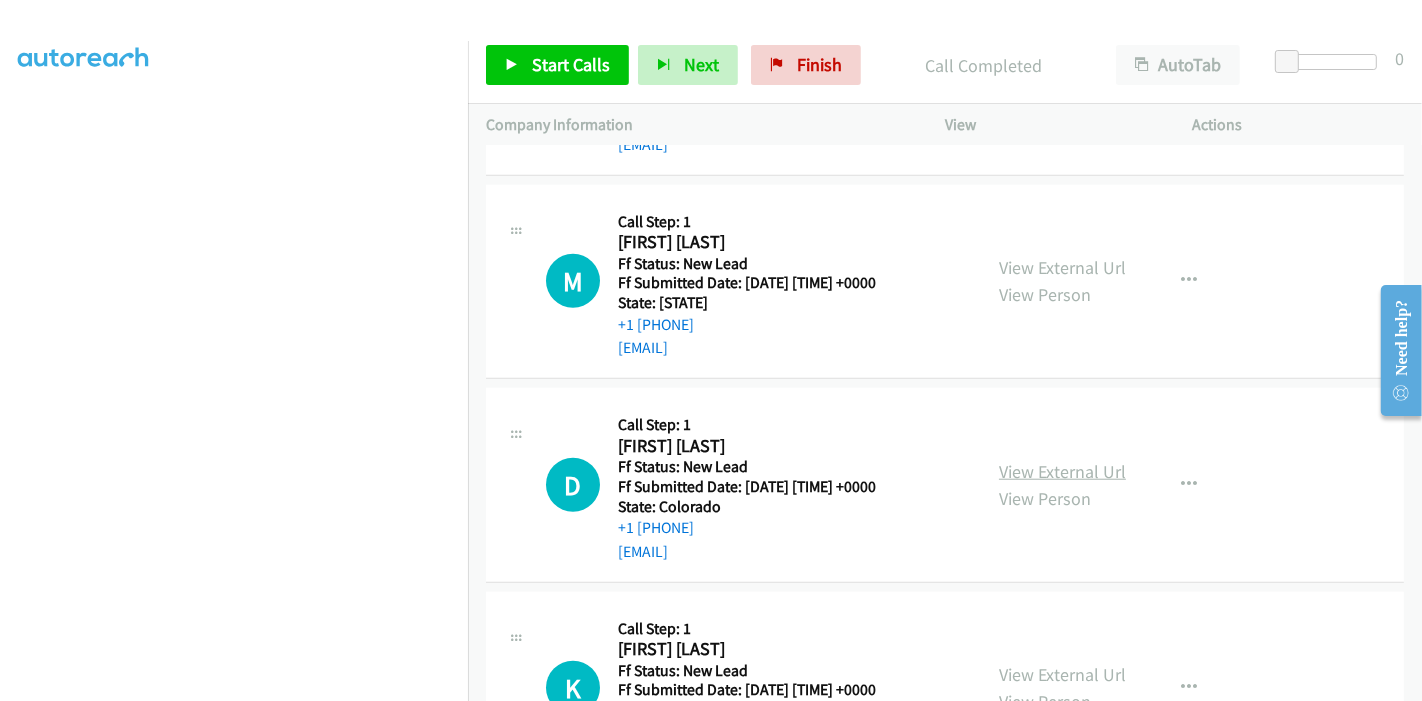 click on "View External Url" at bounding box center (1062, 471) 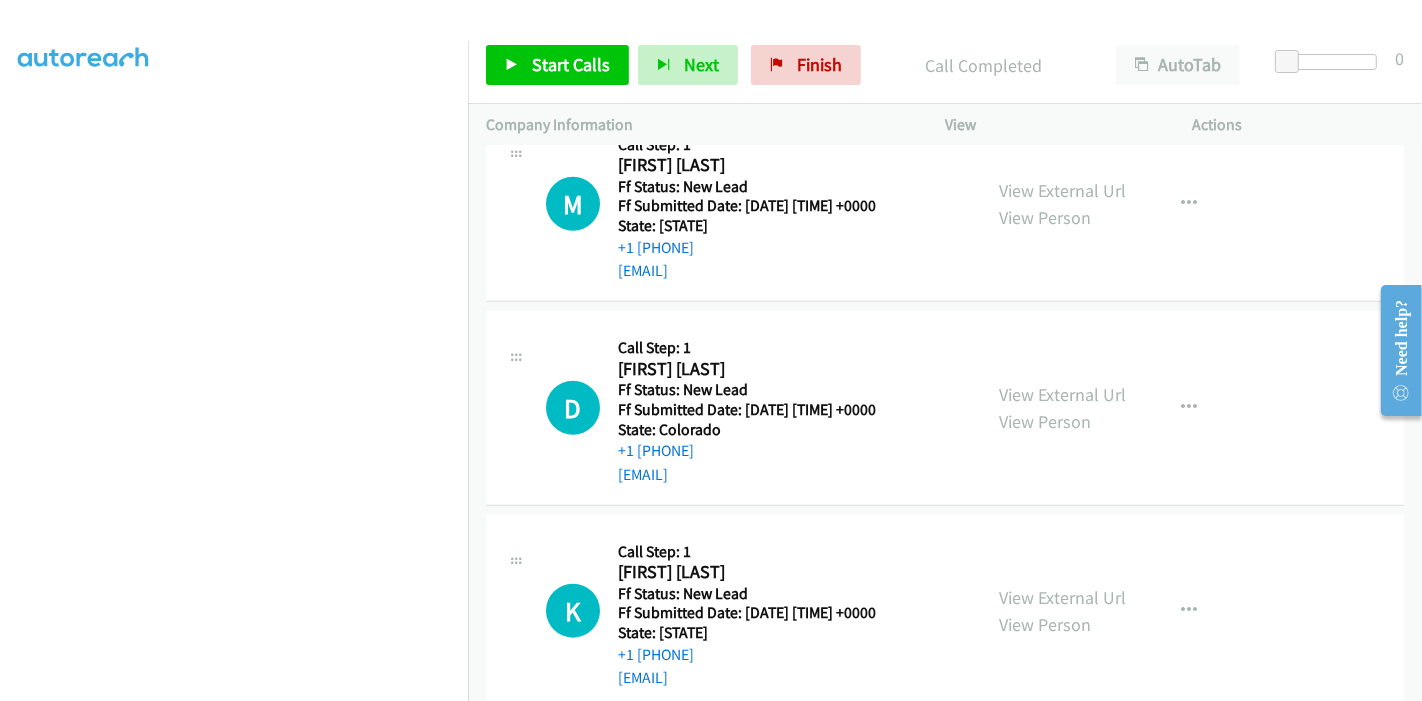 scroll, scrollTop: 1672, scrollLeft: 0, axis: vertical 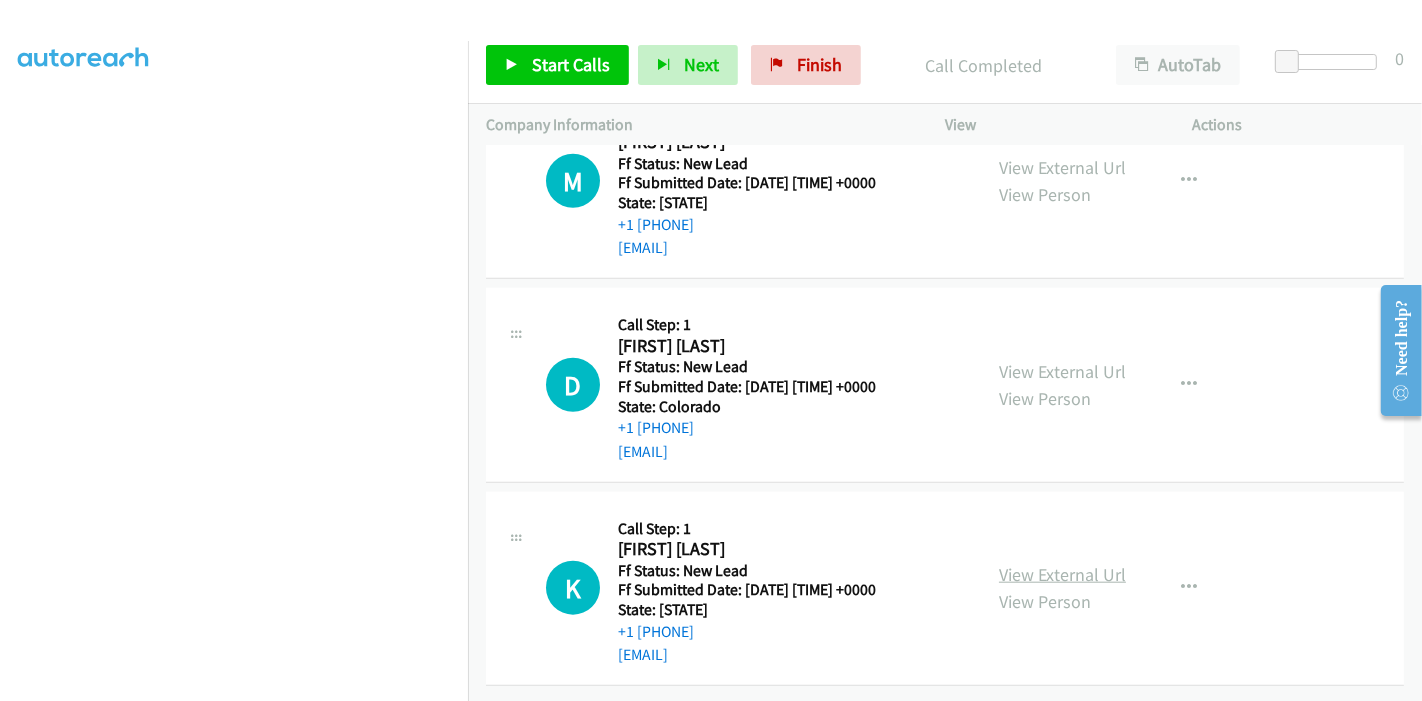 click on "View External Url" at bounding box center (1062, 574) 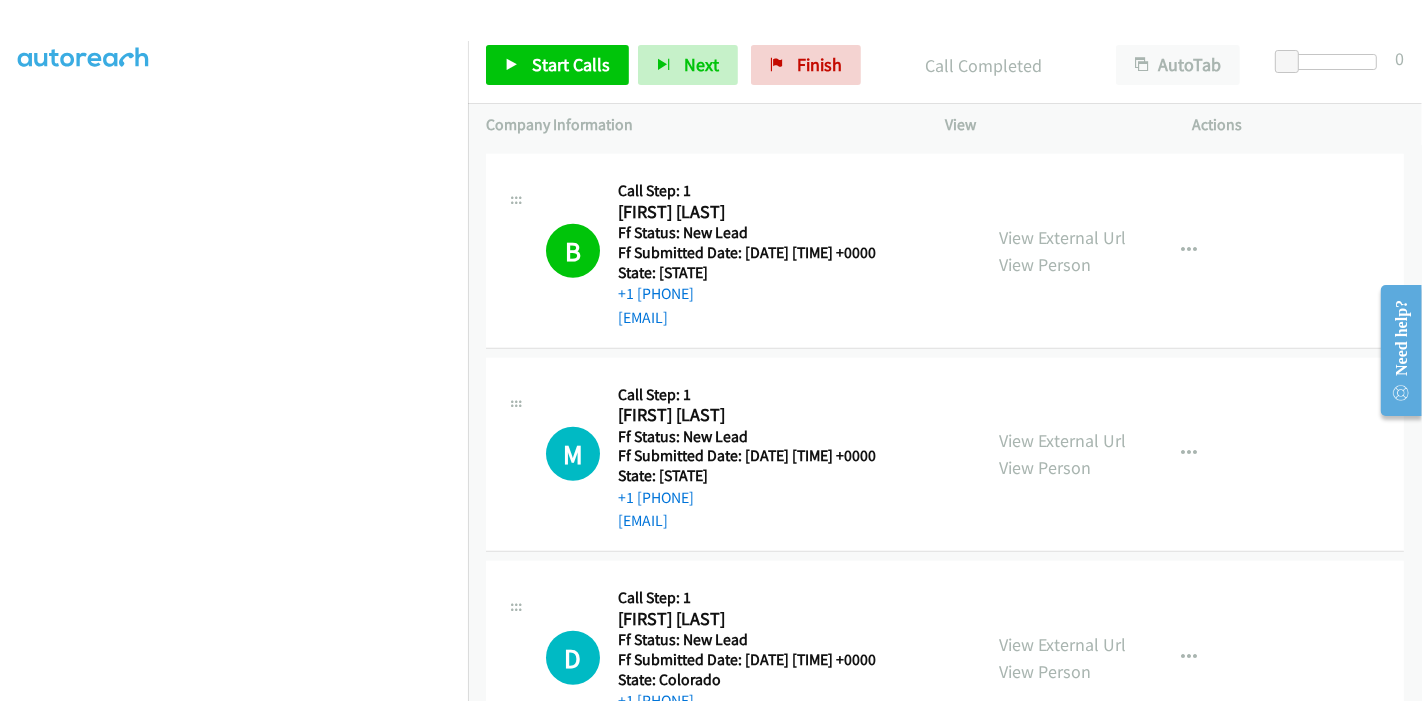 scroll, scrollTop: 1339, scrollLeft: 0, axis: vertical 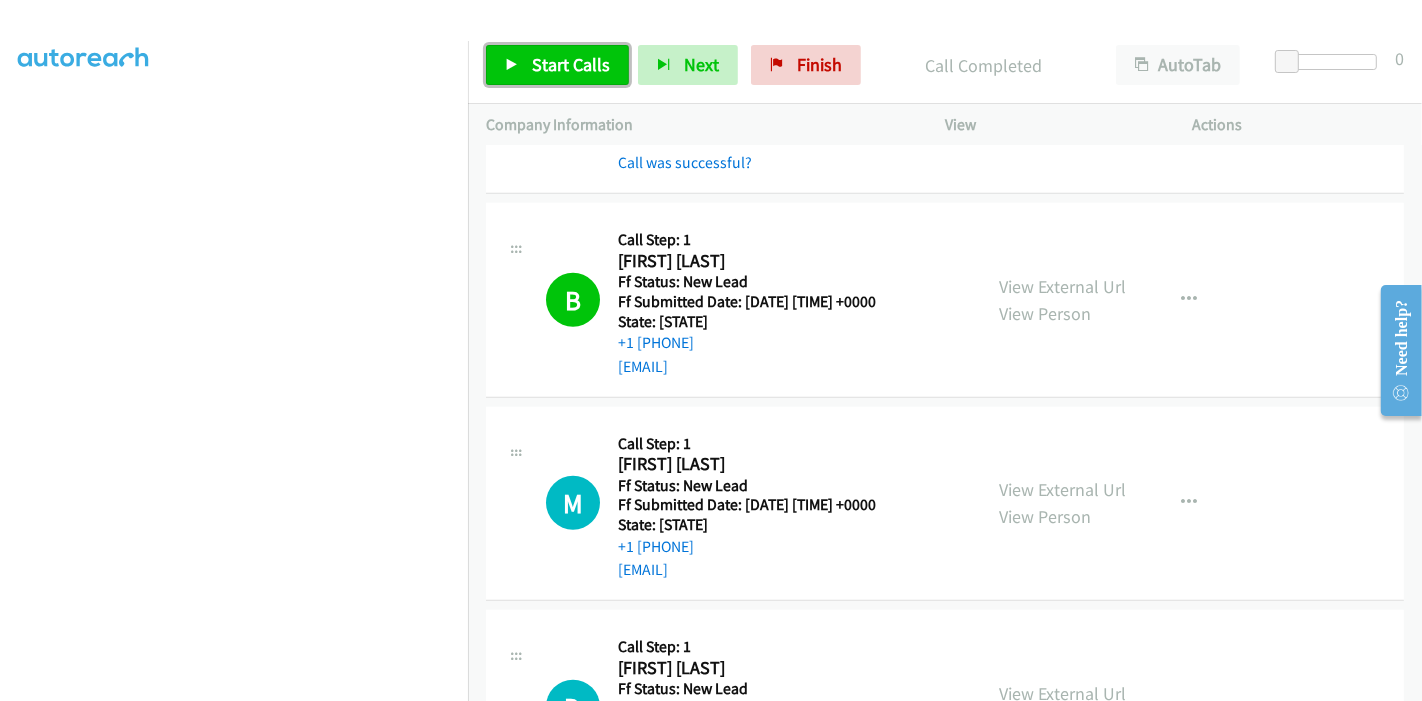 click on "Start Calls" at bounding box center [557, 65] 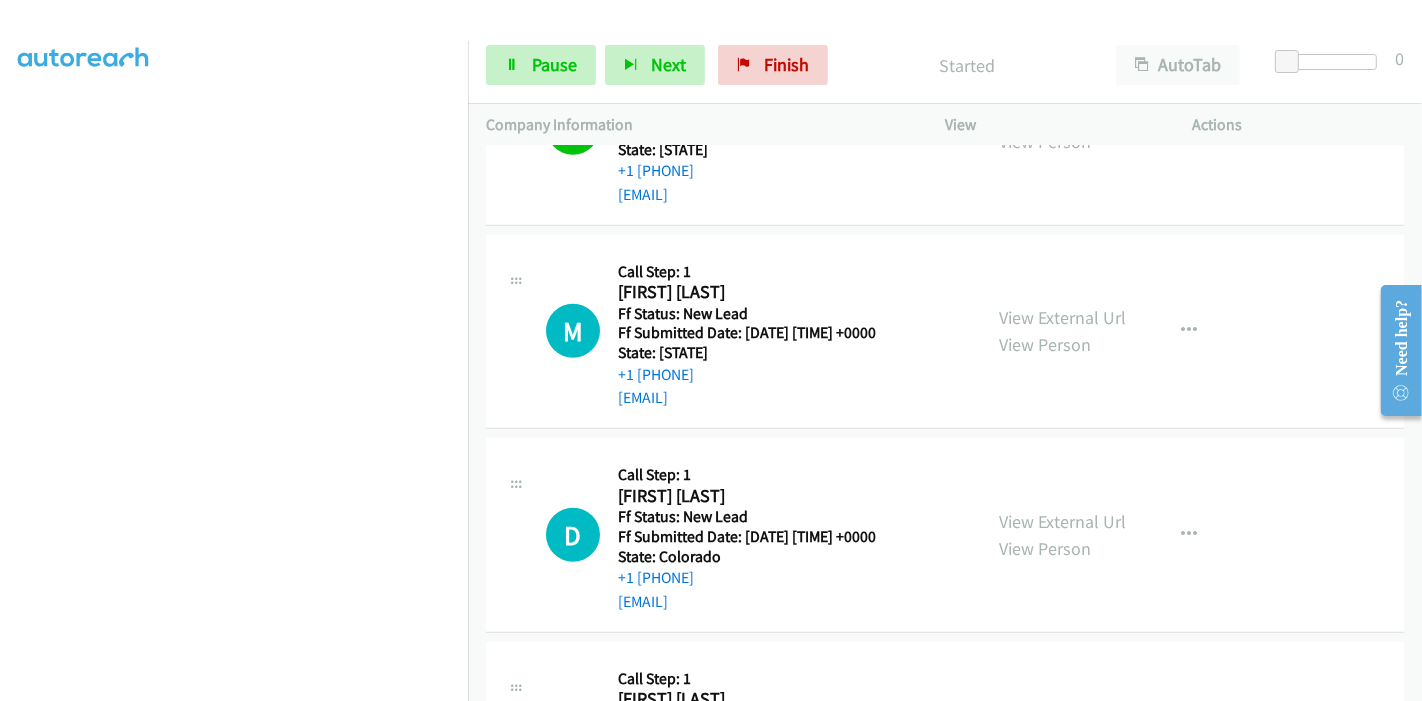 scroll, scrollTop: 1561, scrollLeft: 0, axis: vertical 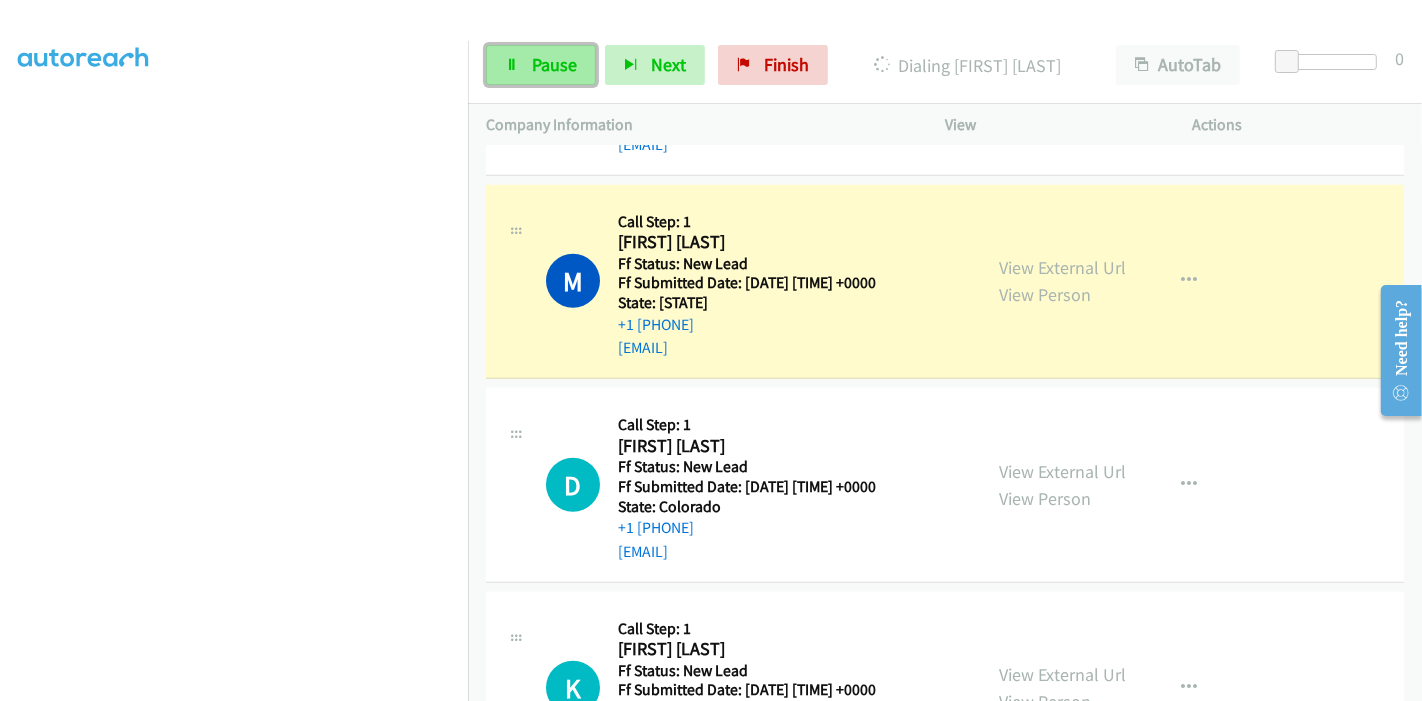 click on "Pause" at bounding box center (554, 64) 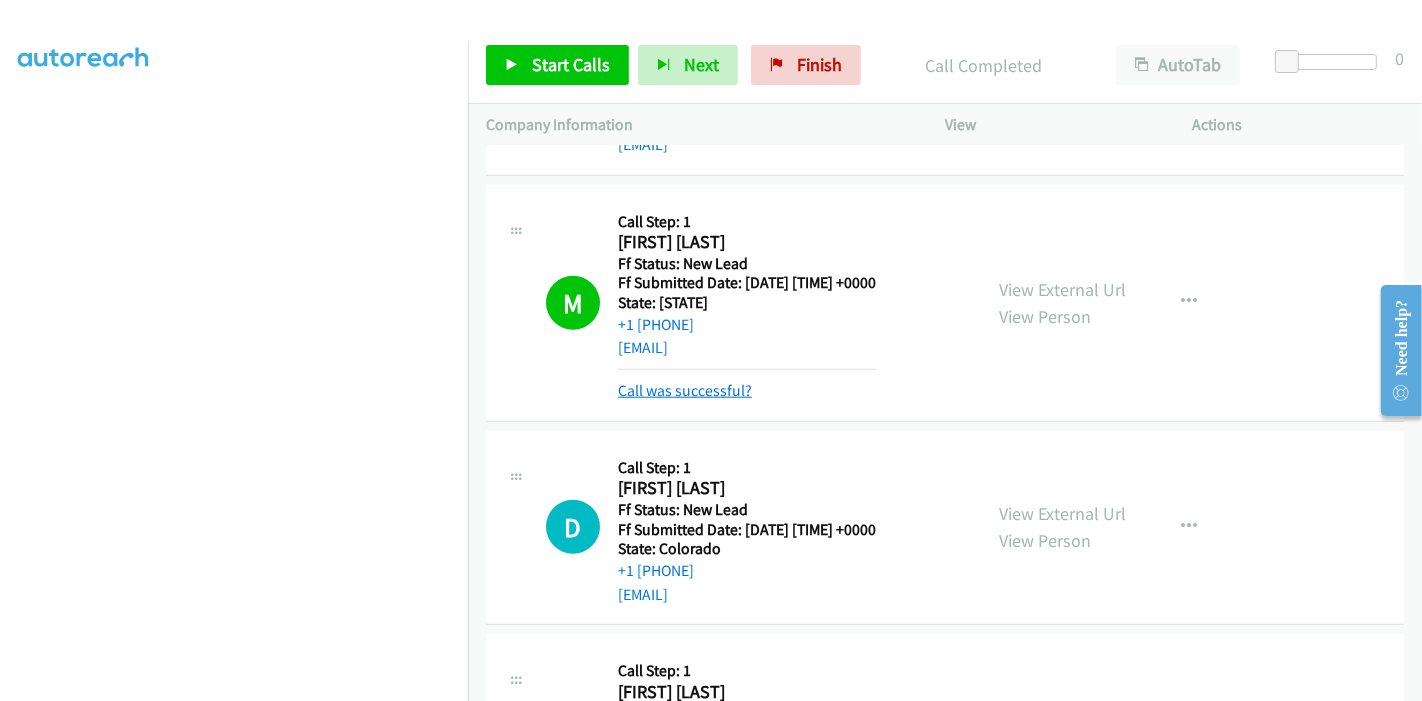 click on "Call was successful?" at bounding box center (685, 390) 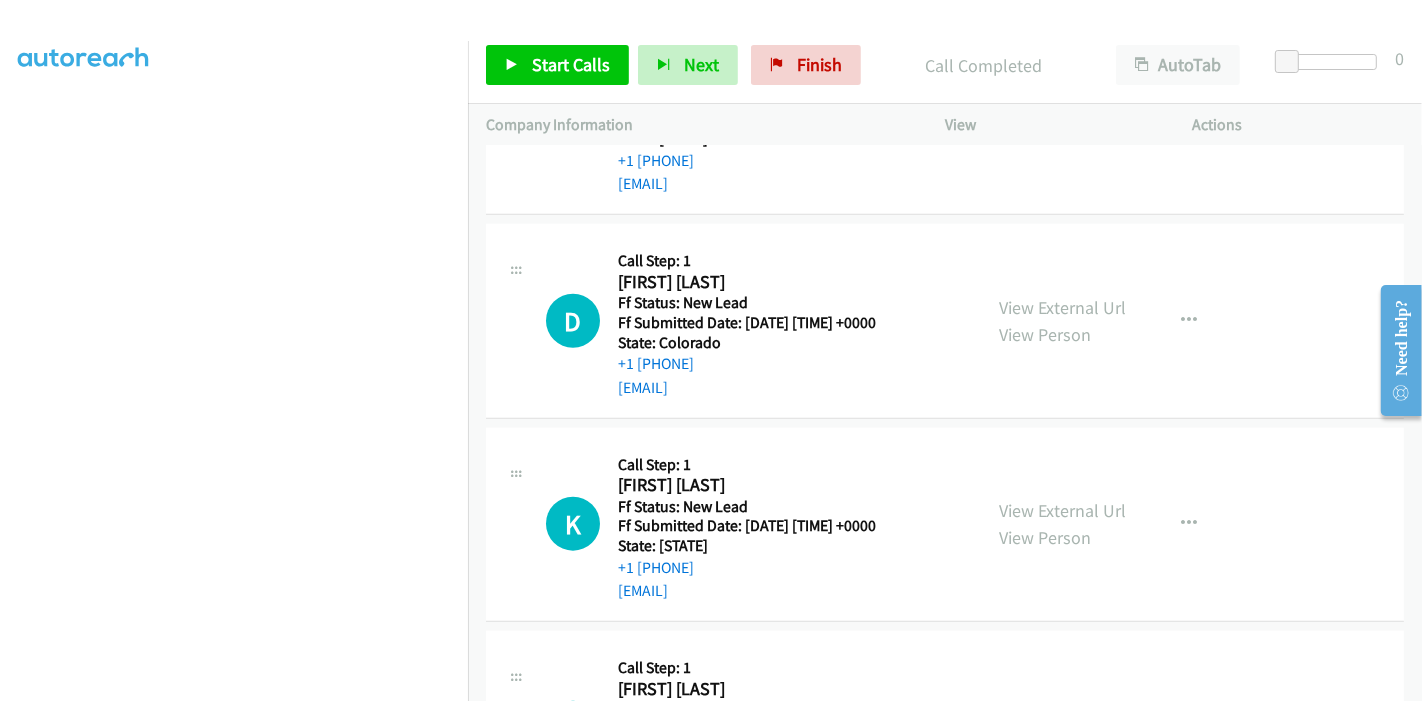 scroll, scrollTop: 1726, scrollLeft: 0, axis: vertical 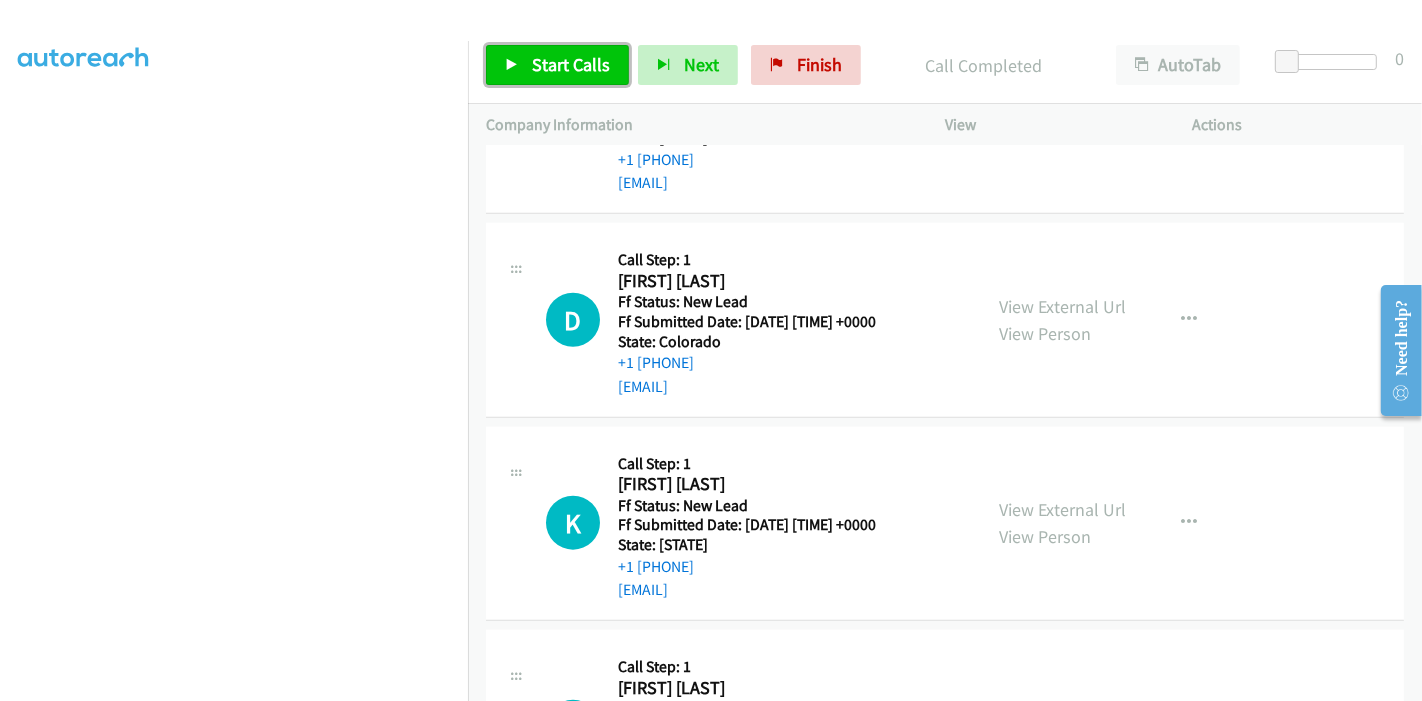 click on "Start Calls" at bounding box center [557, 65] 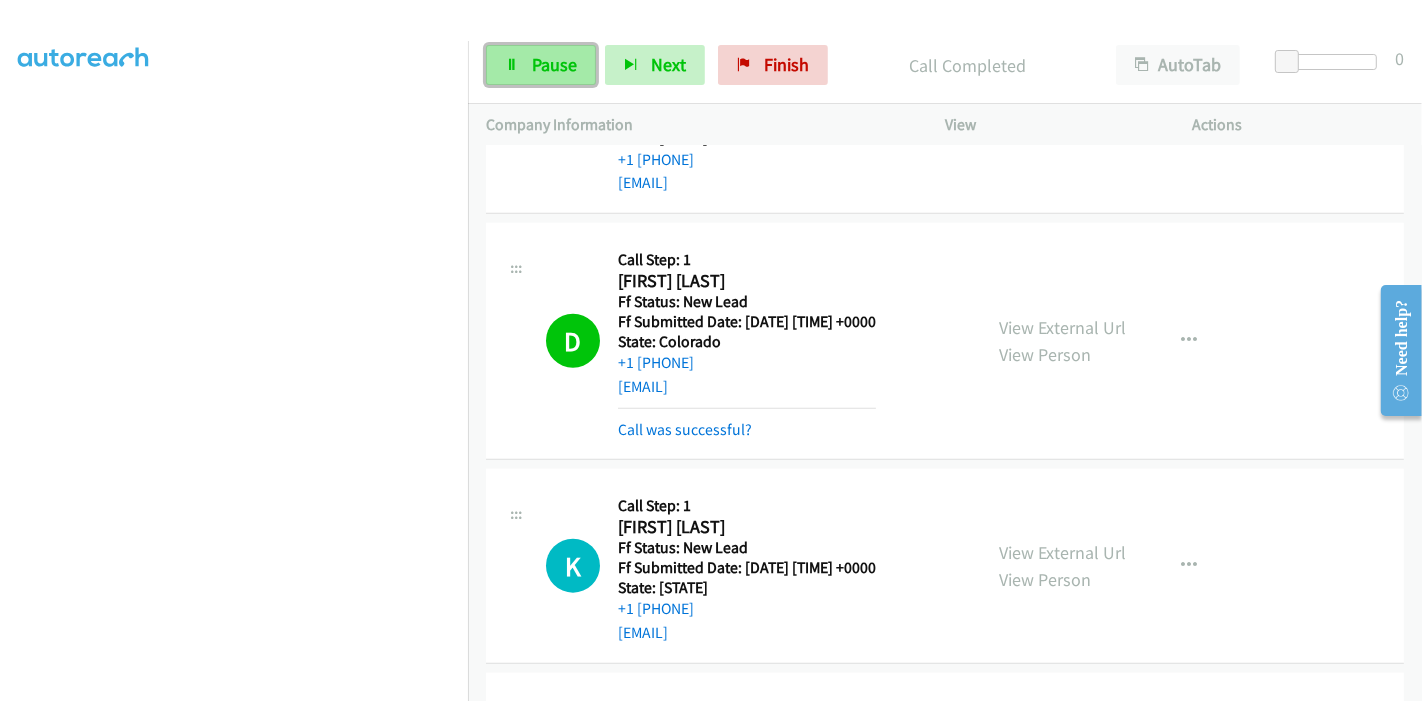 click on "Pause" at bounding box center (554, 64) 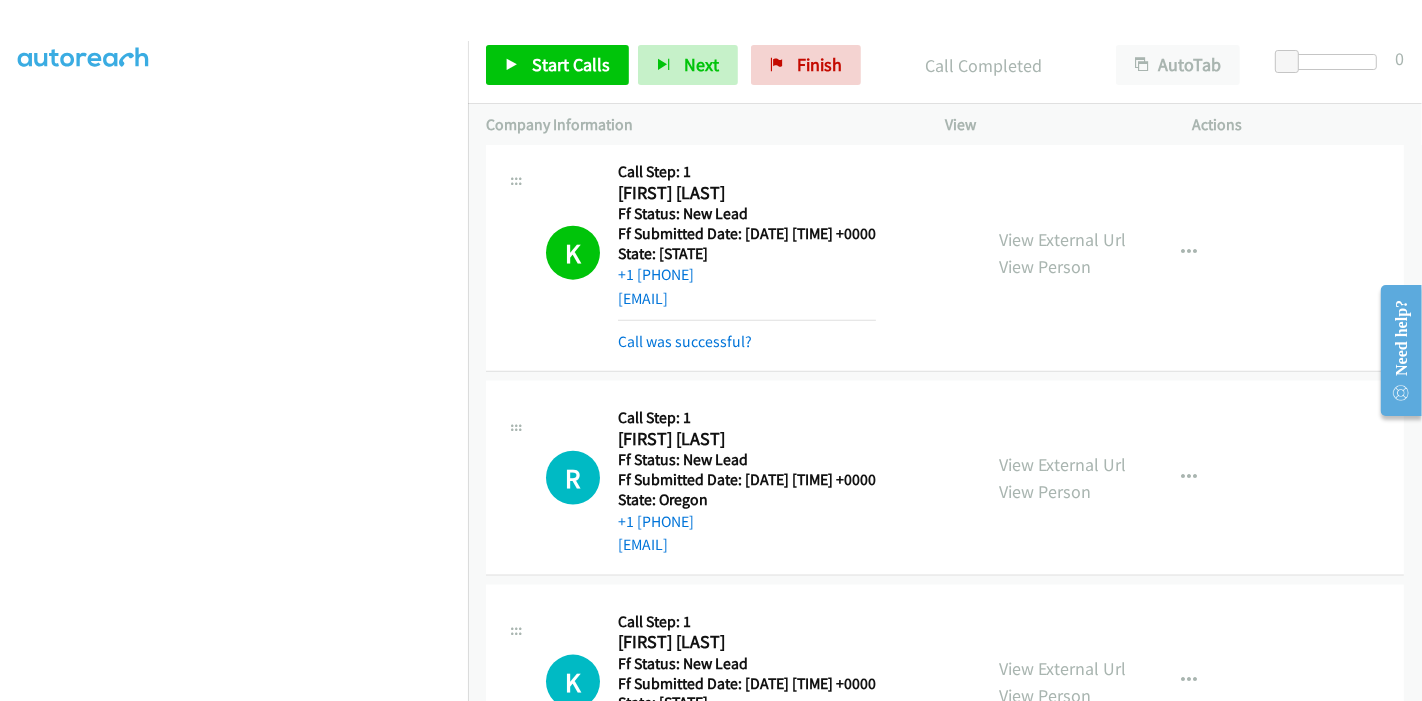 scroll, scrollTop: 2367, scrollLeft: 0, axis: vertical 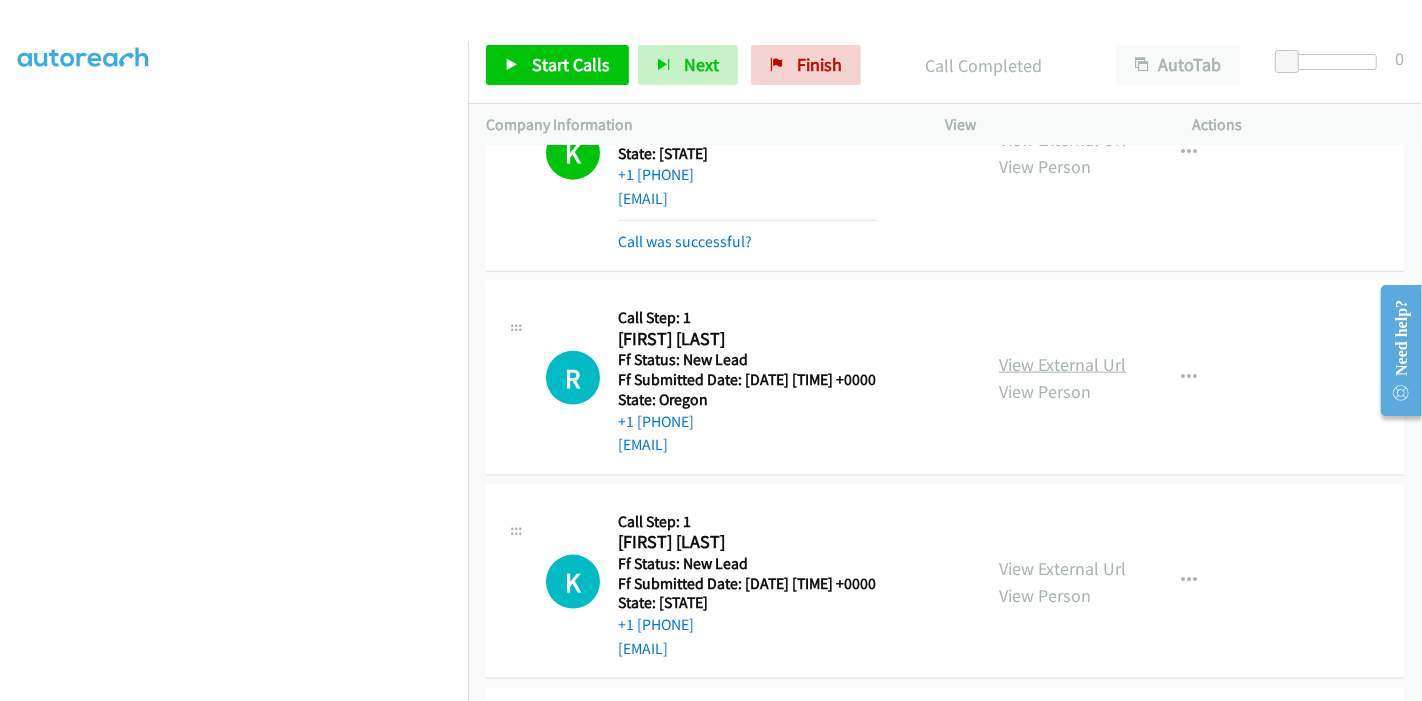 click on "View External Url" at bounding box center [1062, 364] 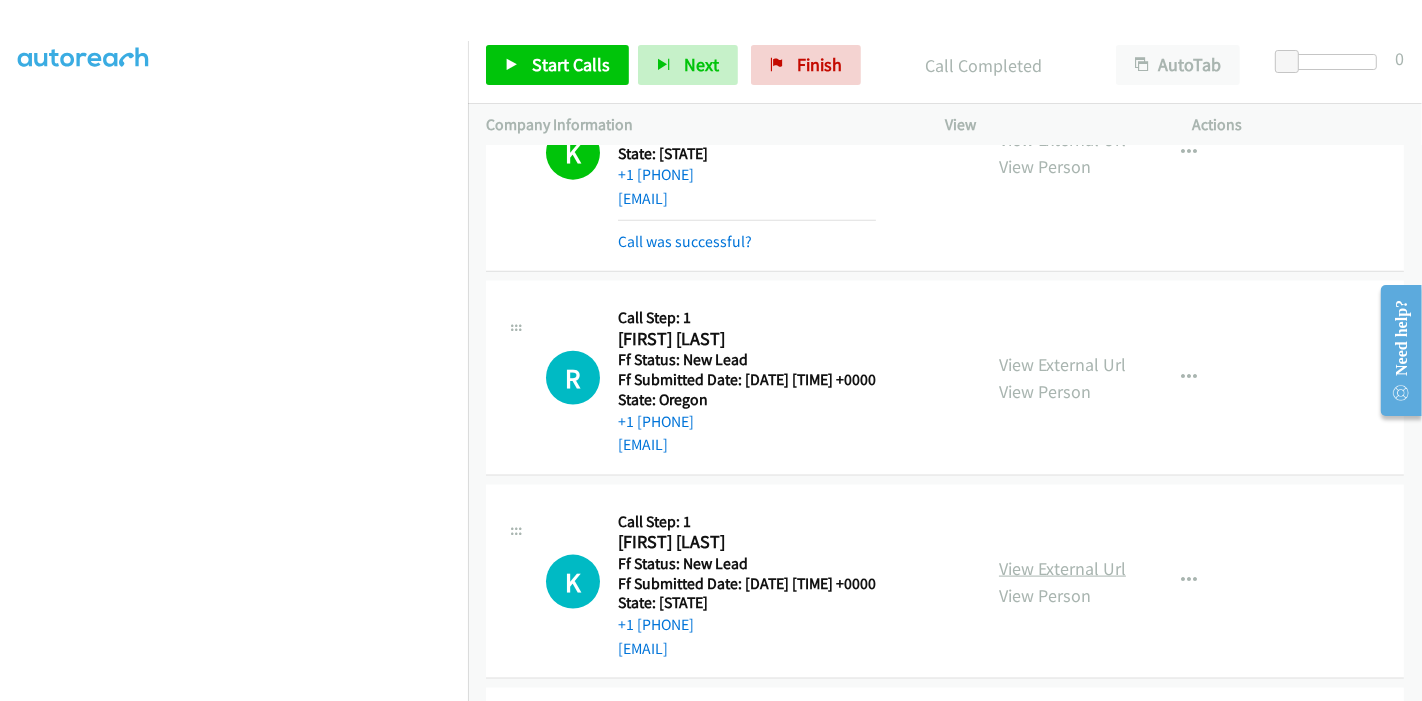 click on "View External Url" at bounding box center [1062, 568] 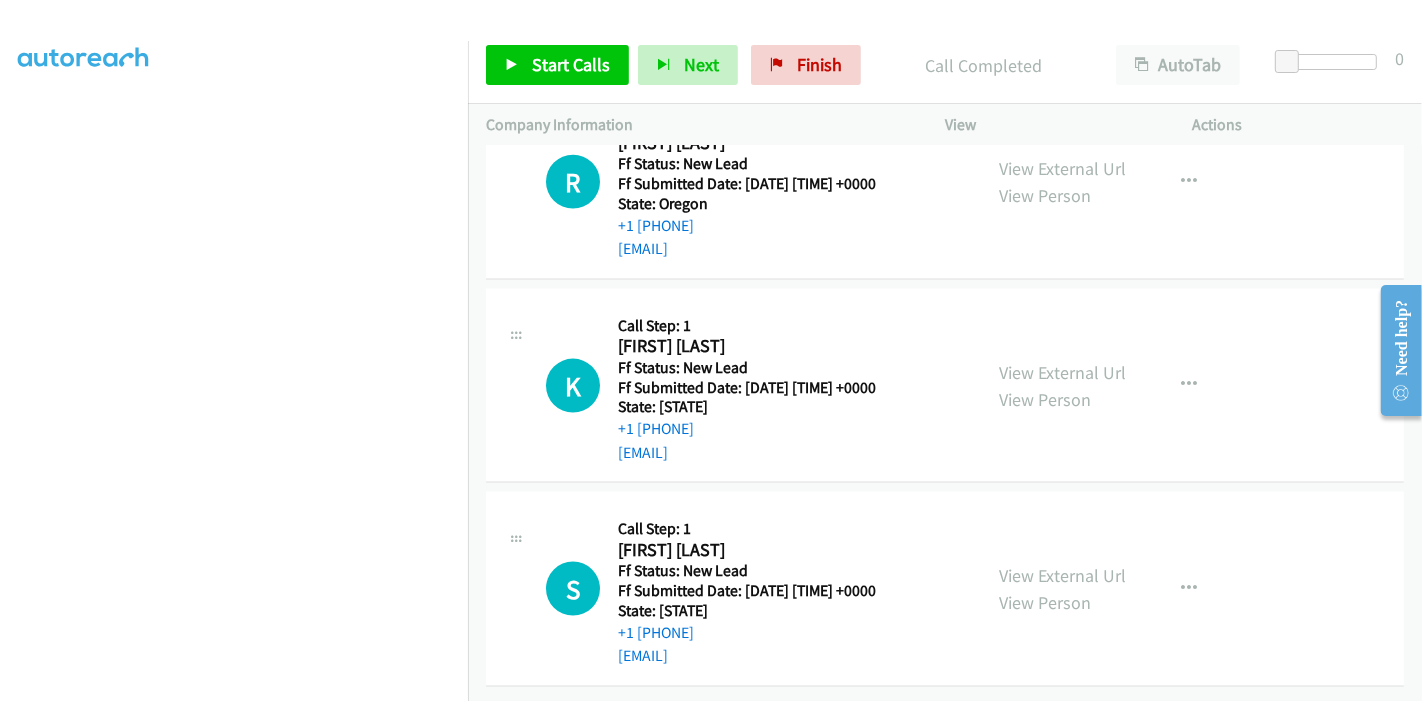 scroll, scrollTop: 2367, scrollLeft: 0, axis: vertical 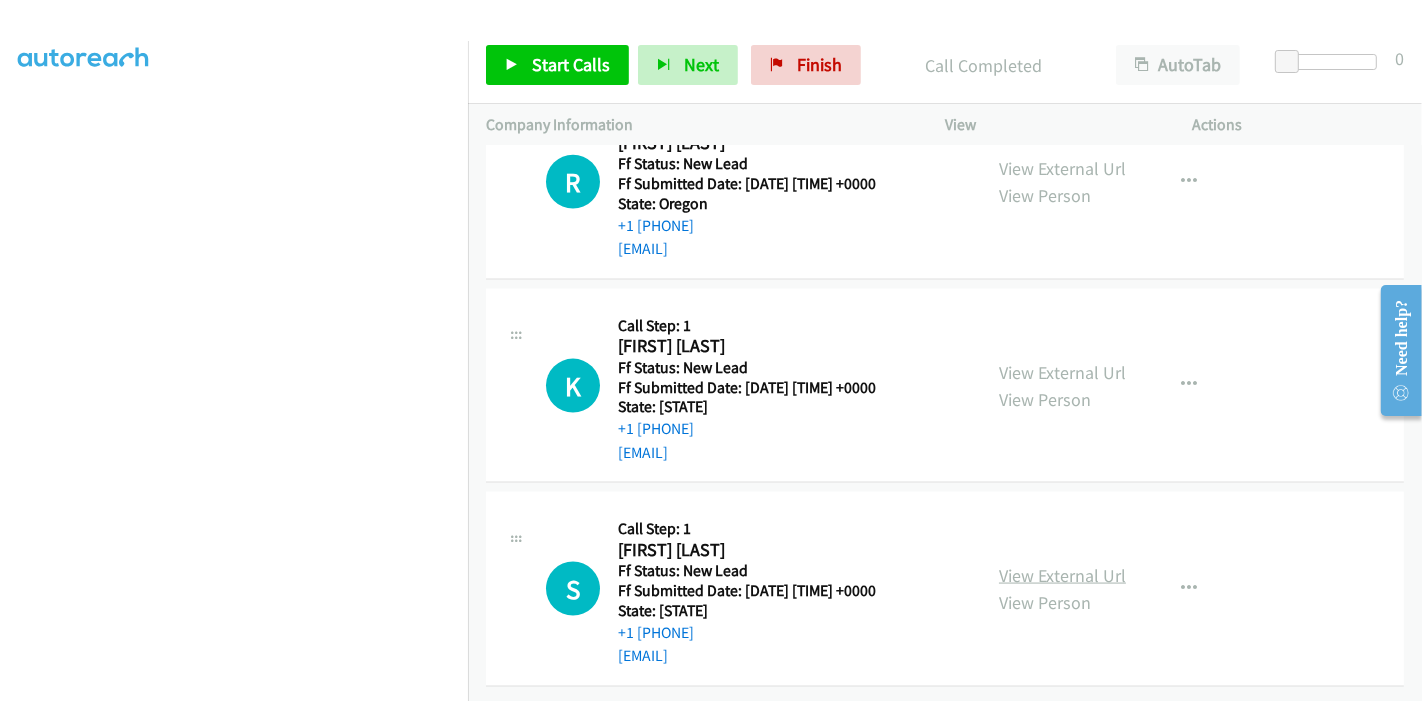 click on "View External Url" at bounding box center (1062, 575) 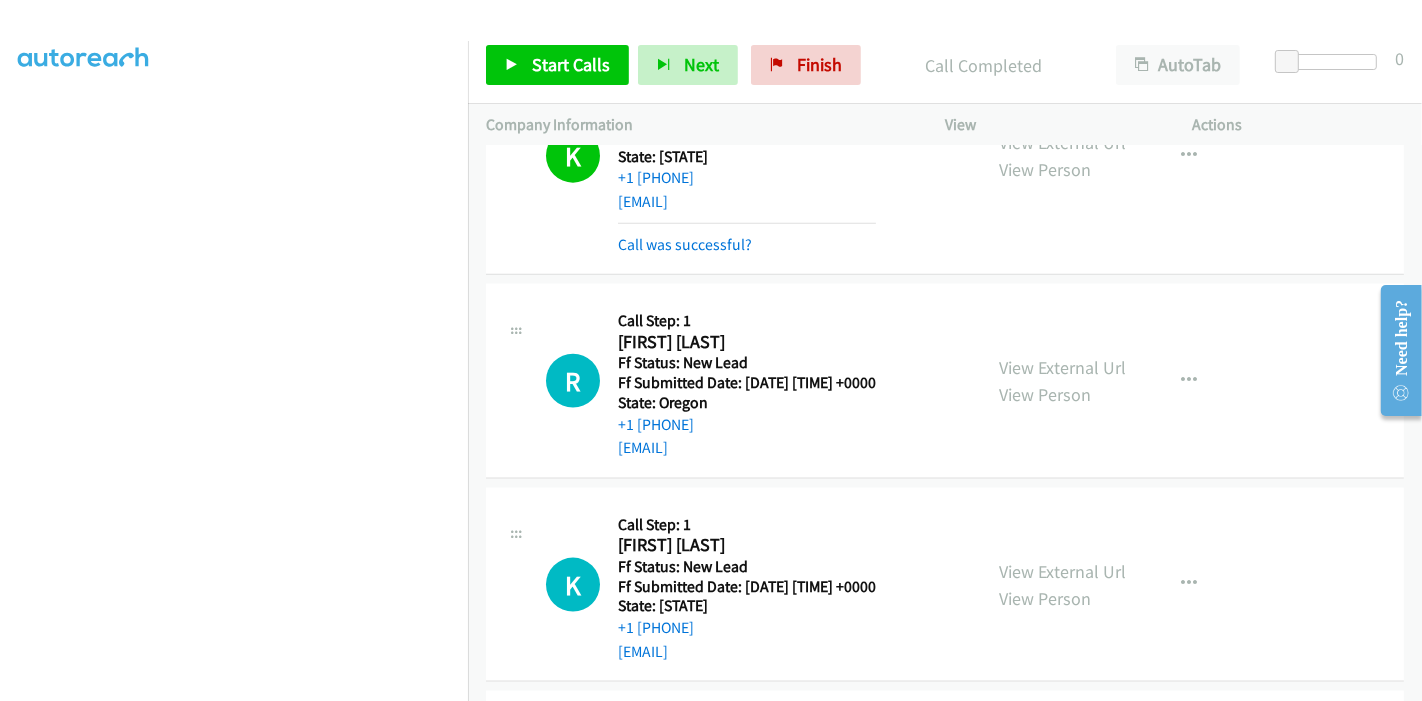 scroll, scrollTop: 2145, scrollLeft: 0, axis: vertical 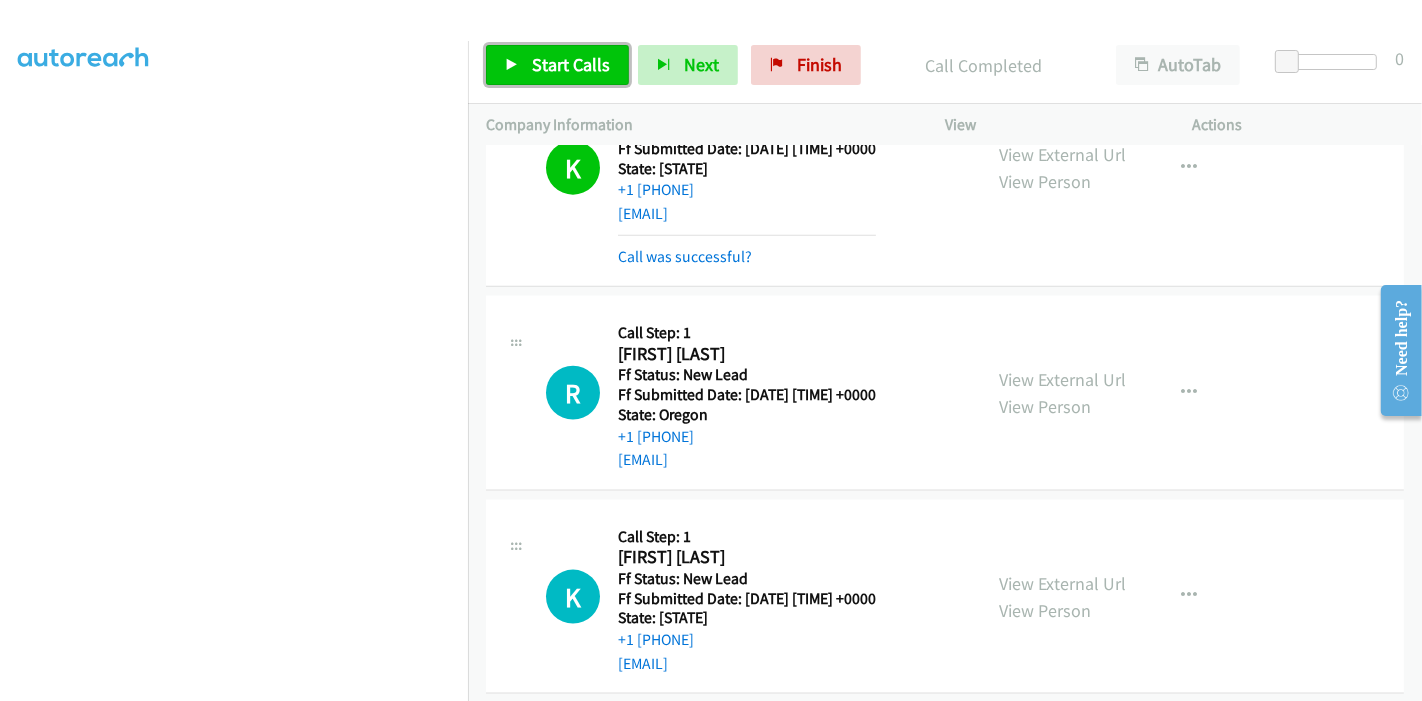 click on "Start Calls" at bounding box center [571, 64] 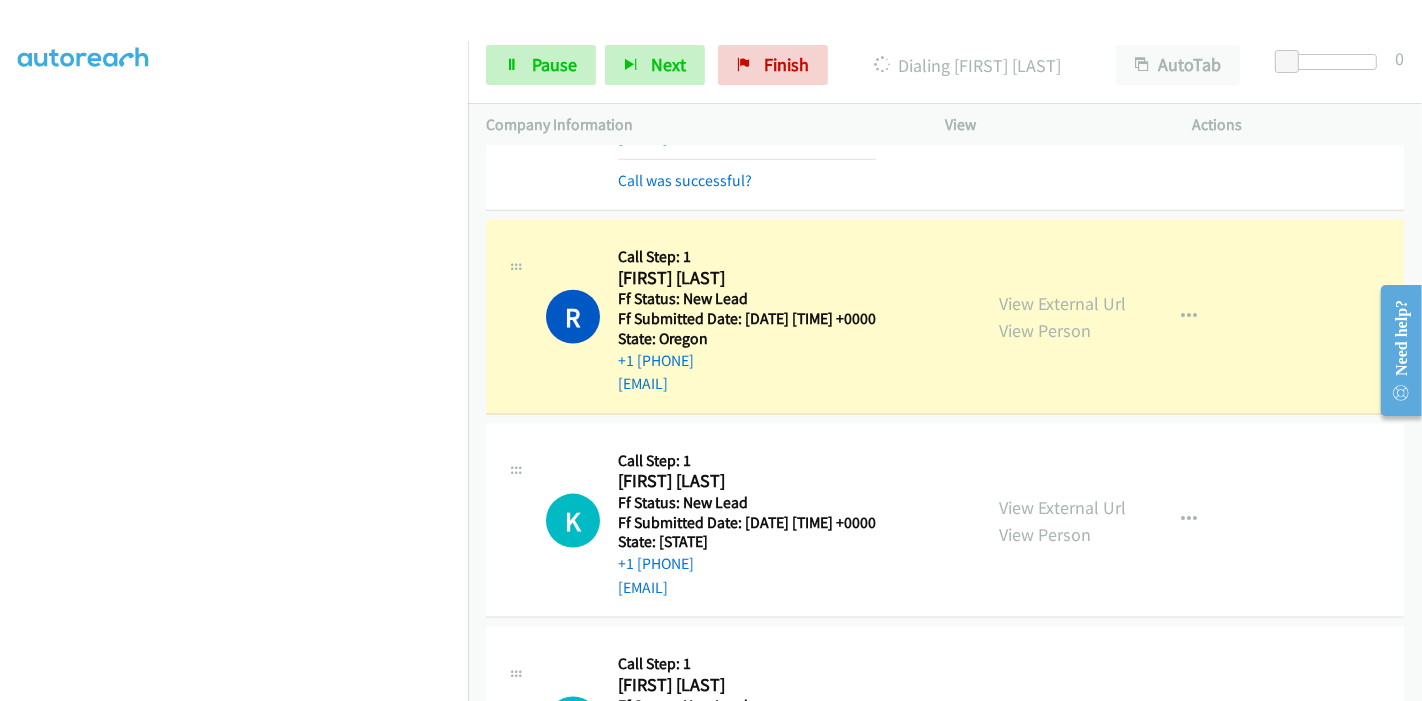 scroll, scrollTop: 2256, scrollLeft: 0, axis: vertical 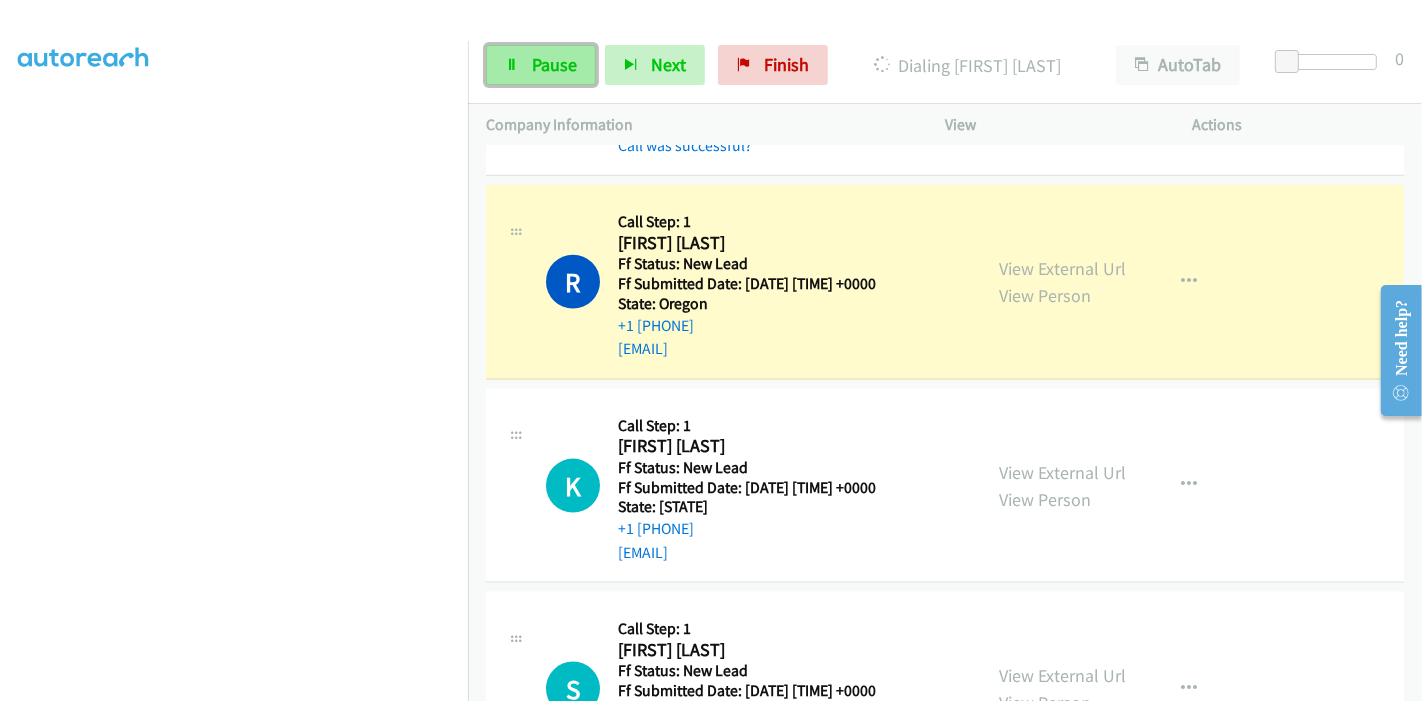 click on "Pause" at bounding box center (554, 64) 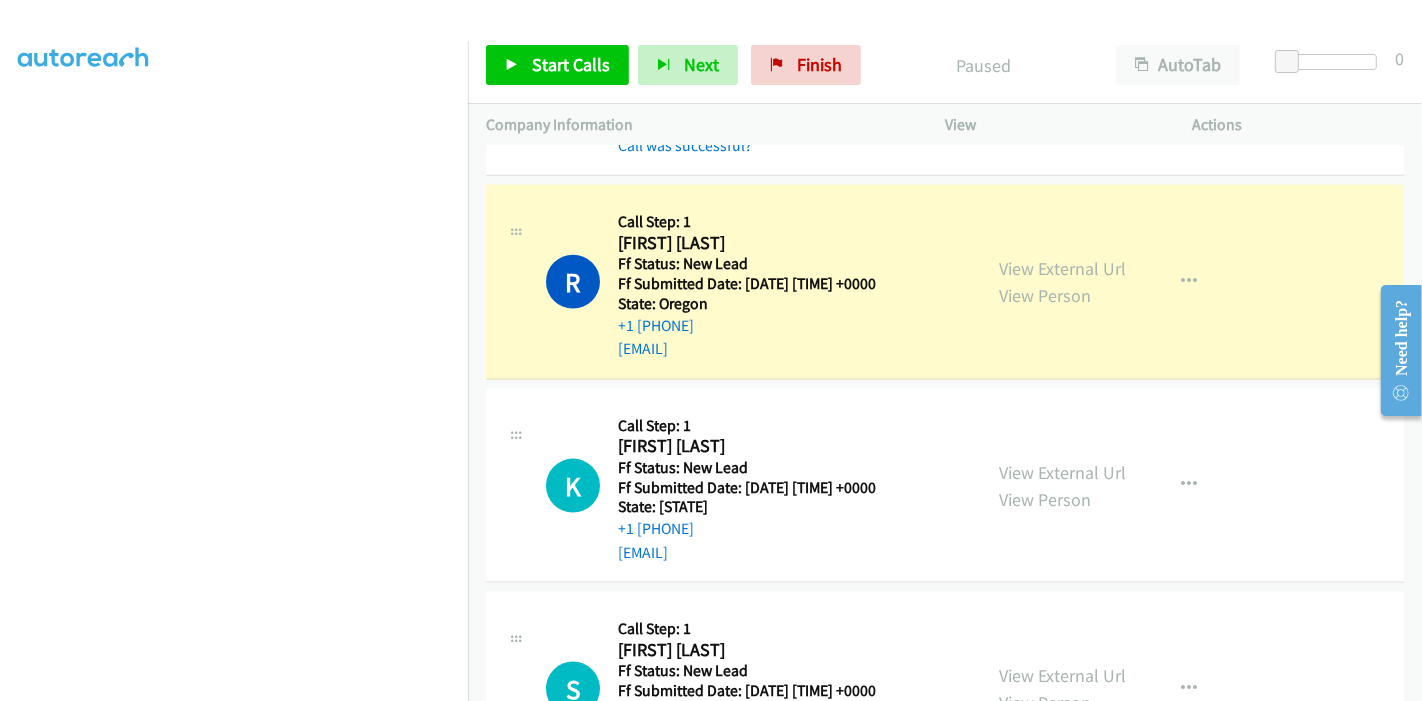 scroll, scrollTop: 2367, scrollLeft: 0, axis: vertical 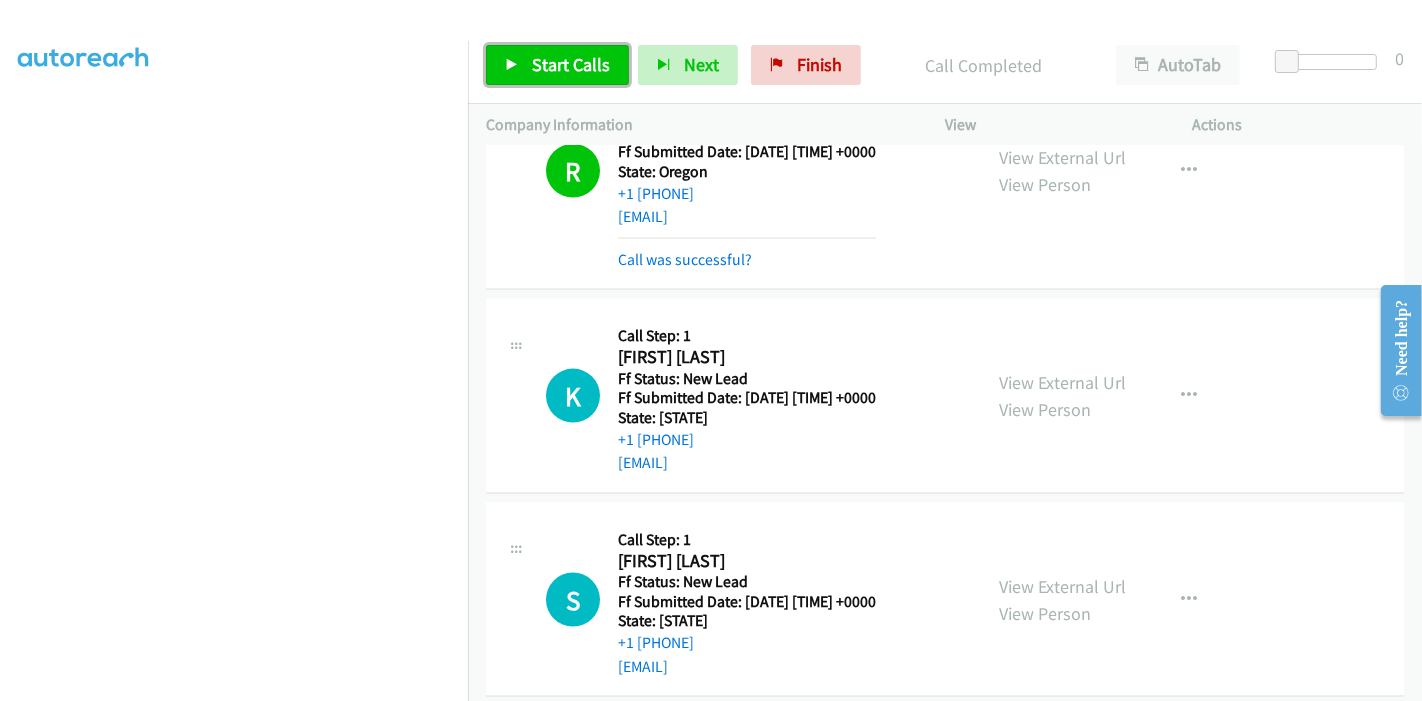 click on "Start Calls" at bounding box center (571, 64) 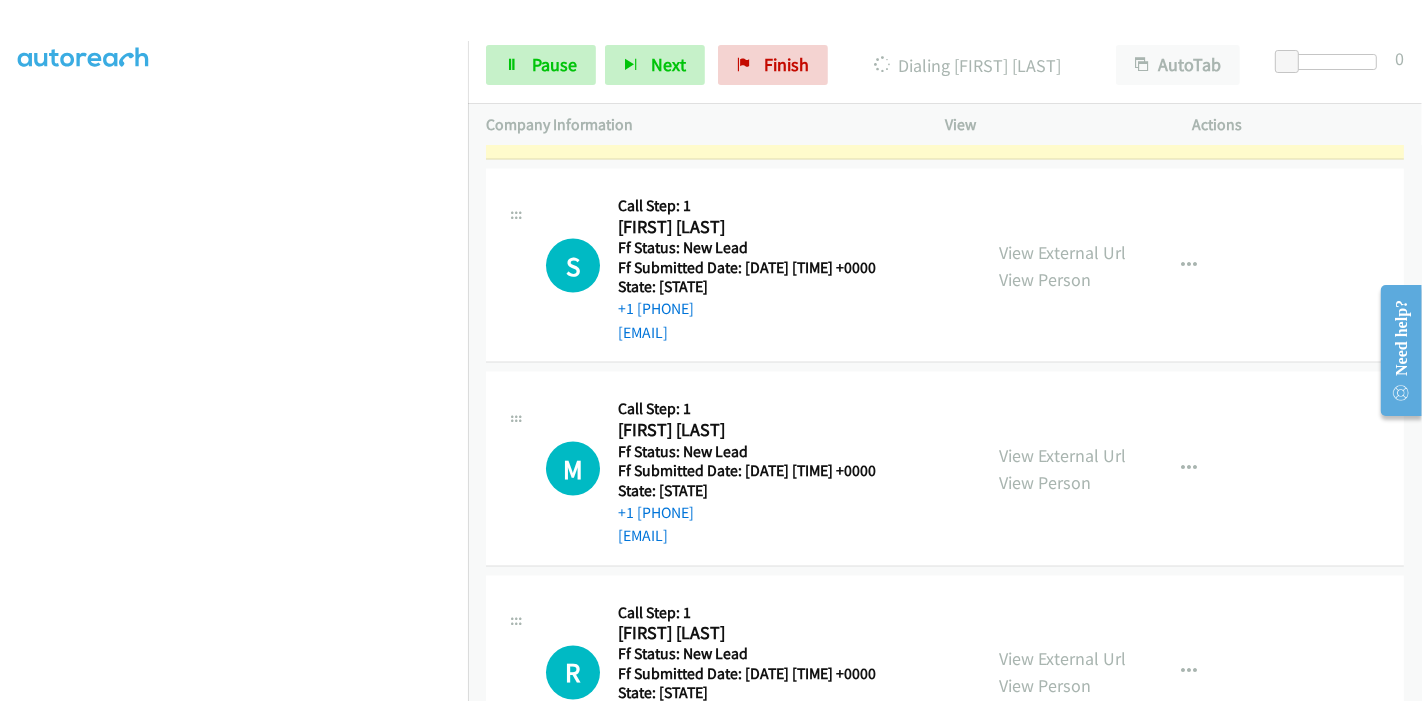 scroll, scrollTop: 2833, scrollLeft: 0, axis: vertical 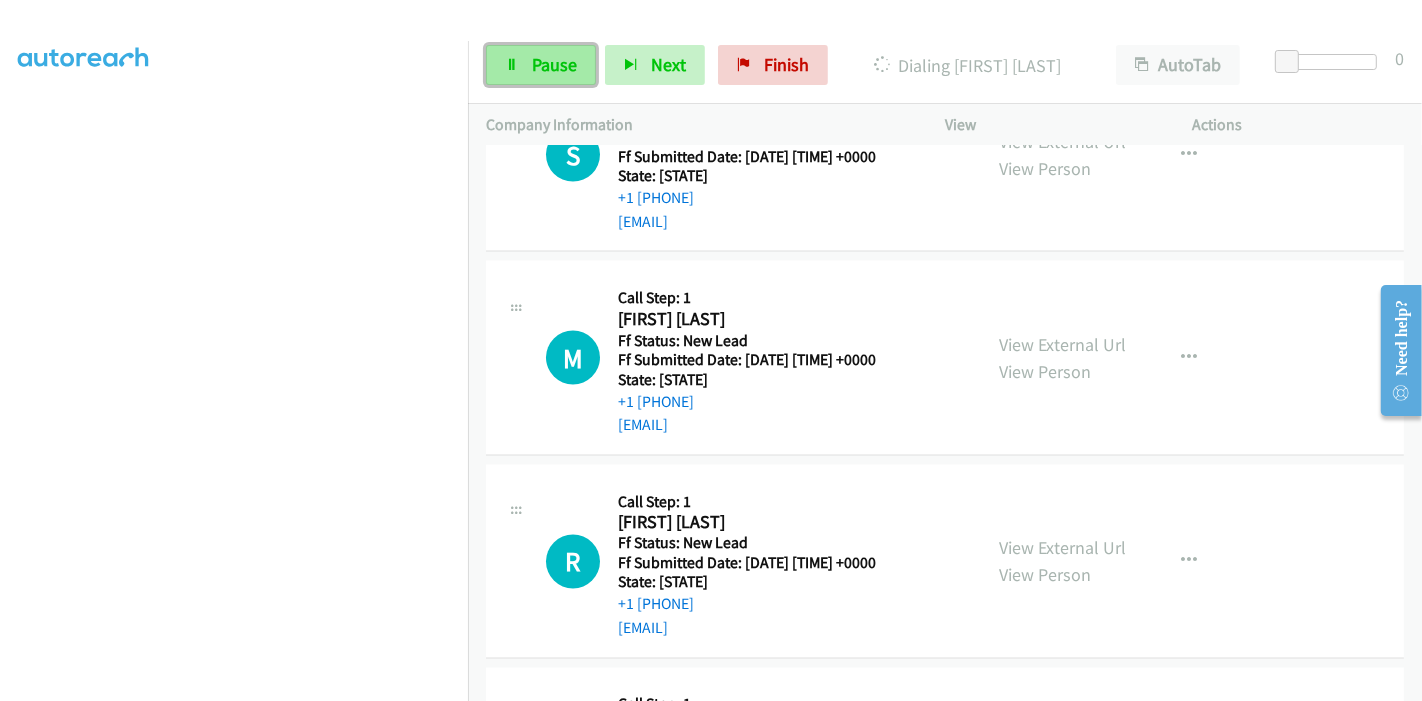 click on "Pause" at bounding box center [541, 65] 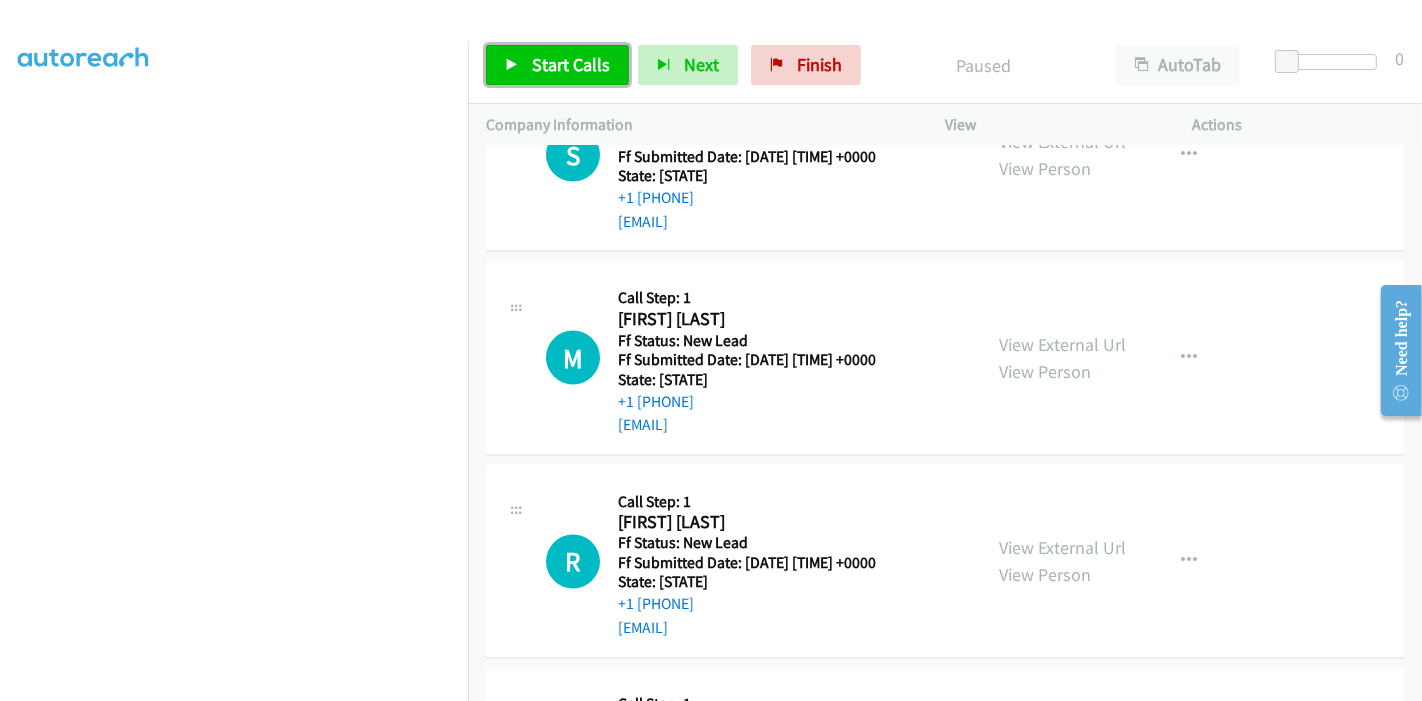 click on "Start Calls" at bounding box center [557, 65] 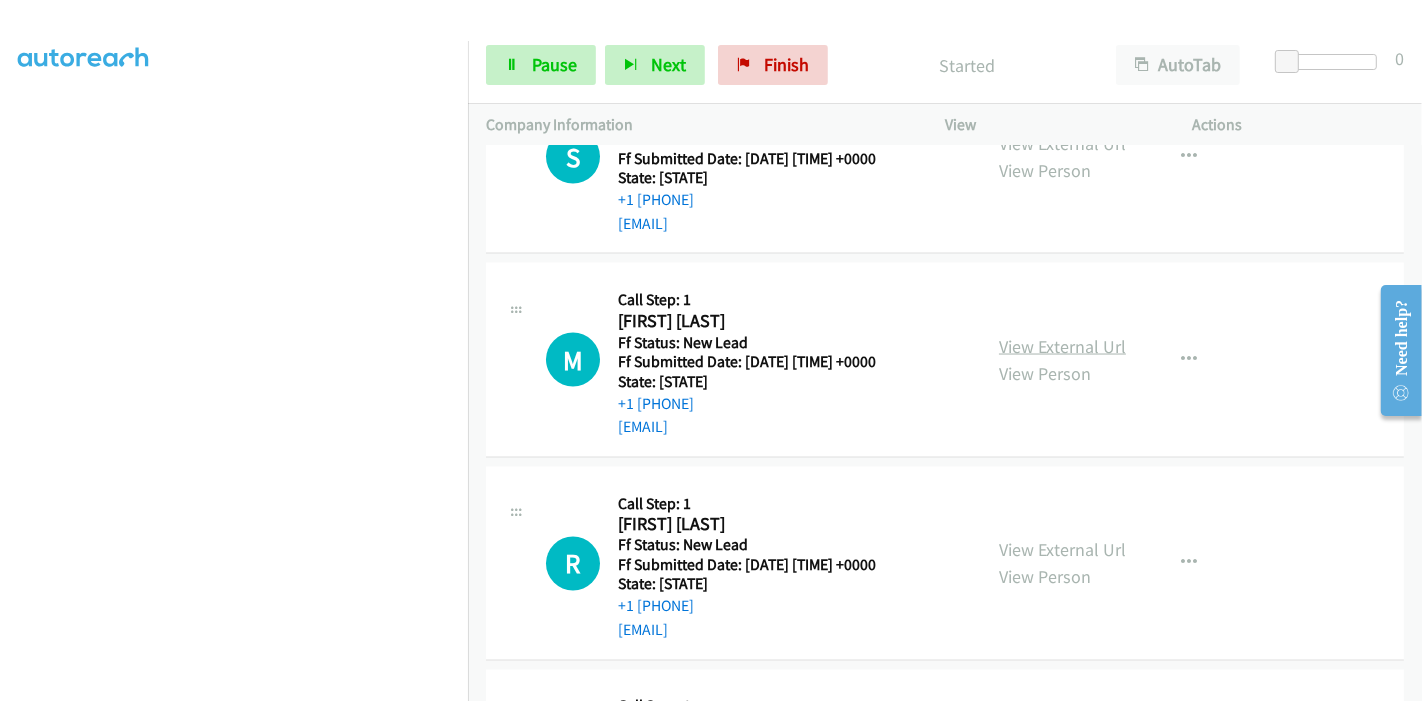 scroll, scrollTop: 2833, scrollLeft: 0, axis: vertical 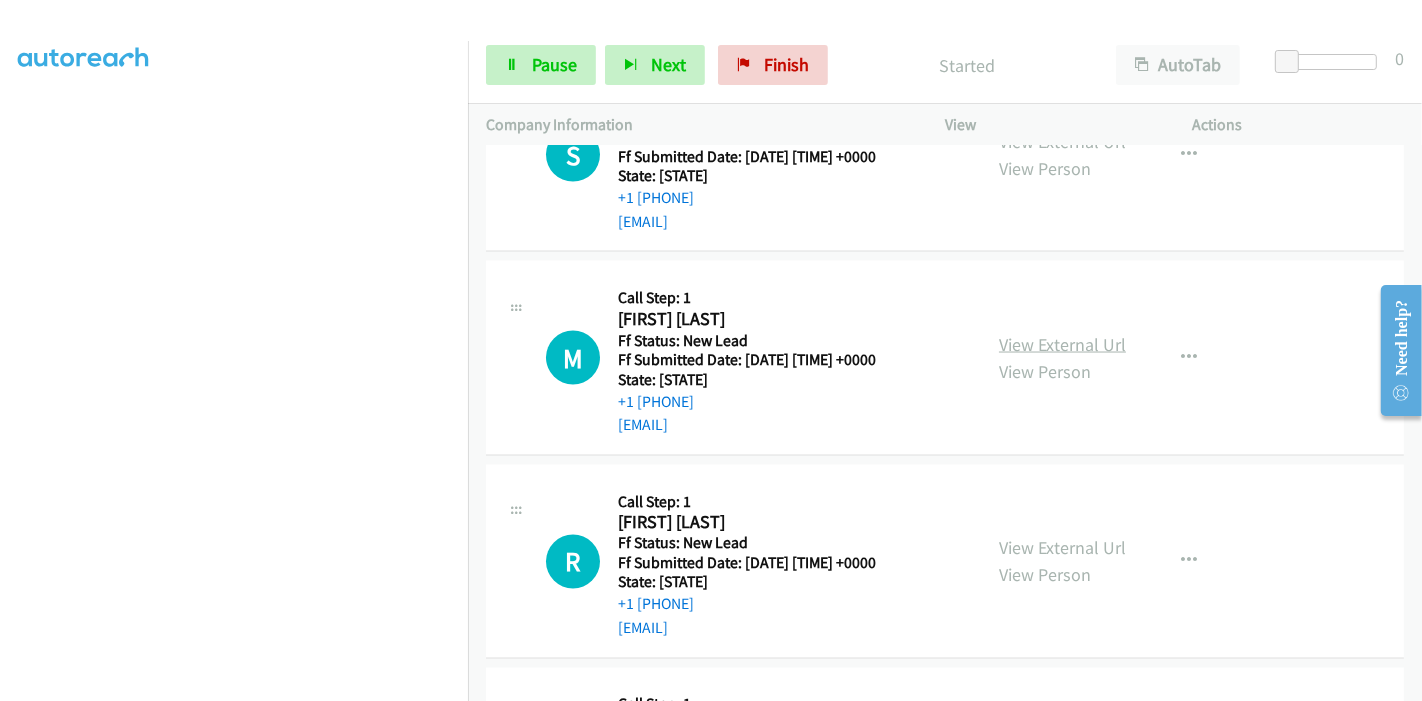 click on "View External Url" at bounding box center [1062, 344] 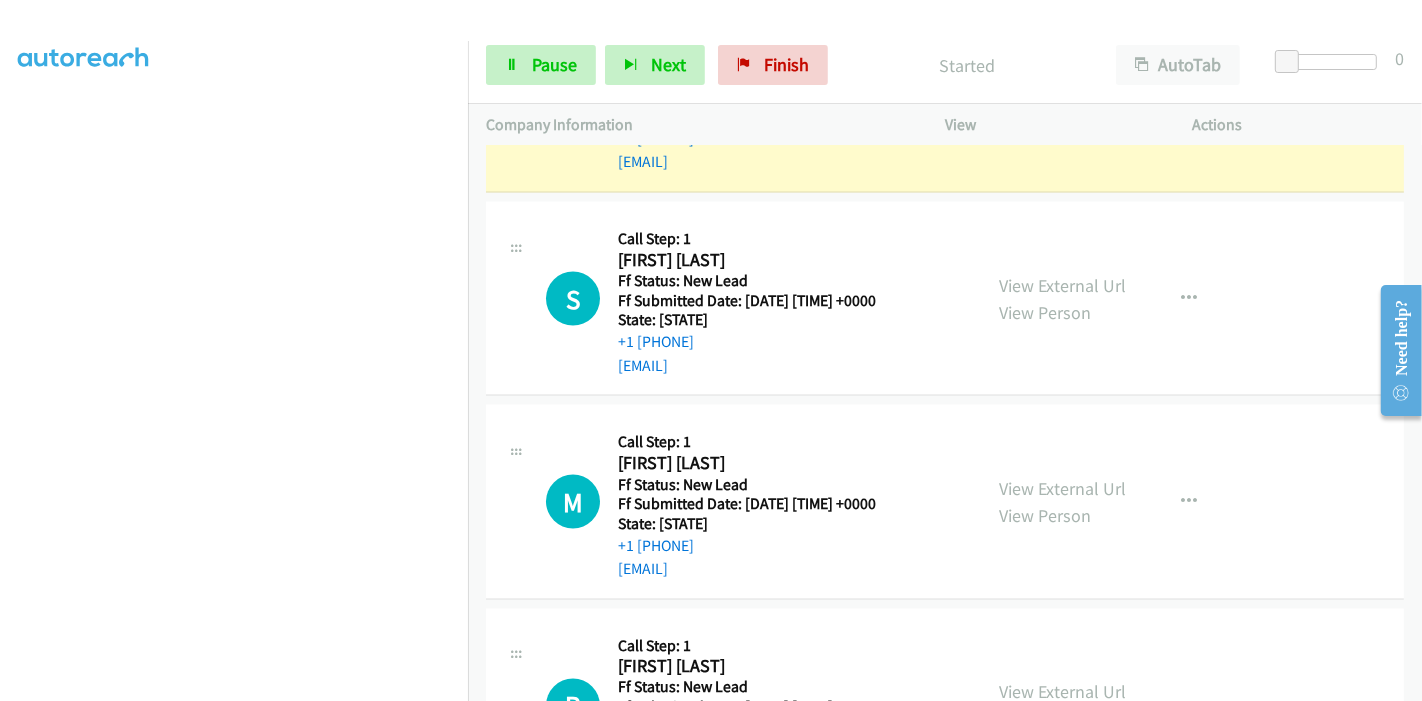 scroll, scrollTop: 2833, scrollLeft: 0, axis: vertical 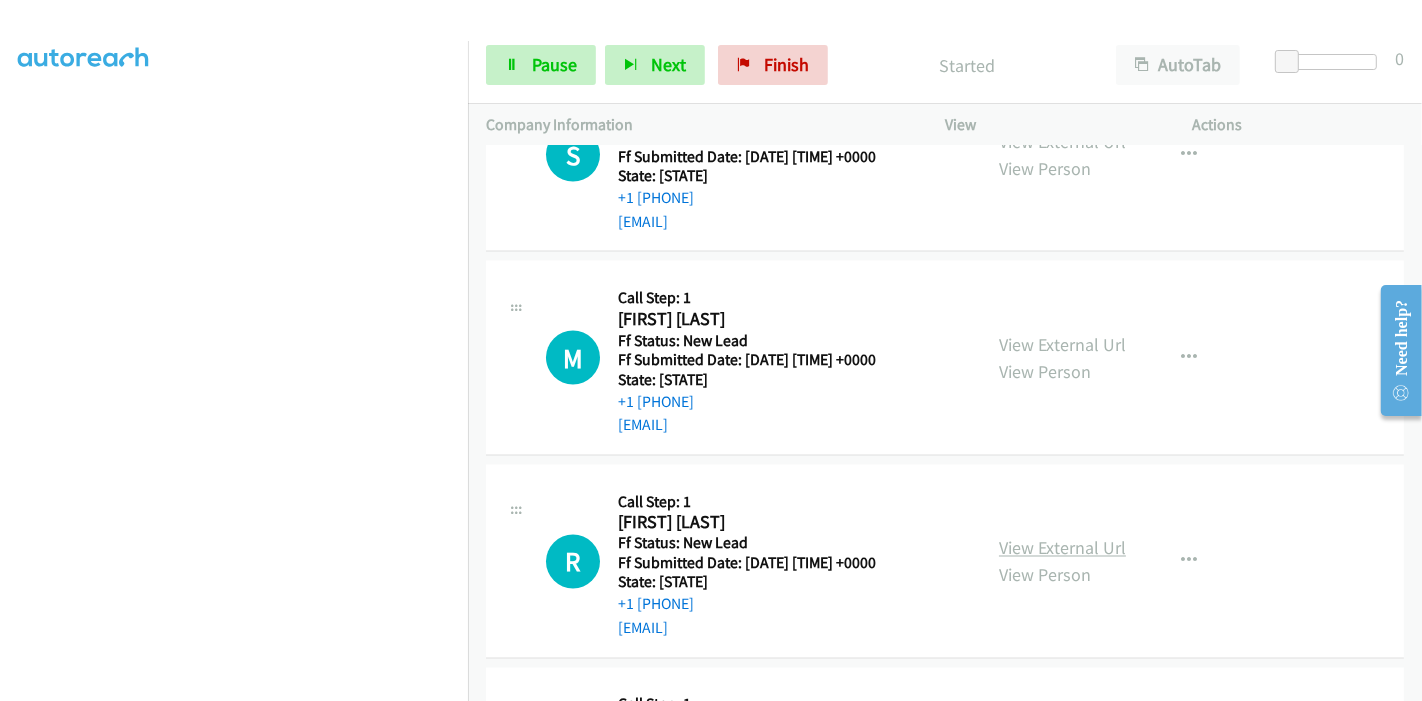 click on "View External Url" at bounding box center (1062, 548) 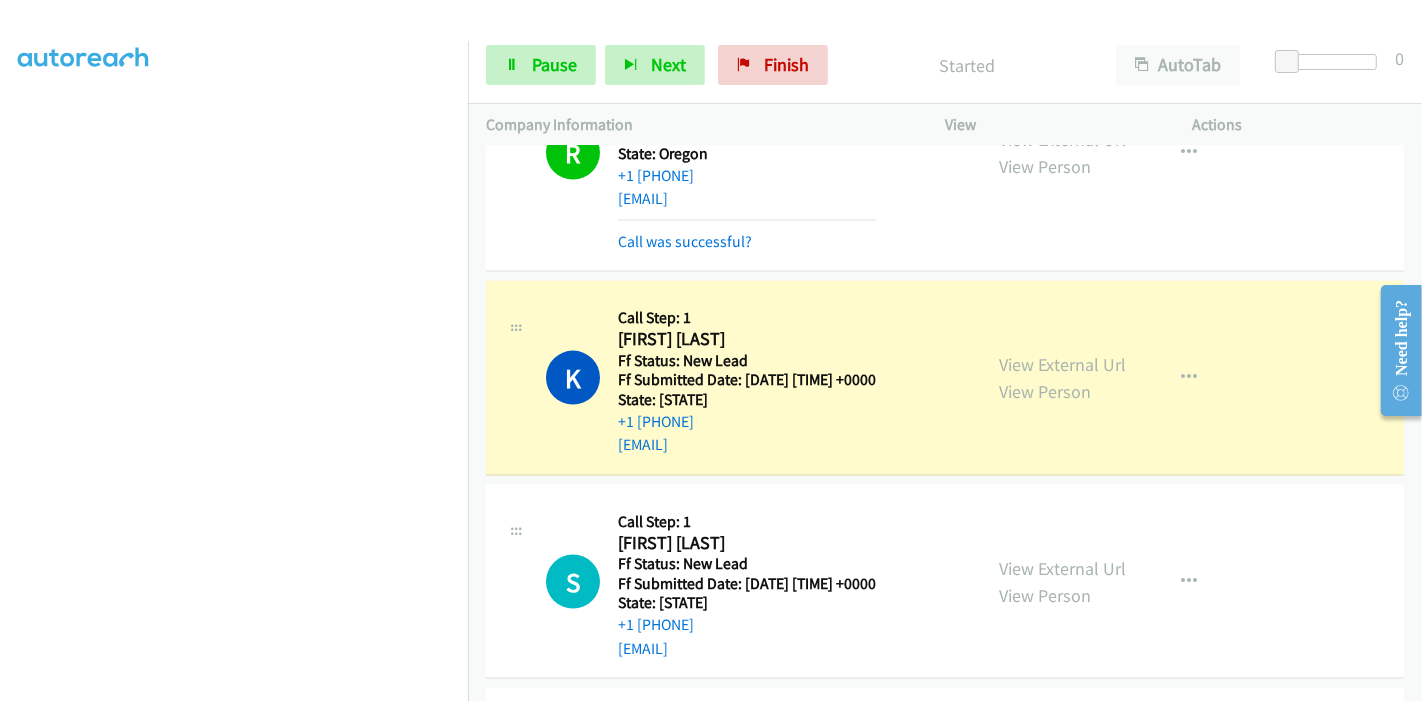 scroll, scrollTop: 2388, scrollLeft: 0, axis: vertical 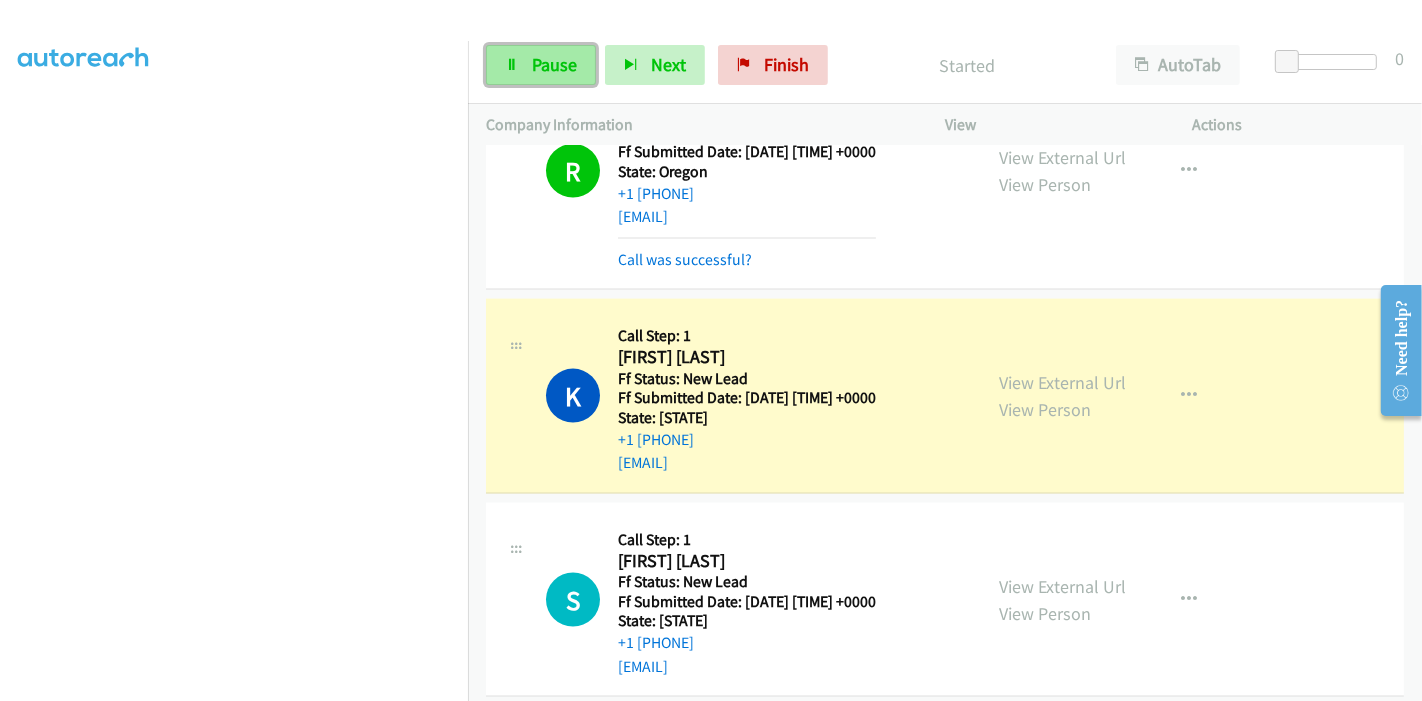 click on "Pause" at bounding box center [554, 64] 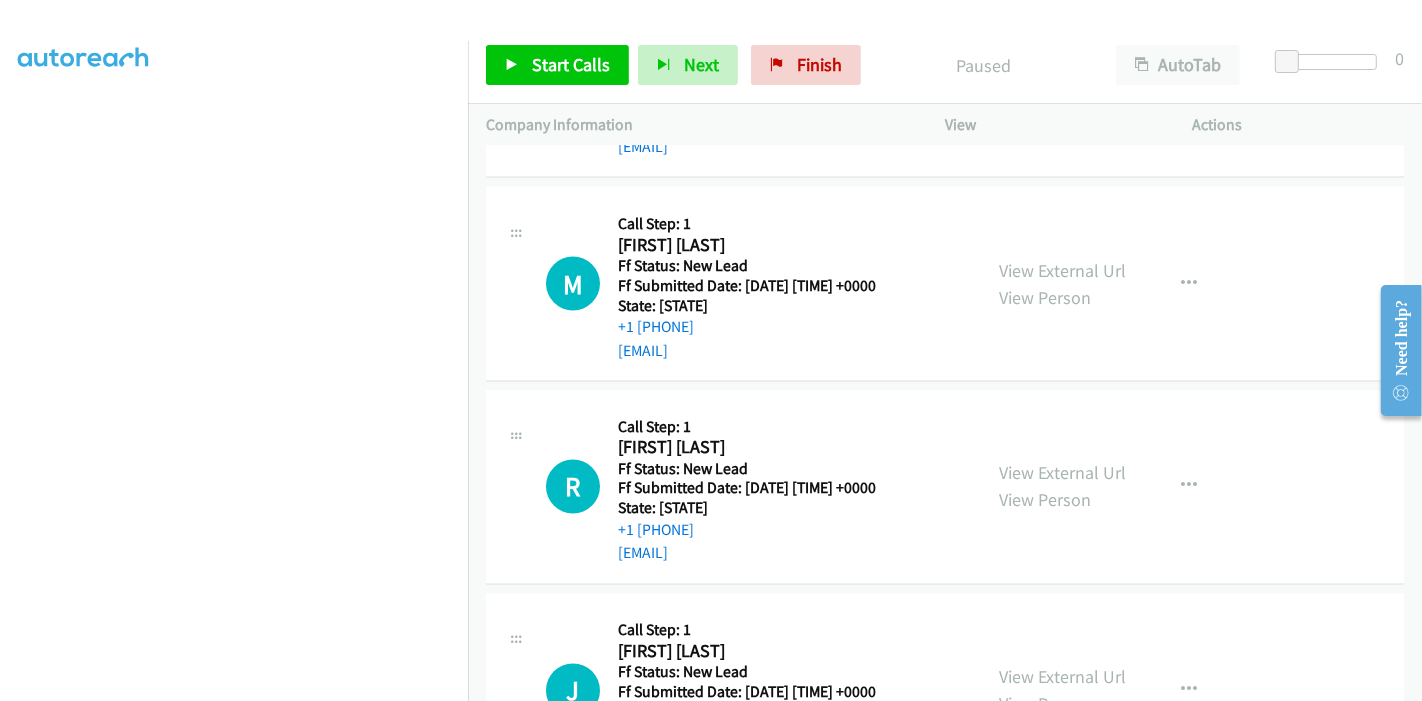 scroll, scrollTop: 3061, scrollLeft: 0, axis: vertical 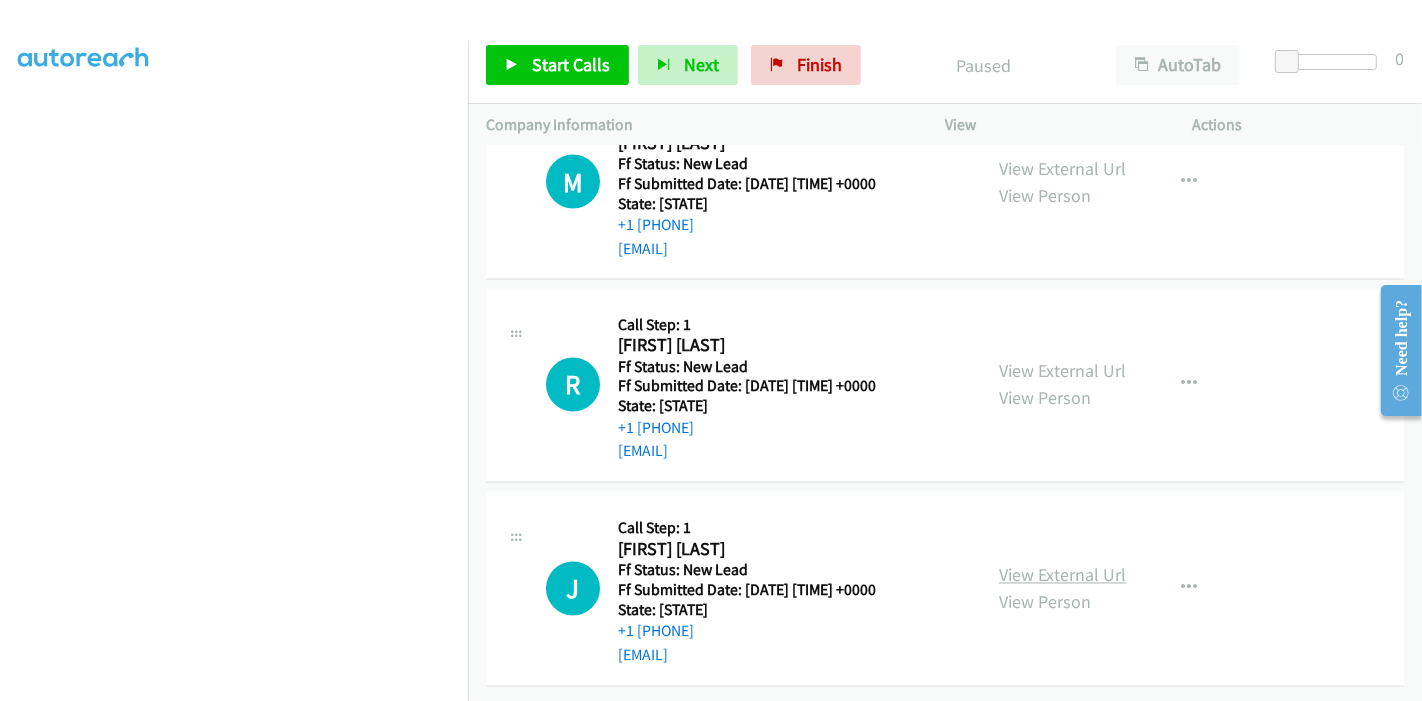 click on "View External Url" at bounding box center [1062, 575] 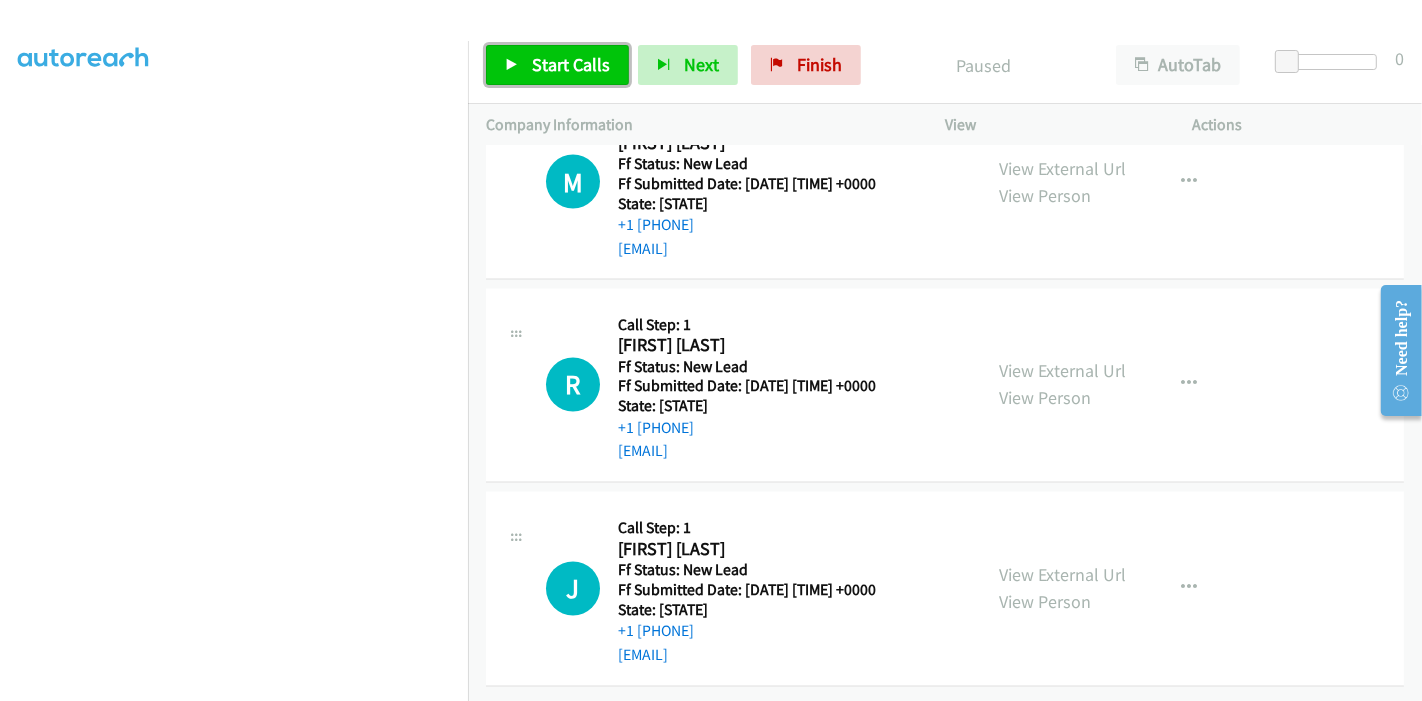 click on "Start Calls" at bounding box center (571, 64) 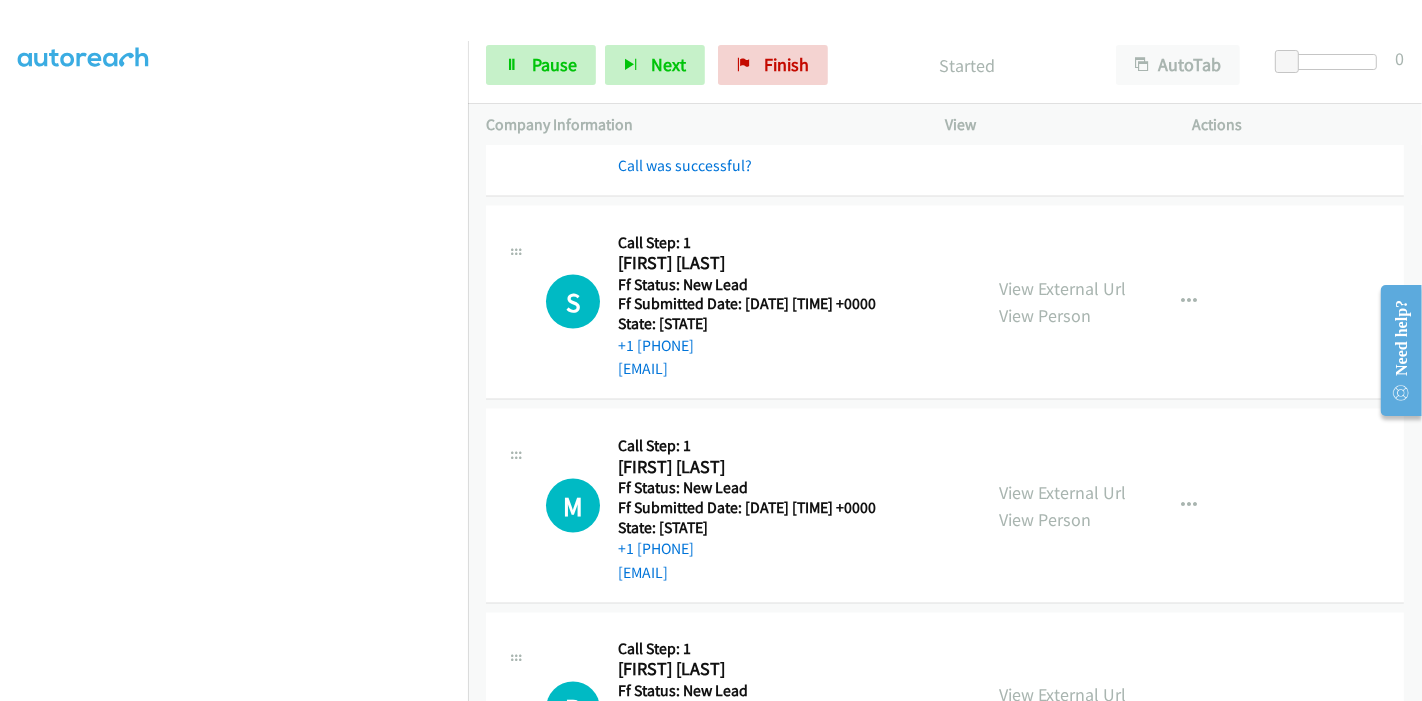 scroll, scrollTop: 2617, scrollLeft: 0, axis: vertical 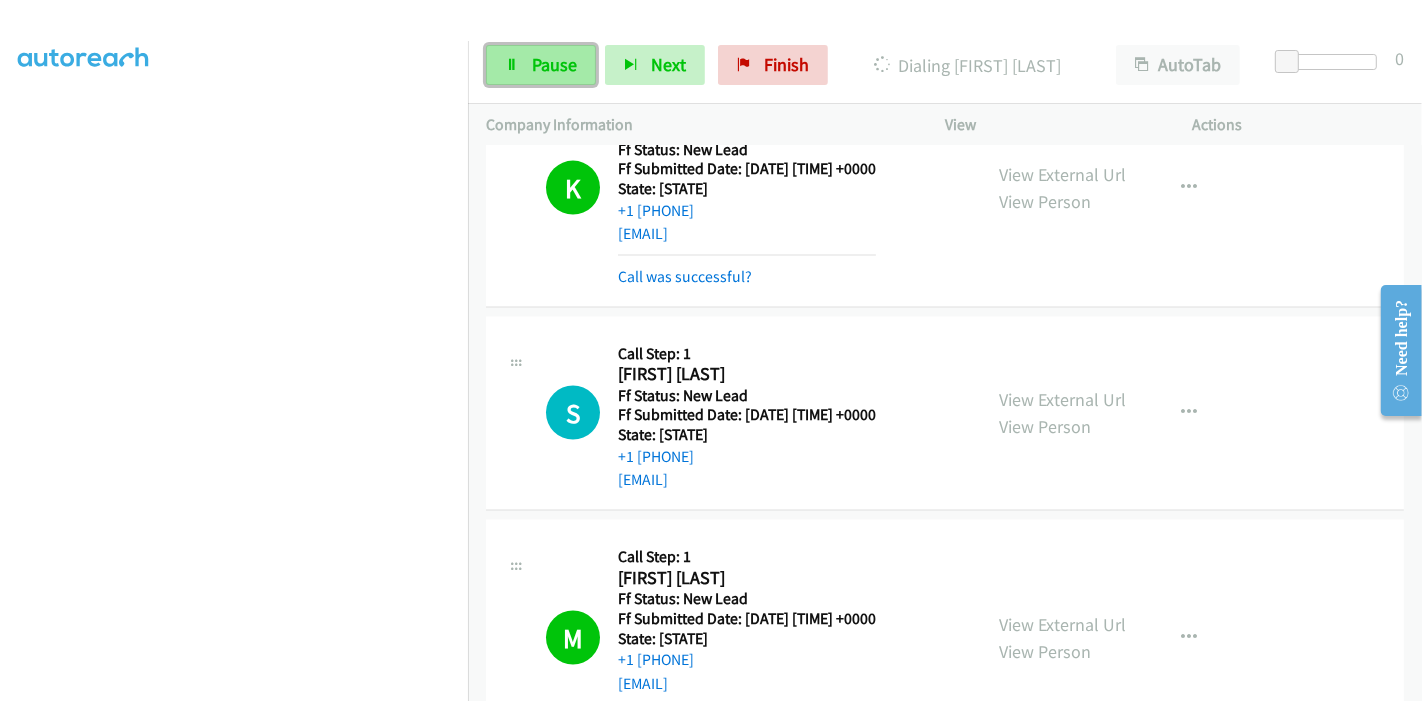 click on "Pause" at bounding box center (554, 64) 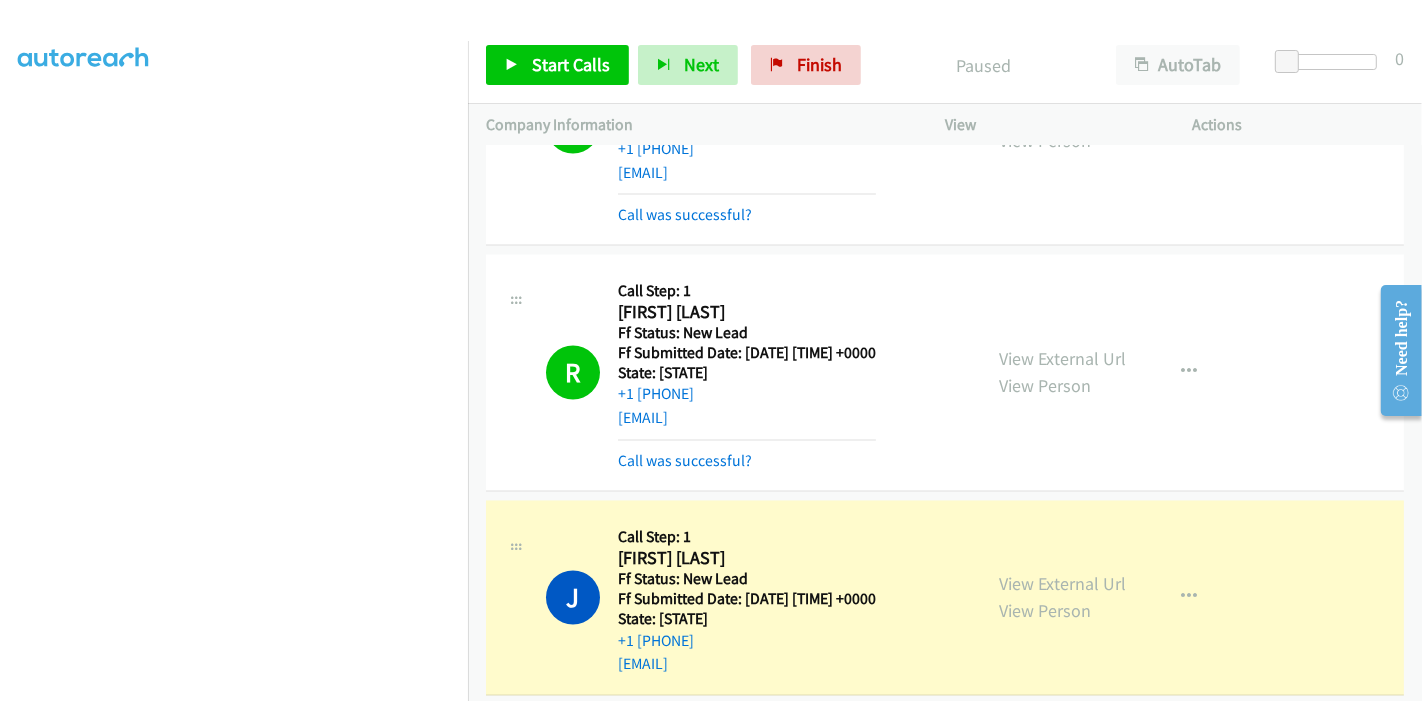 scroll, scrollTop: 3172, scrollLeft: 0, axis: vertical 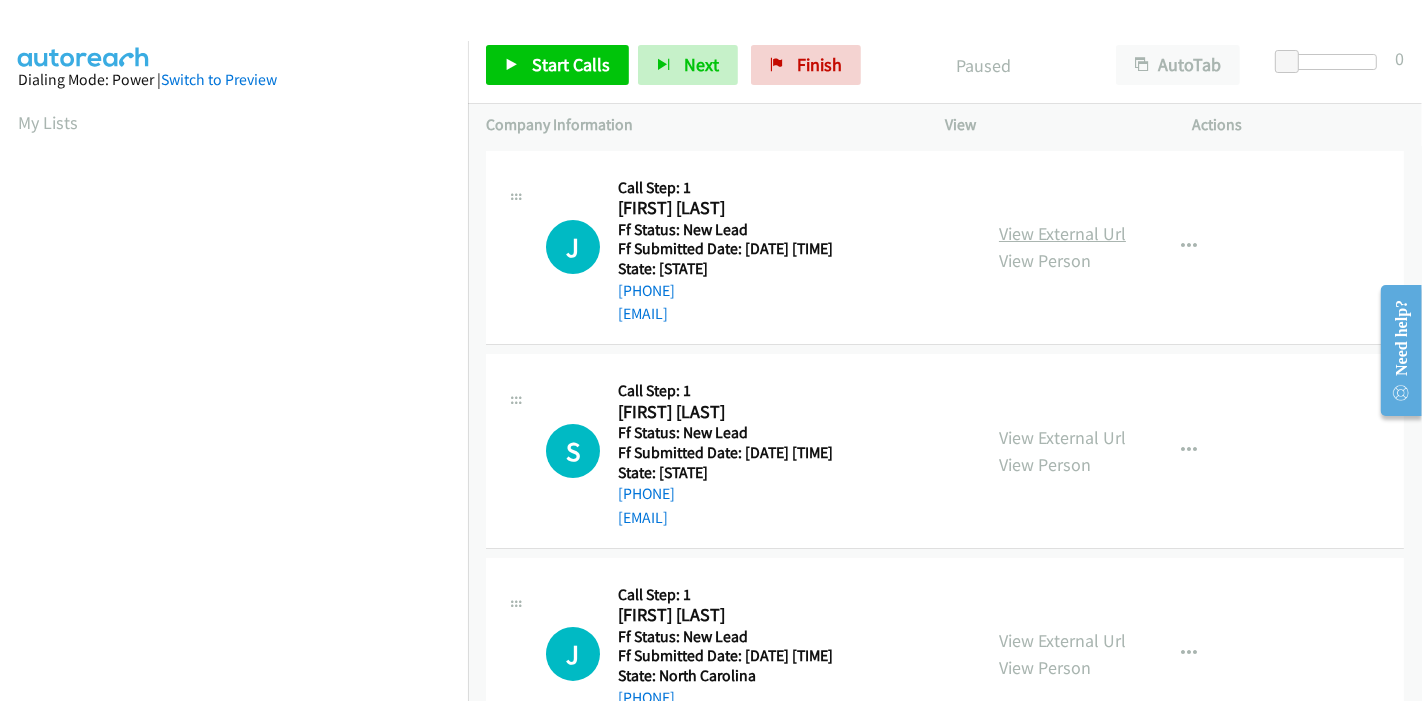 click on "View External Url" at bounding box center [1062, 233] 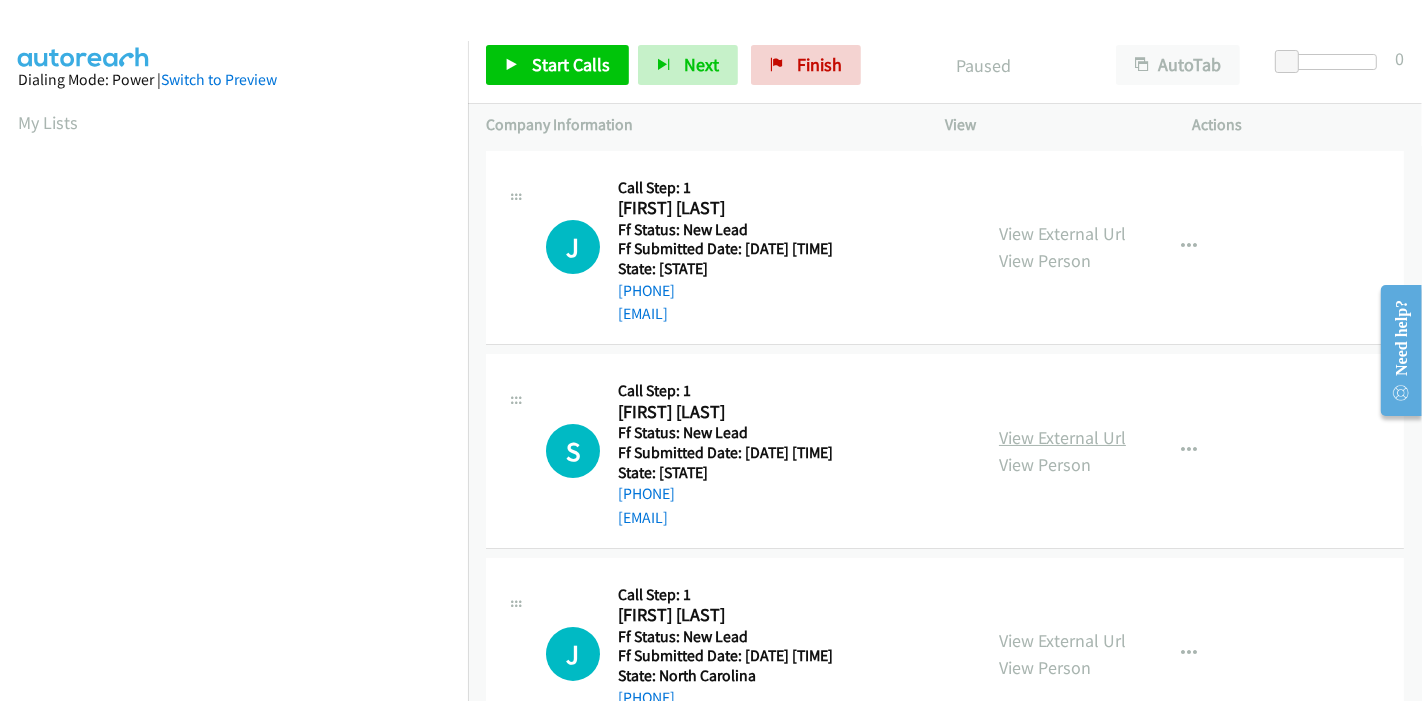 click on "View External Url" at bounding box center [1062, 437] 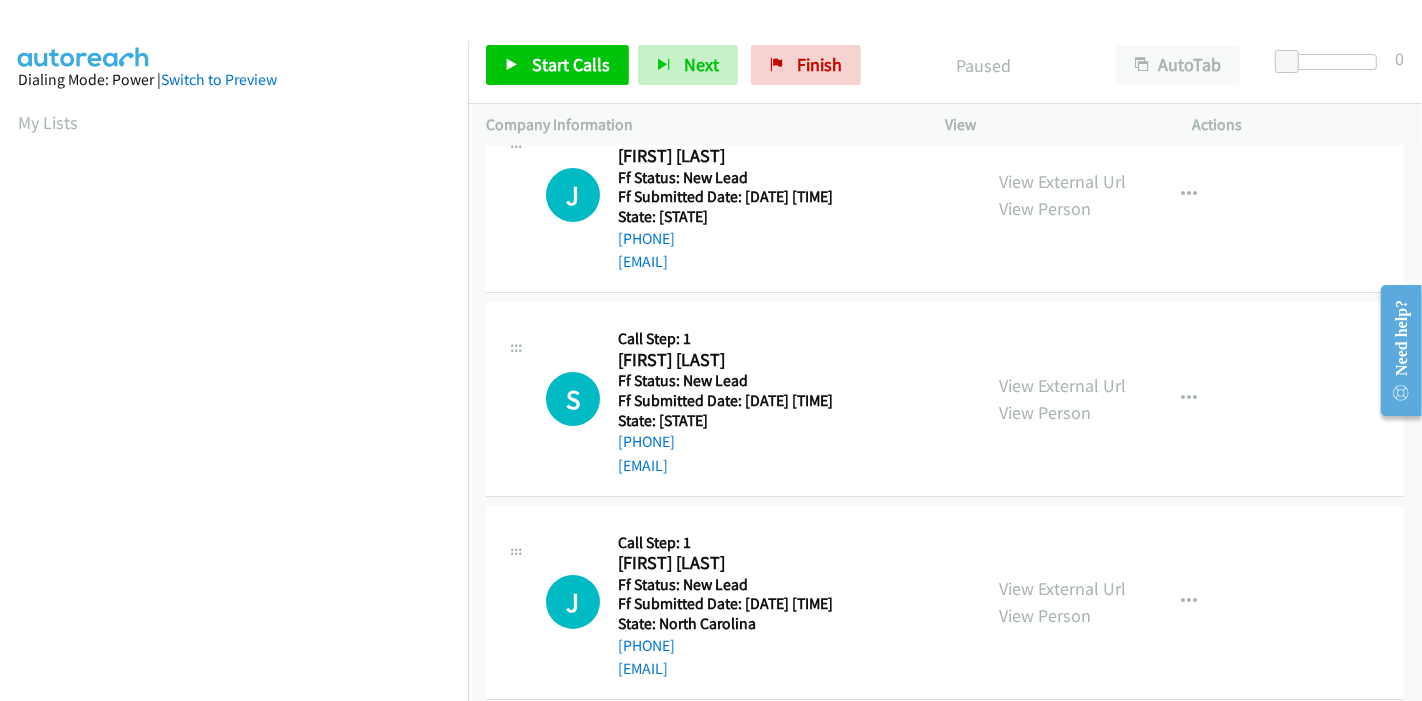 scroll, scrollTop: 80, scrollLeft: 0, axis: vertical 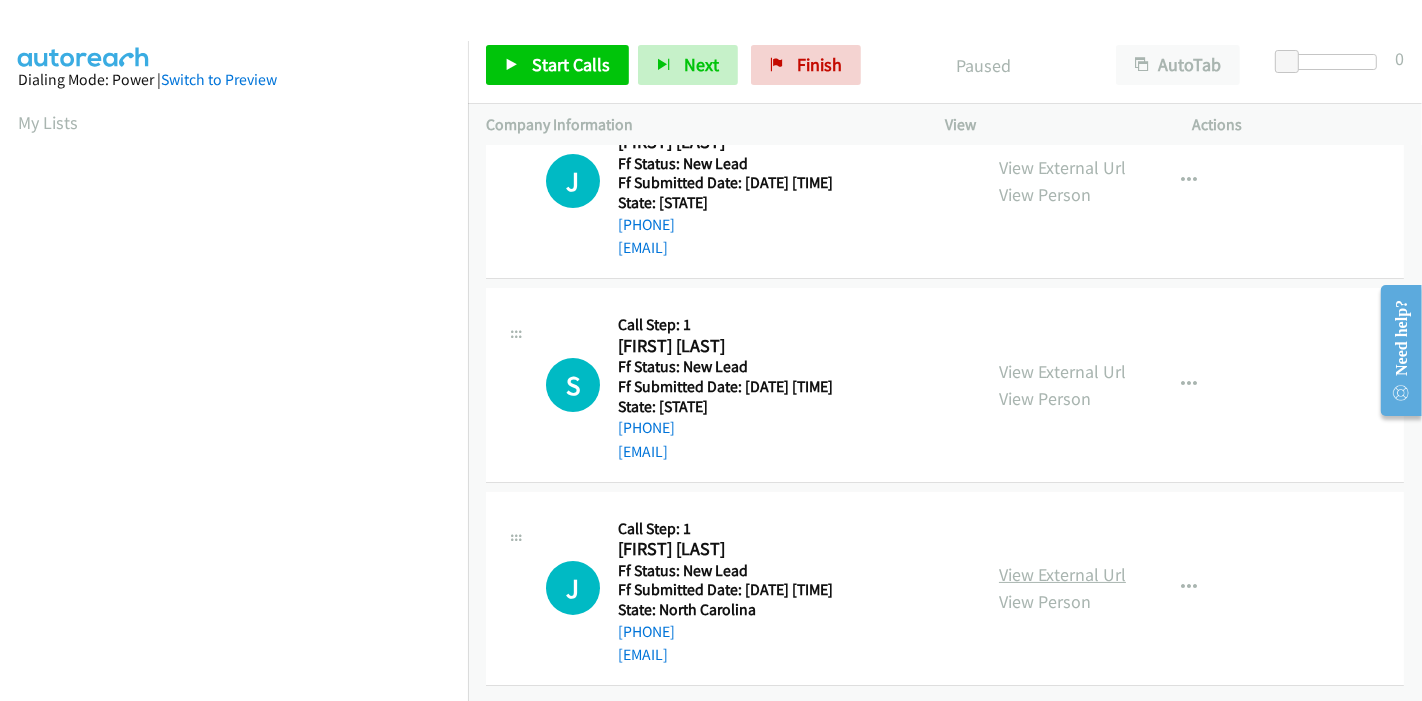 click on "View External Url" at bounding box center (1062, 574) 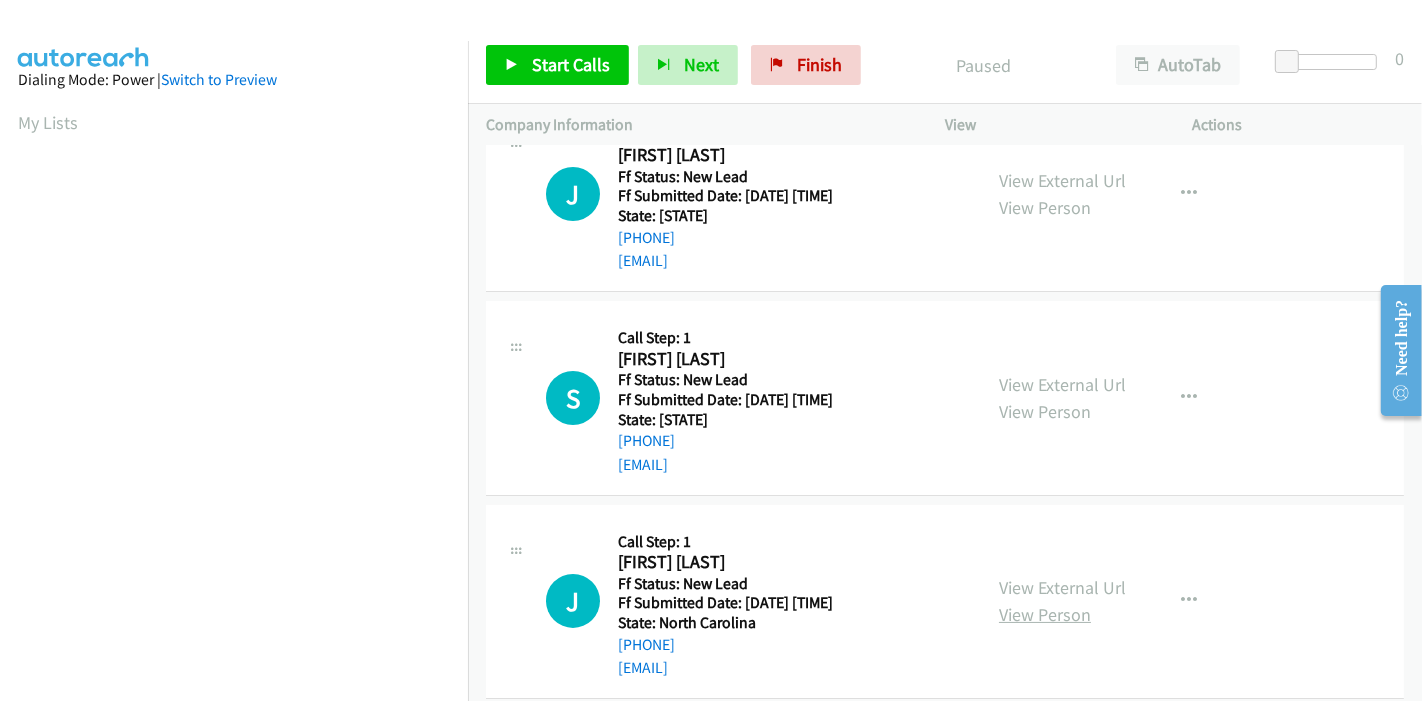 scroll, scrollTop: 80, scrollLeft: 0, axis: vertical 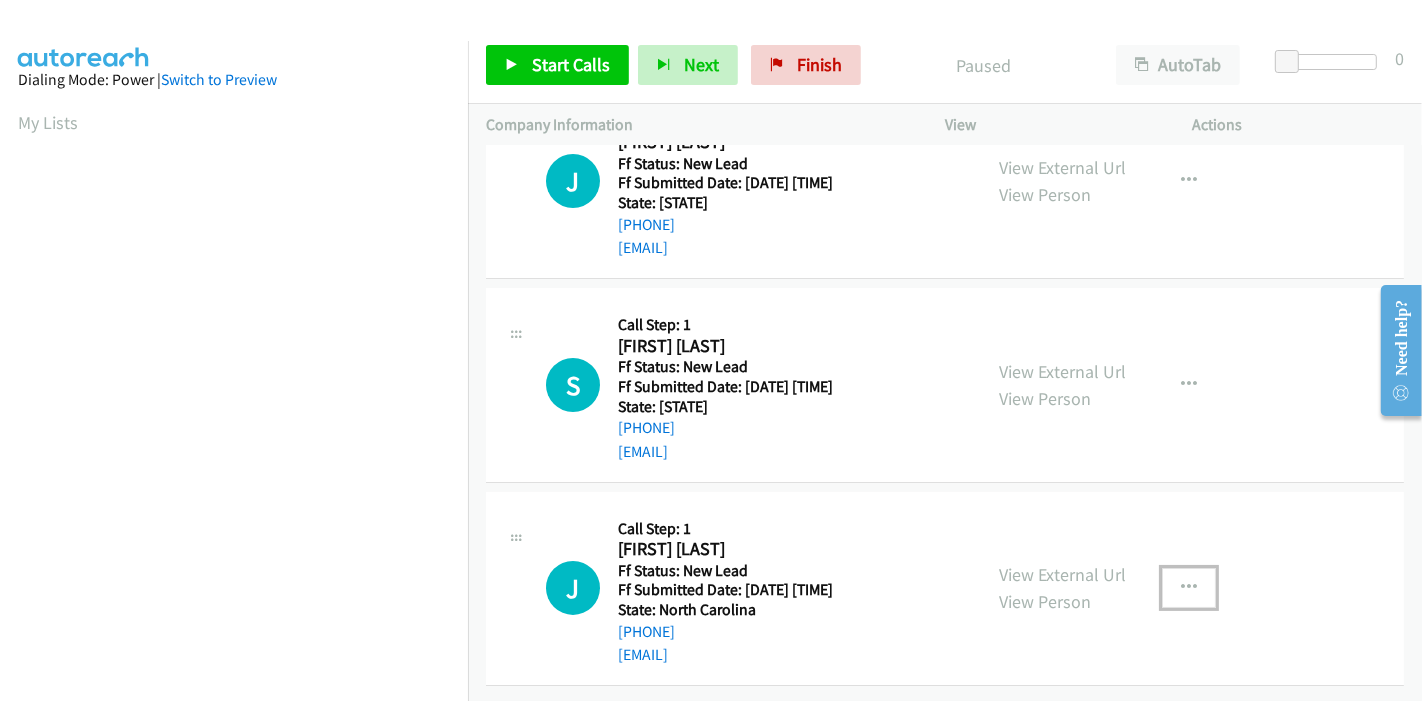 click at bounding box center (1189, 588) 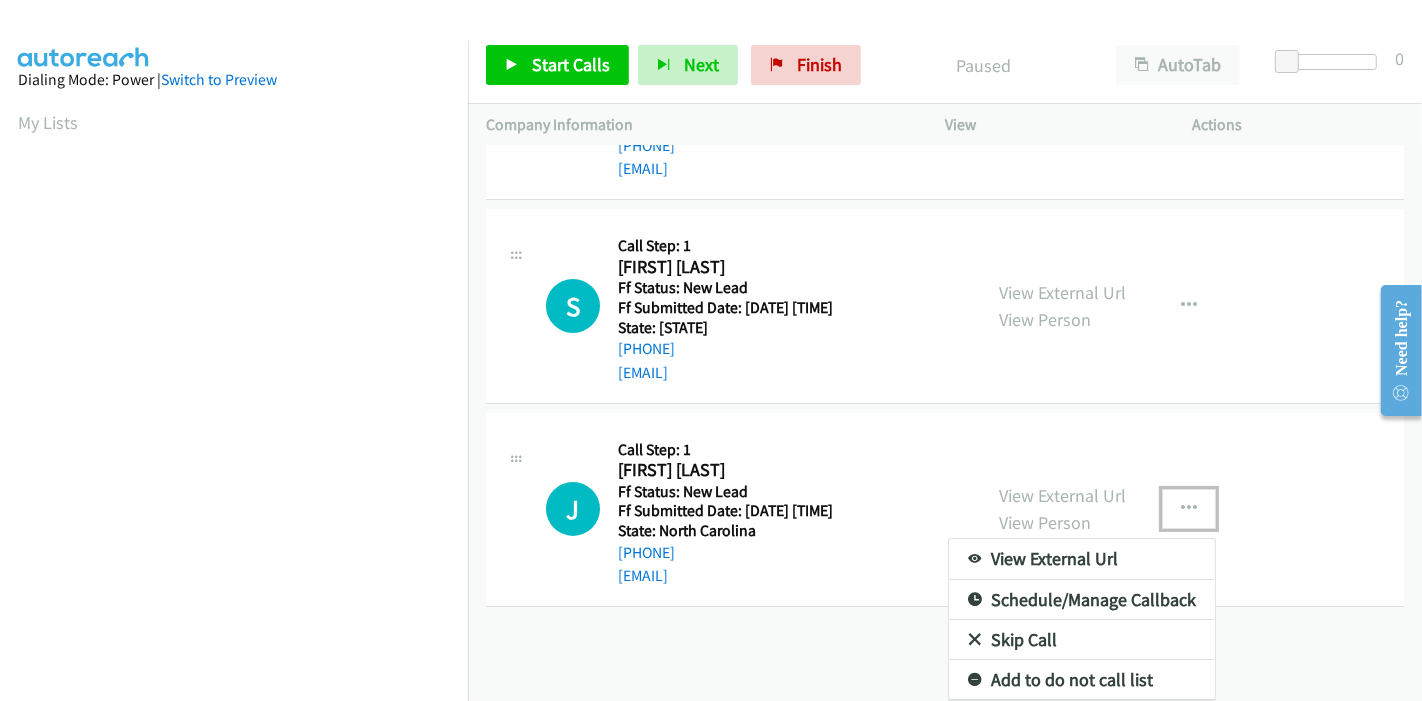 click on "Skip Call" at bounding box center [1082, 640] 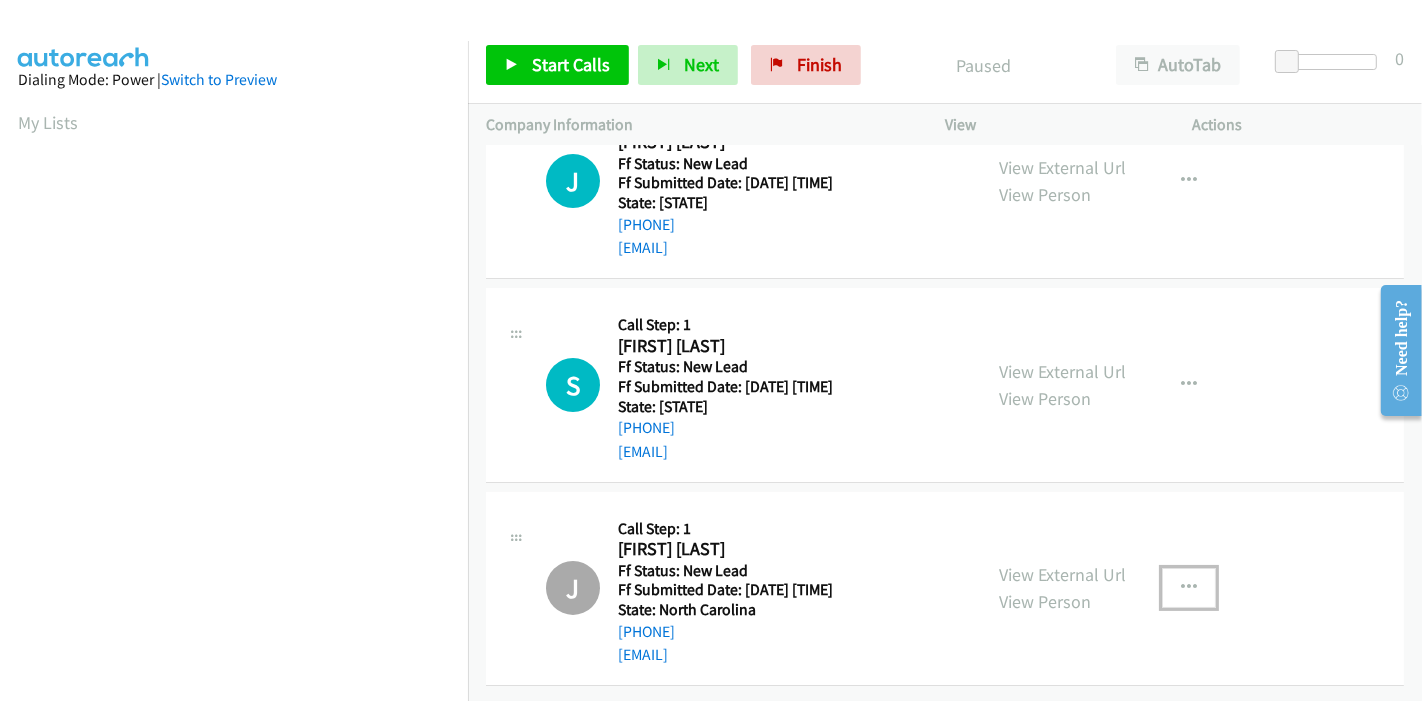 scroll, scrollTop: 0, scrollLeft: 0, axis: both 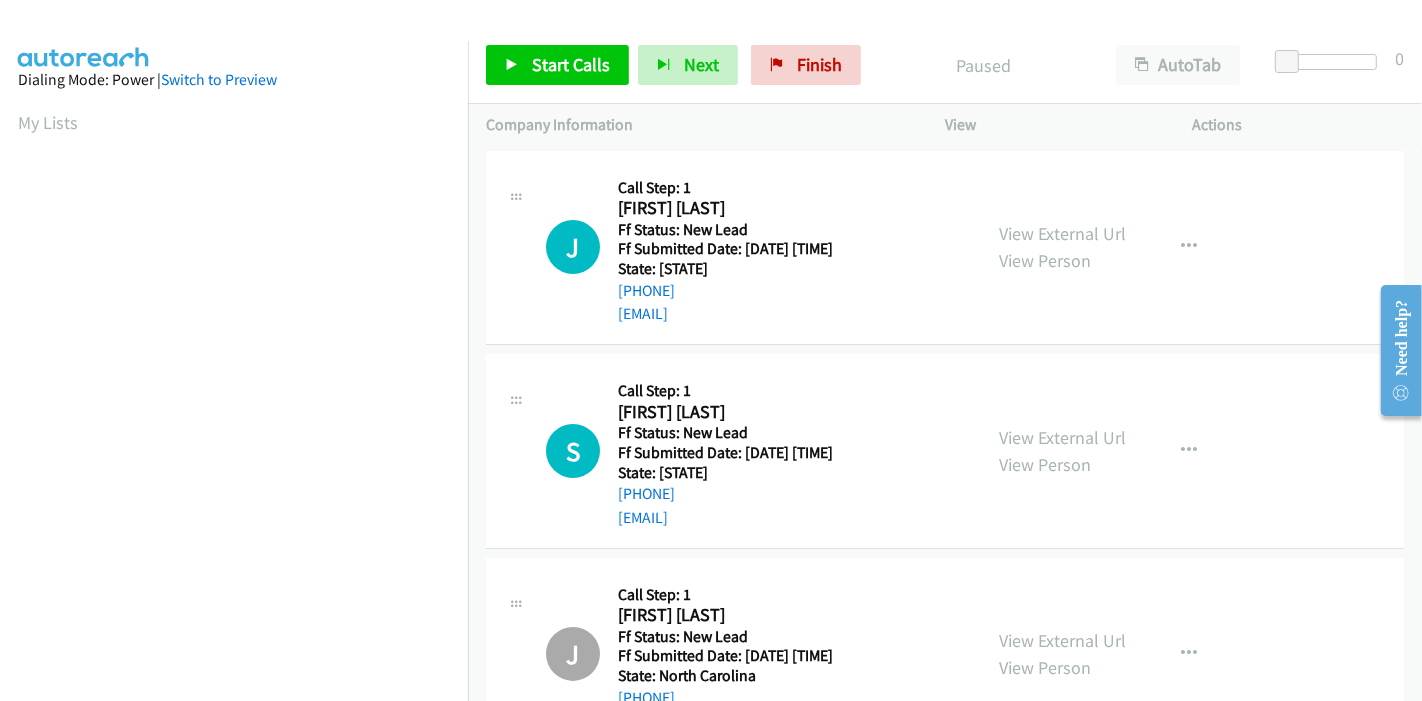 click on "Start Calls
Pause
Next
Finish
Paused
AutoTab
AutoTab
0" at bounding box center (945, 65) 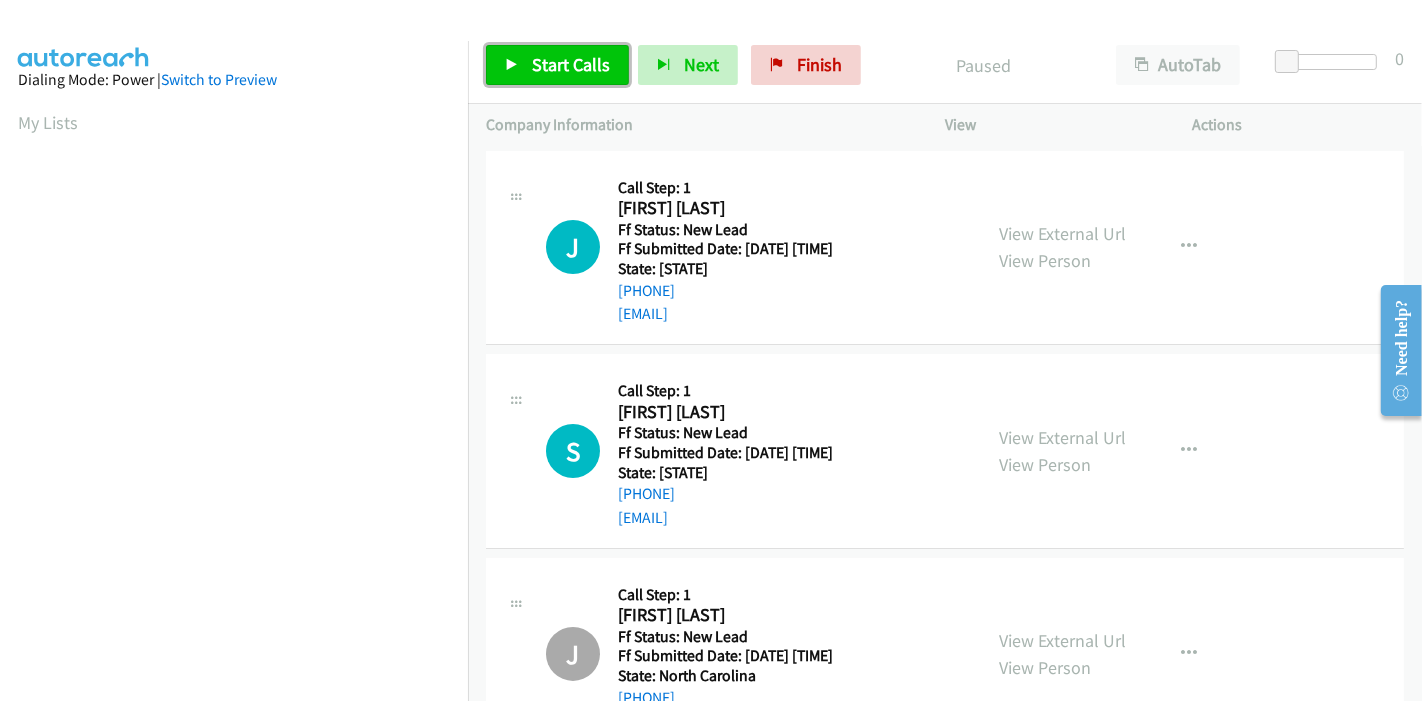 click on "Start Calls" at bounding box center (571, 64) 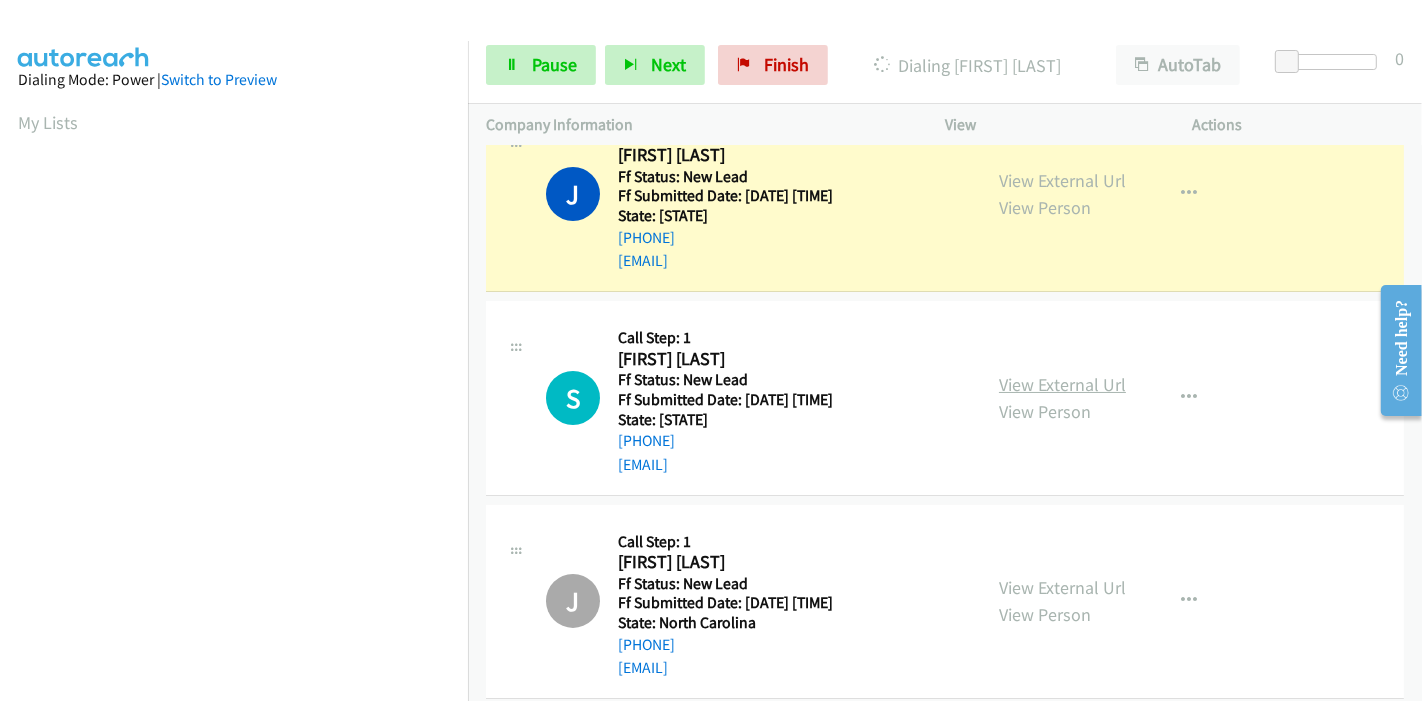 scroll, scrollTop: 80, scrollLeft: 0, axis: vertical 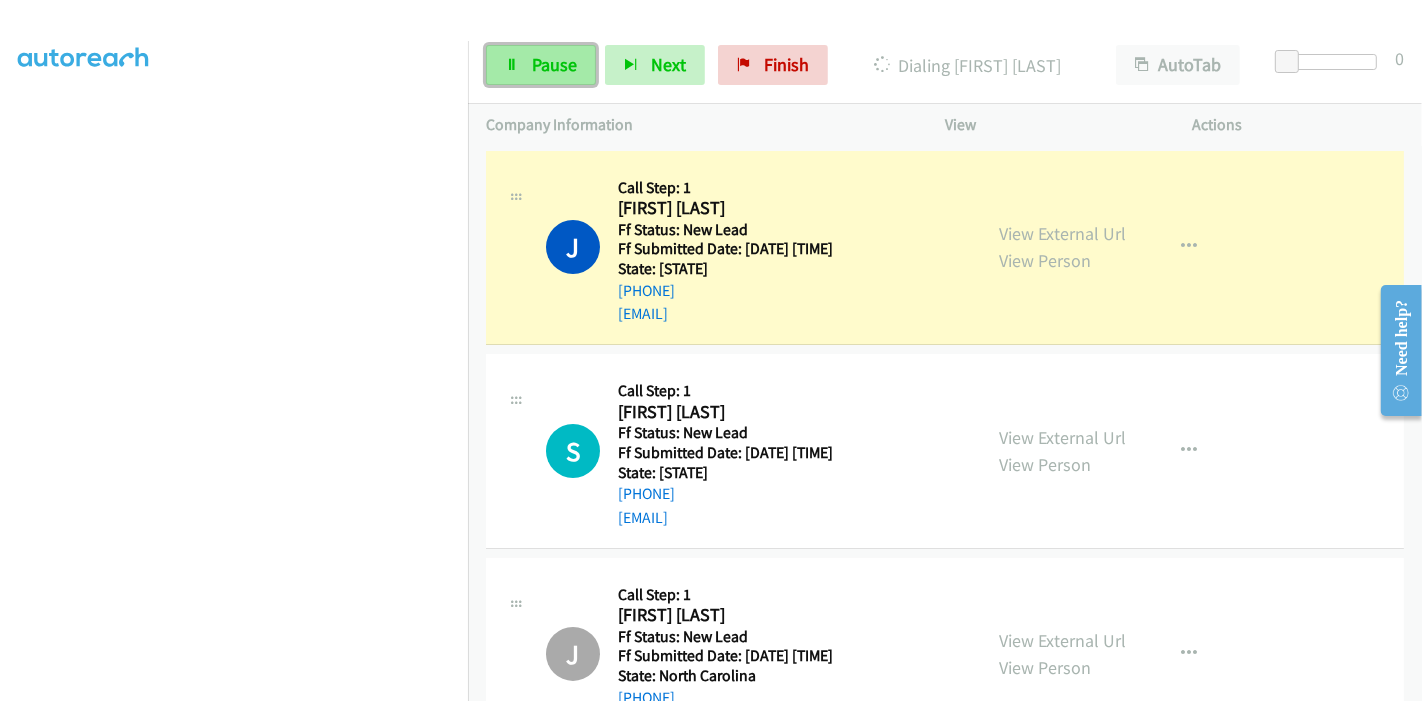 click on "Pause" at bounding box center [554, 64] 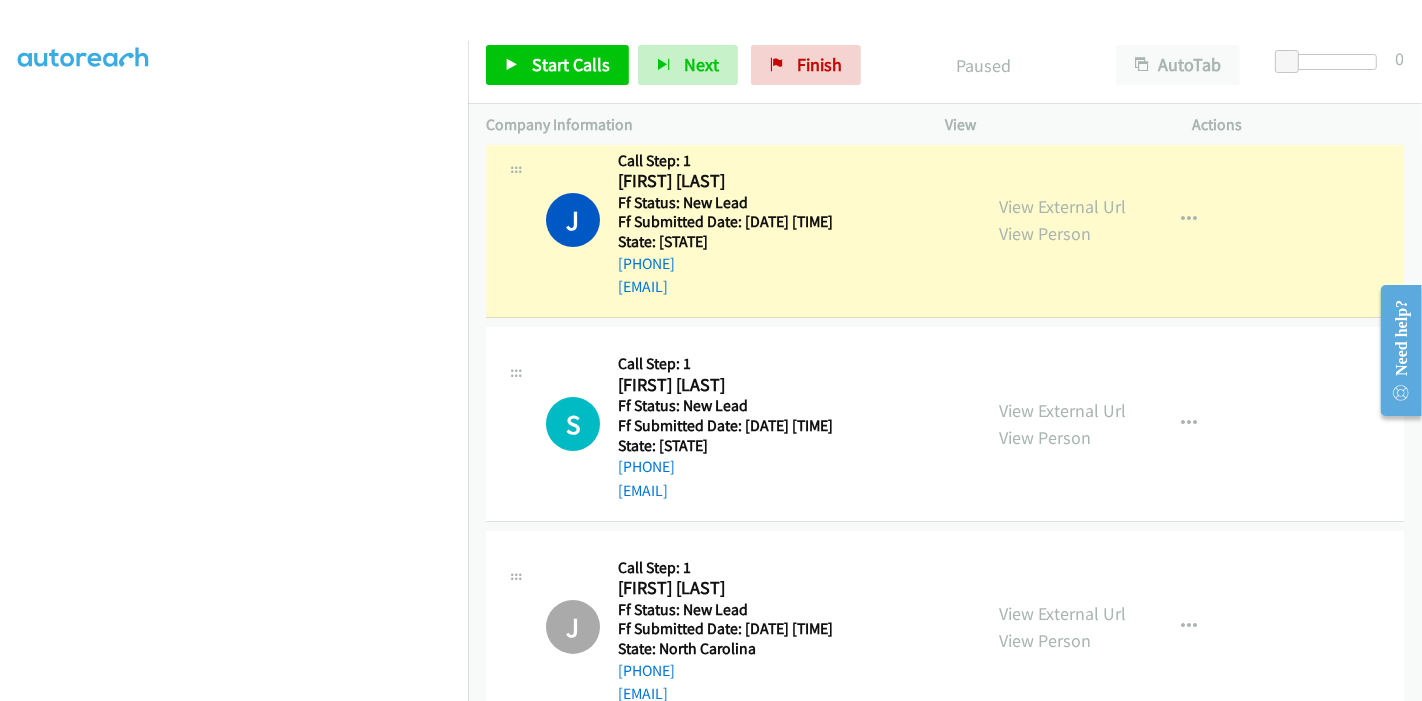 scroll, scrollTop: 0, scrollLeft: 0, axis: both 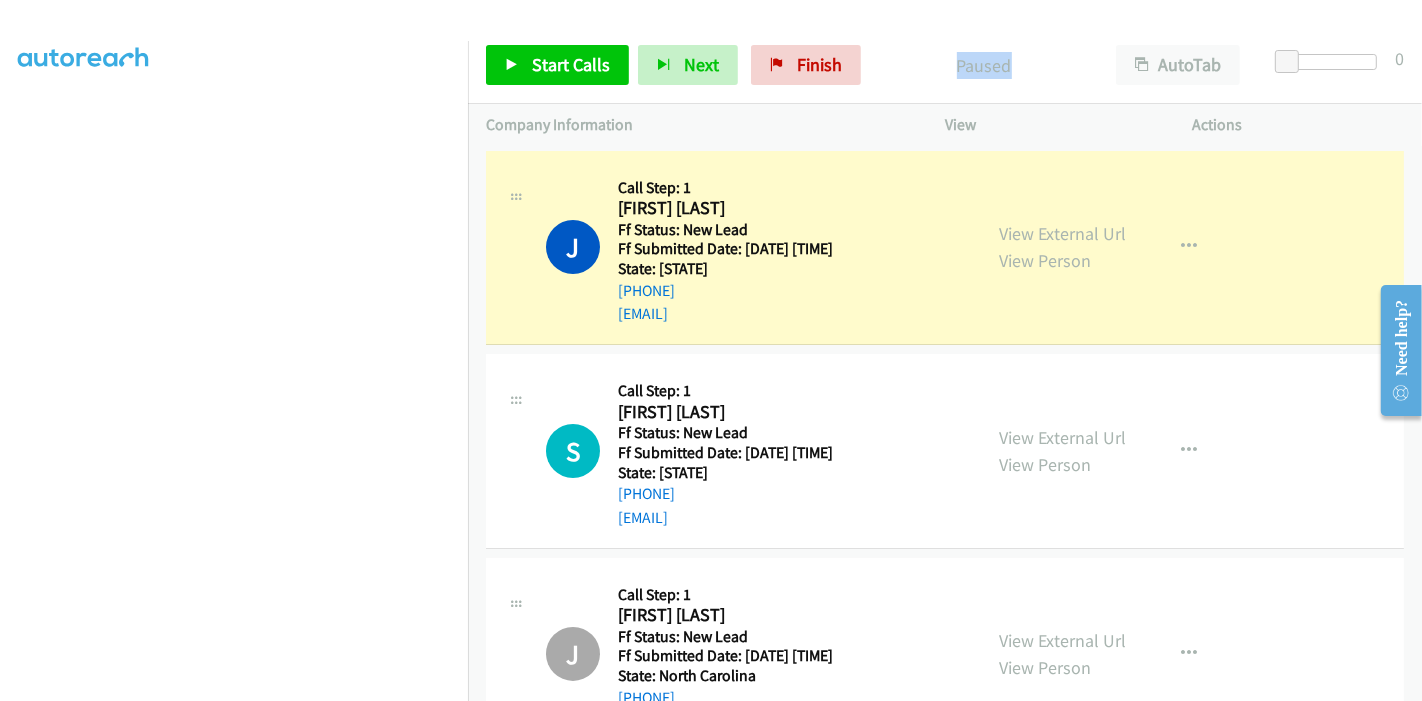 drag, startPoint x: 1004, startPoint y: 62, endPoint x: 954, endPoint y: 72, distance: 50.990196 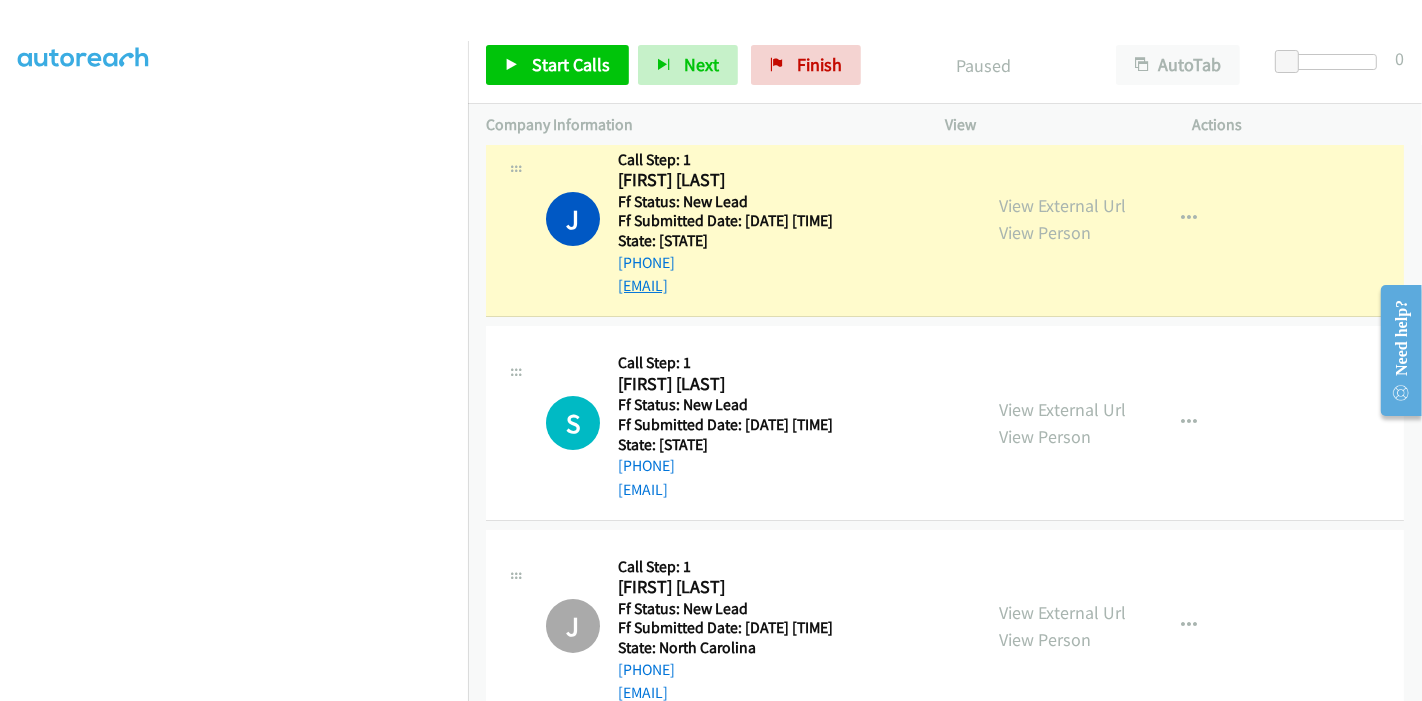 scroll, scrollTop: 0, scrollLeft: 0, axis: both 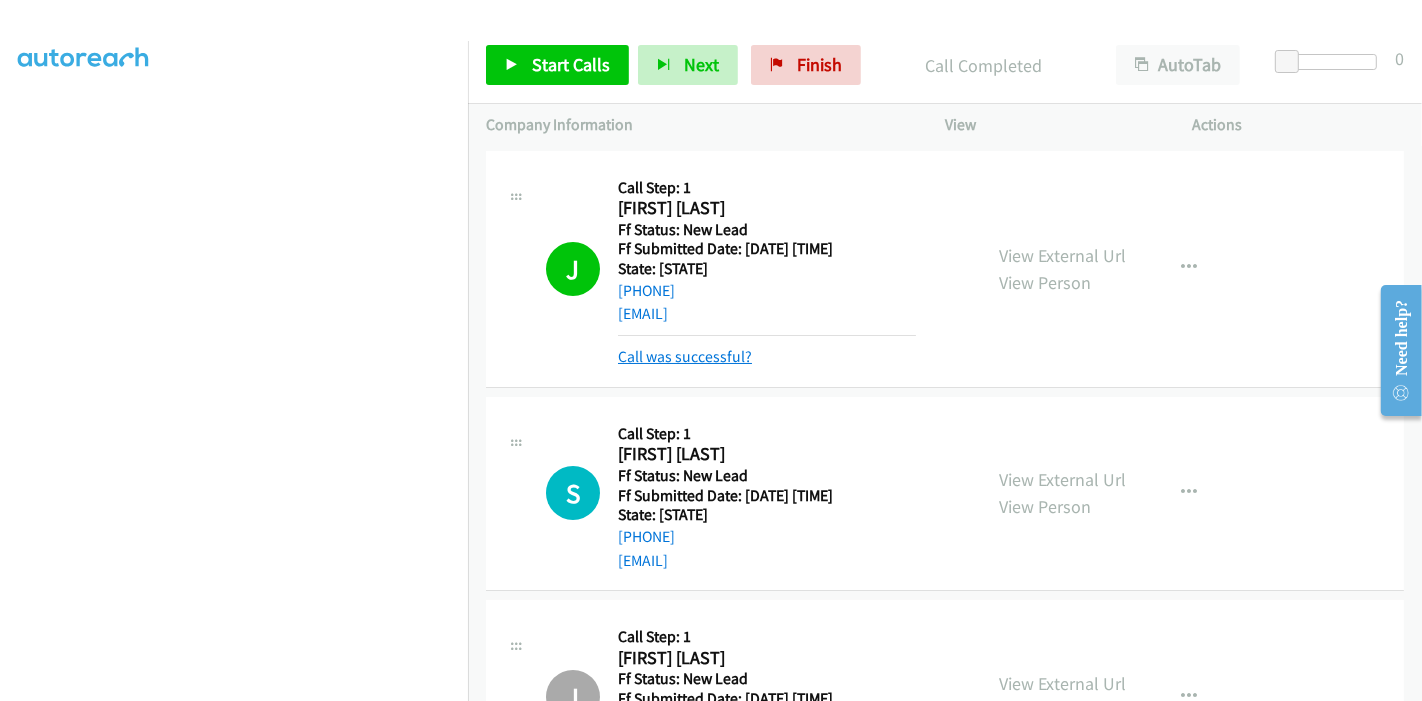 click on "Call was successful?" at bounding box center (685, 356) 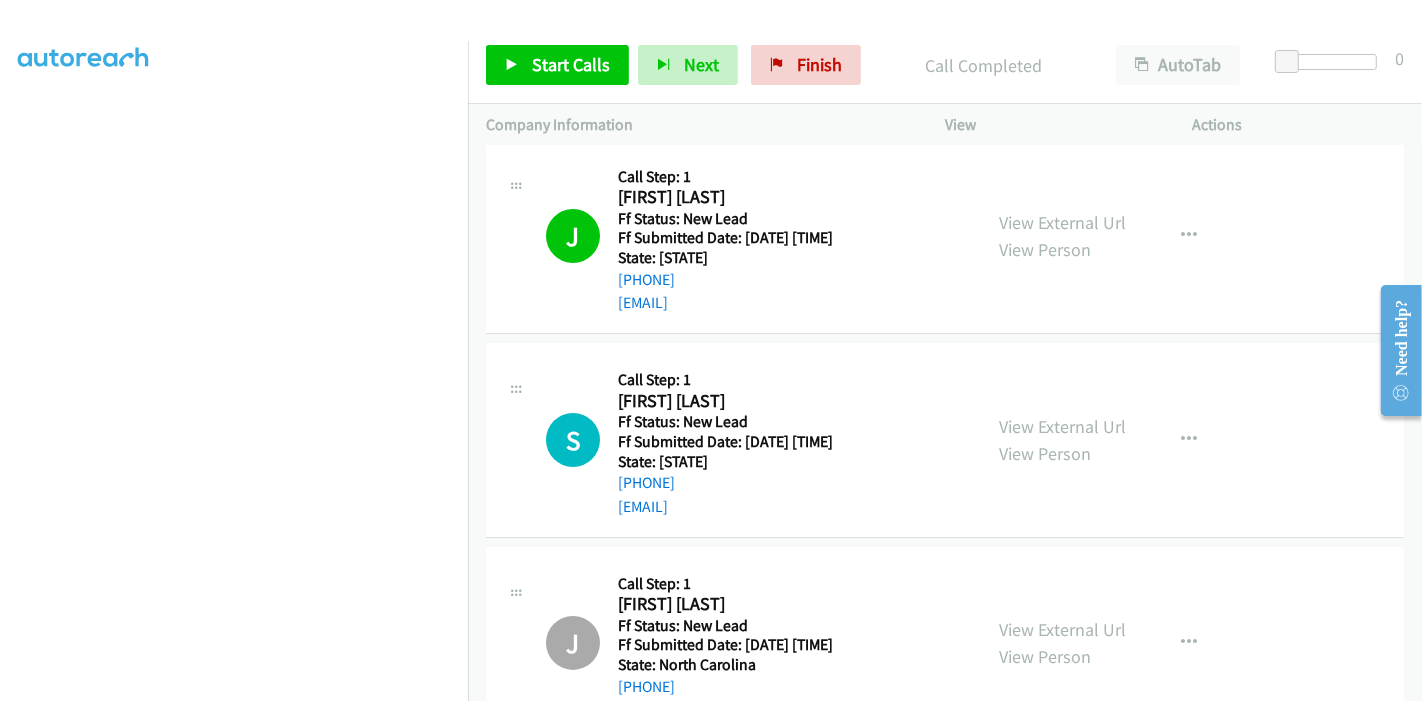 scroll, scrollTop: 0, scrollLeft: 0, axis: both 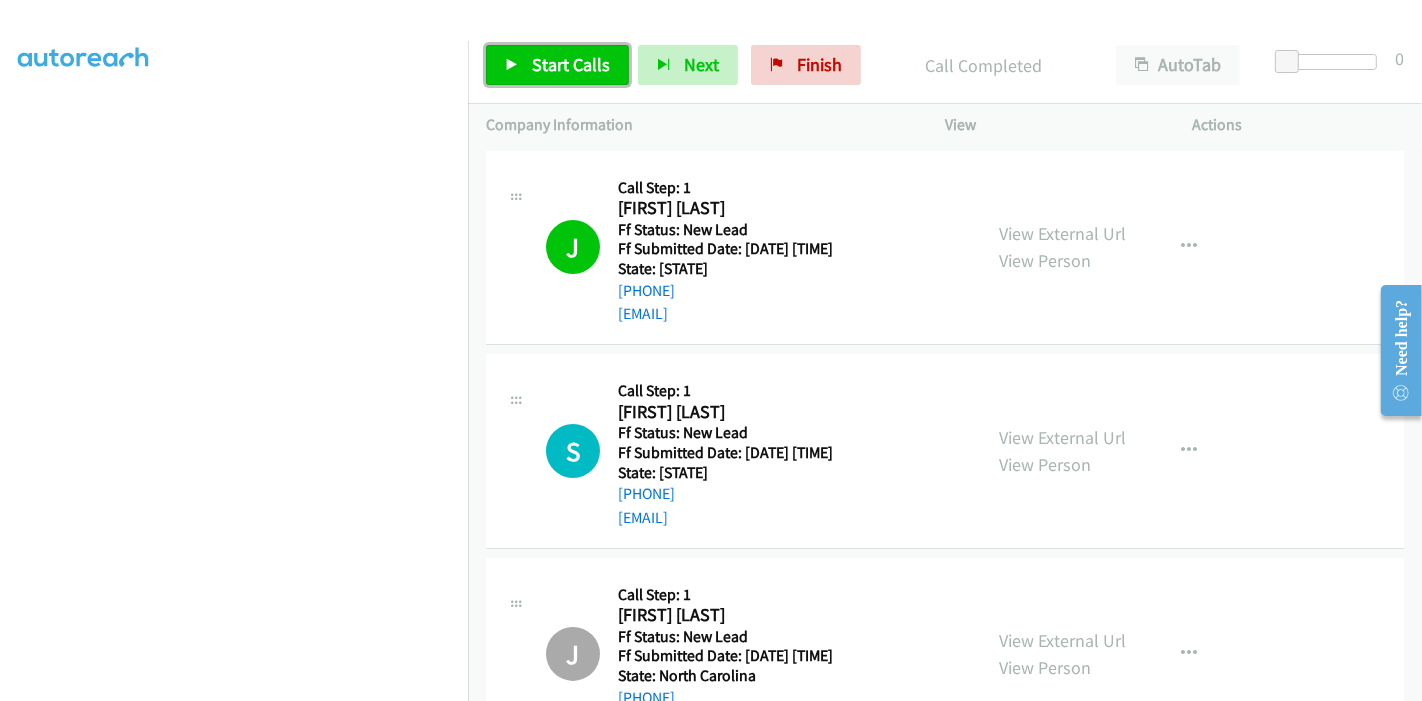 click on "Start Calls" at bounding box center (571, 64) 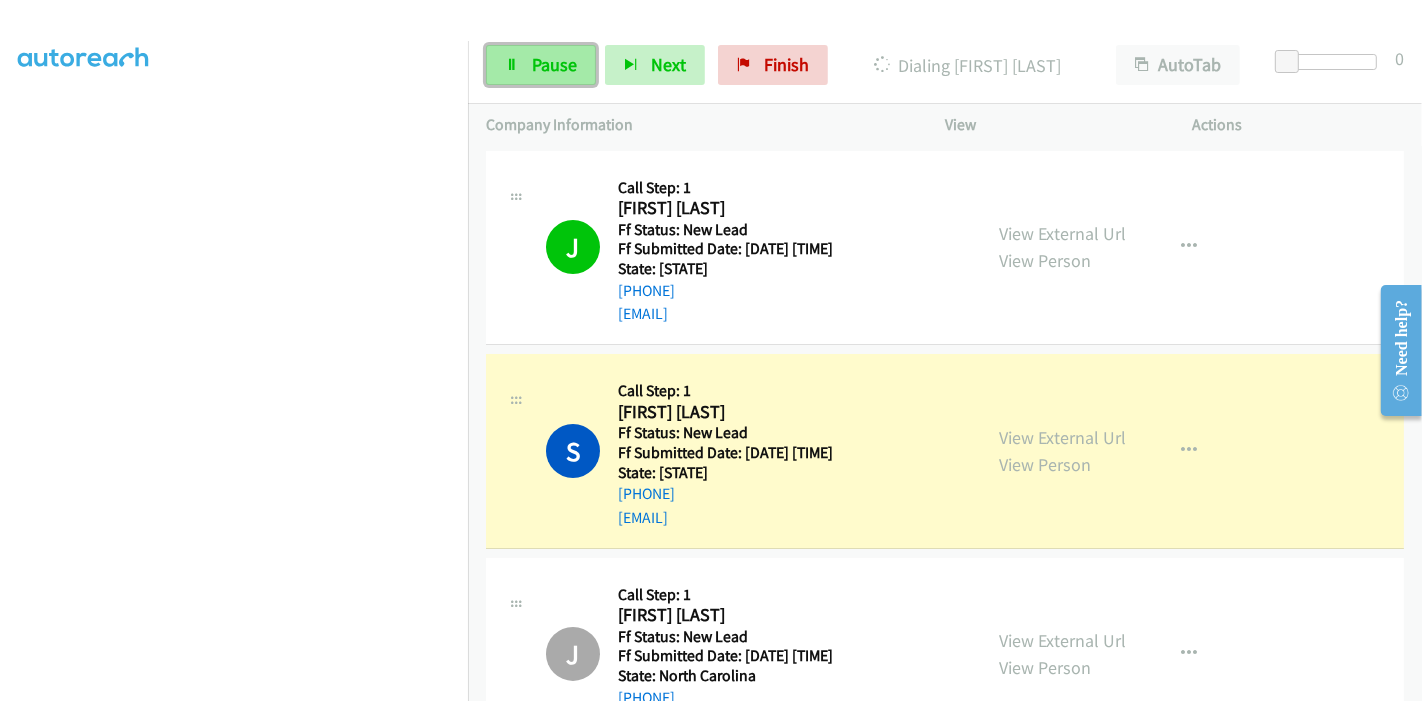 click on "Pause" at bounding box center (554, 64) 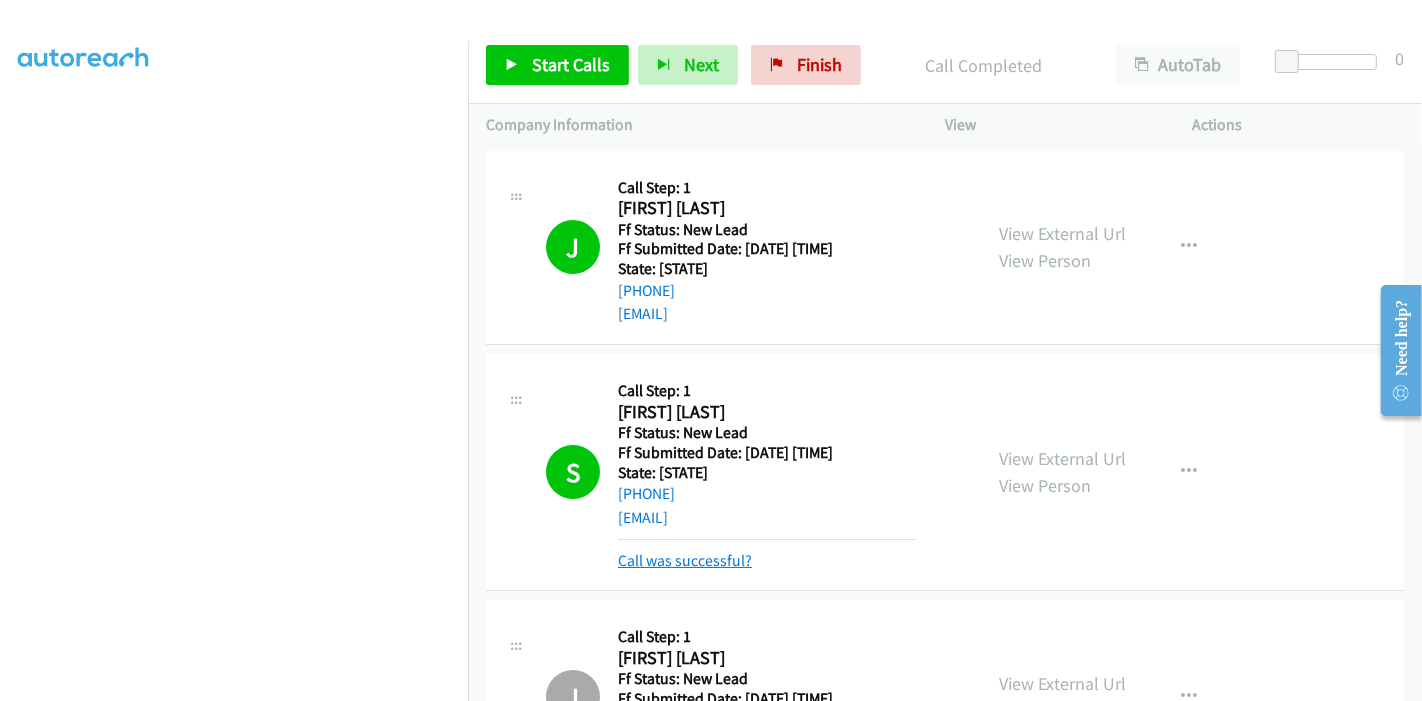 click on "Call was successful?" at bounding box center (685, 560) 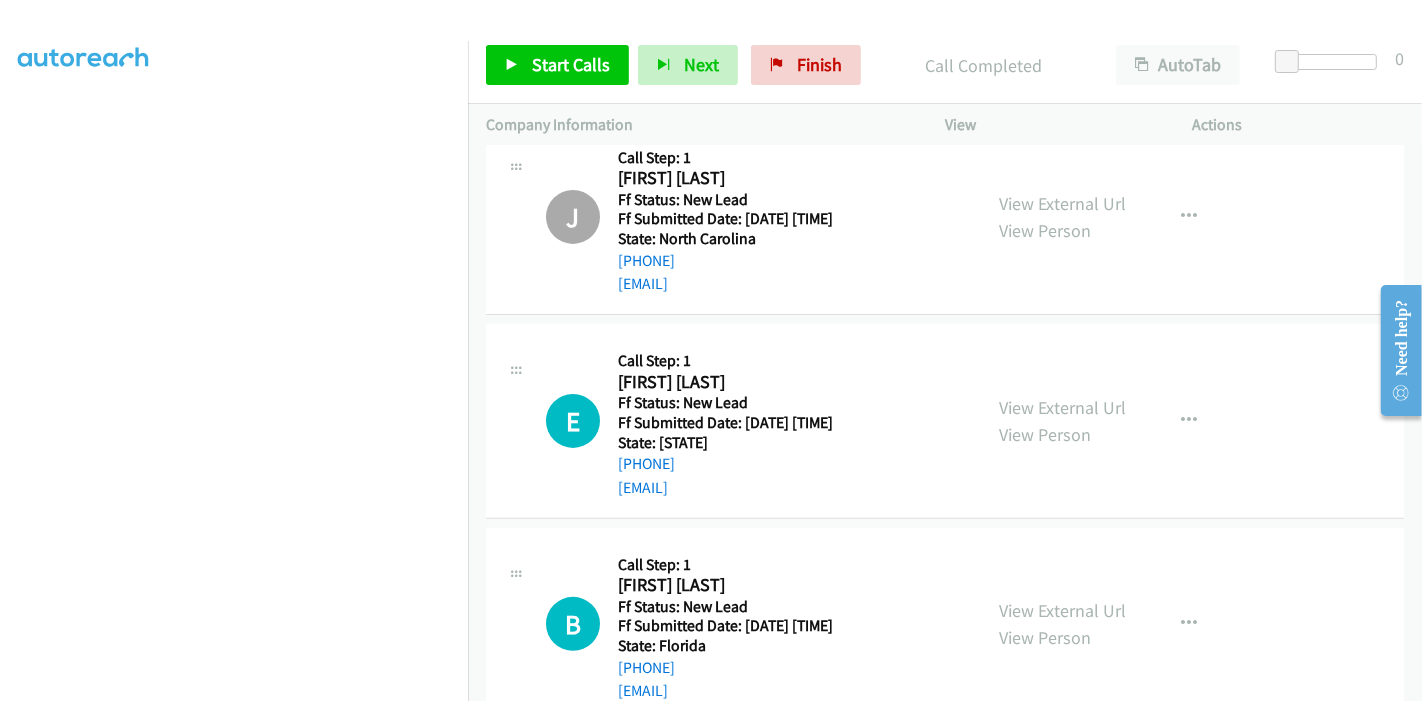 scroll, scrollTop: 444, scrollLeft: 0, axis: vertical 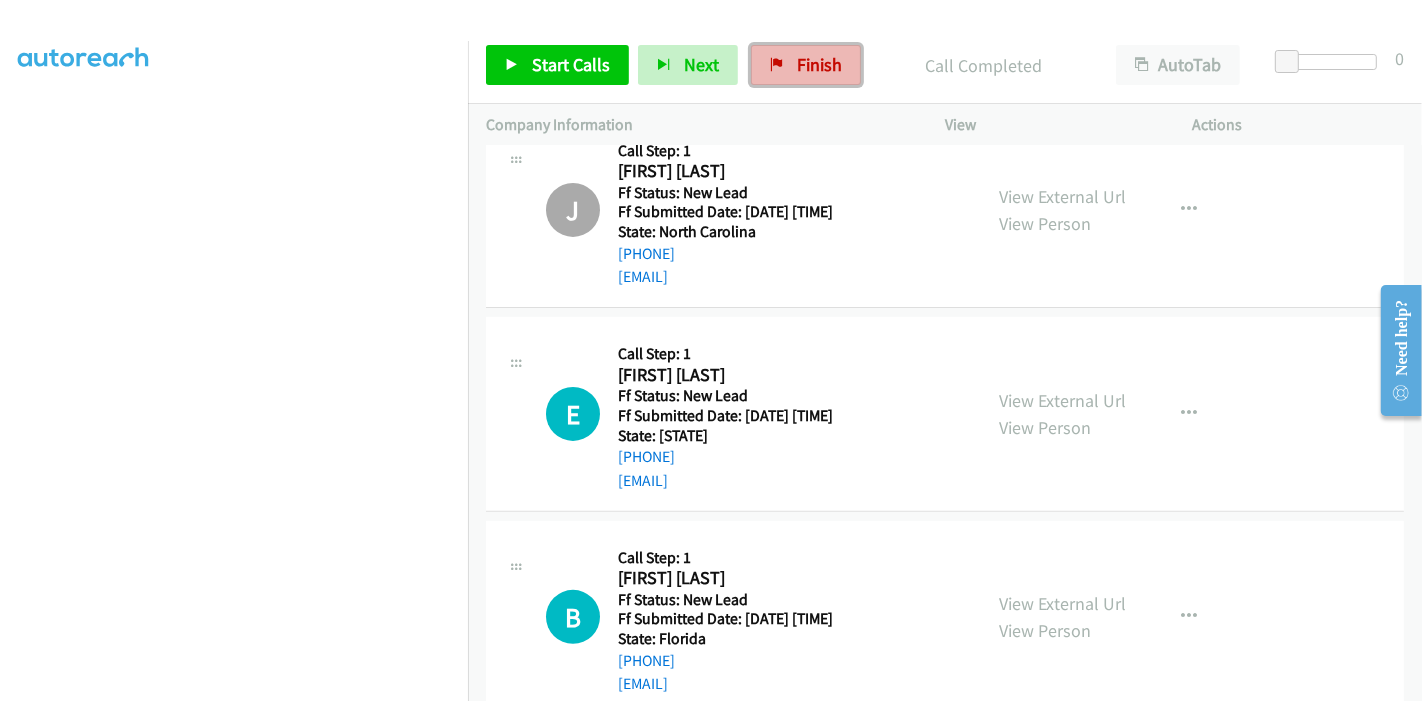 click on "Finish" at bounding box center (806, 65) 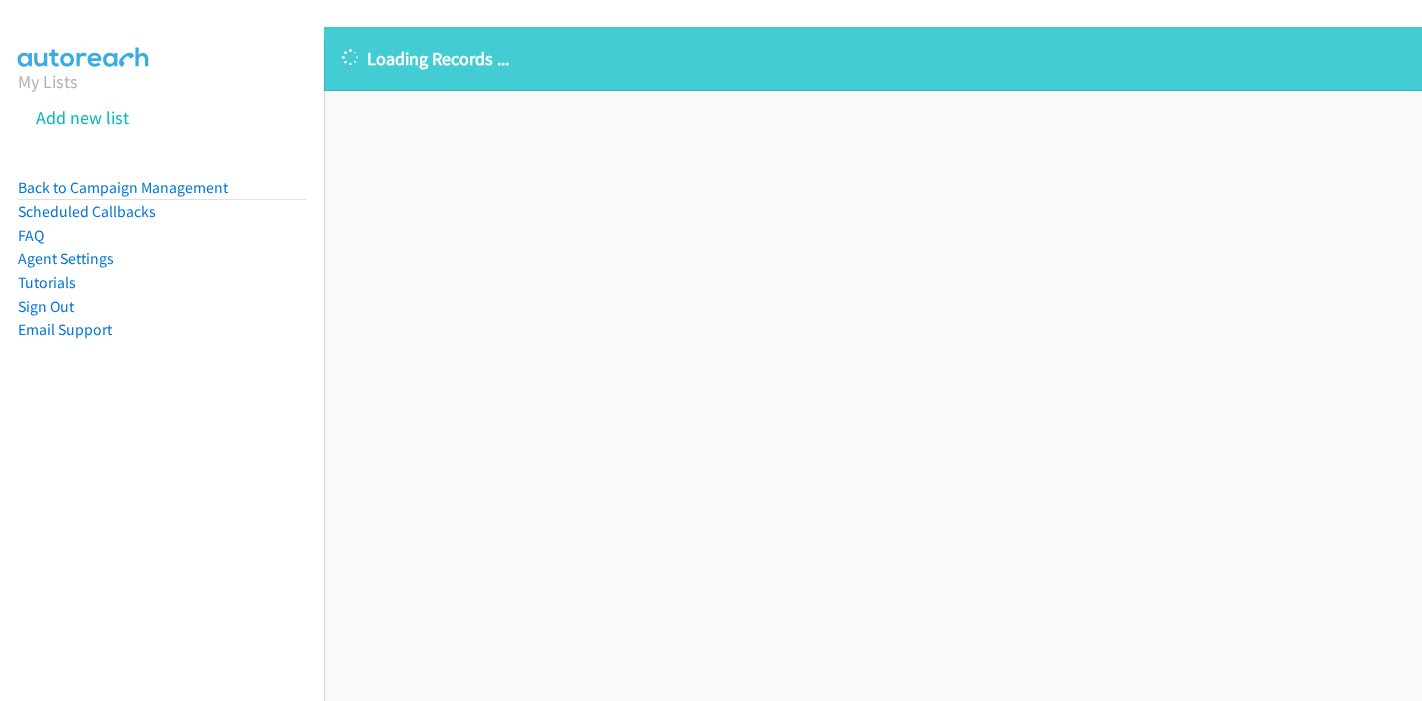 scroll, scrollTop: 0, scrollLeft: 0, axis: both 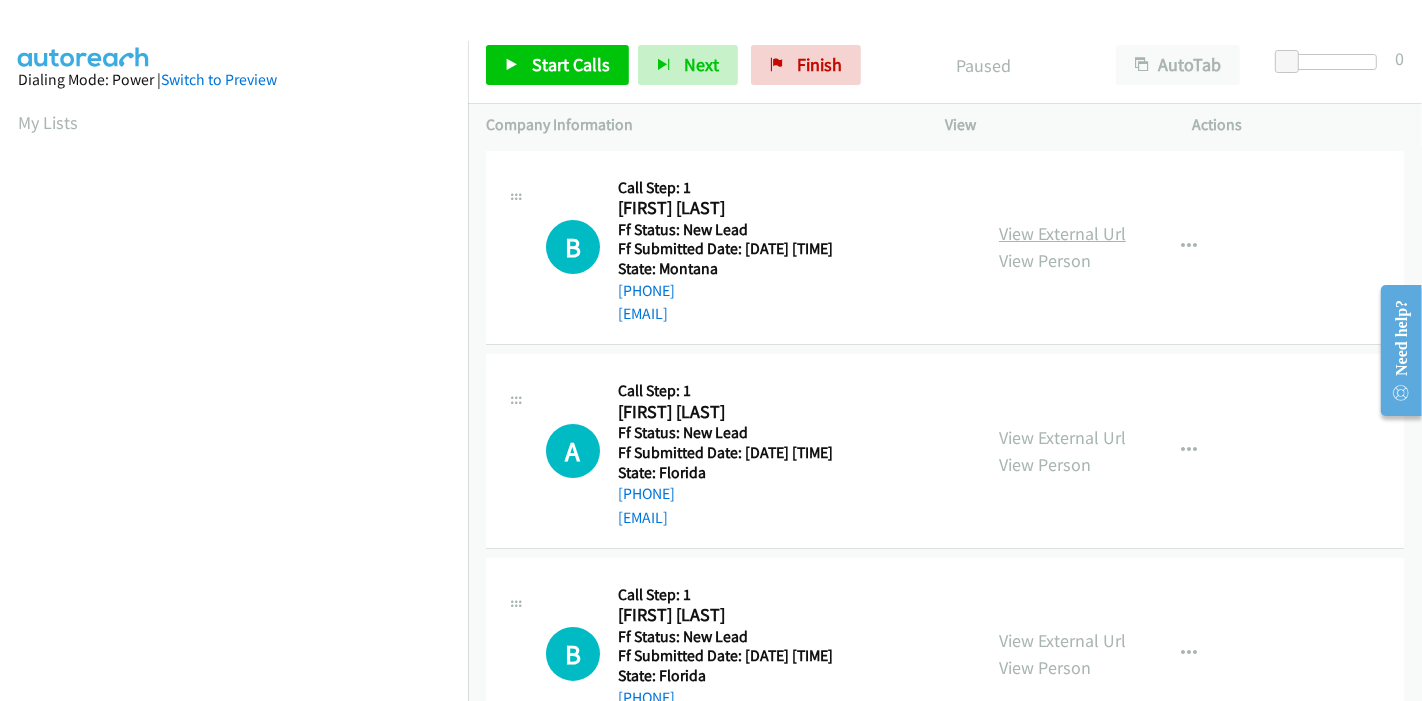 click on "View External Url" at bounding box center [1062, 233] 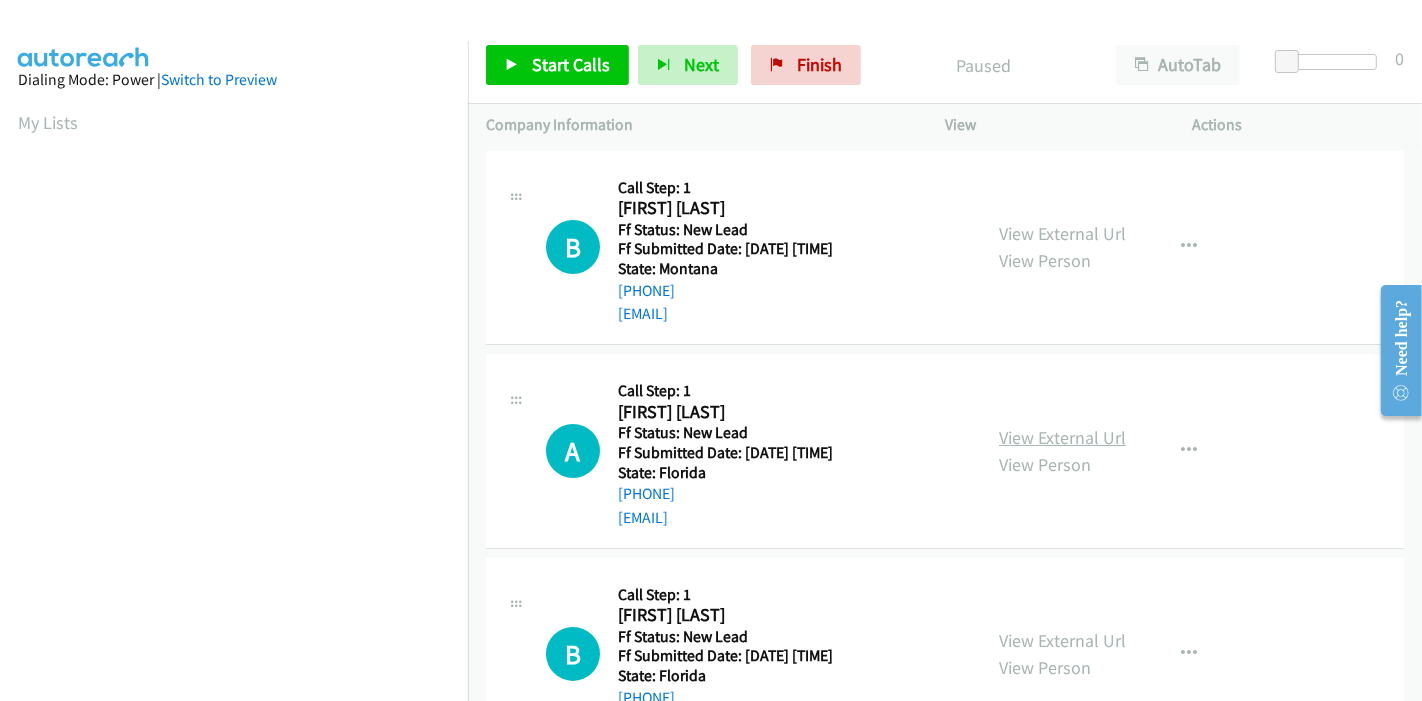 click on "View External Url" at bounding box center (1062, 437) 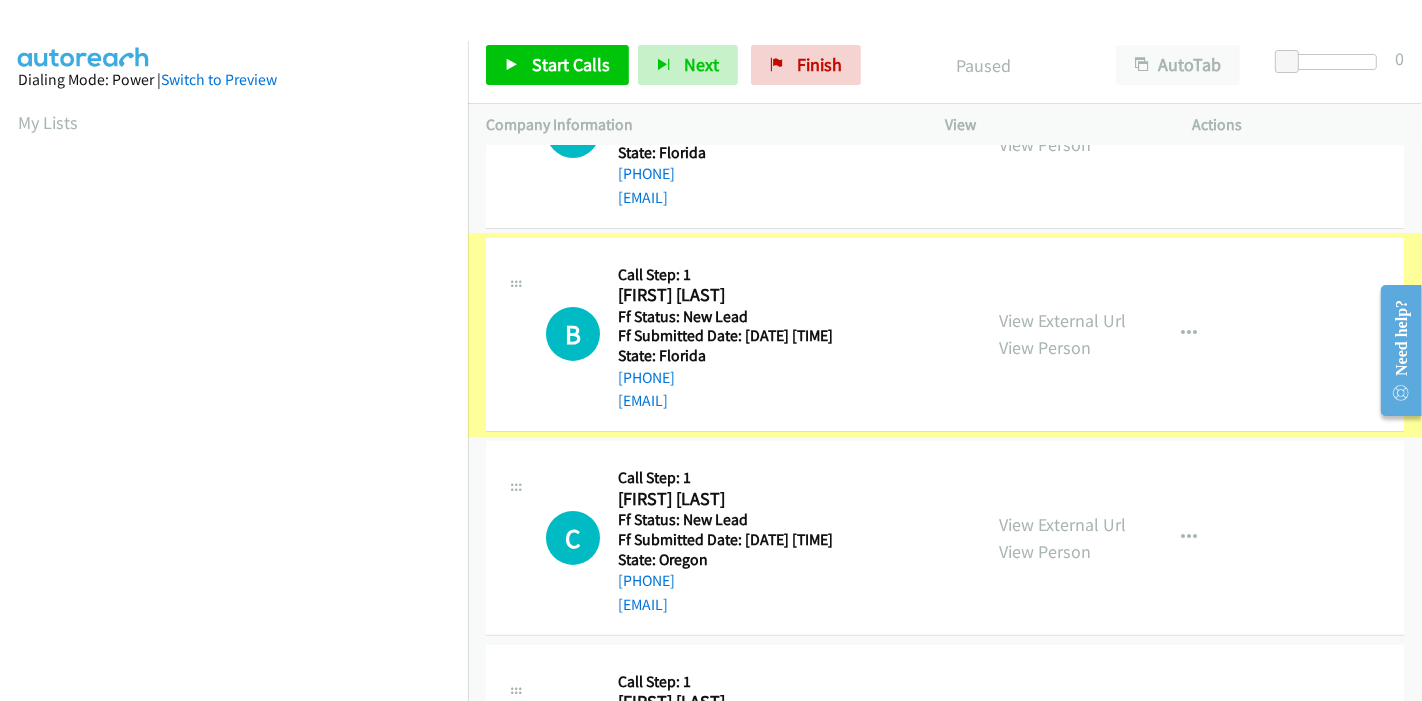 scroll, scrollTop: 333, scrollLeft: 0, axis: vertical 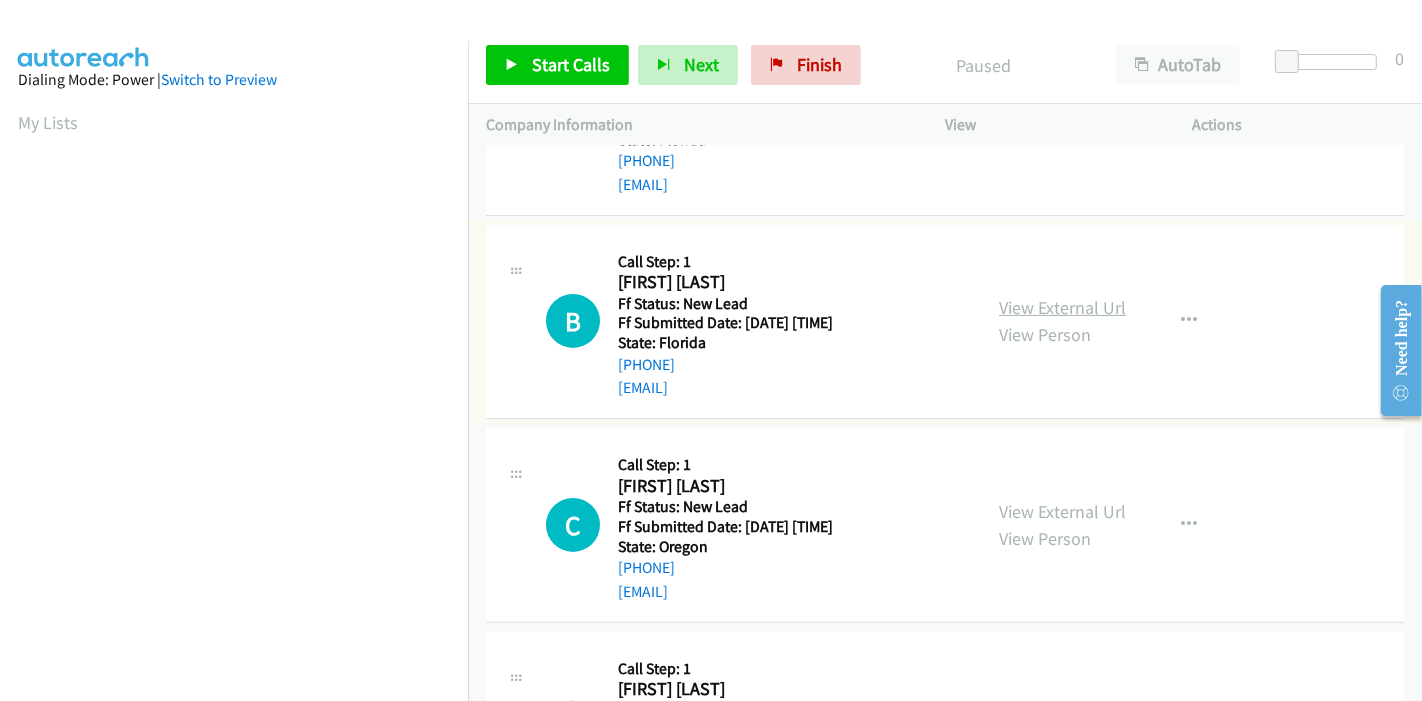 click on "View External Url" at bounding box center (1062, 307) 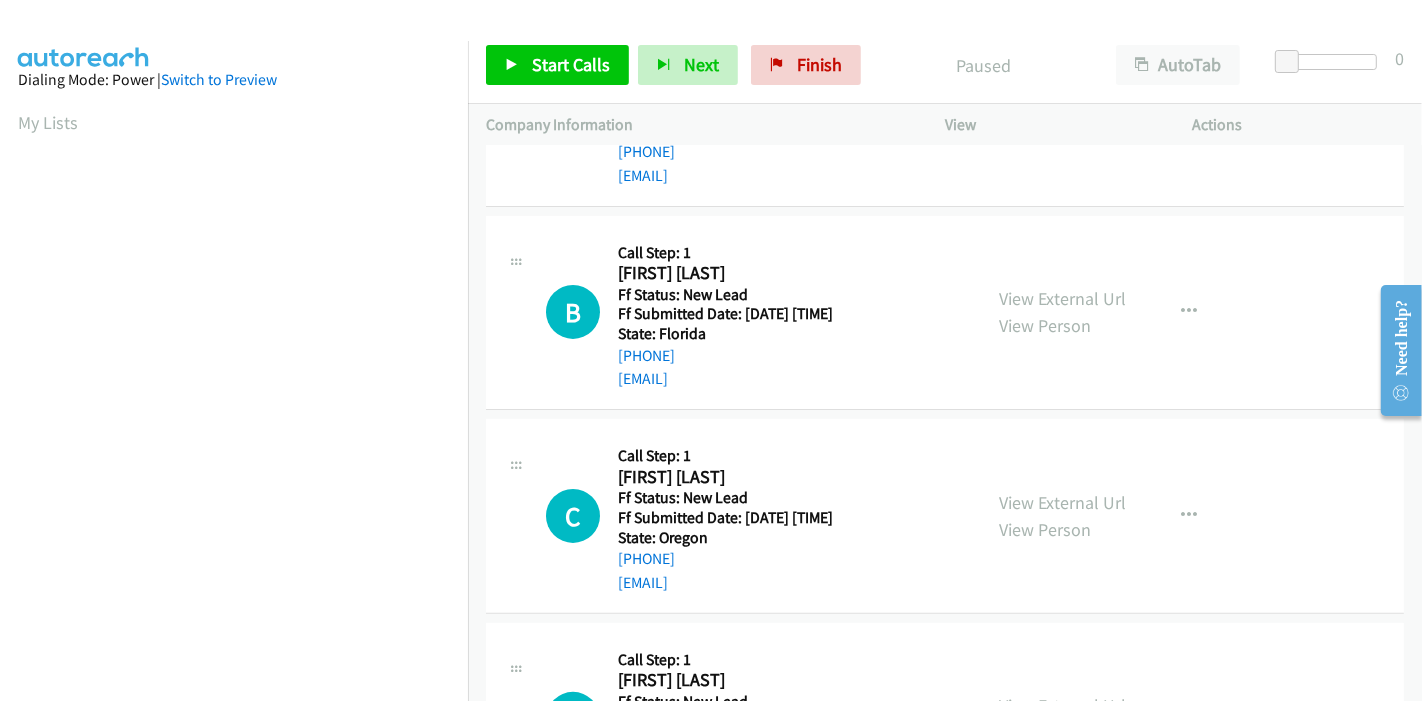 scroll, scrollTop: 444, scrollLeft: 0, axis: vertical 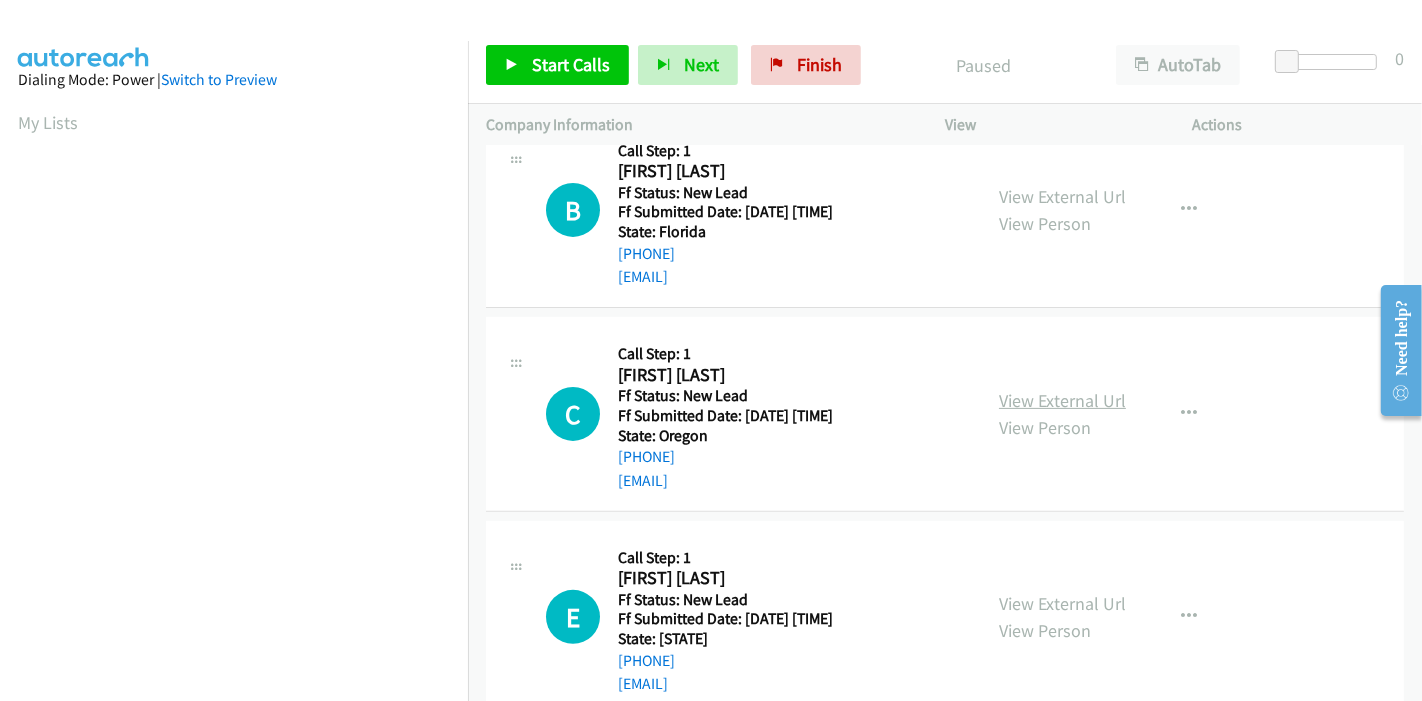 click on "View External Url" at bounding box center (1062, 400) 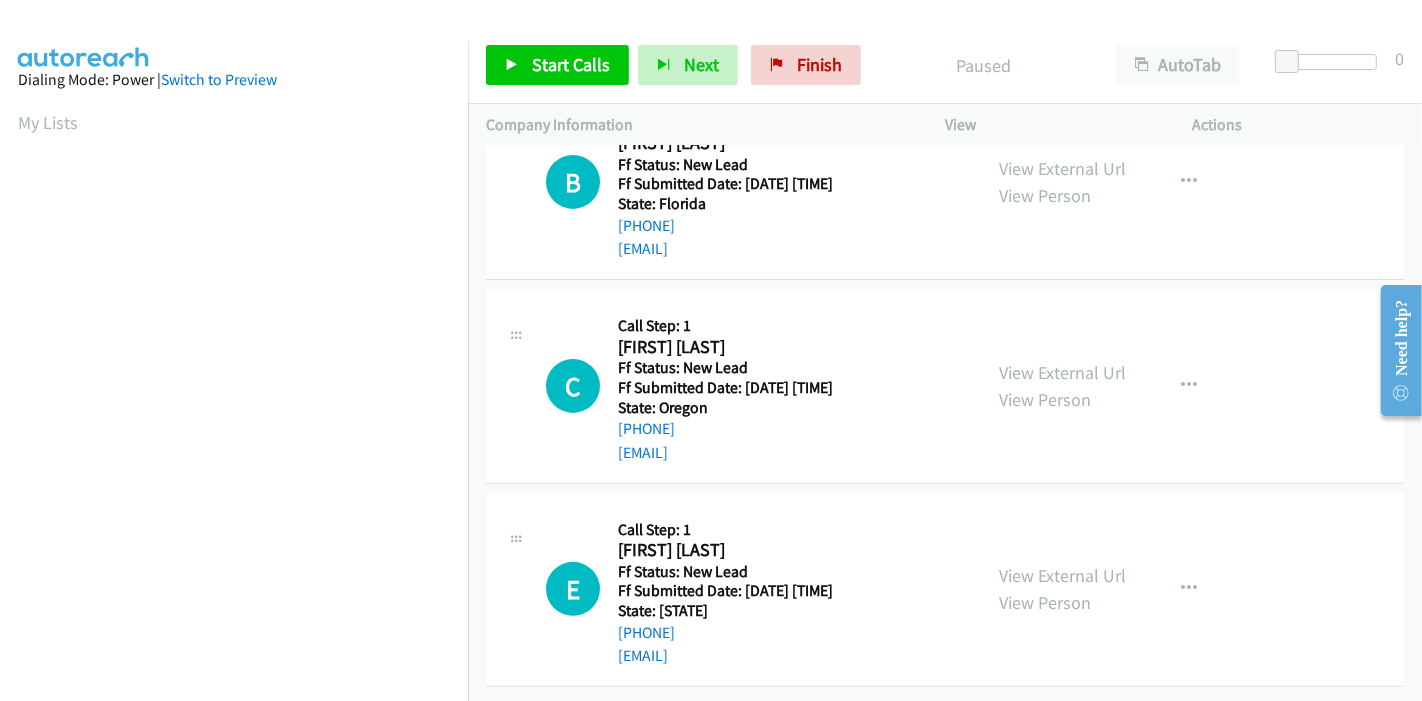 scroll, scrollTop: 487, scrollLeft: 0, axis: vertical 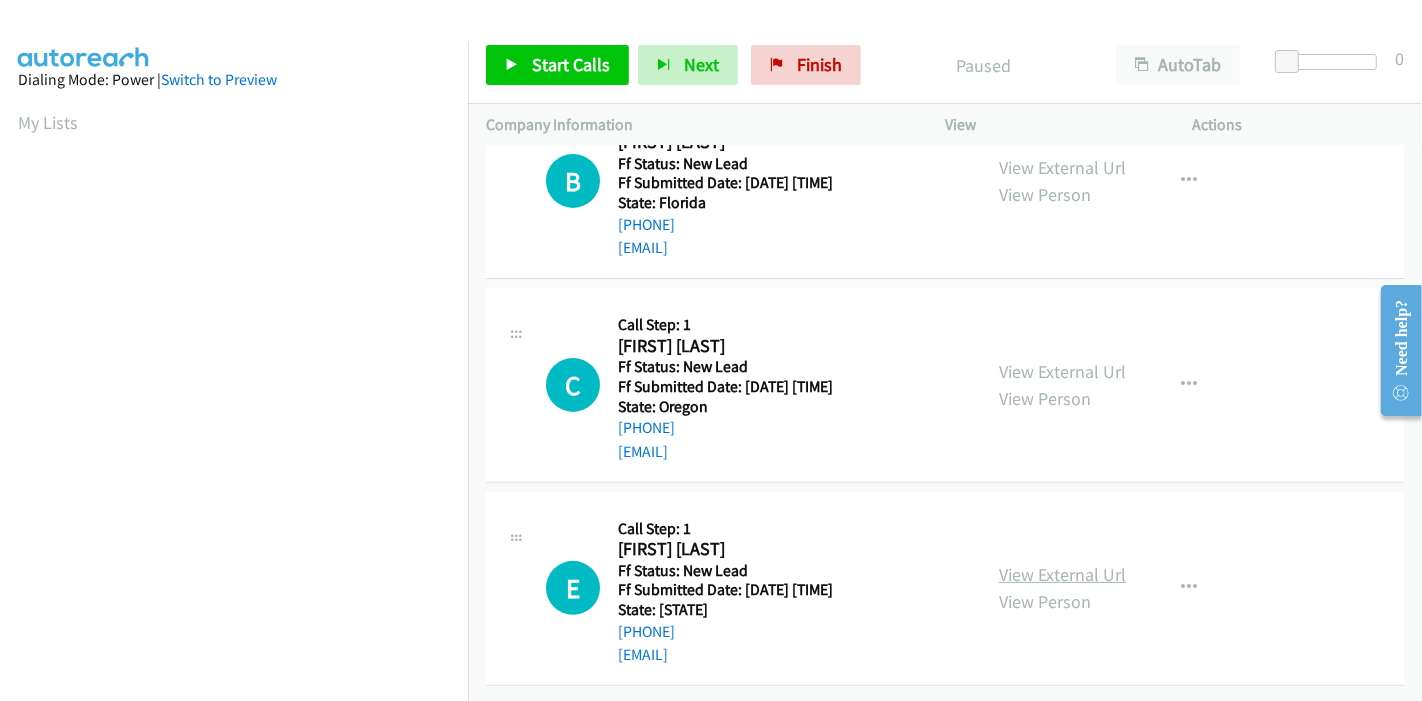 click on "View External Url" at bounding box center [1062, 574] 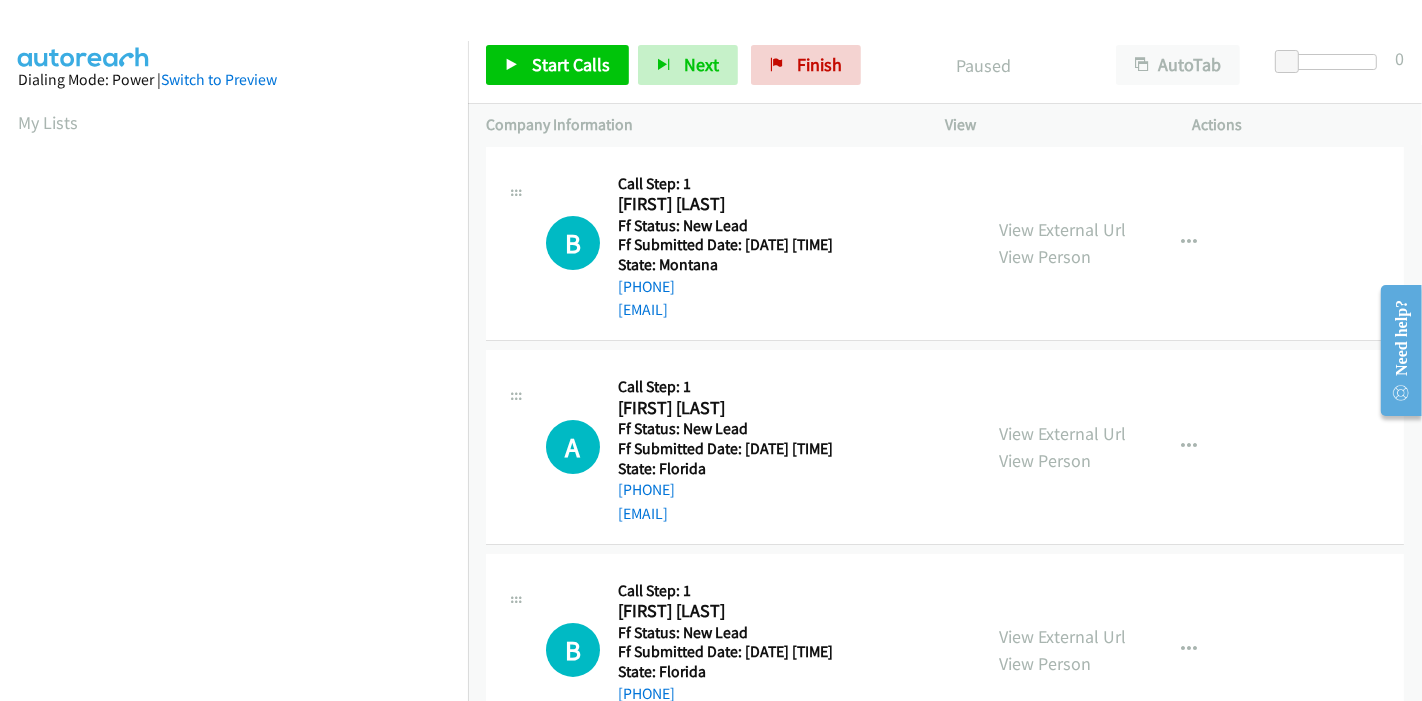 scroll, scrollTop: 0, scrollLeft: 0, axis: both 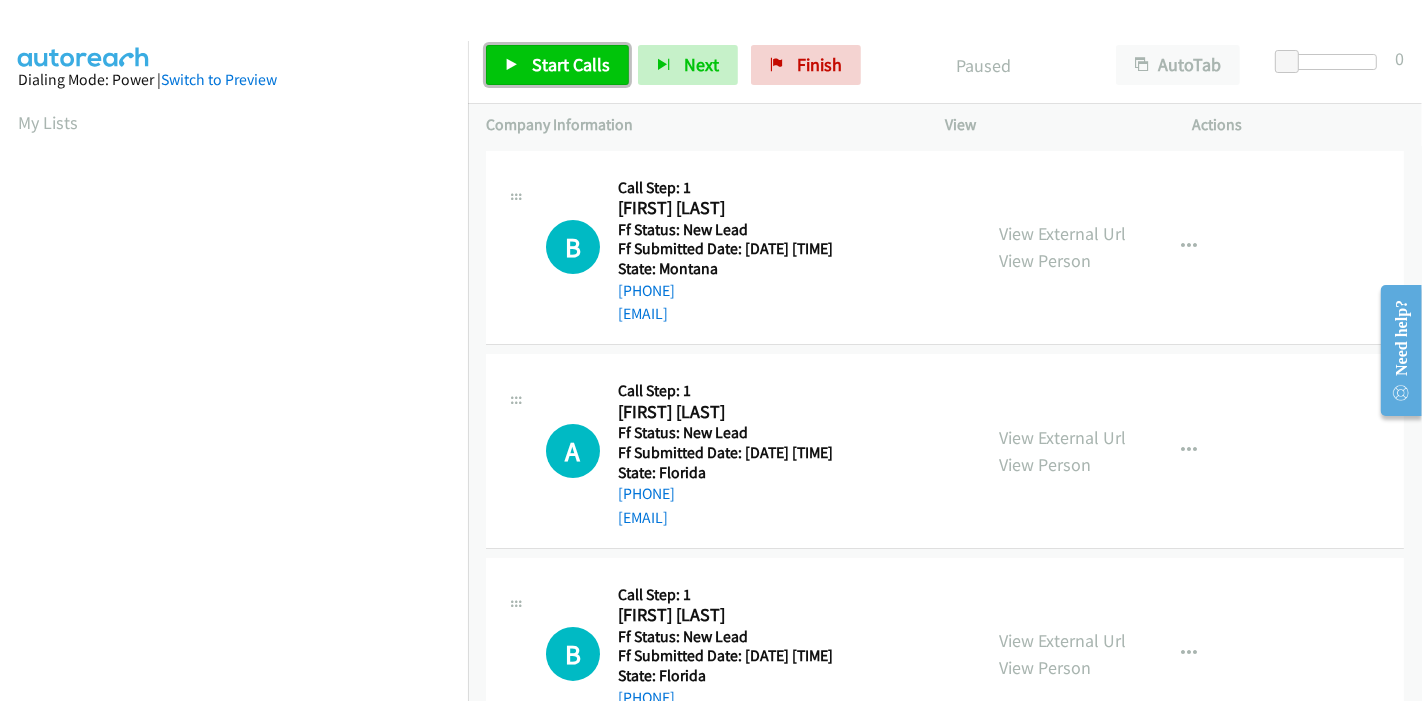click on "Start Calls" at bounding box center (571, 64) 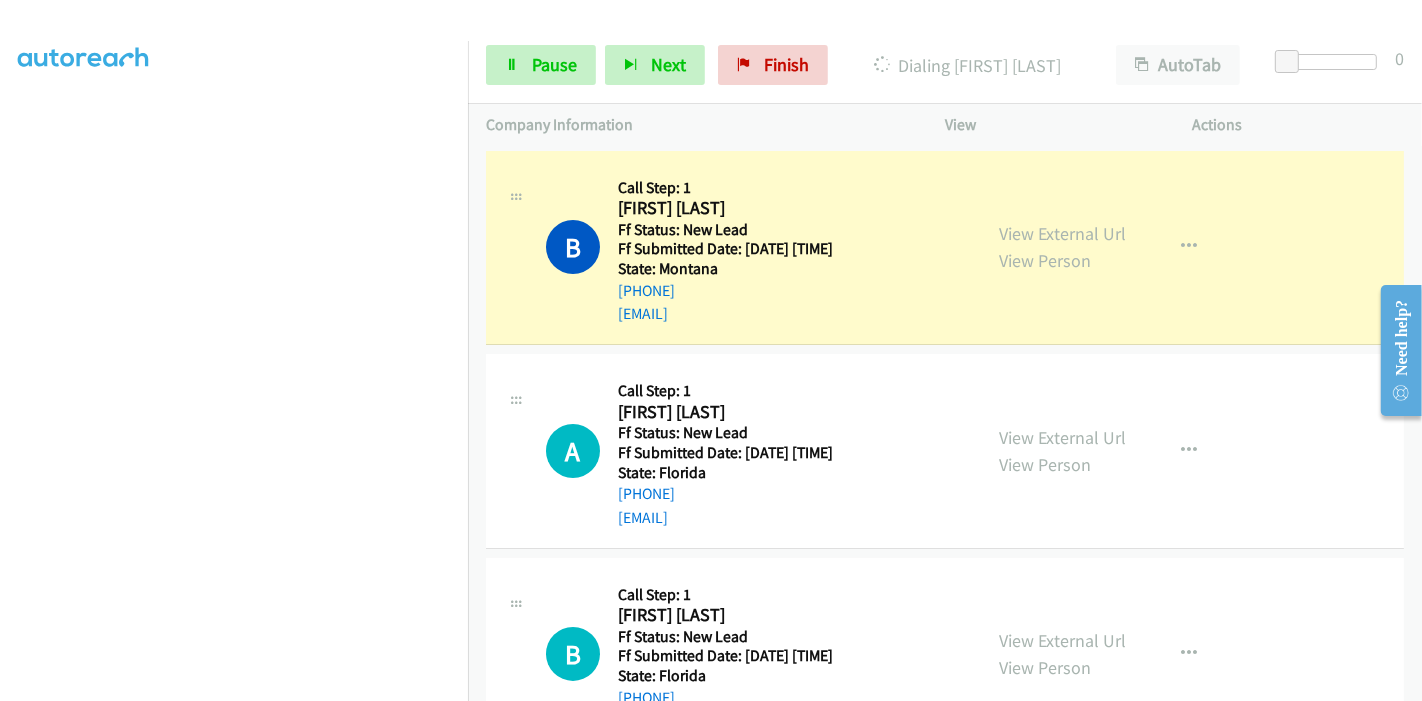 scroll, scrollTop: 422, scrollLeft: 0, axis: vertical 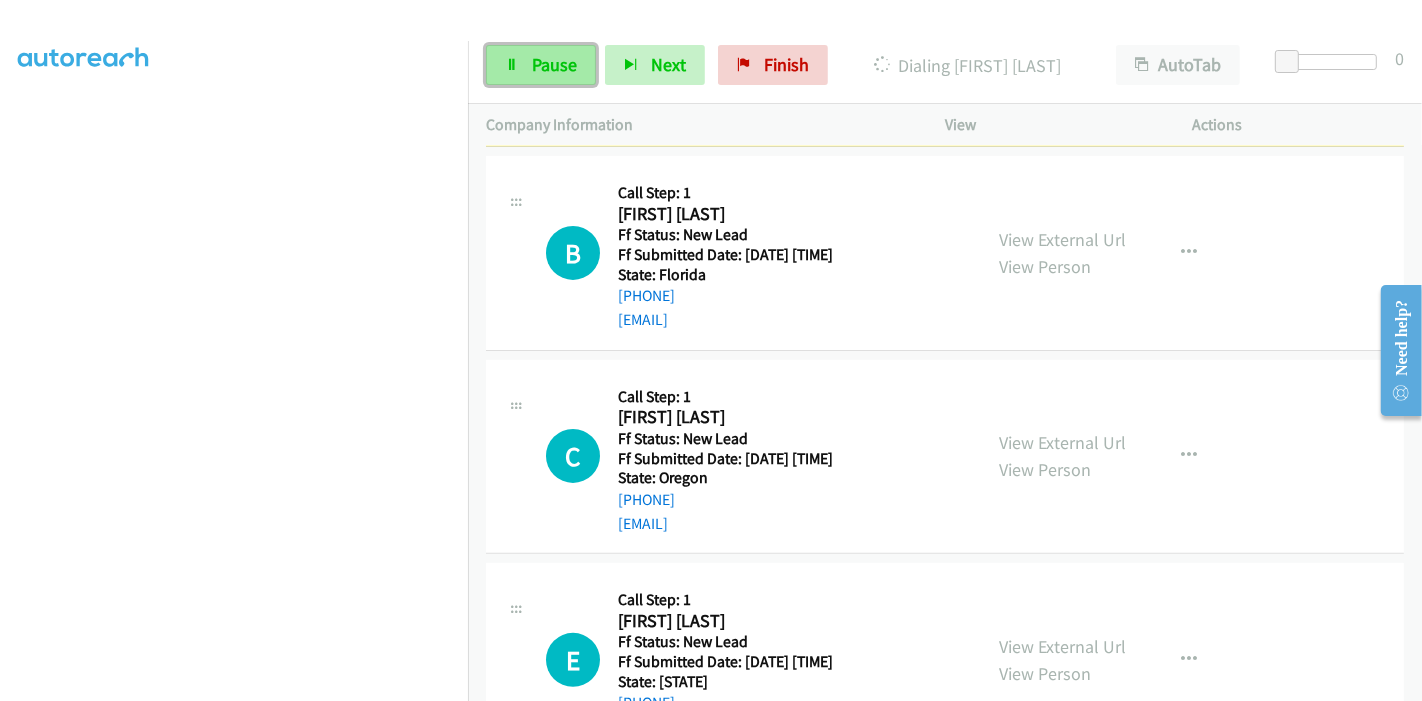 click on "Pause" at bounding box center (541, 65) 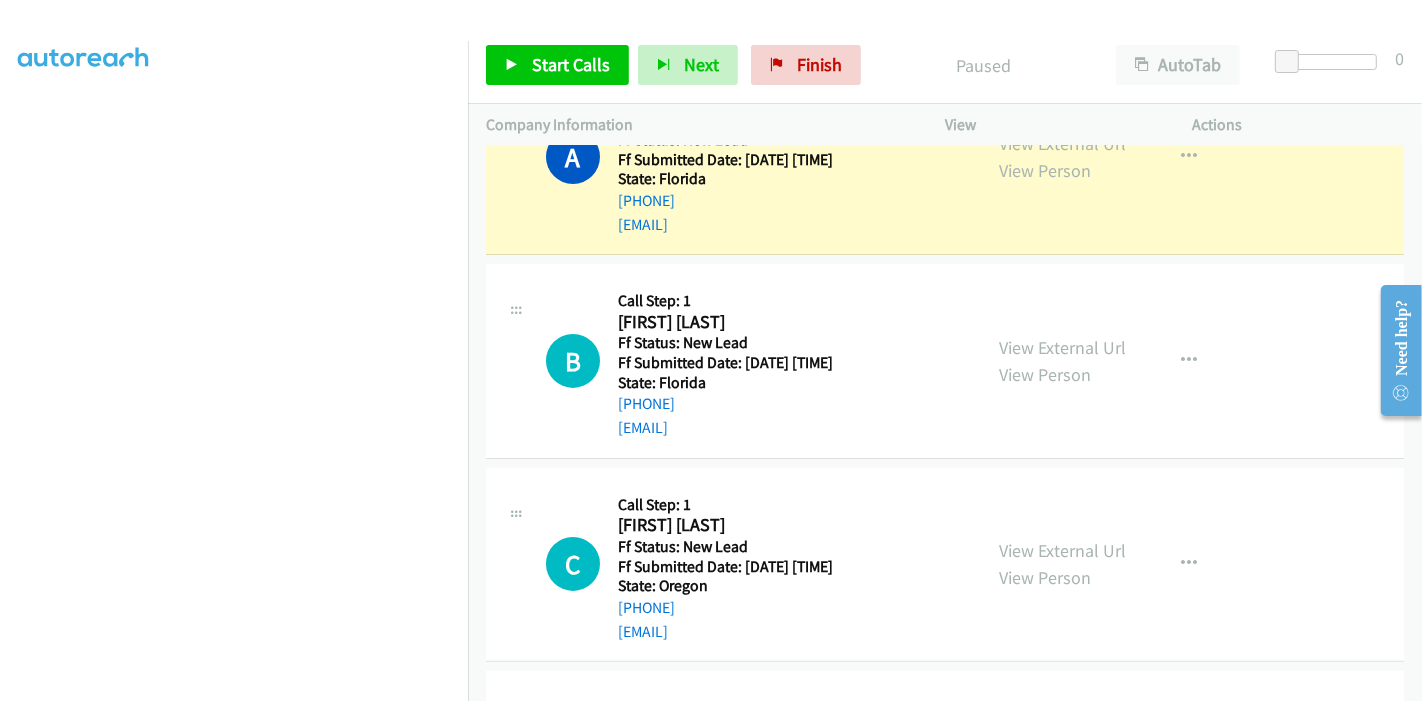 scroll, scrollTop: 222, scrollLeft: 0, axis: vertical 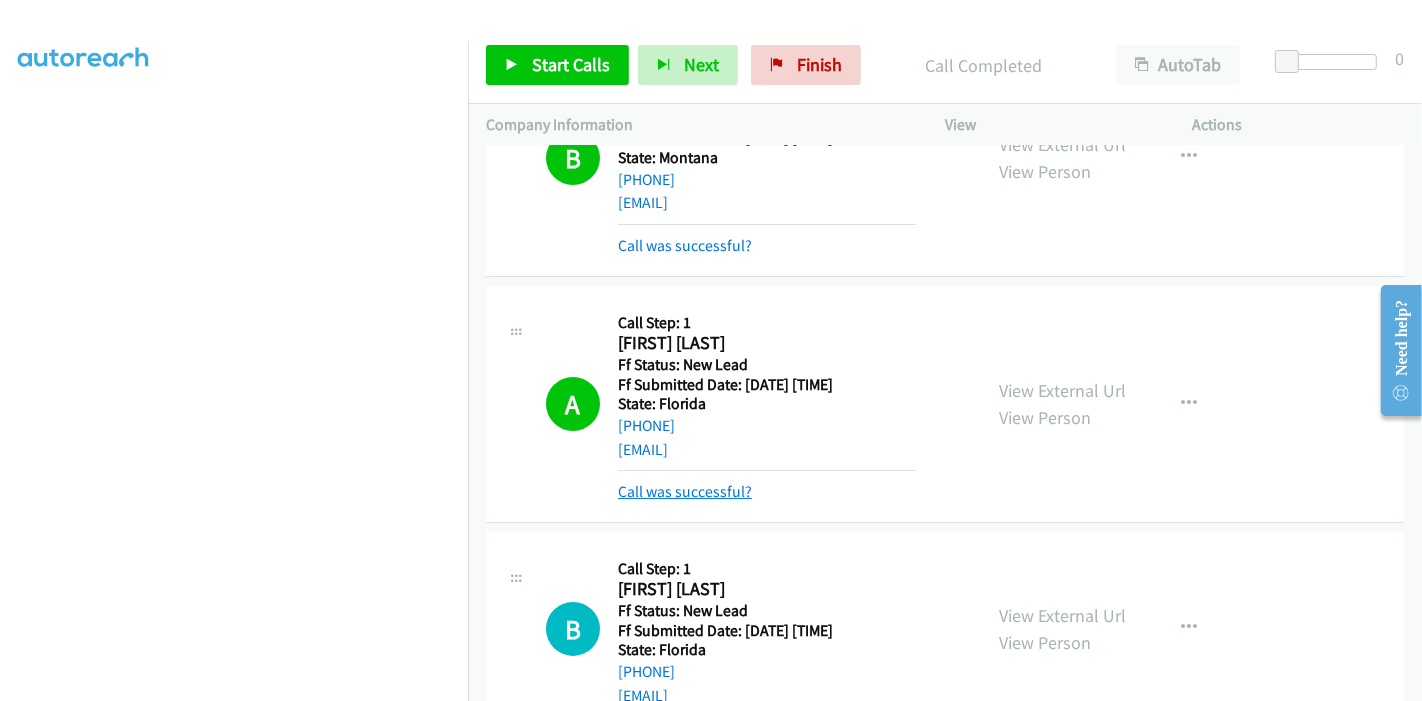 click on "Call was successful?" at bounding box center (685, 491) 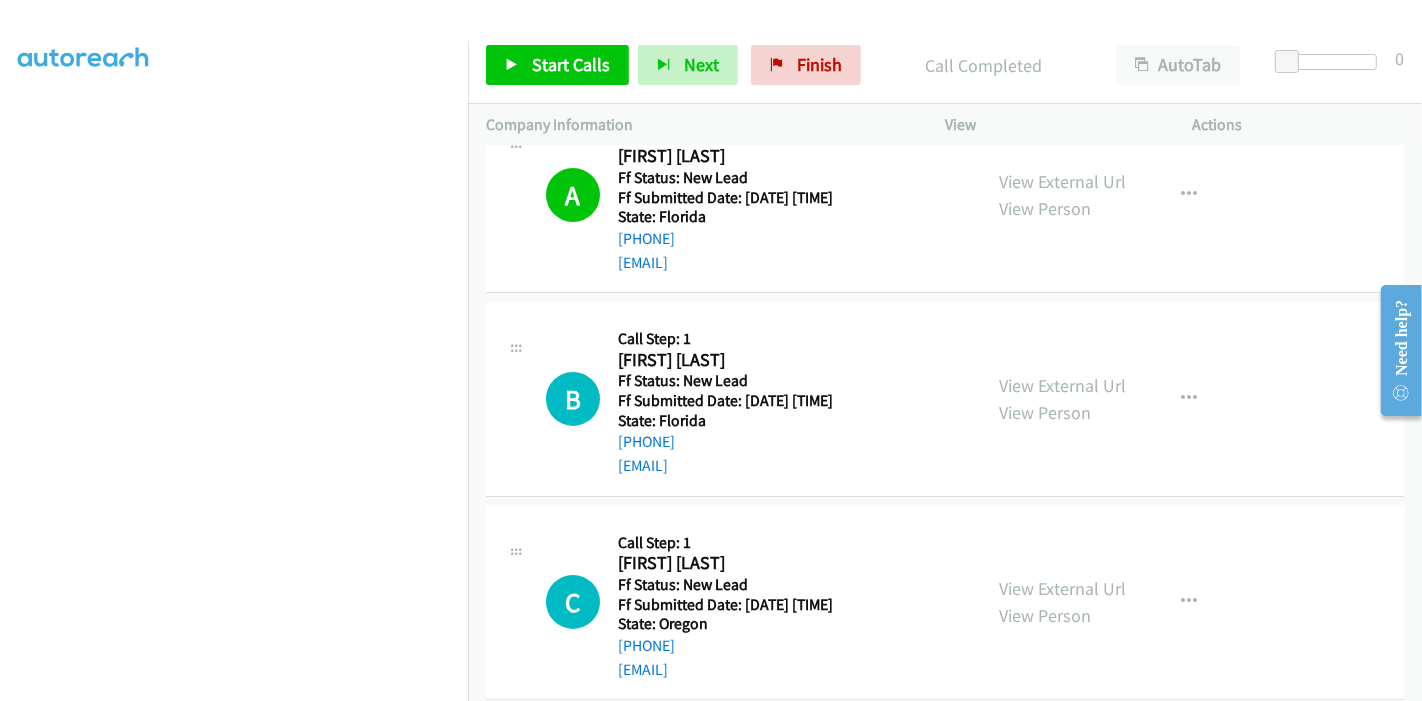 scroll, scrollTop: 333, scrollLeft: 0, axis: vertical 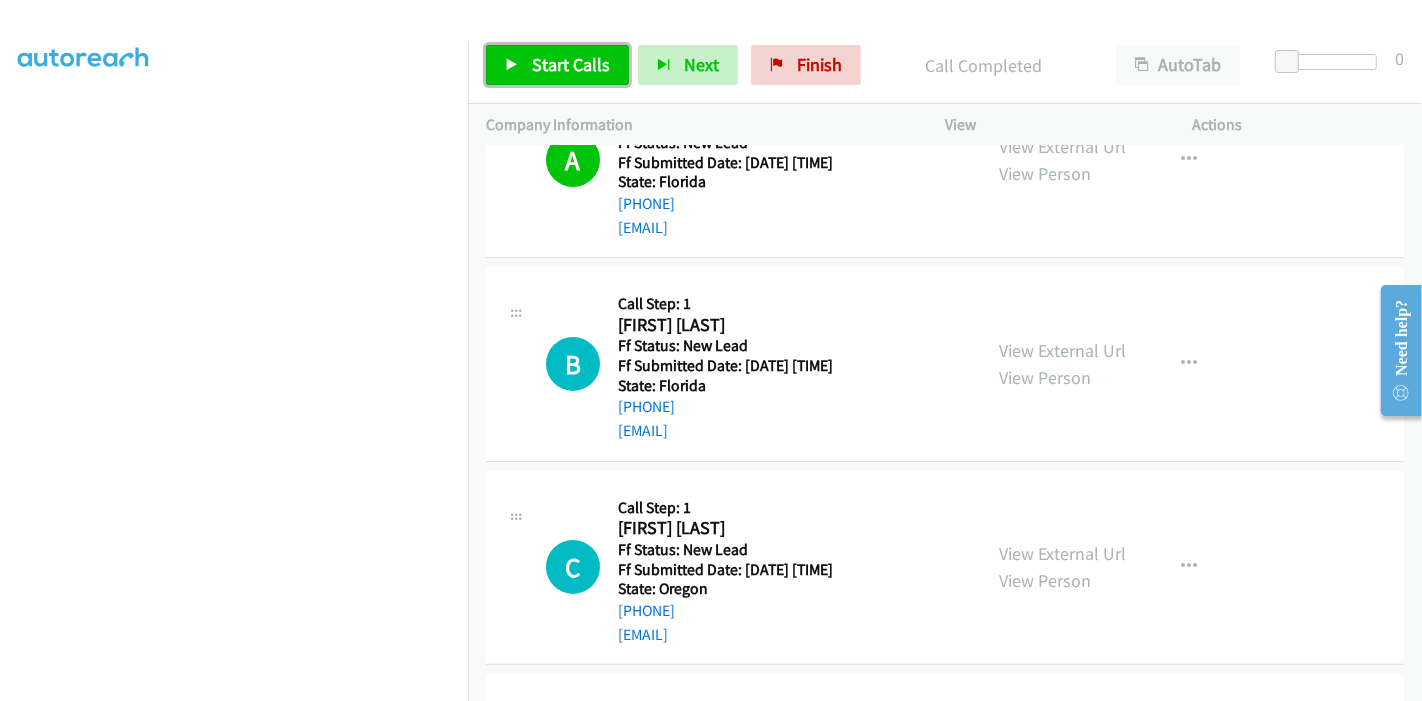 click on "Start Calls" at bounding box center (571, 64) 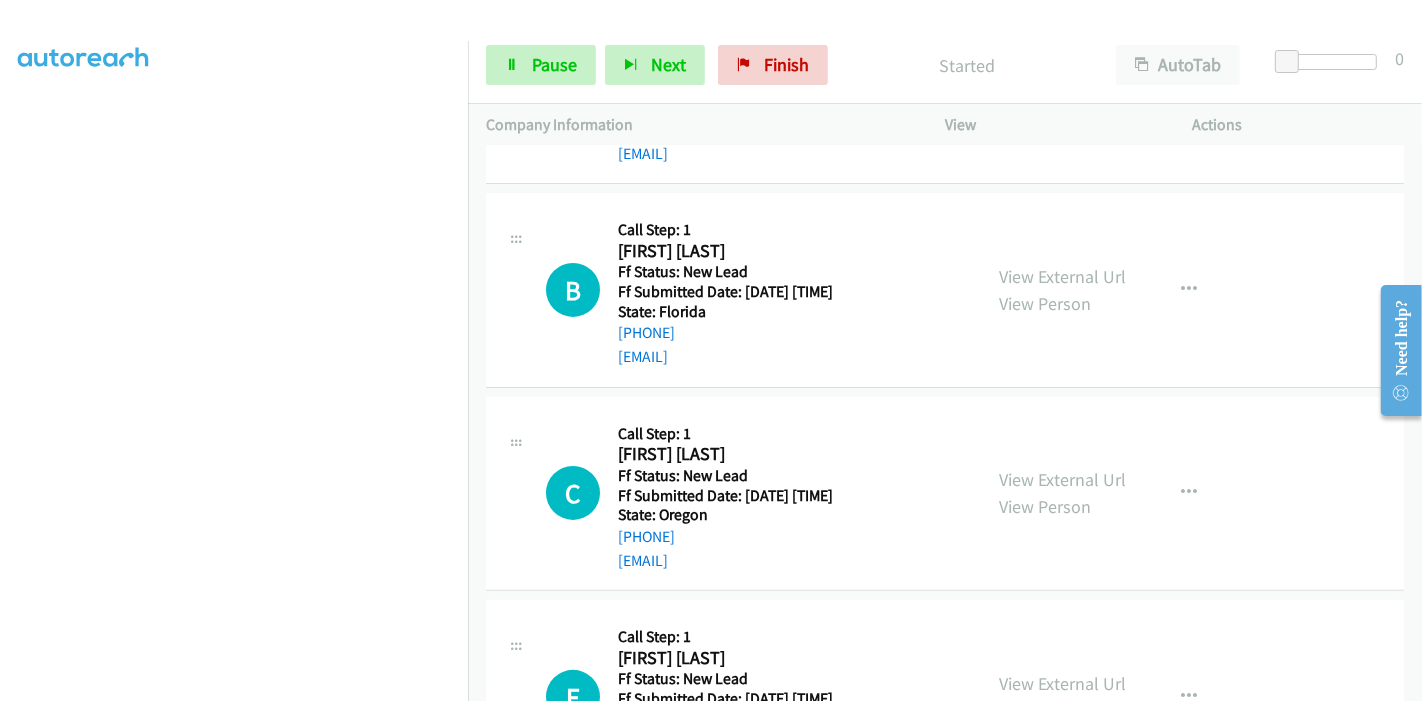 scroll, scrollTop: 529, scrollLeft: 0, axis: vertical 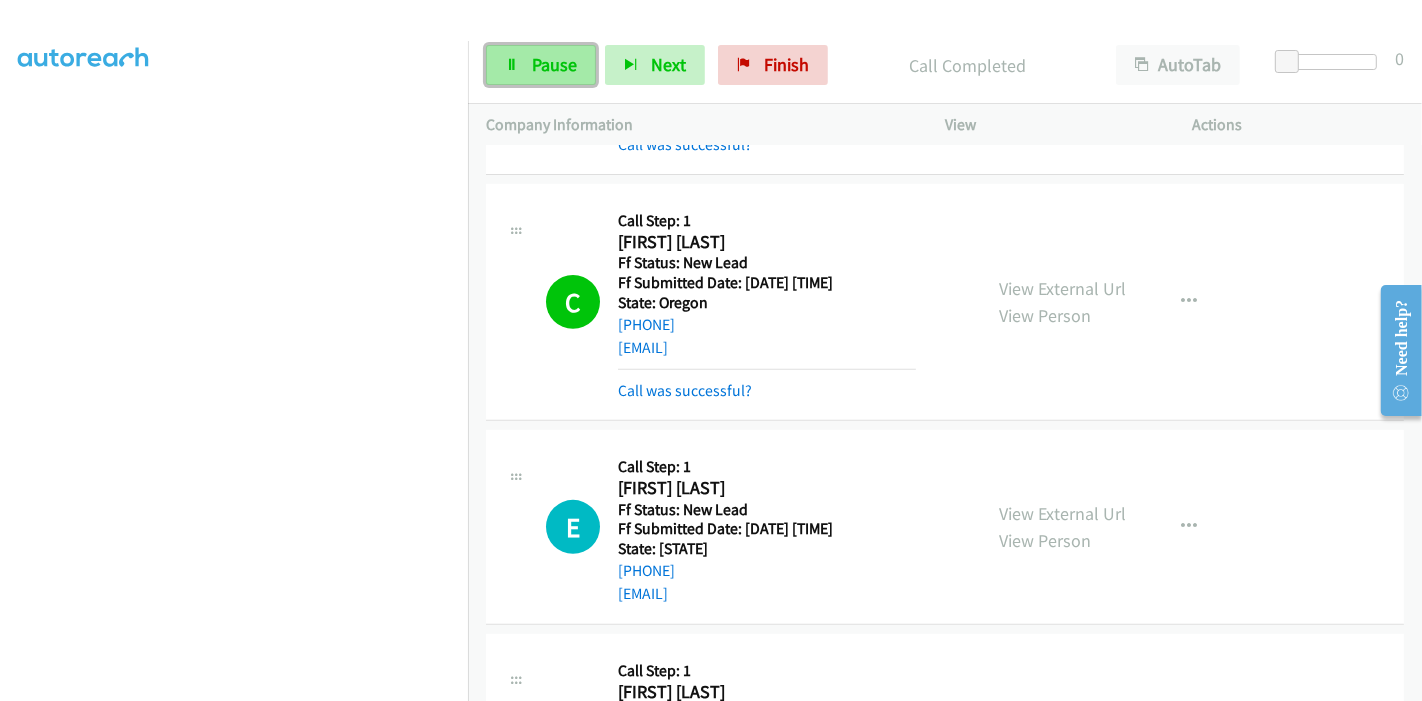 click on "Pause" at bounding box center (554, 64) 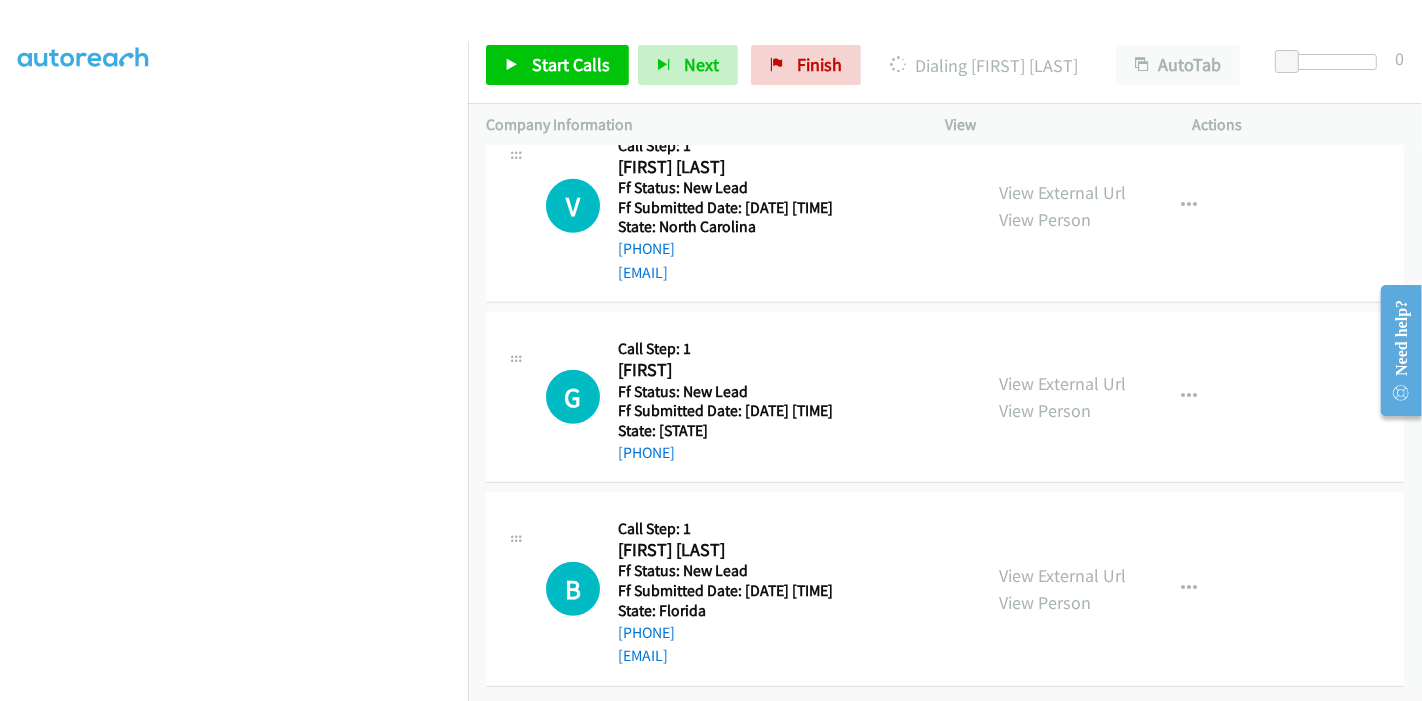scroll, scrollTop: 978, scrollLeft: 0, axis: vertical 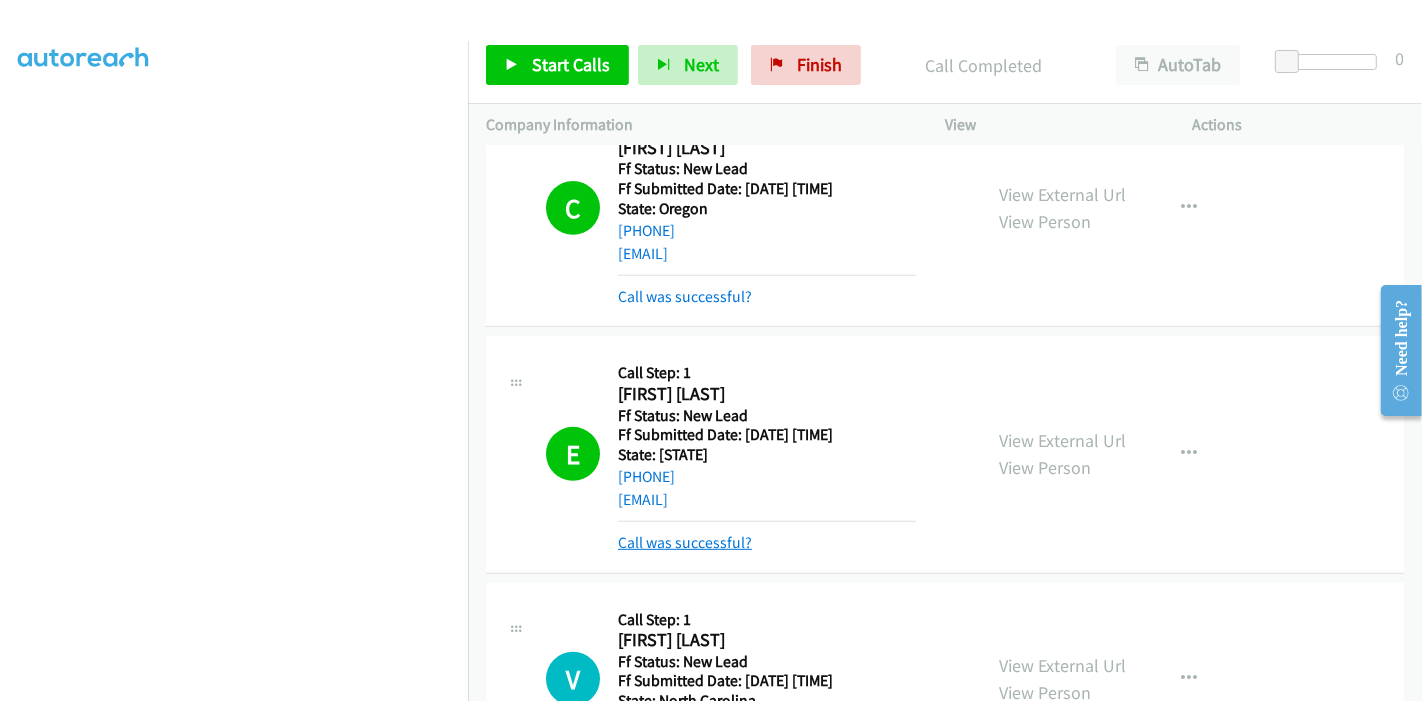 click on "Call was successful?" at bounding box center [685, 542] 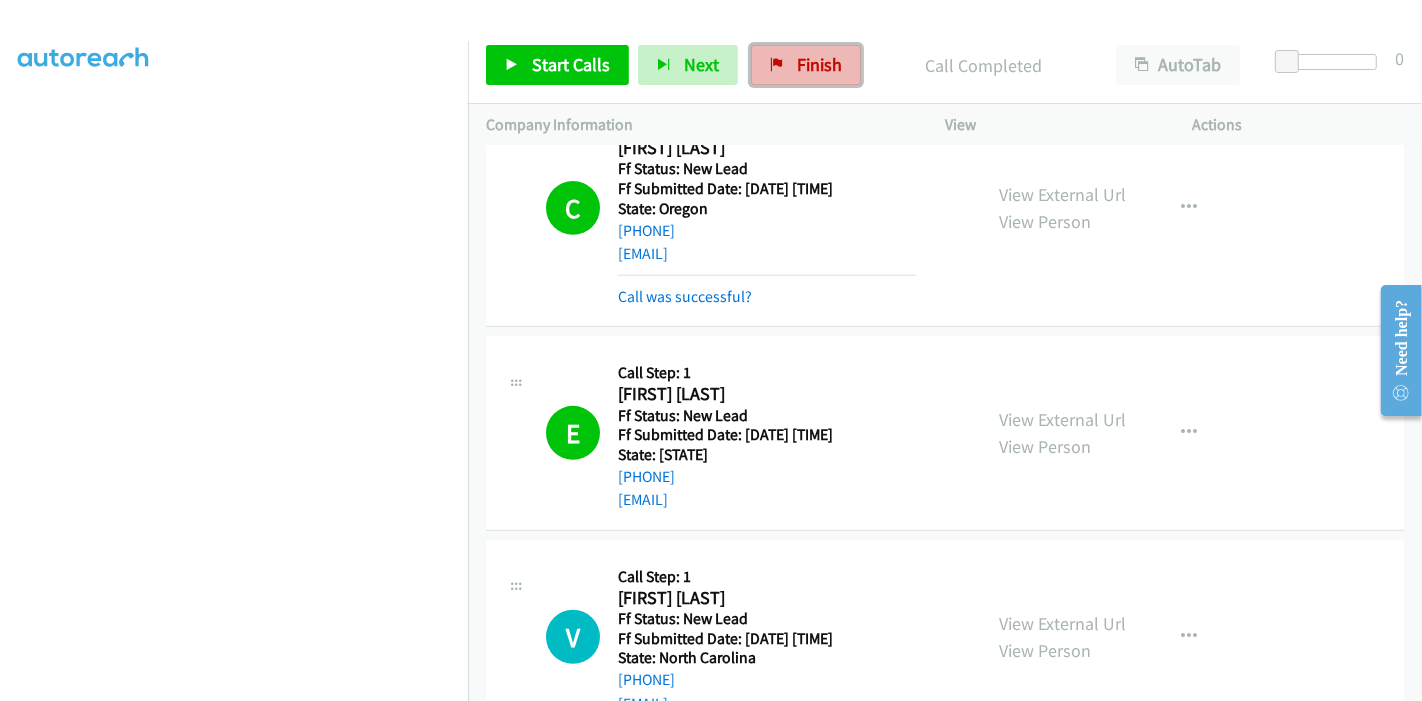 click on "Finish" at bounding box center [819, 64] 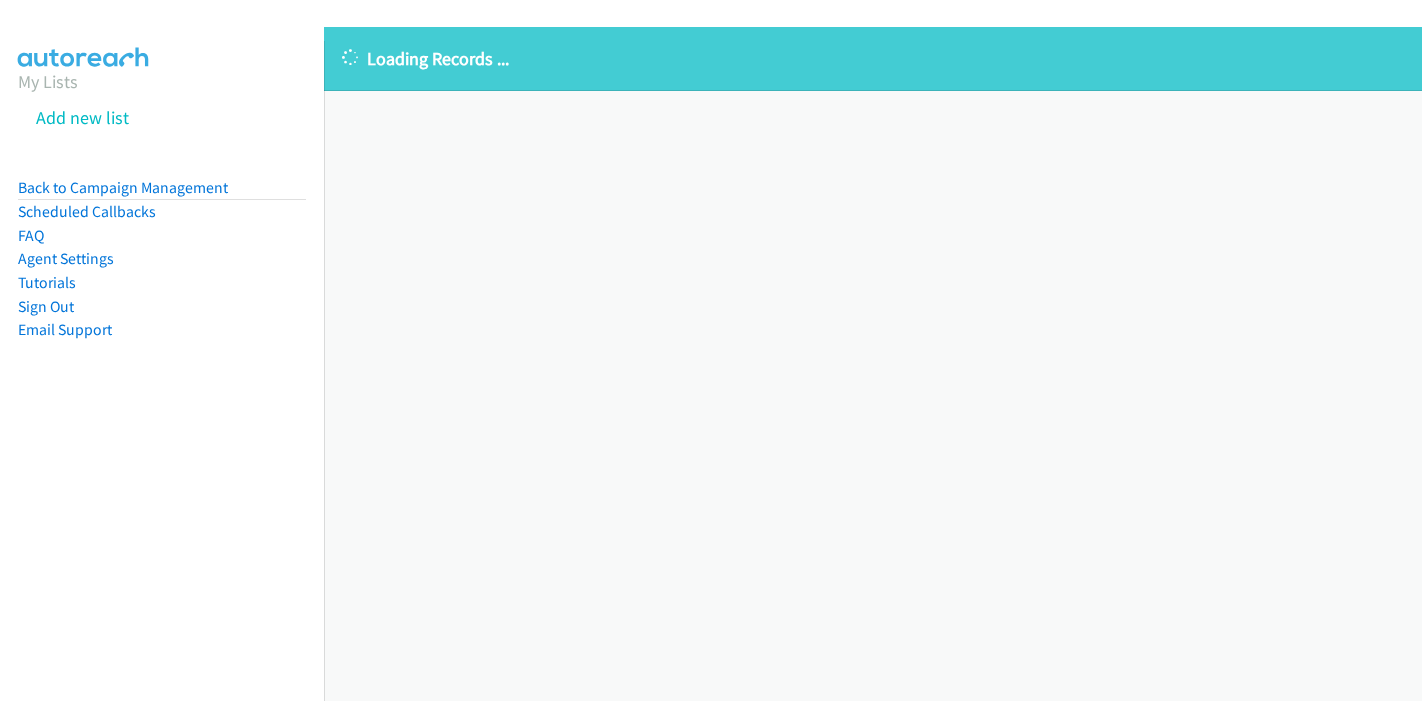 scroll, scrollTop: 0, scrollLeft: 0, axis: both 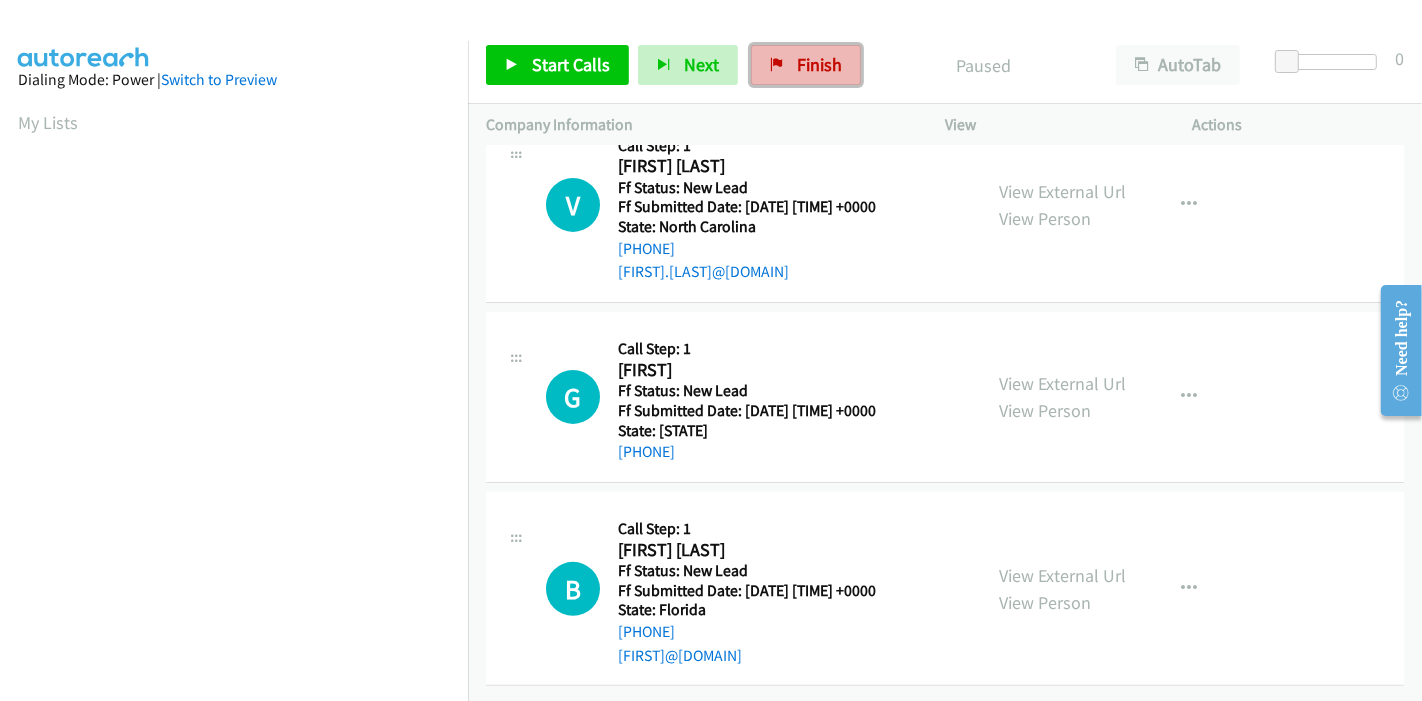 click on "Finish" at bounding box center (806, 65) 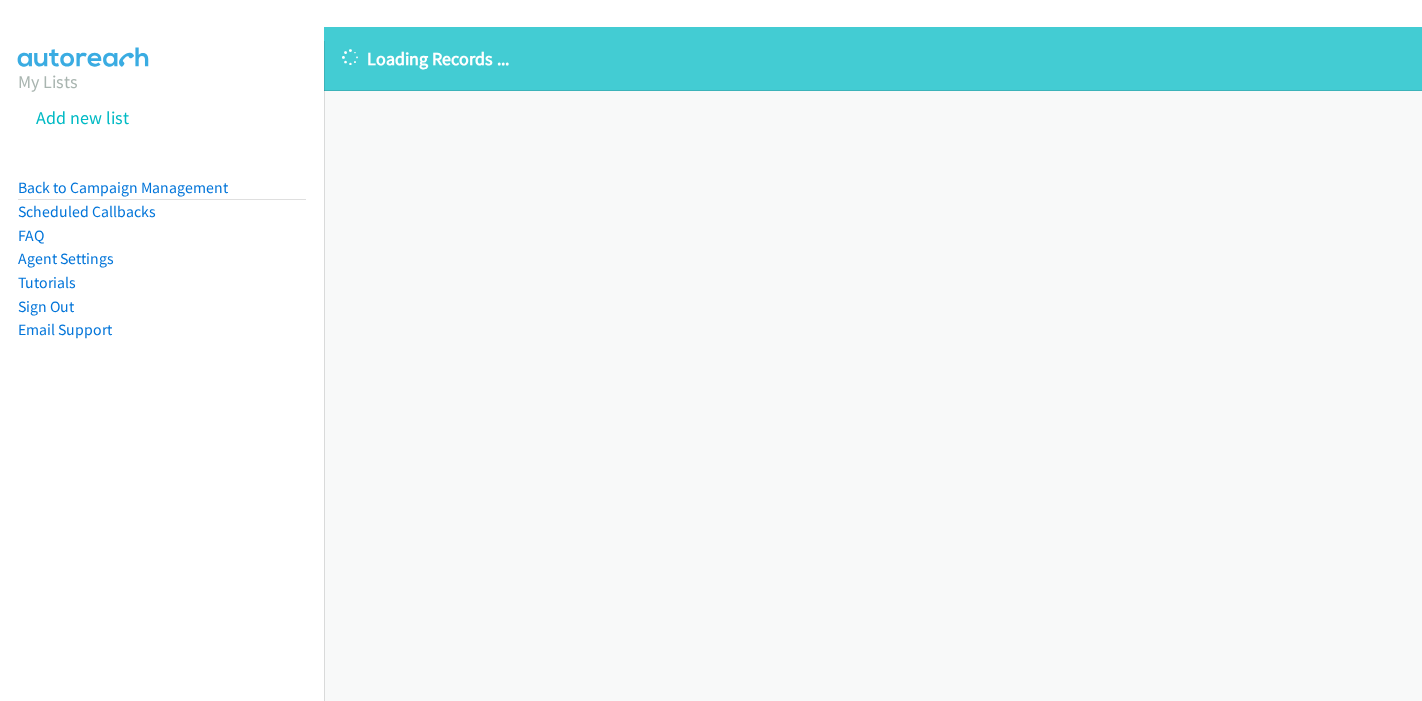 scroll, scrollTop: 0, scrollLeft: 0, axis: both 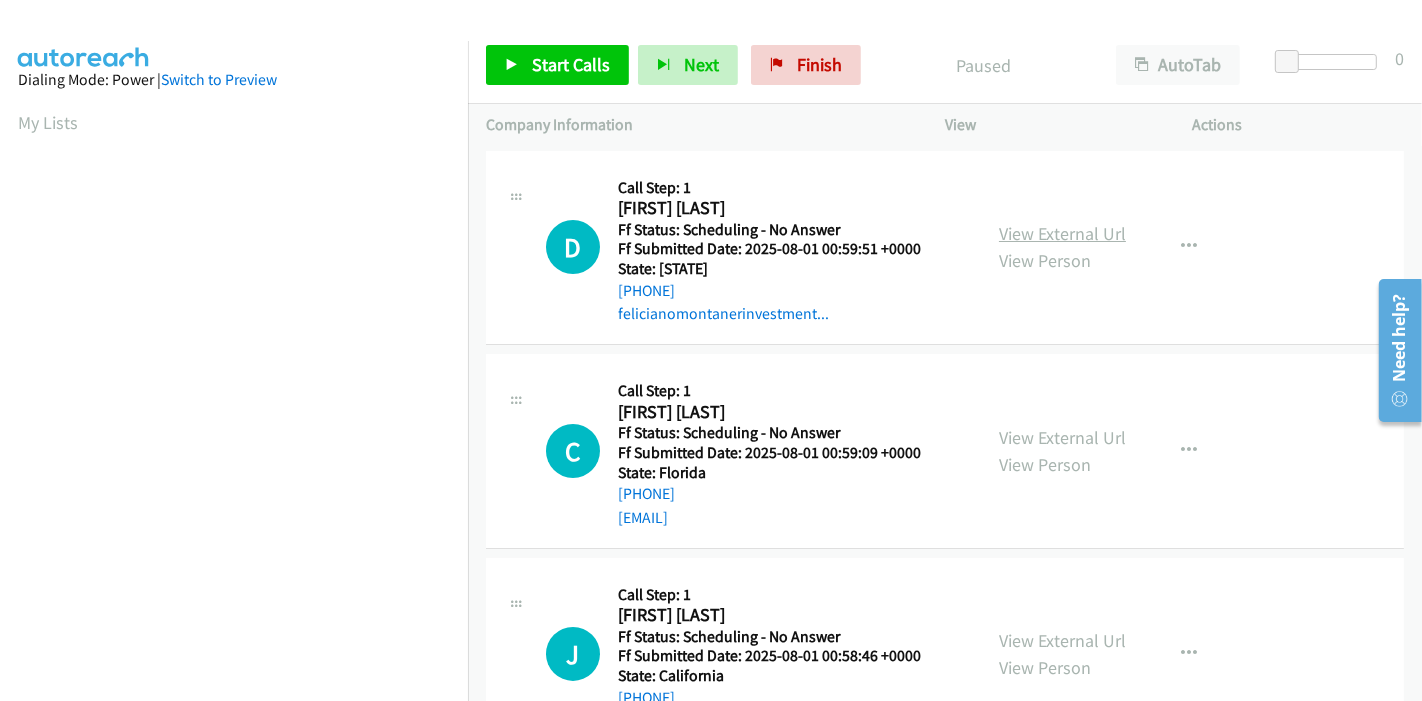 click on "View External Url" at bounding box center [1062, 233] 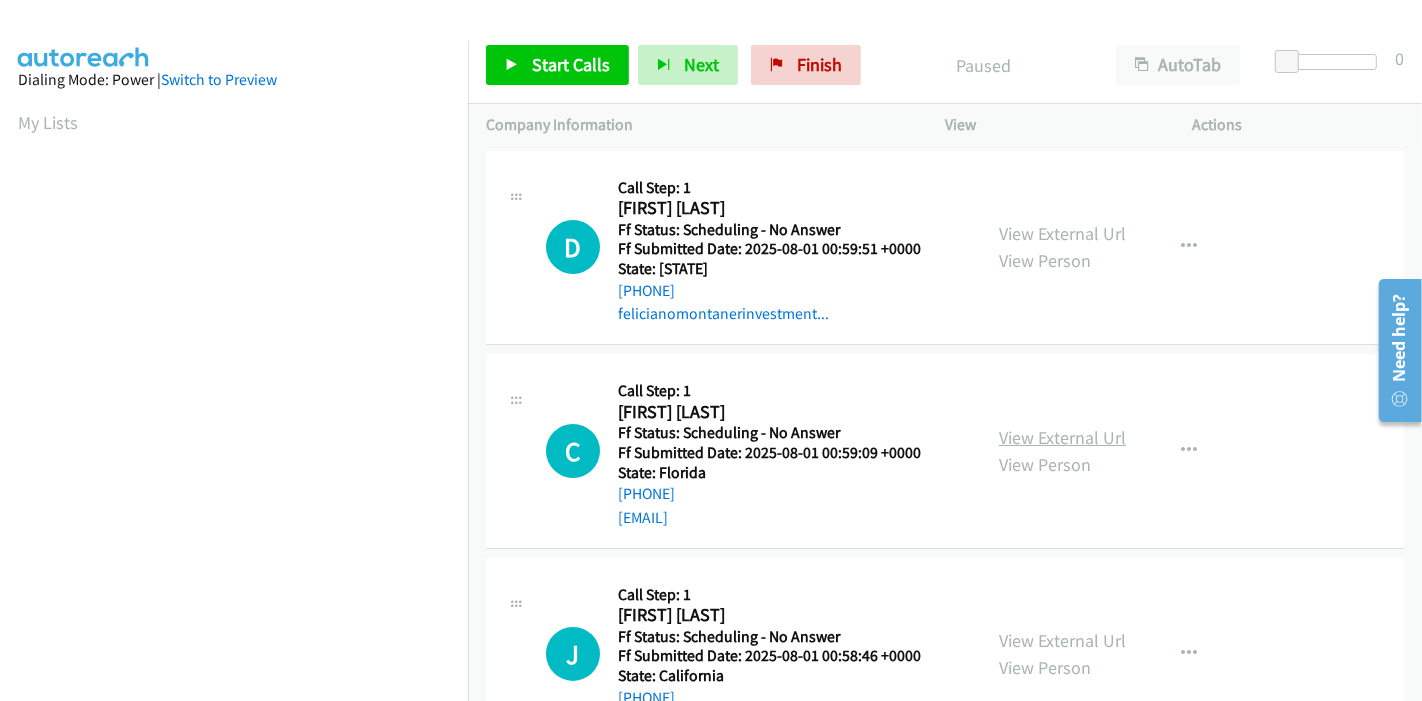 click on "View External Url" at bounding box center (1062, 437) 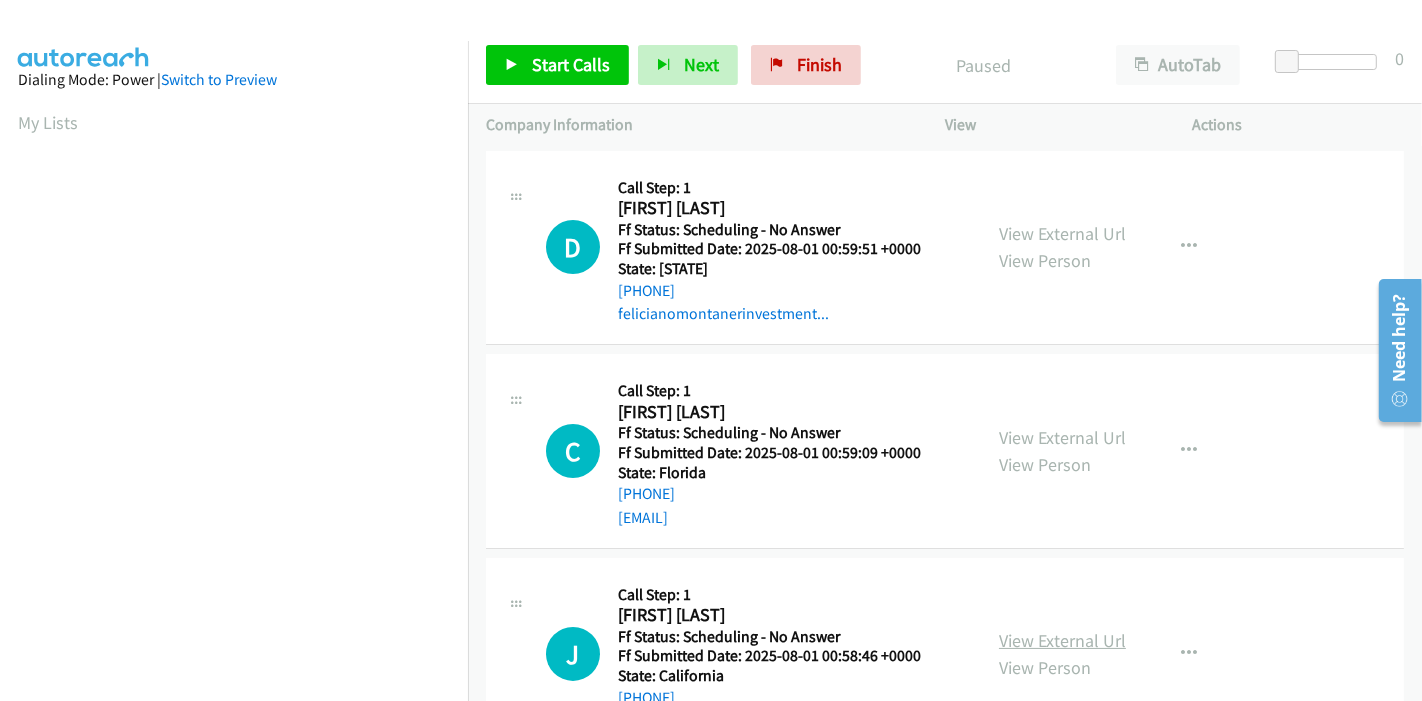 click on "View External Url" at bounding box center [1062, 640] 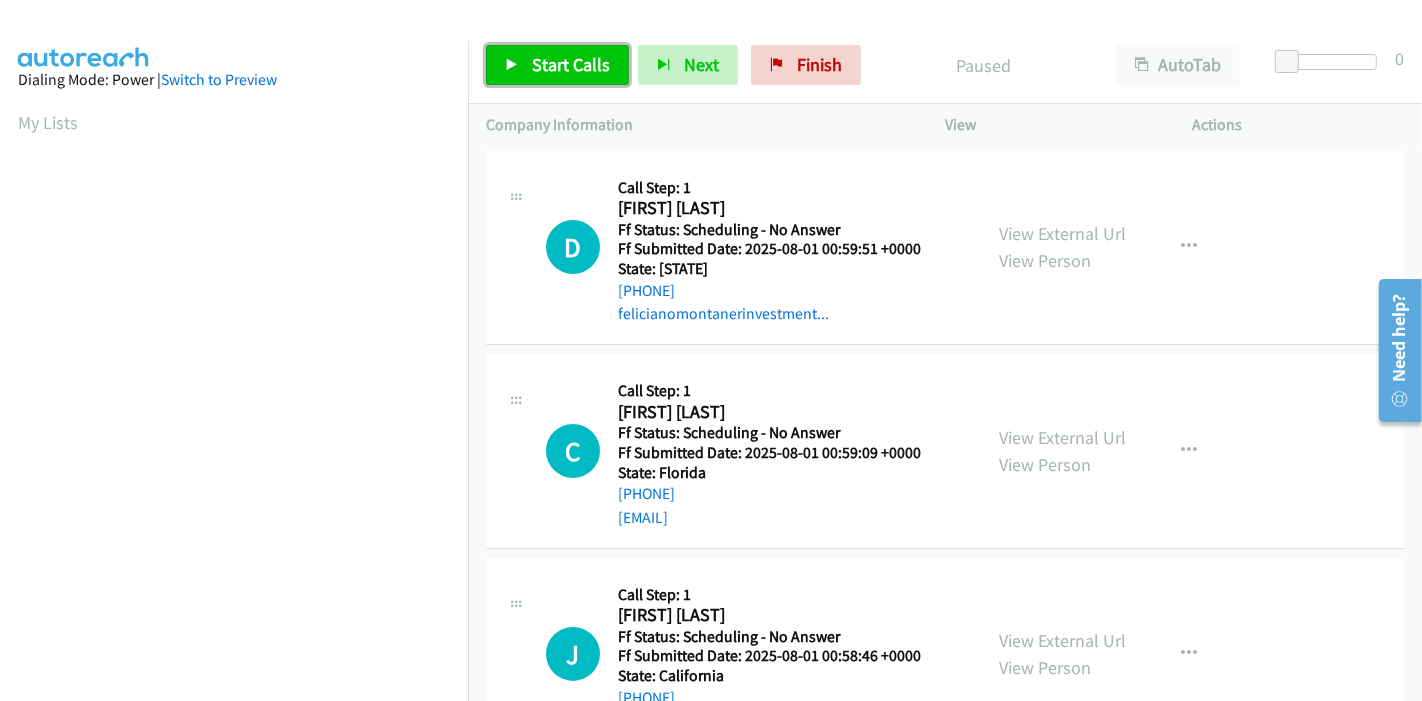 click on "Start Calls" at bounding box center (557, 65) 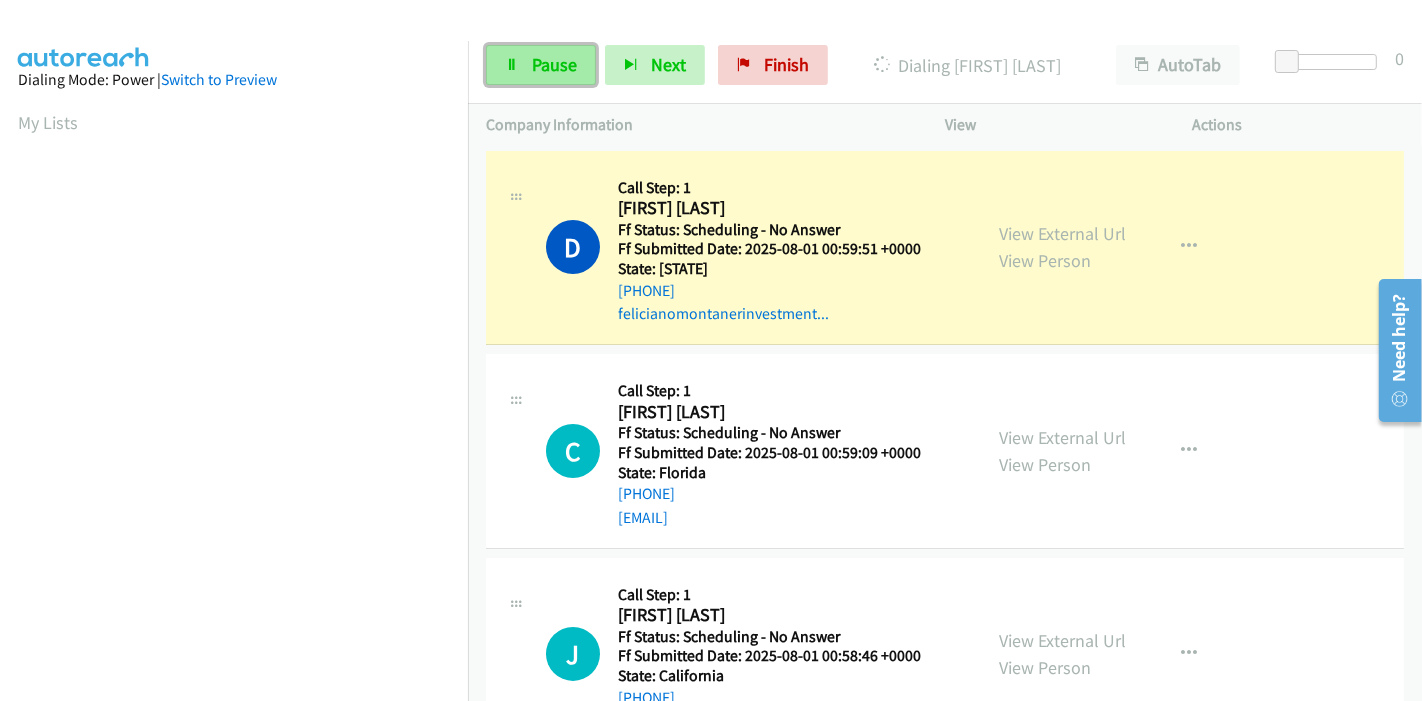 click on "Pause" at bounding box center (554, 64) 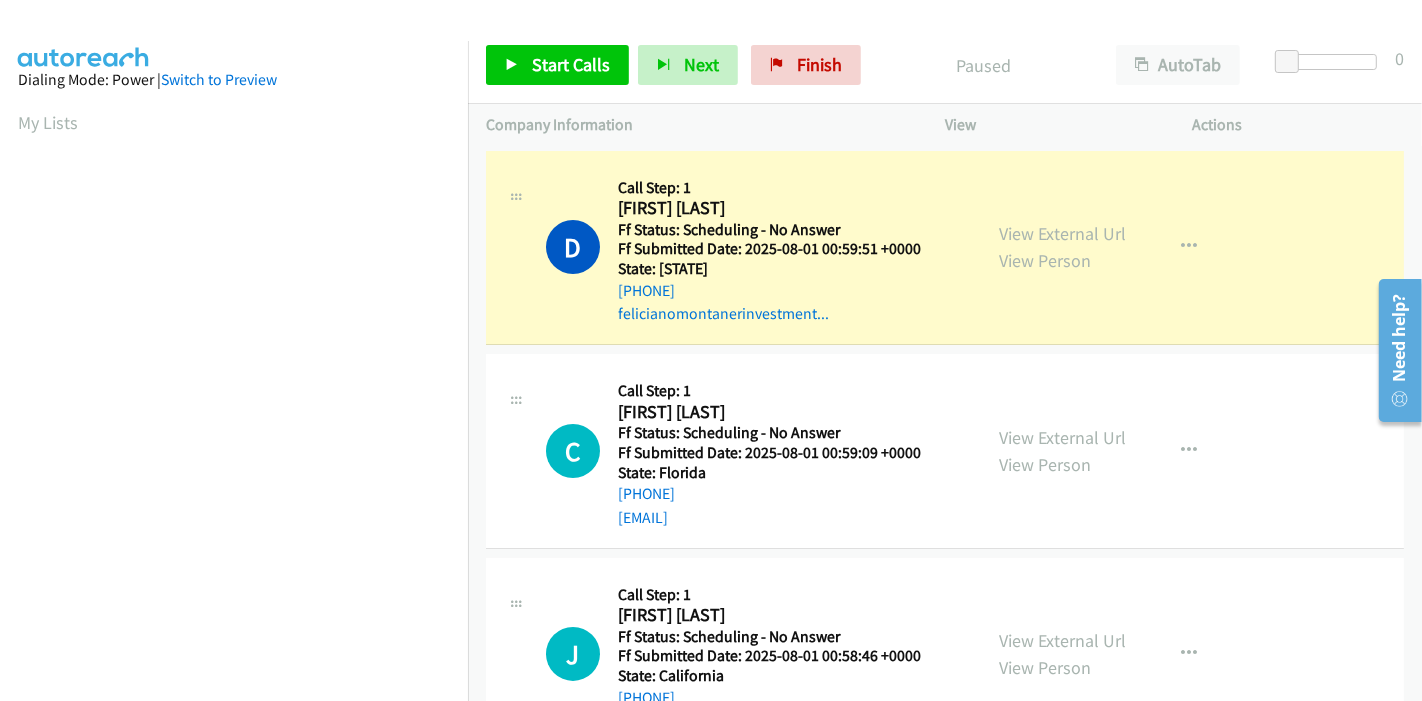 scroll, scrollTop: 422, scrollLeft: 0, axis: vertical 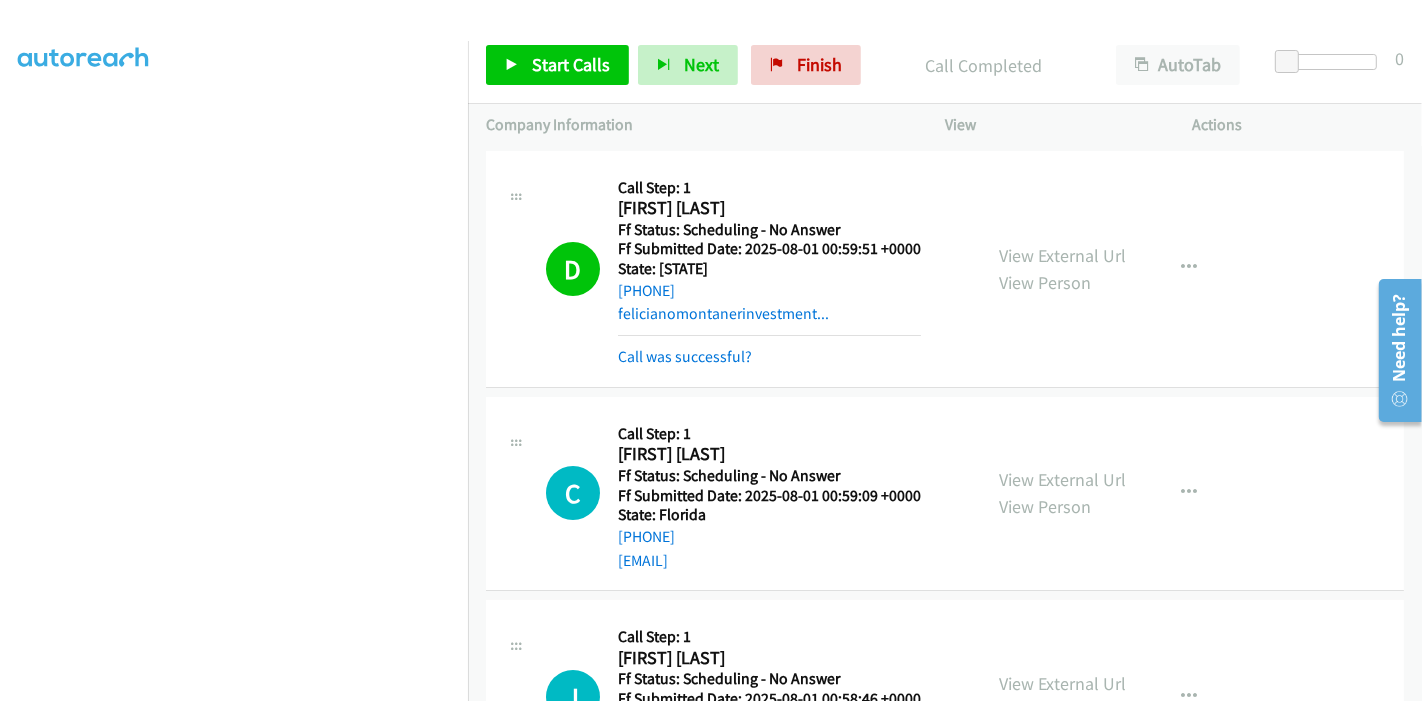 click on "Start Calls
Pause
Next
Finish
Call Completed
AutoTab
AutoTab
0" at bounding box center (945, 65) 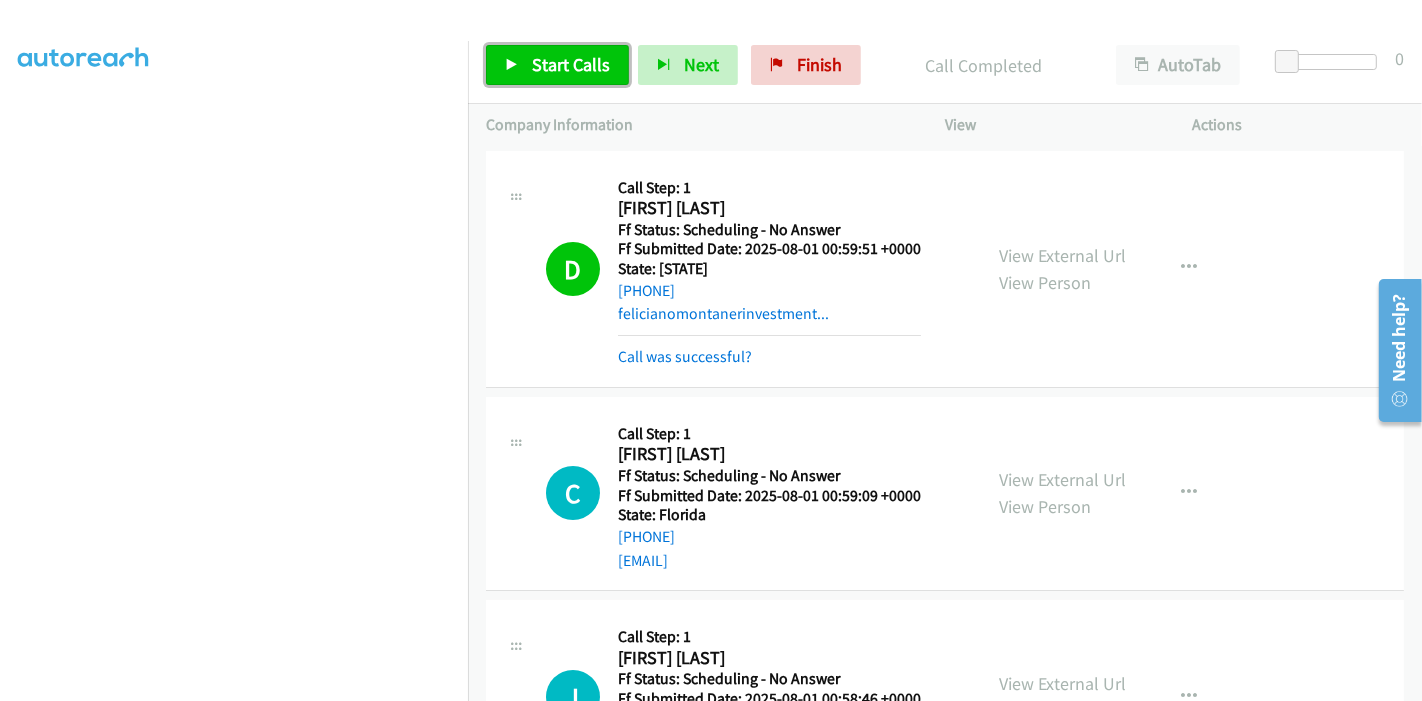 click on "Start Calls" at bounding box center (571, 64) 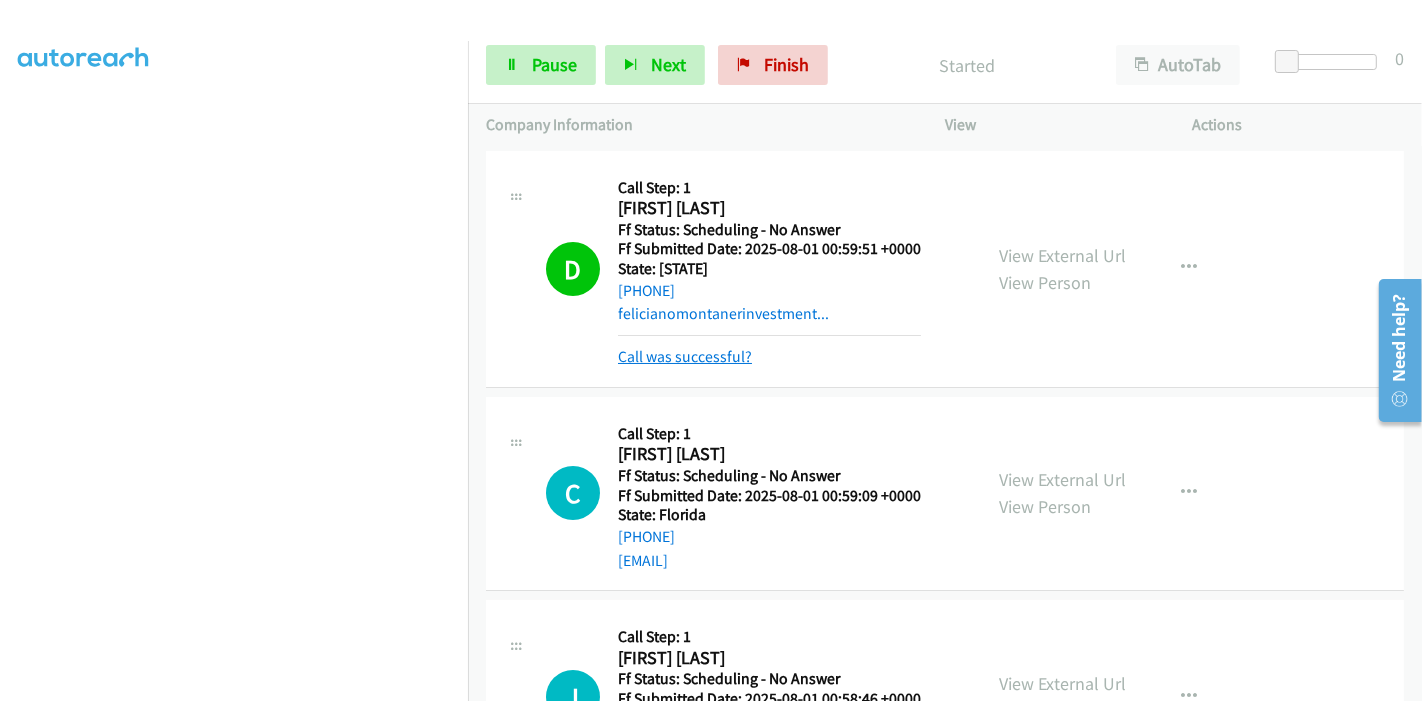 click on "Call was successful?" at bounding box center (685, 356) 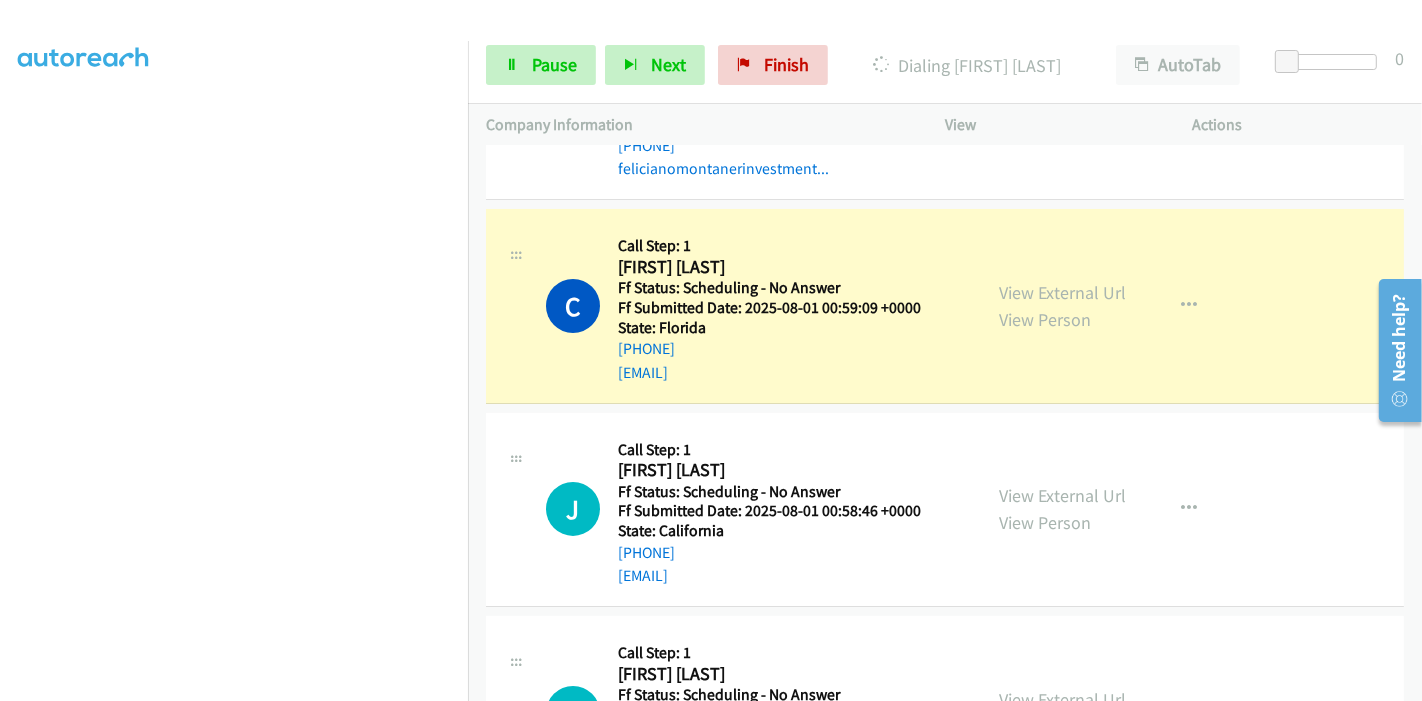 scroll, scrollTop: 111, scrollLeft: 0, axis: vertical 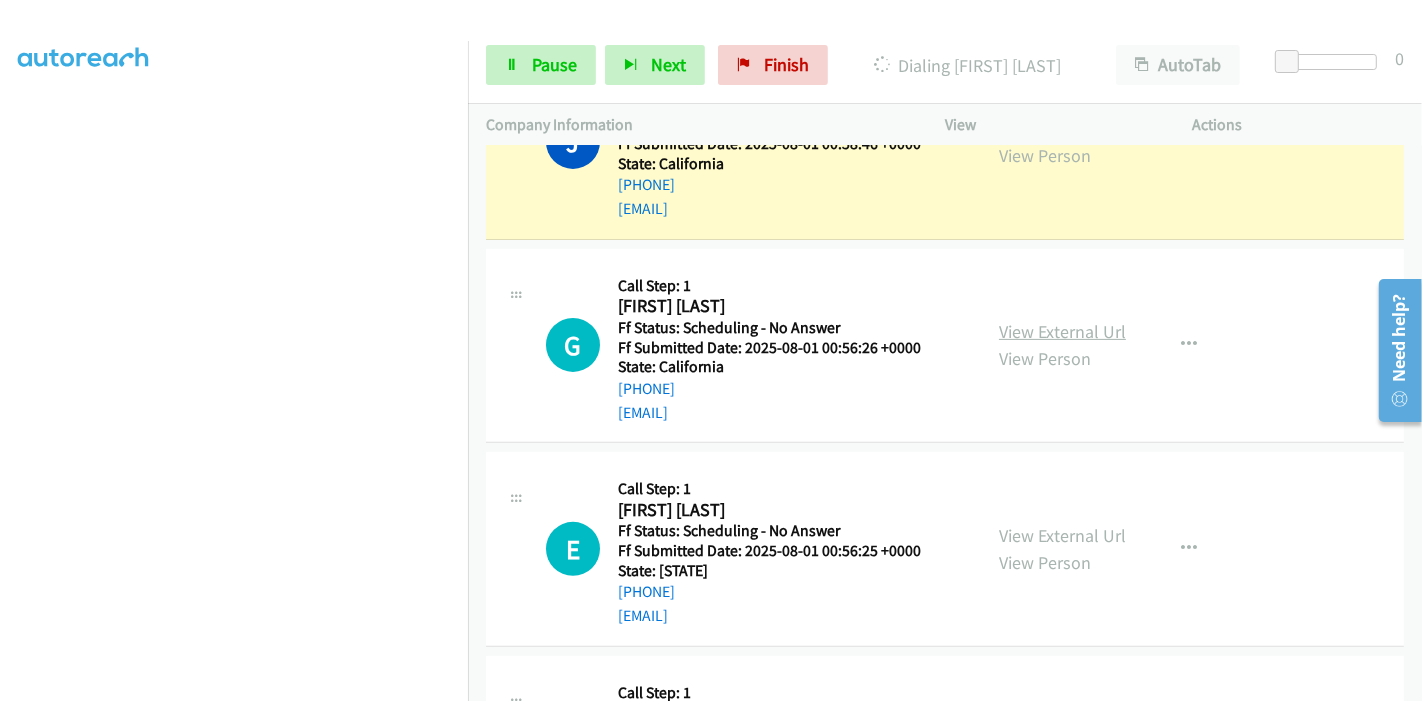 click on "View External Url" at bounding box center [1062, 331] 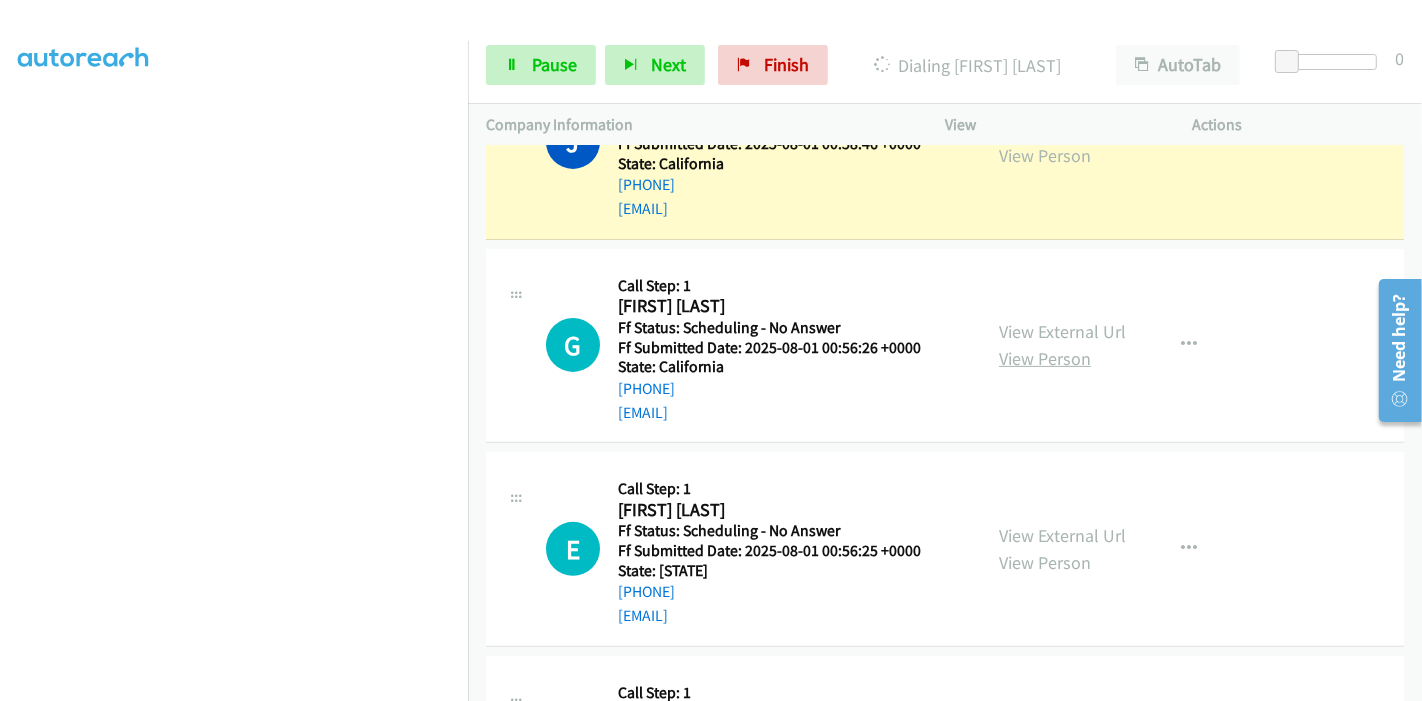 scroll, scrollTop: 666, scrollLeft: 0, axis: vertical 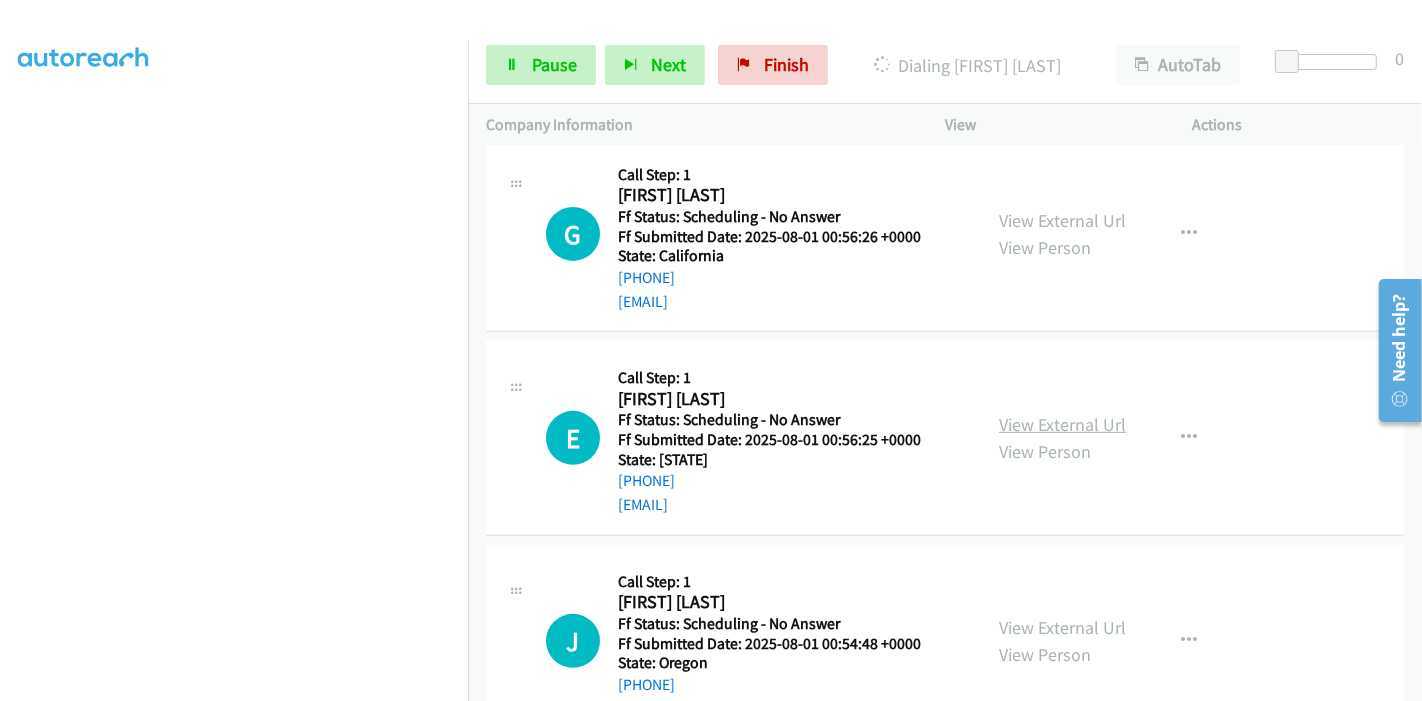 click on "View External Url" at bounding box center (1062, 424) 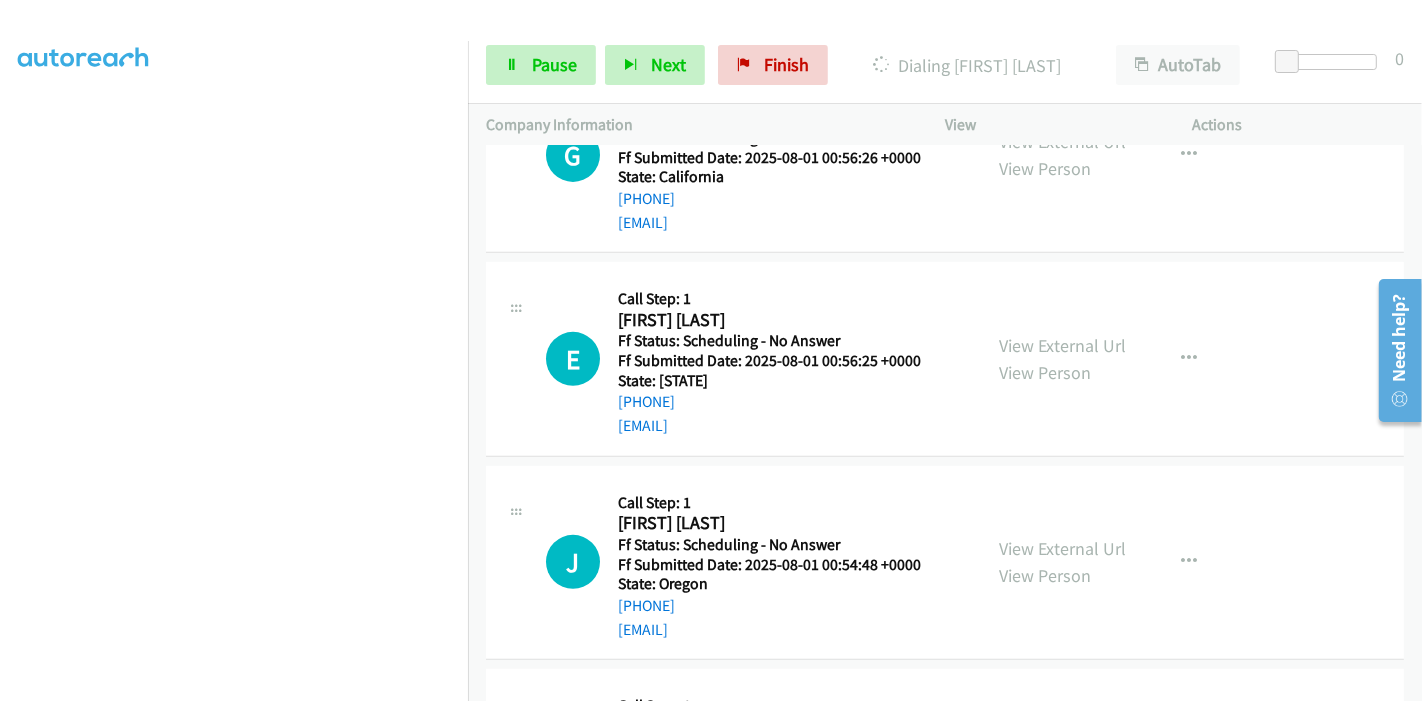 scroll, scrollTop: 777, scrollLeft: 0, axis: vertical 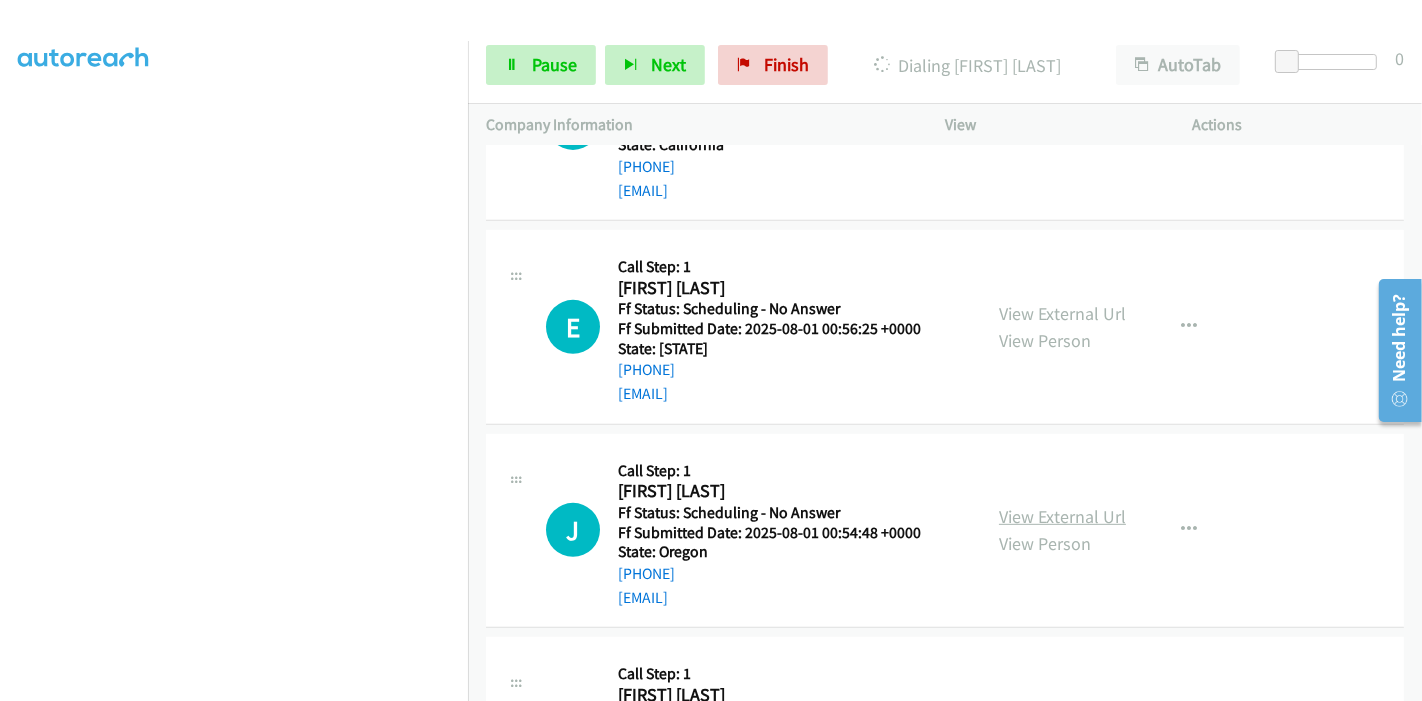 click on "View External Url" at bounding box center [1062, 516] 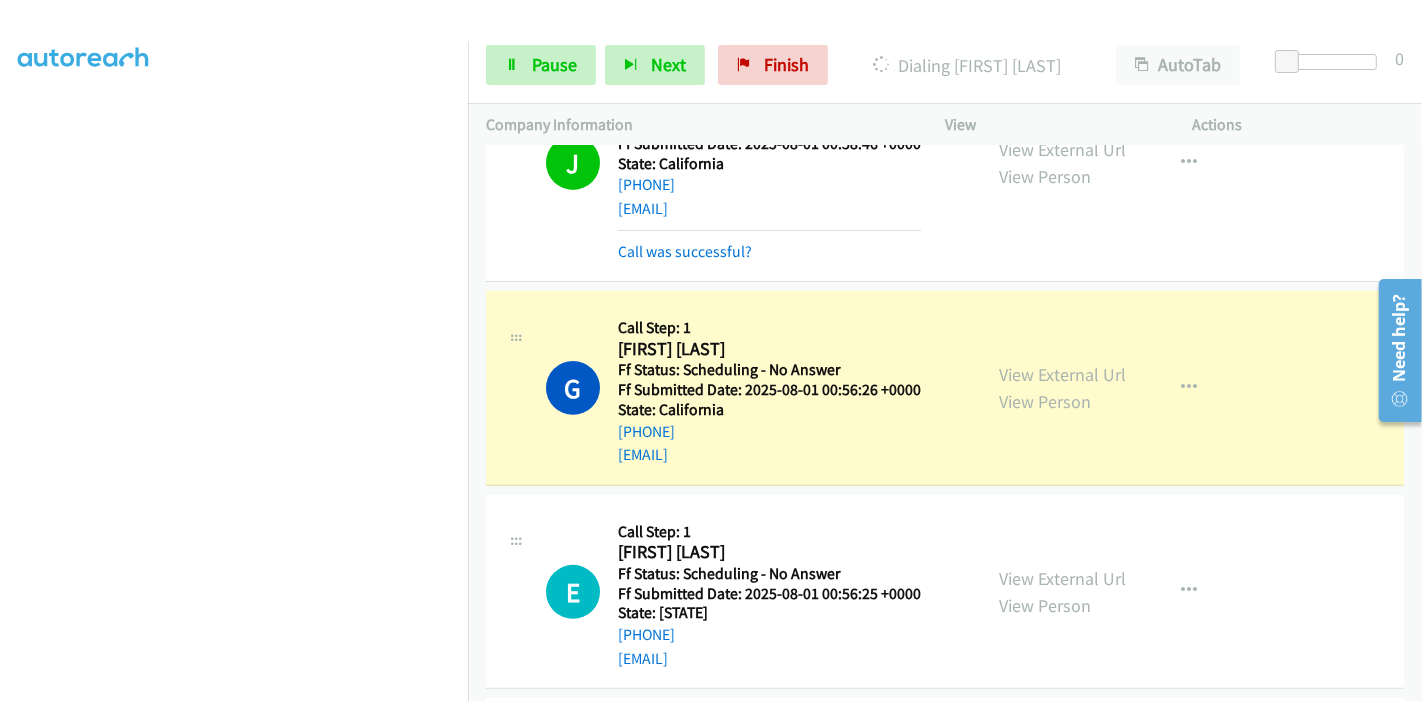scroll, scrollTop: 666, scrollLeft: 0, axis: vertical 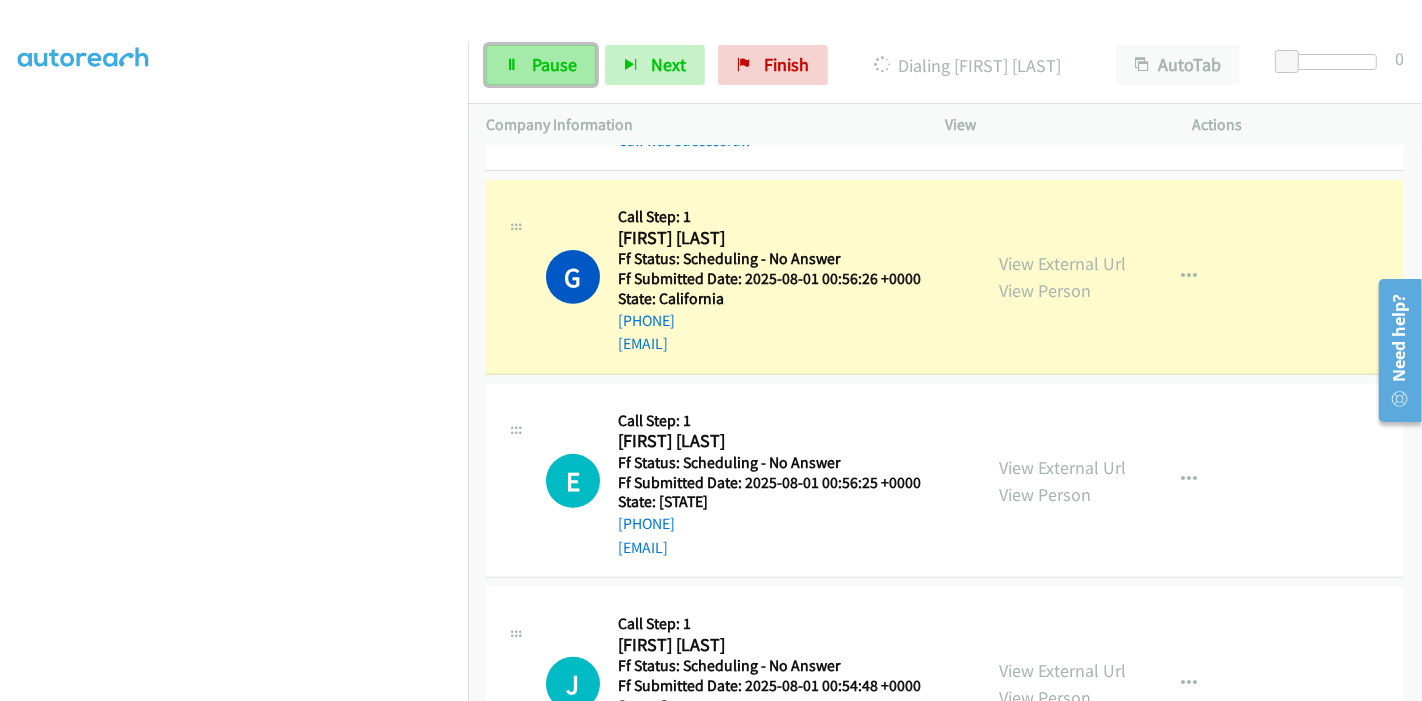 click on "Pause" at bounding box center [541, 65] 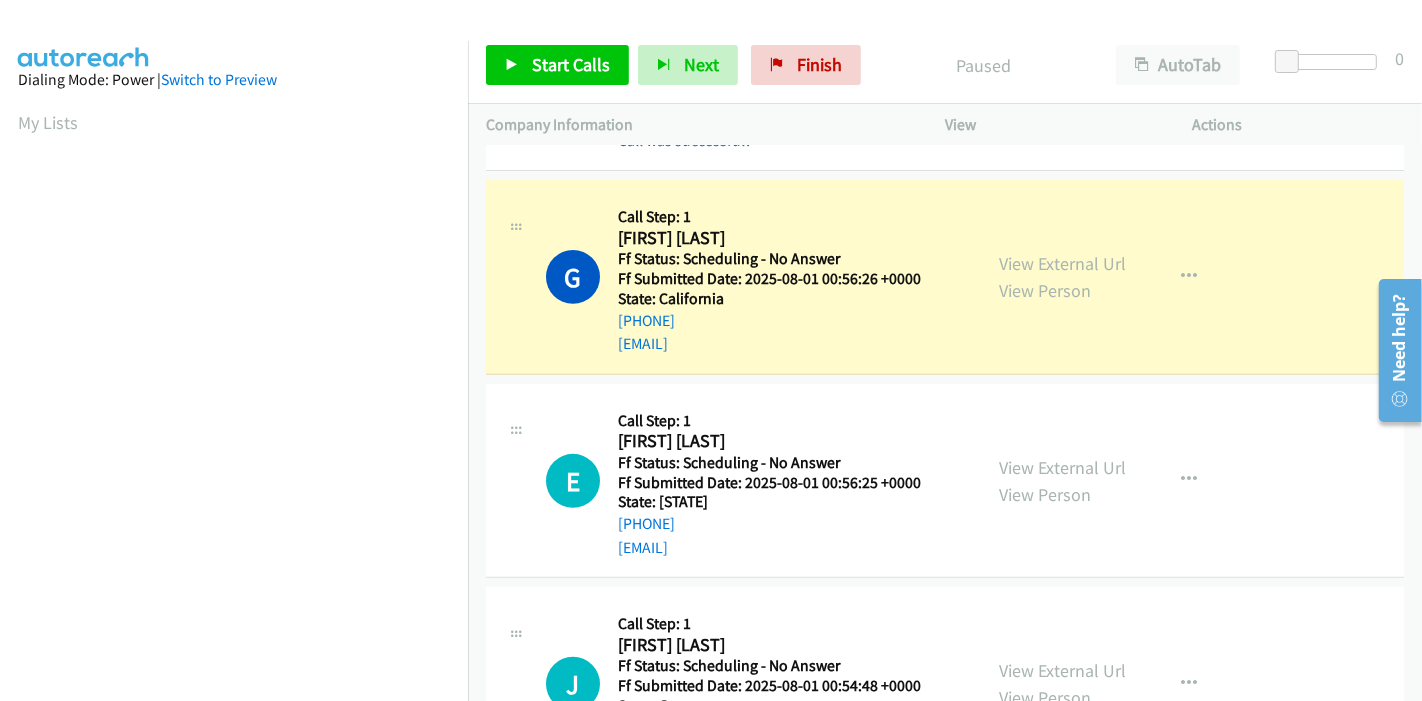 scroll, scrollTop: 422, scrollLeft: 0, axis: vertical 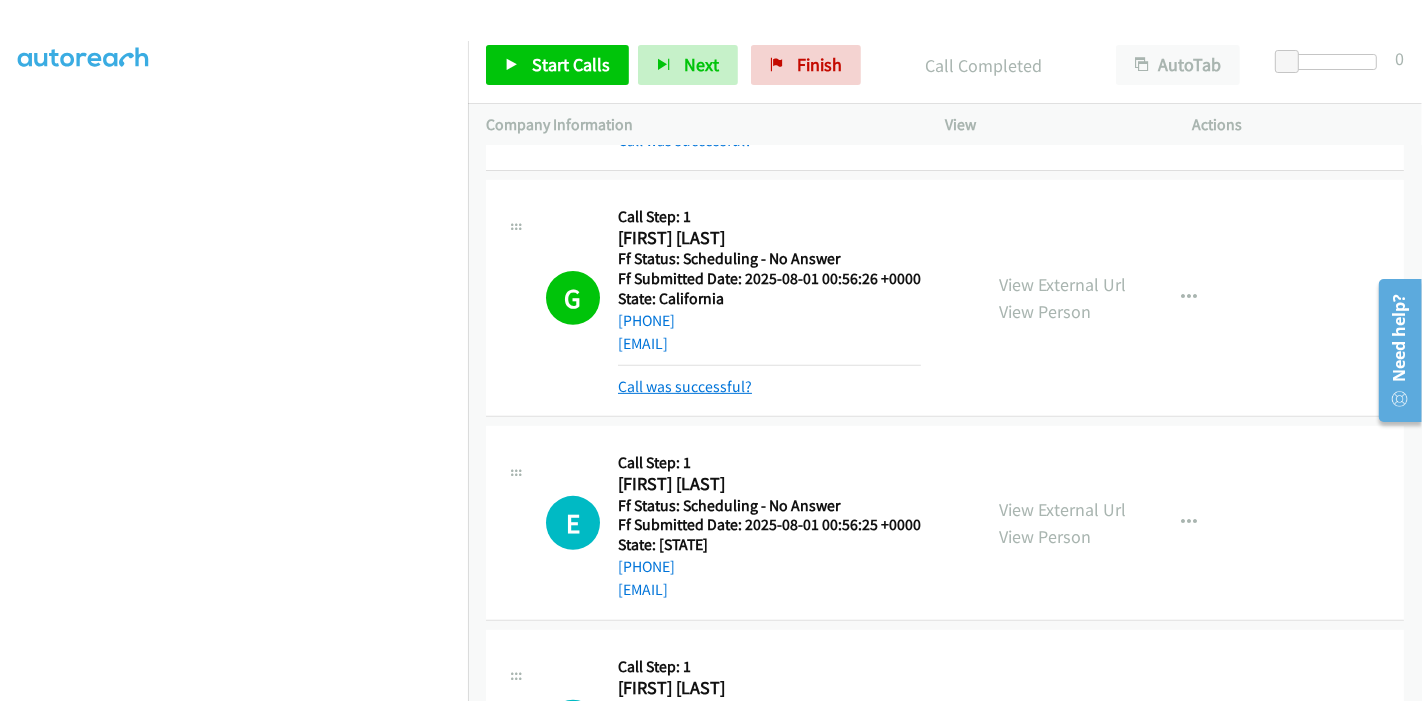 click on "Call was successful?" at bounding box center (685, 386) 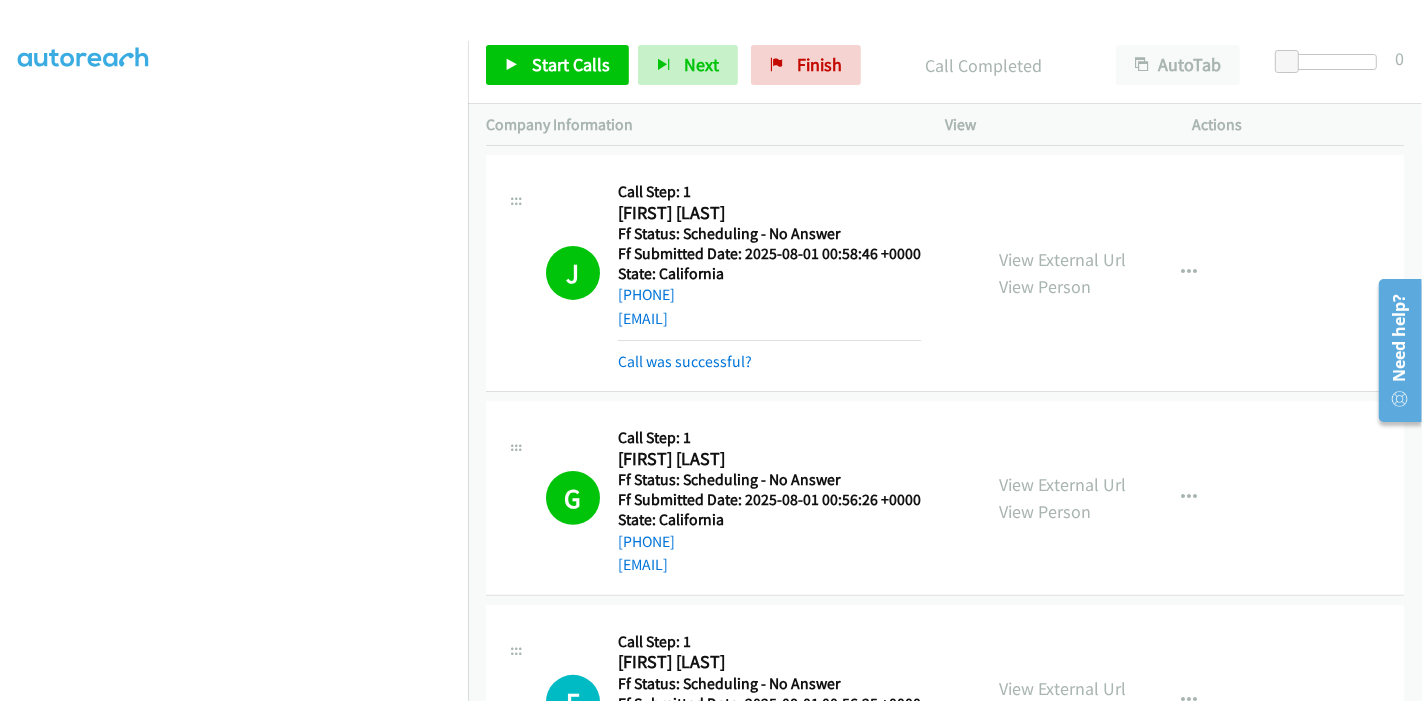 scroll, scrollTop: 444, scrollLeft: 0, axis: vertical 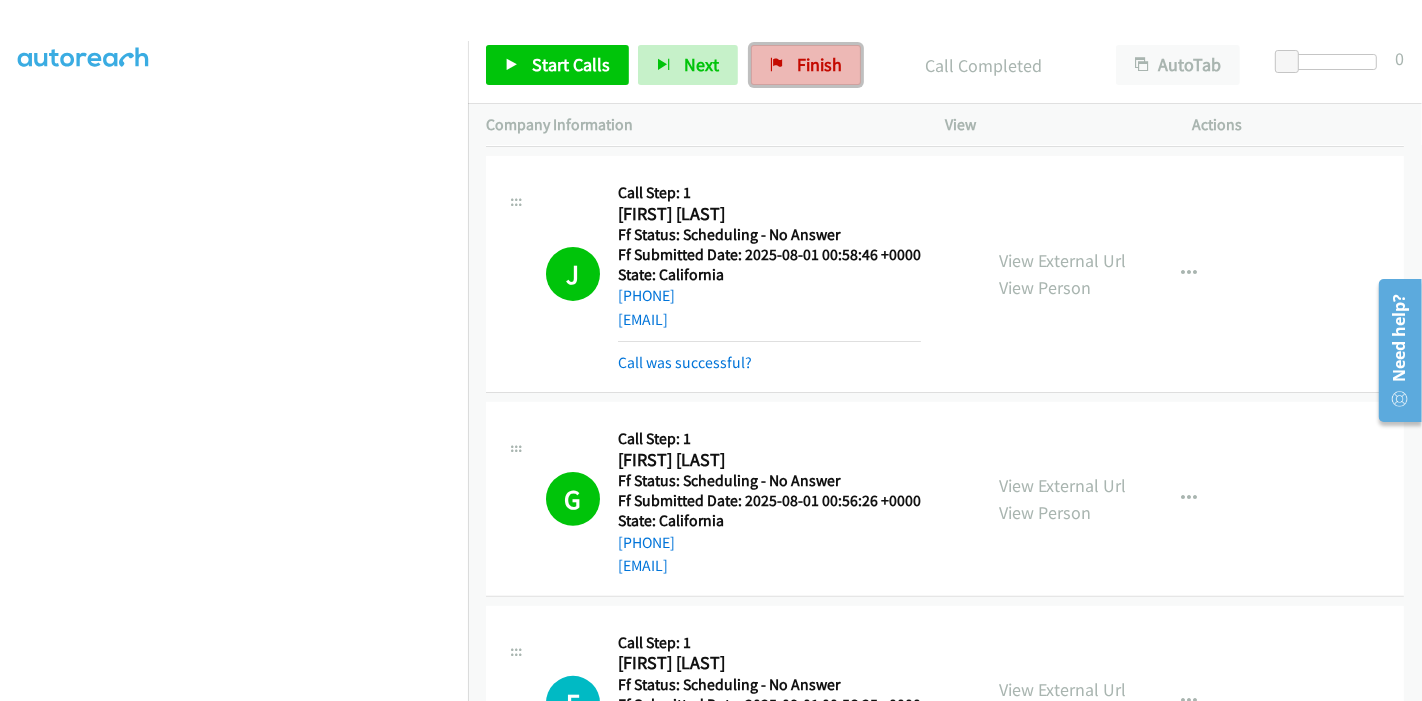 click on "Finish" at bounding box center (819, 64) 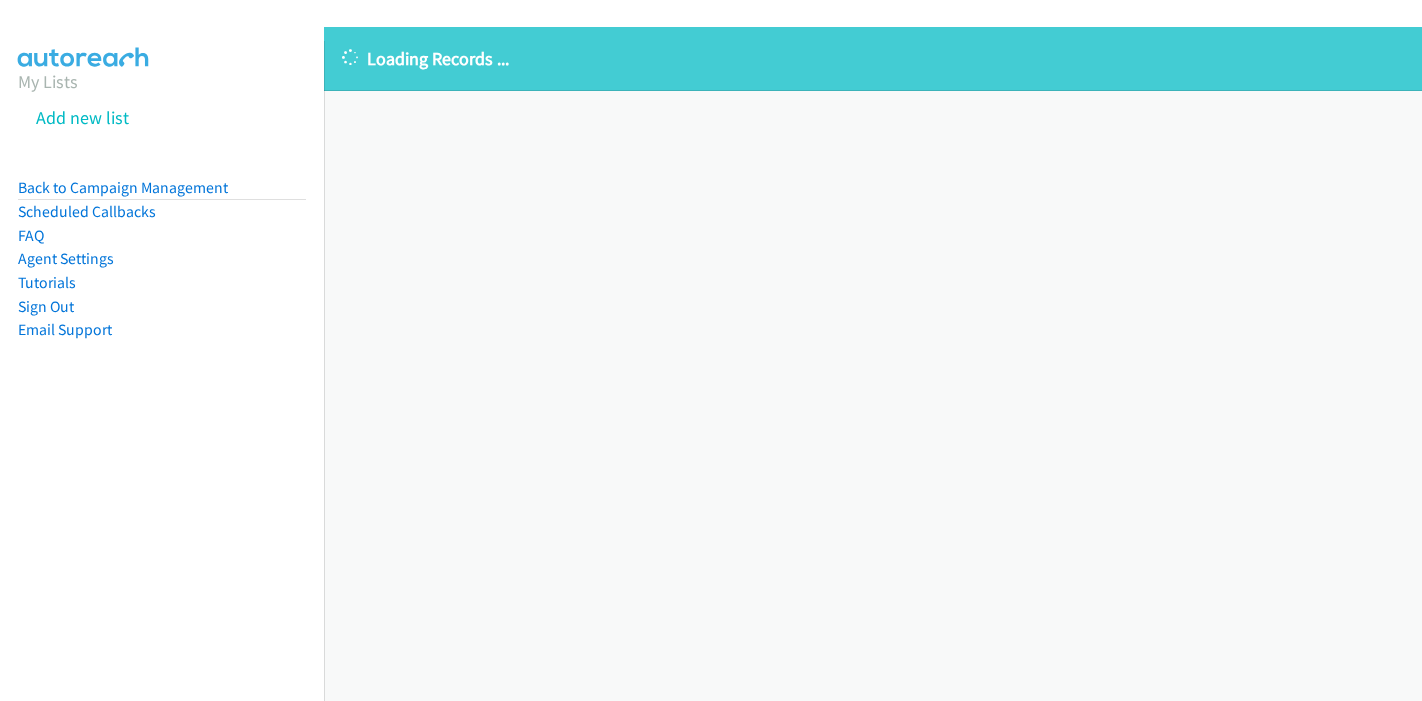 scroll, scrollTop: 0, scrollLeft: 0, axis: both 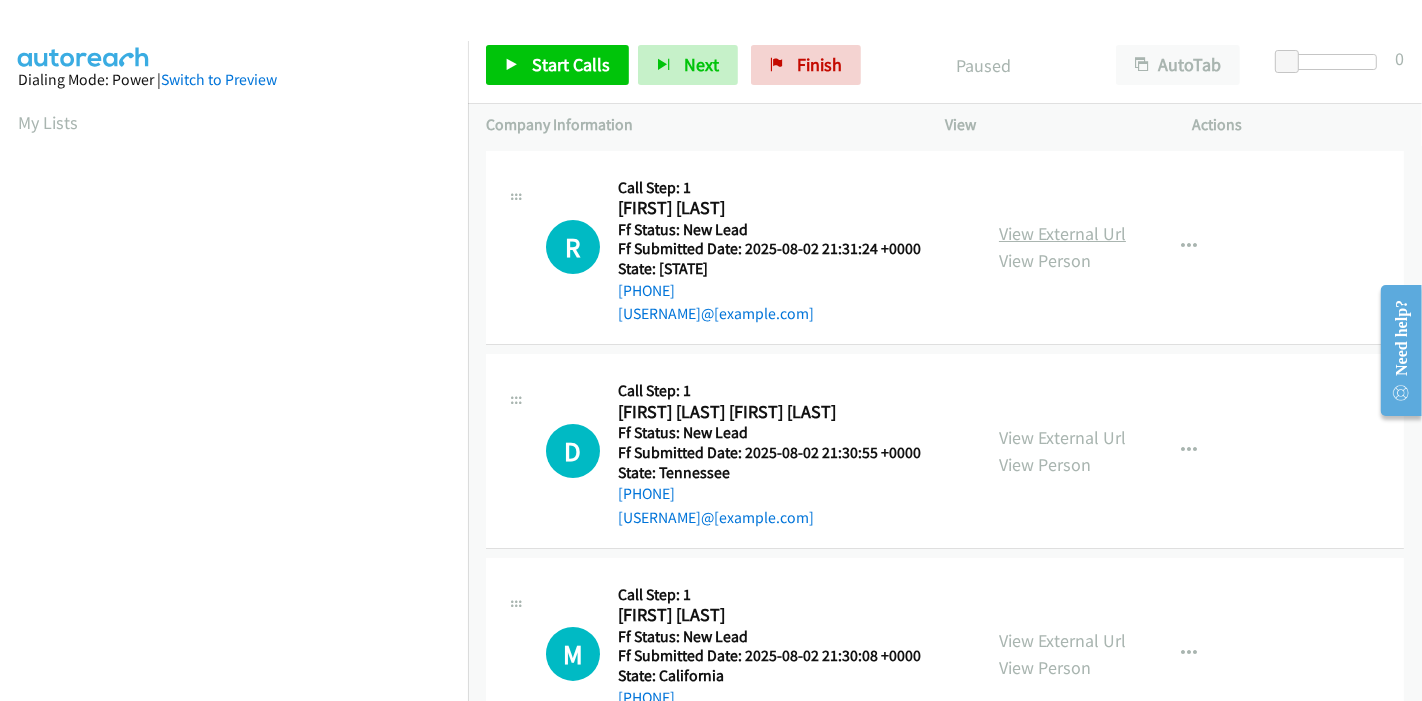 click on "View External Url" at bounding box center (1062, 233) 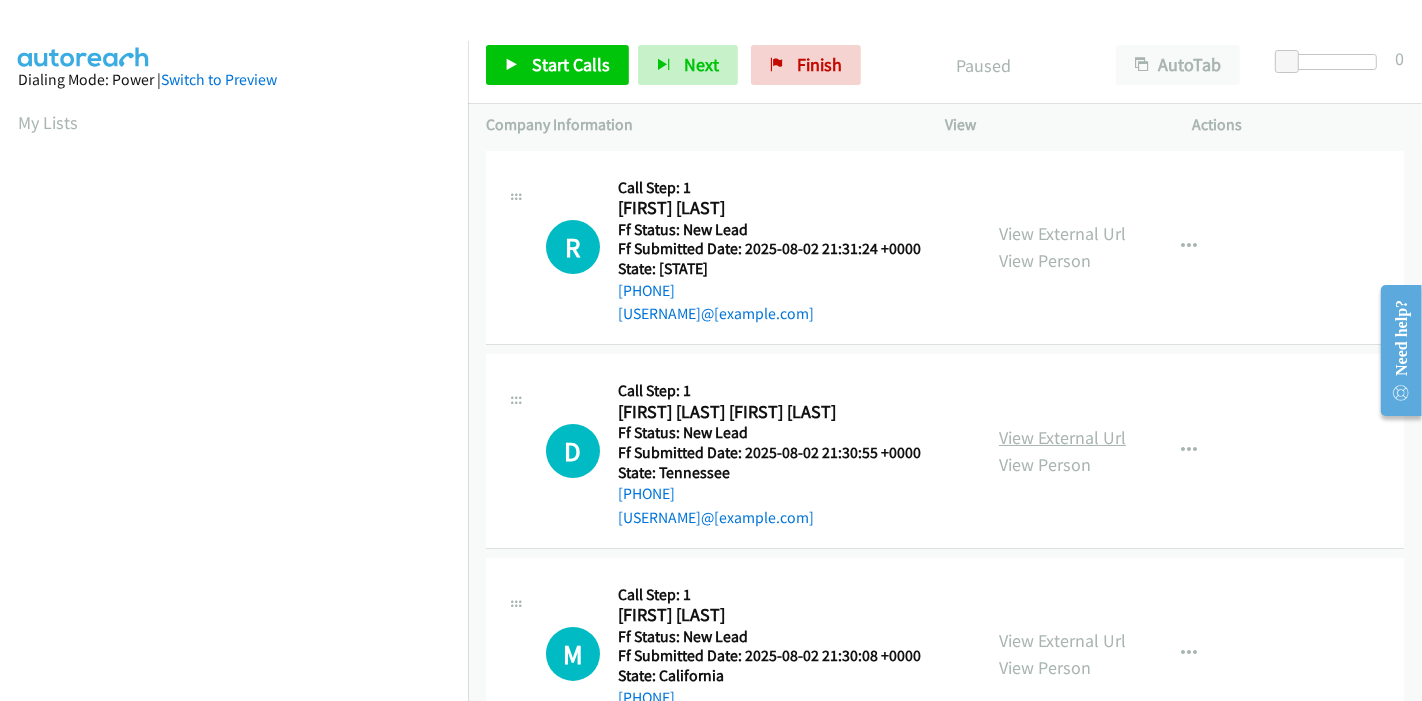click on "View External Url" at bounding box center [1062, 437] 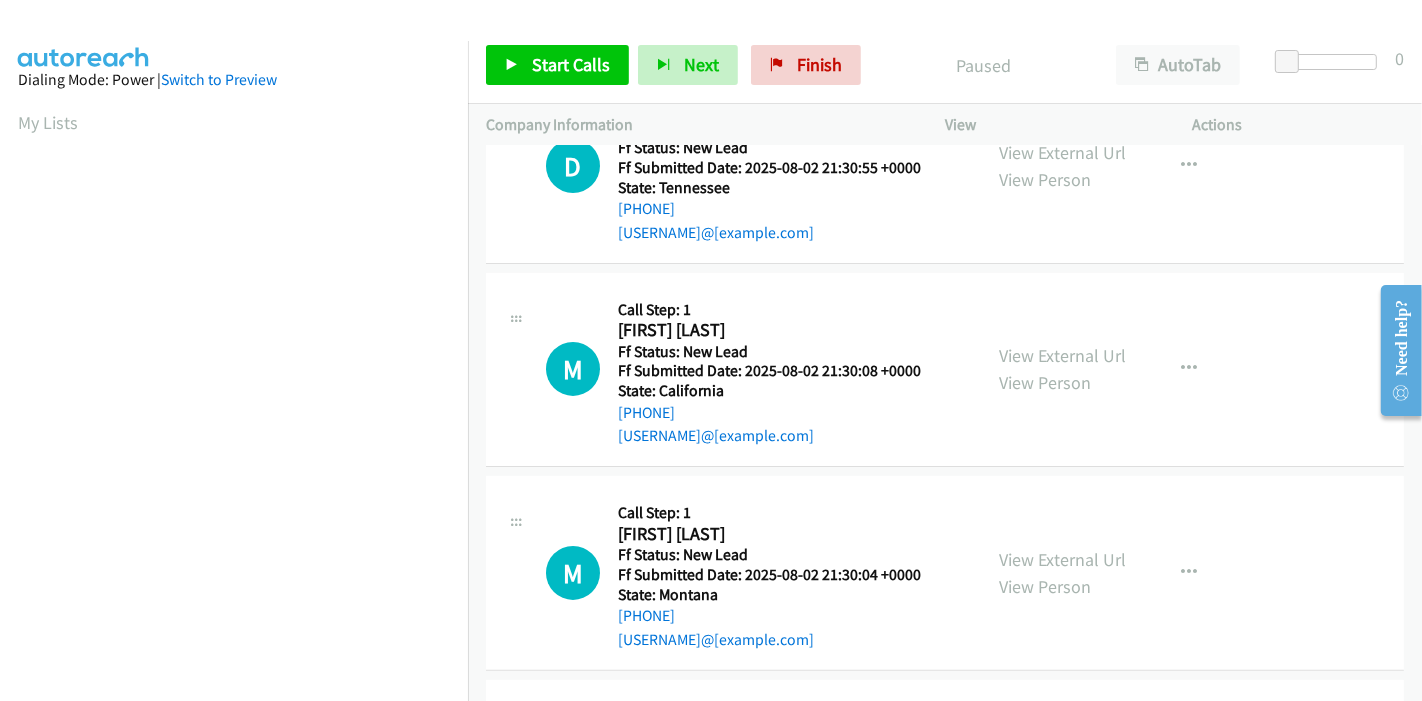 scroll, scrollTop: 333, scrollLeft: 0, axis: vertical 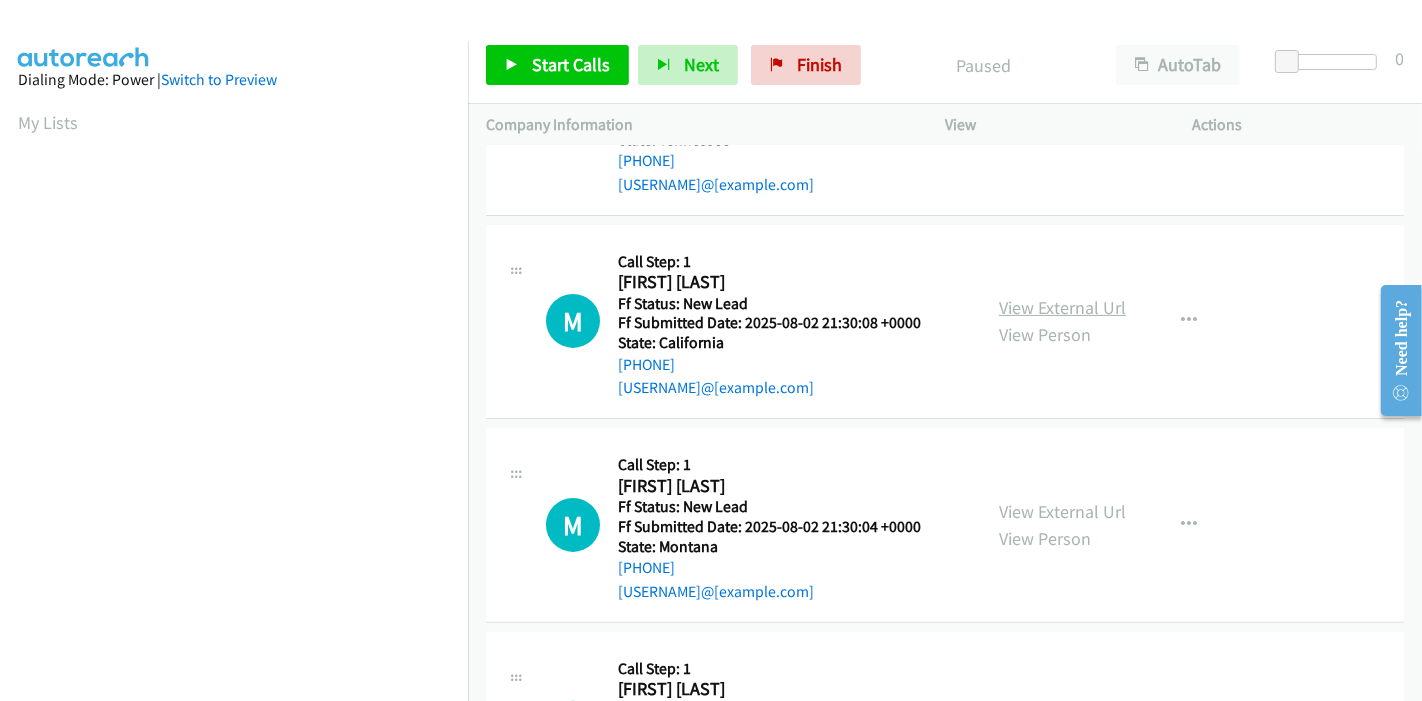 click on "View External Url" at bounding box center (1062, 307) 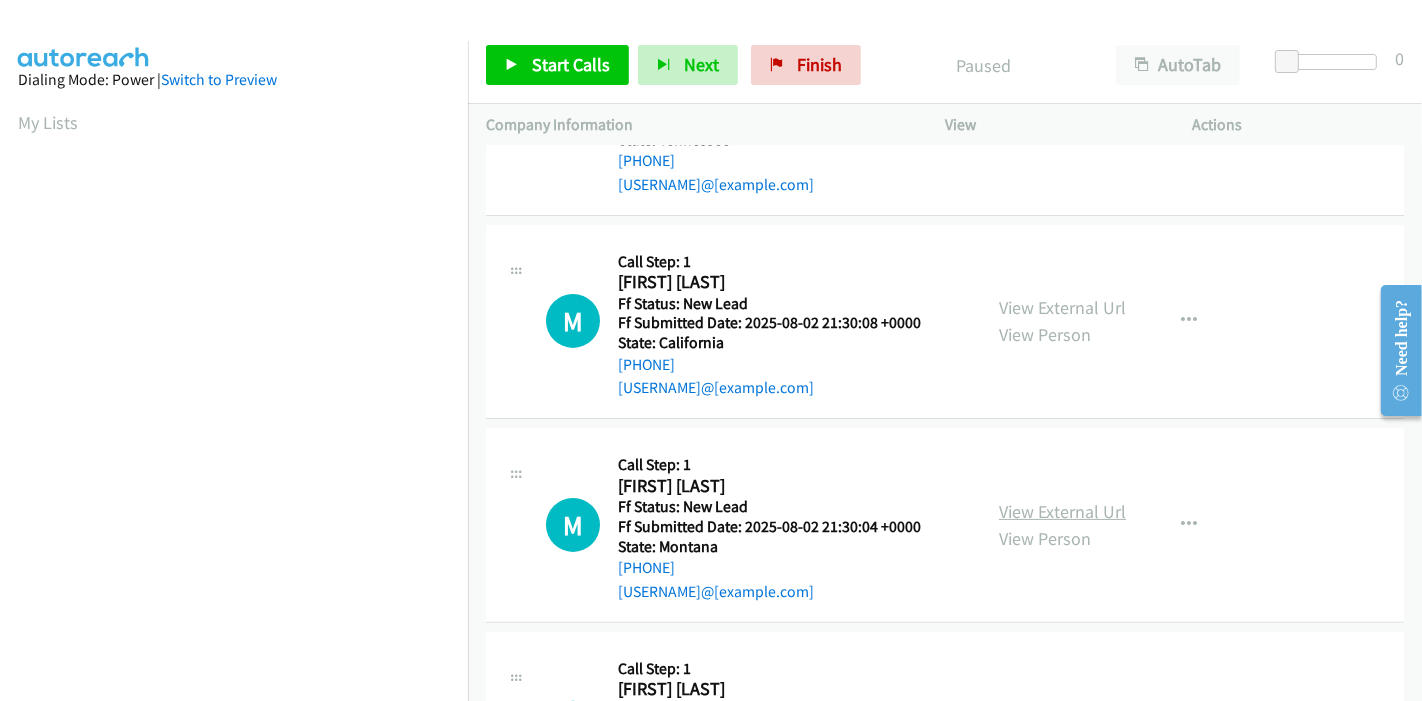 click on "View External Url" at bounding box center (1062, 511) 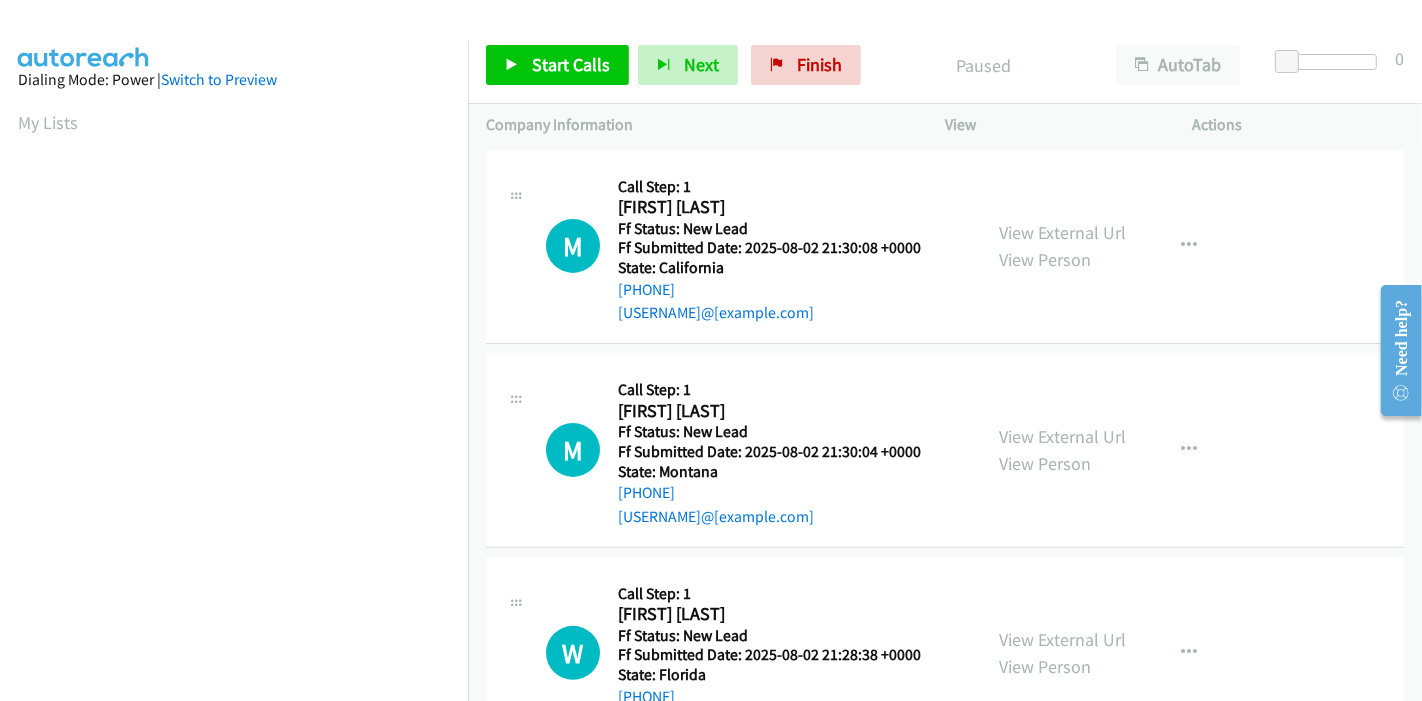 scroll, scrollTop: 487, scrollLeft: 0, axis: vertical 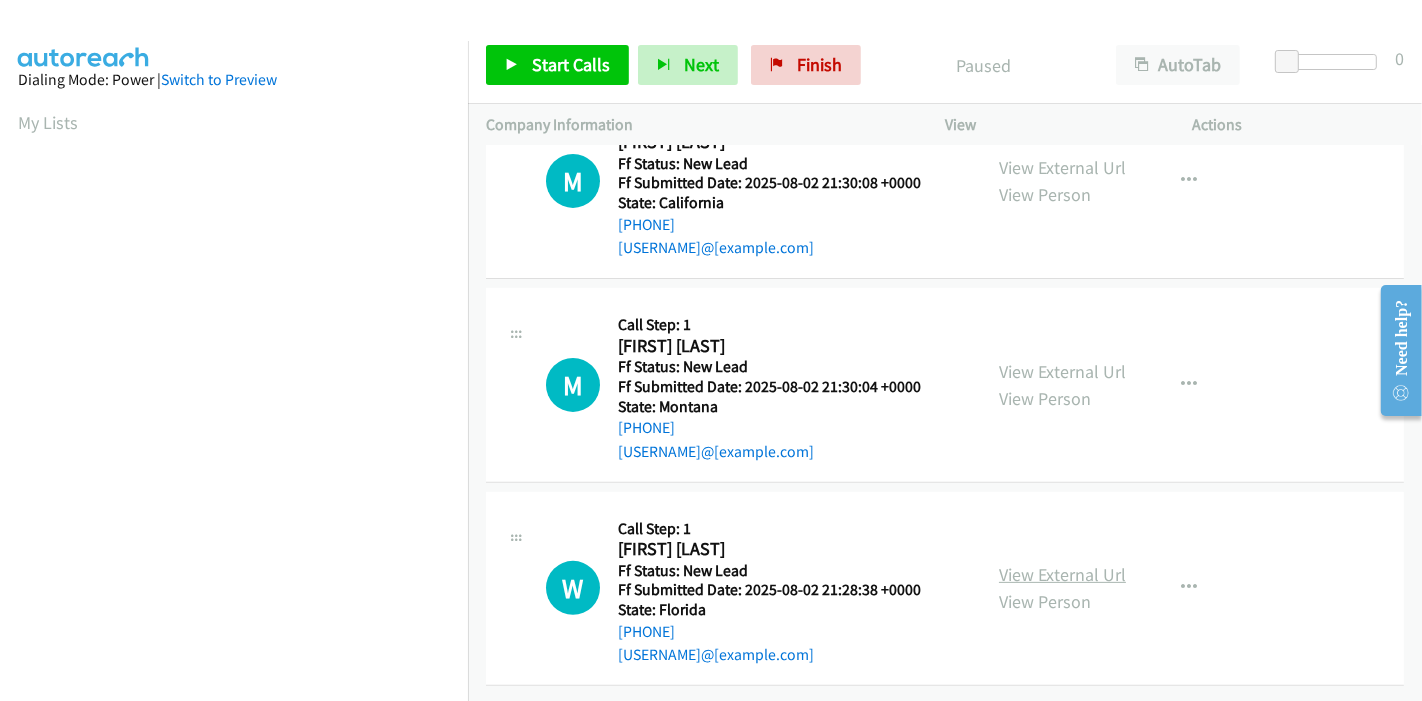 click on "View External Url" at bounding box center (1062, 574) 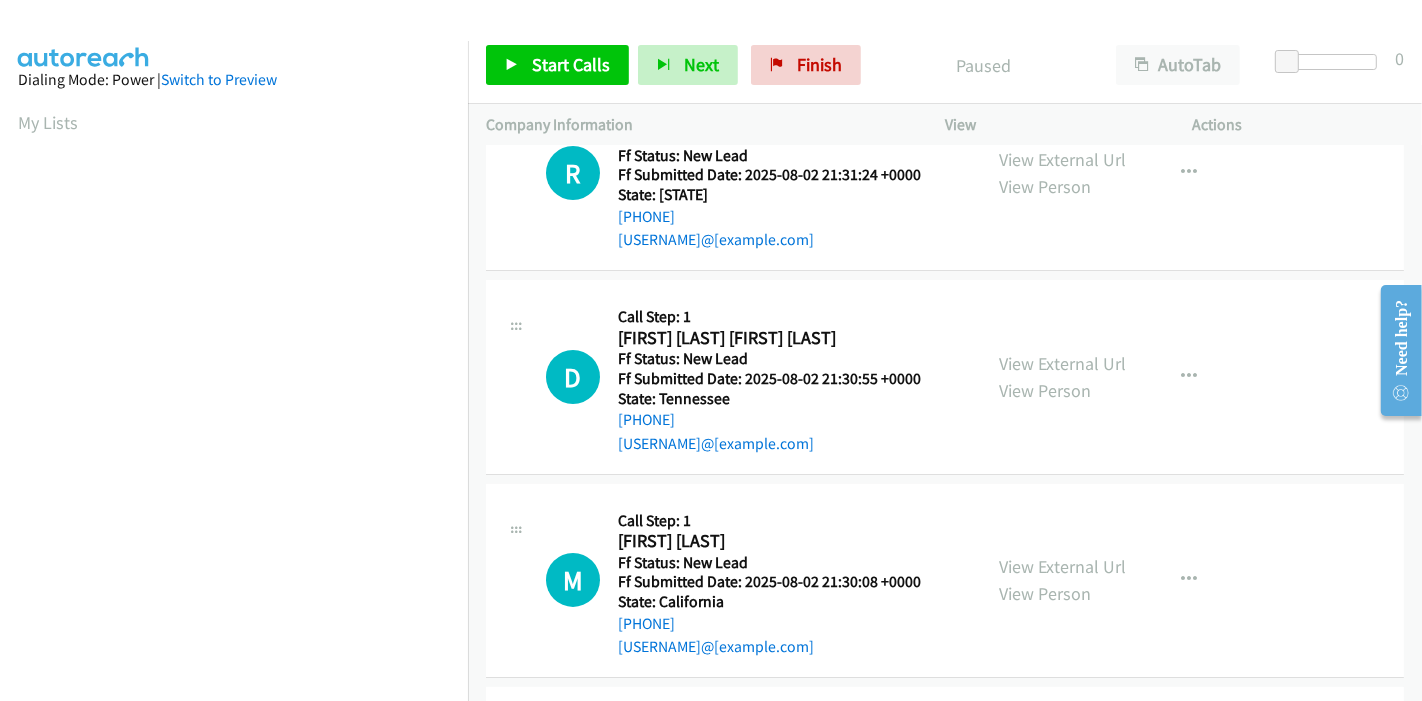 scroll, scrollTop: 0, scrollLeft: 0, axis: both 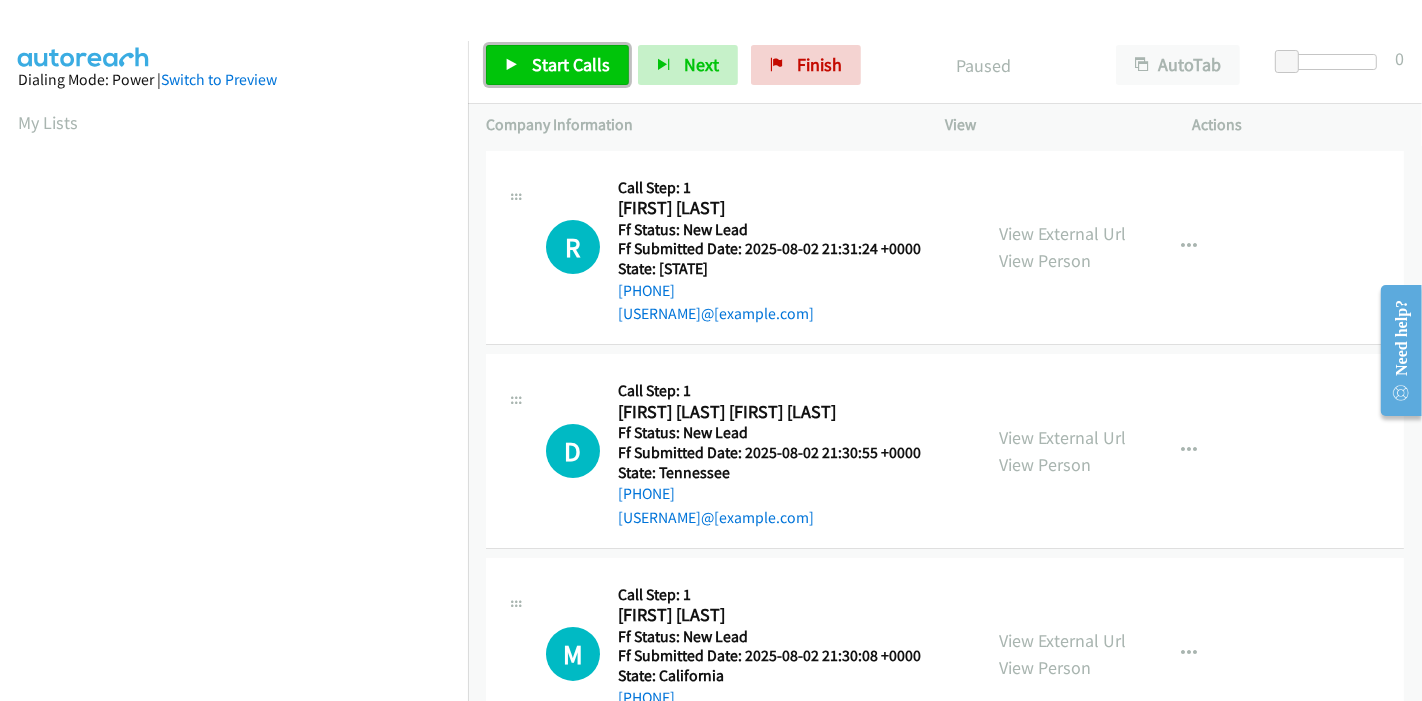 click at bounding box center (512, 66) 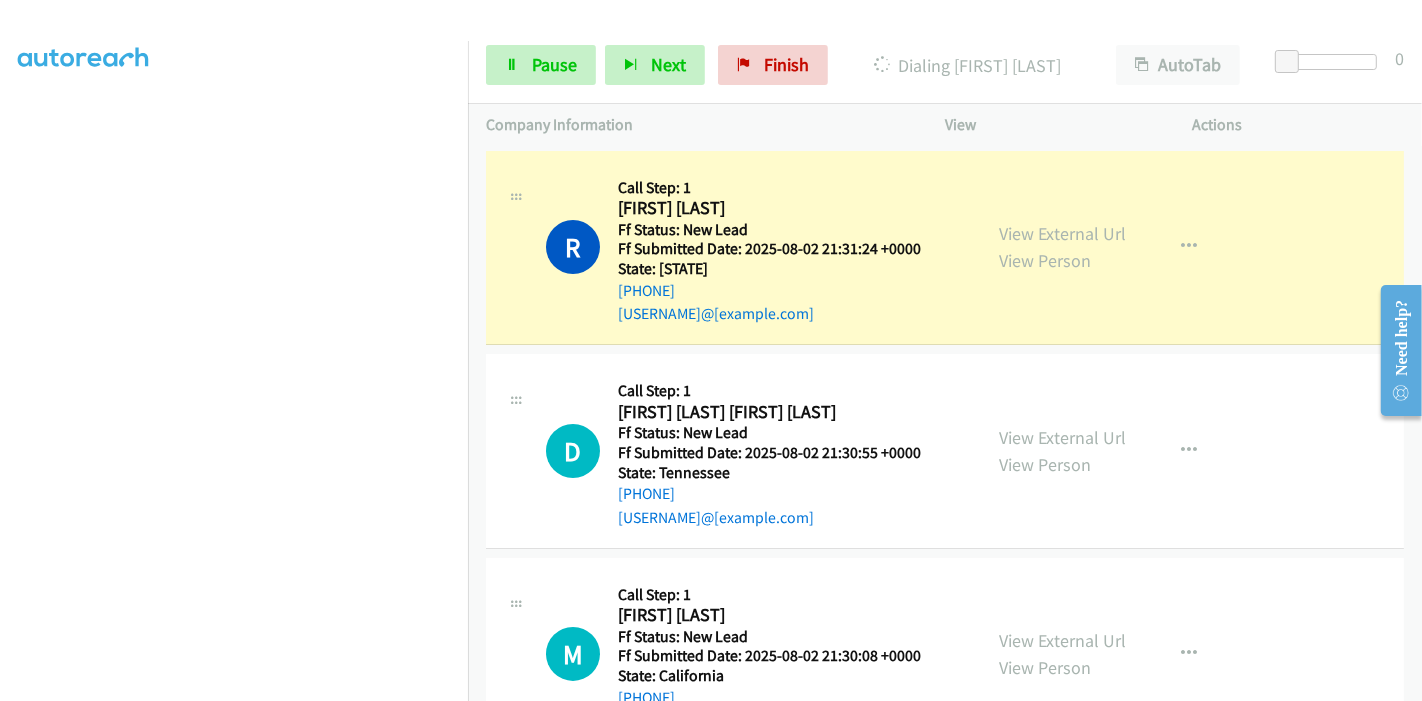scroll, scrollTop: 422, scrollLeft: 0, axis: vertical 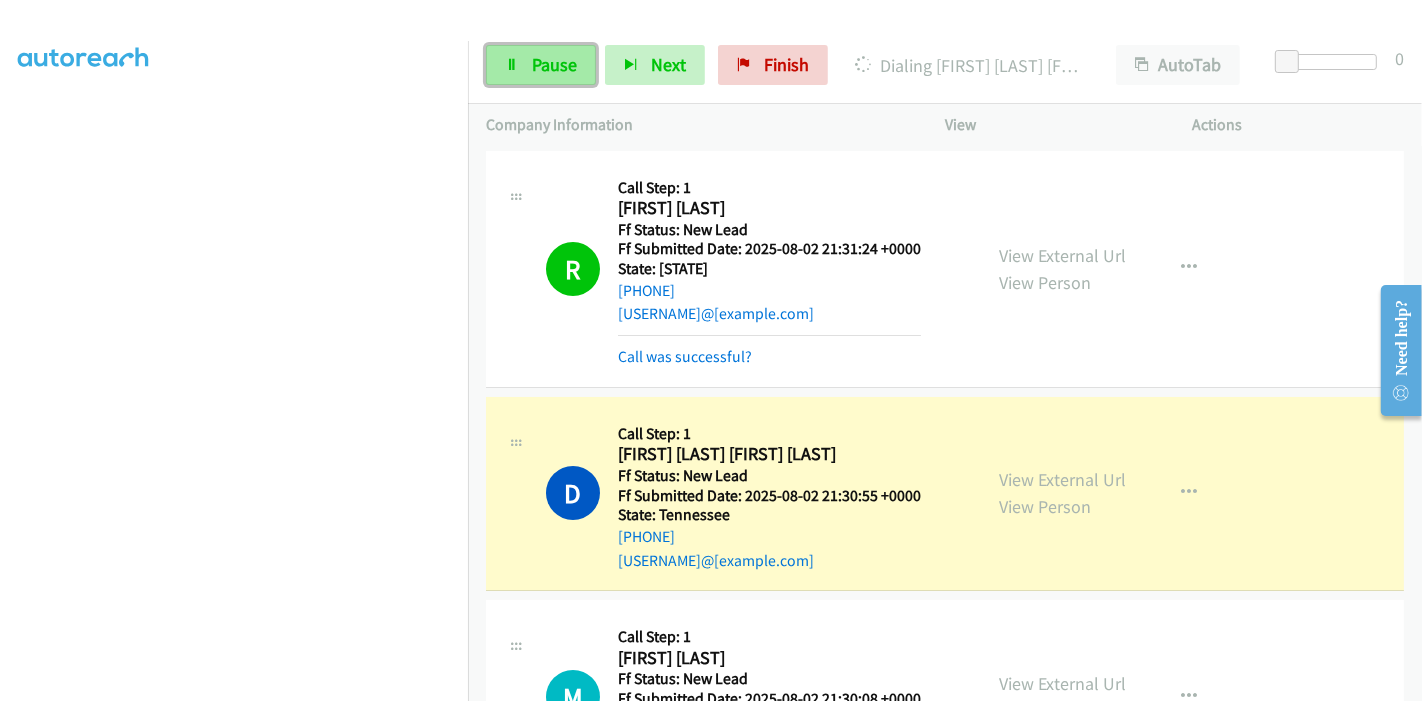 click on "Pause" at bounding box center (554, 64) 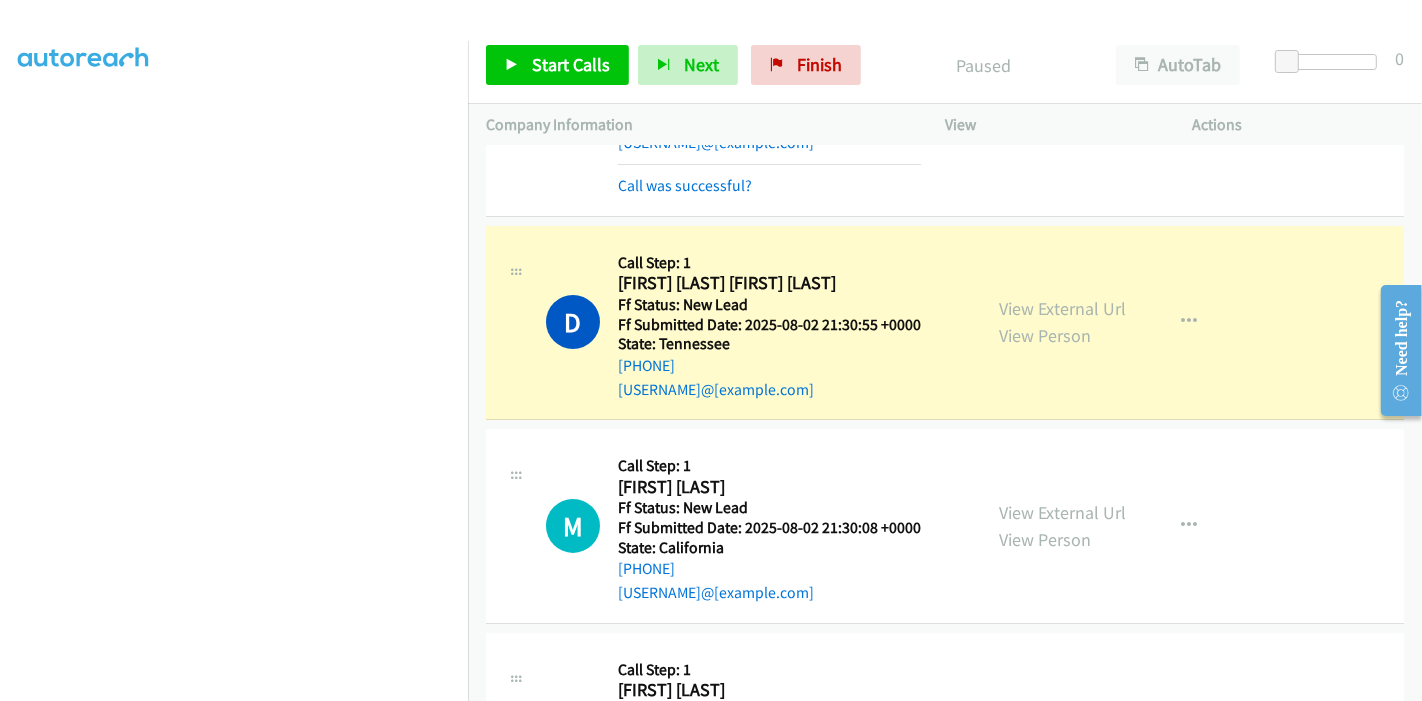 scroll, scrollTop: 222, scrollLeft: 0, axis: vertical 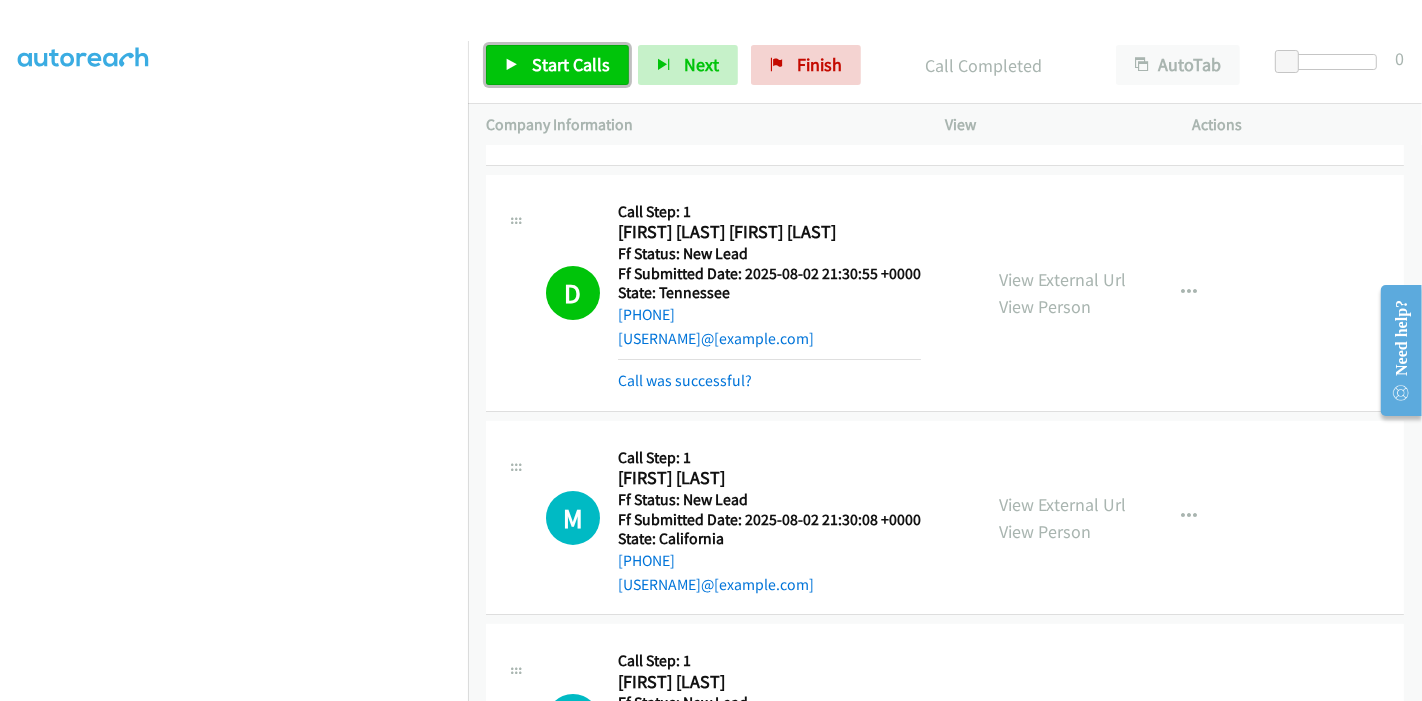 click at bounding box center [512, 66] 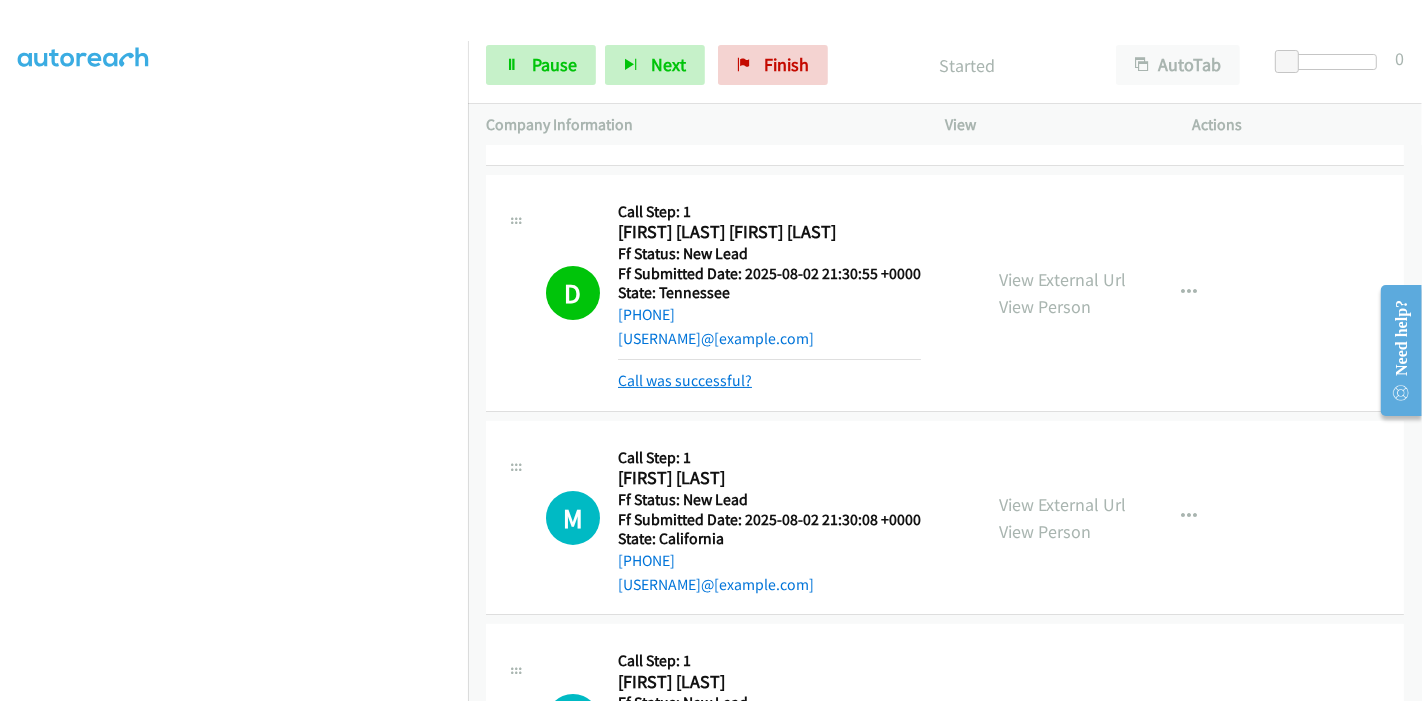 click on "Call was successful?" at bounding box center [685, 380] 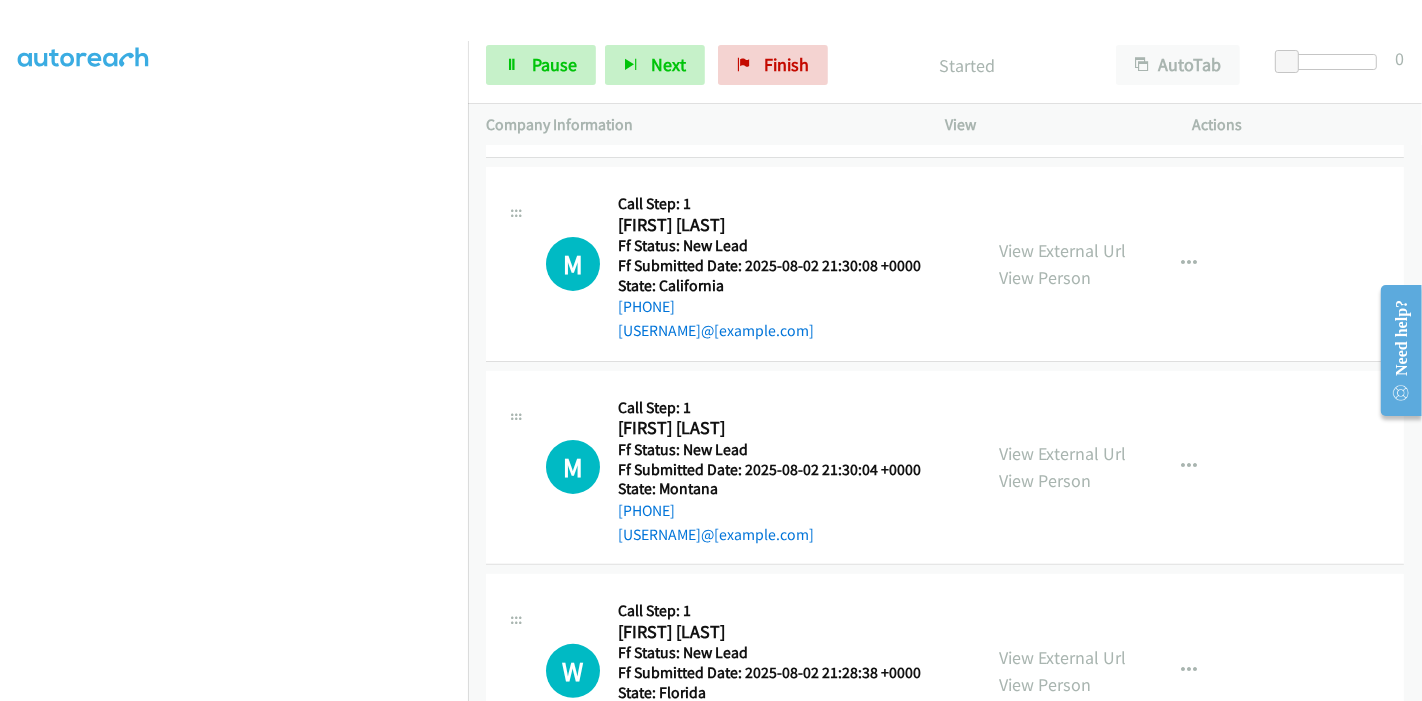 scroll, scrollTop: 444, scrollLeft: 0, axis: vertical 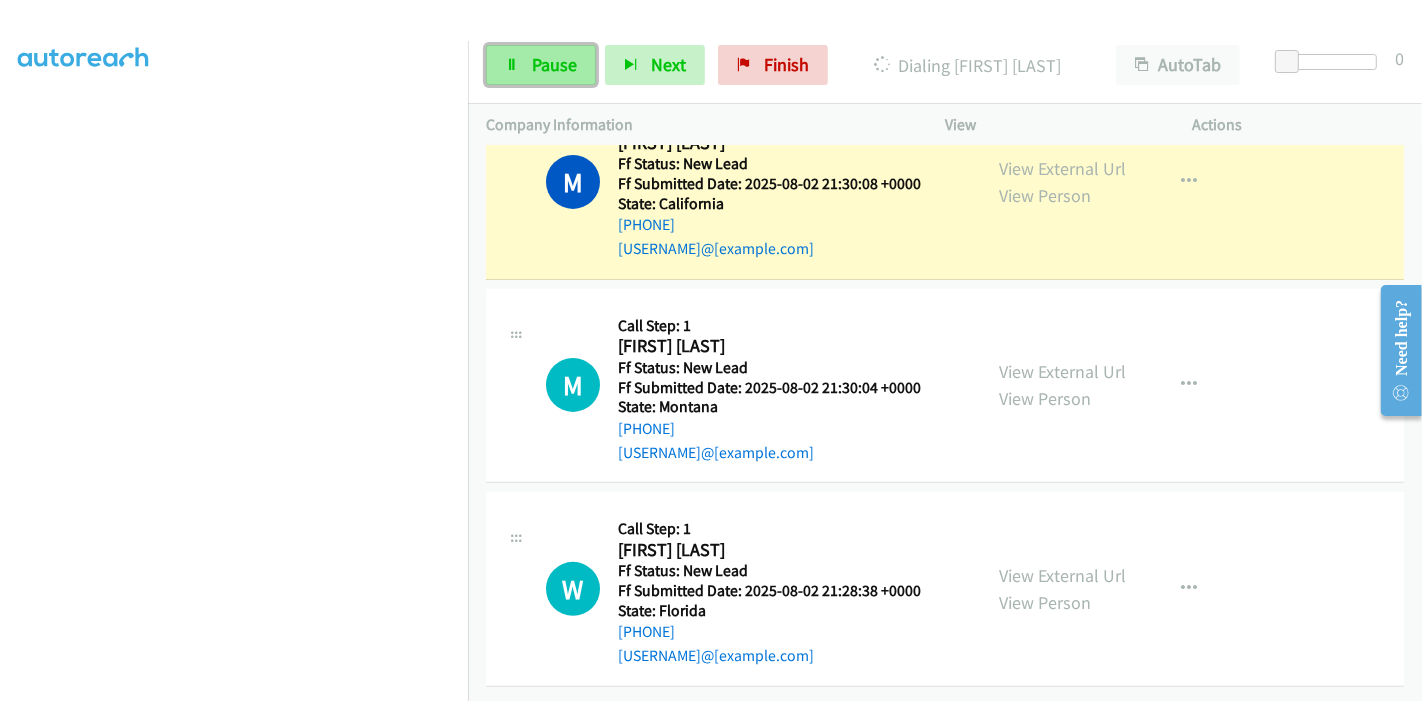 click on "Pause" at bounding box center (541, 65) 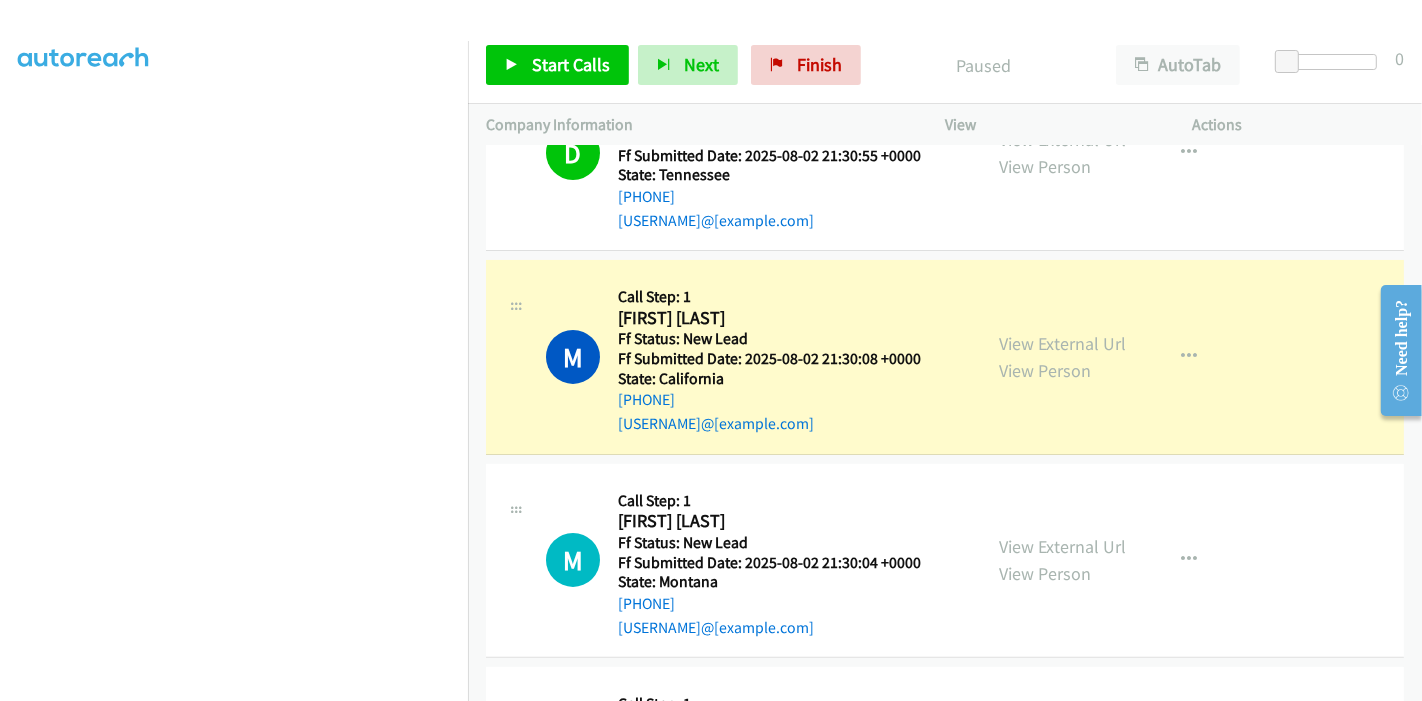 scroll, scrollTop: 307, scrollLeft: 0, axis: vertical 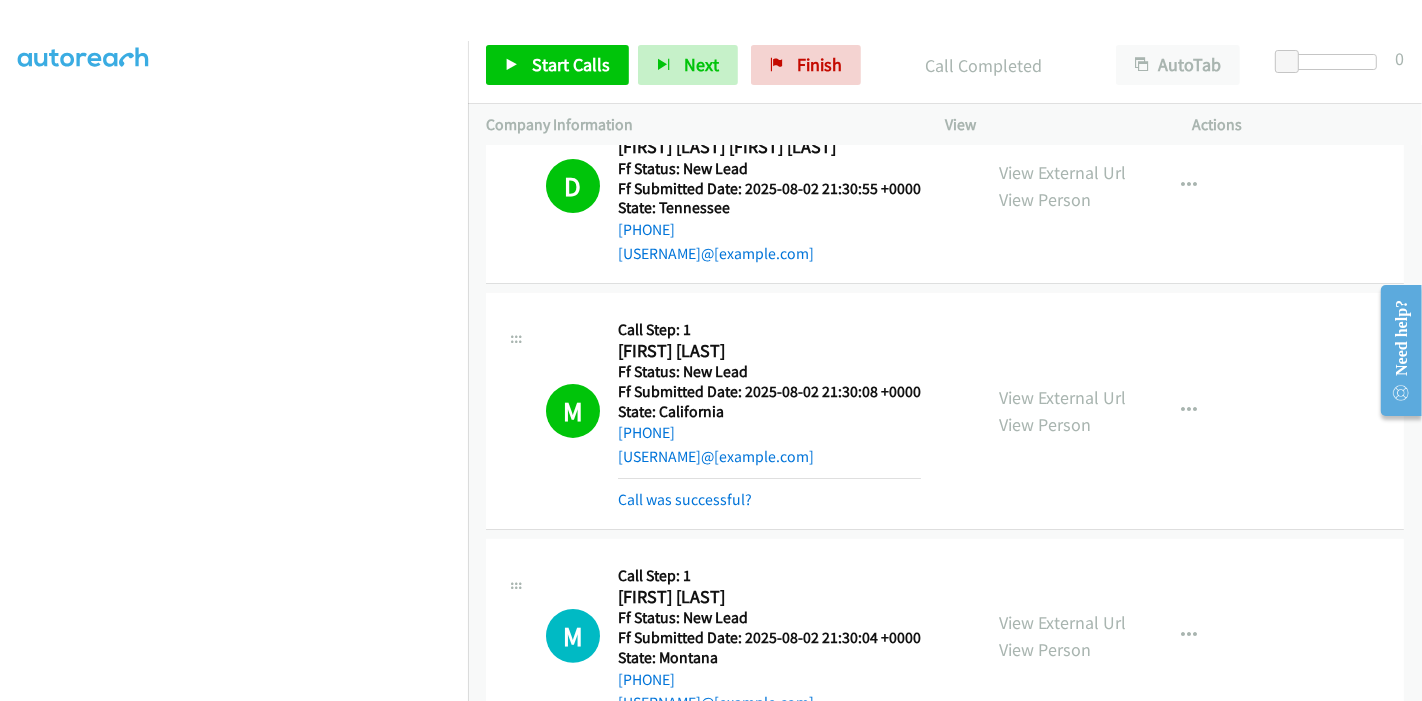 click on "M
Callback Scheduled
Call Step: 1
[FIRST] [LAST]
[TIMEZONE]
Ff Status: New Lead
Ff Submitted Date: 2025-08-02 21:30:08 +0000
State: [STATE]
[PHONE]
[USERNAME]@[example.com]
Call was successful?
View External Url
View Person
View External Url
Email
Schedule/Manage Callback
Skip Call
Add to do not call list" at bounding box center [945, 411] 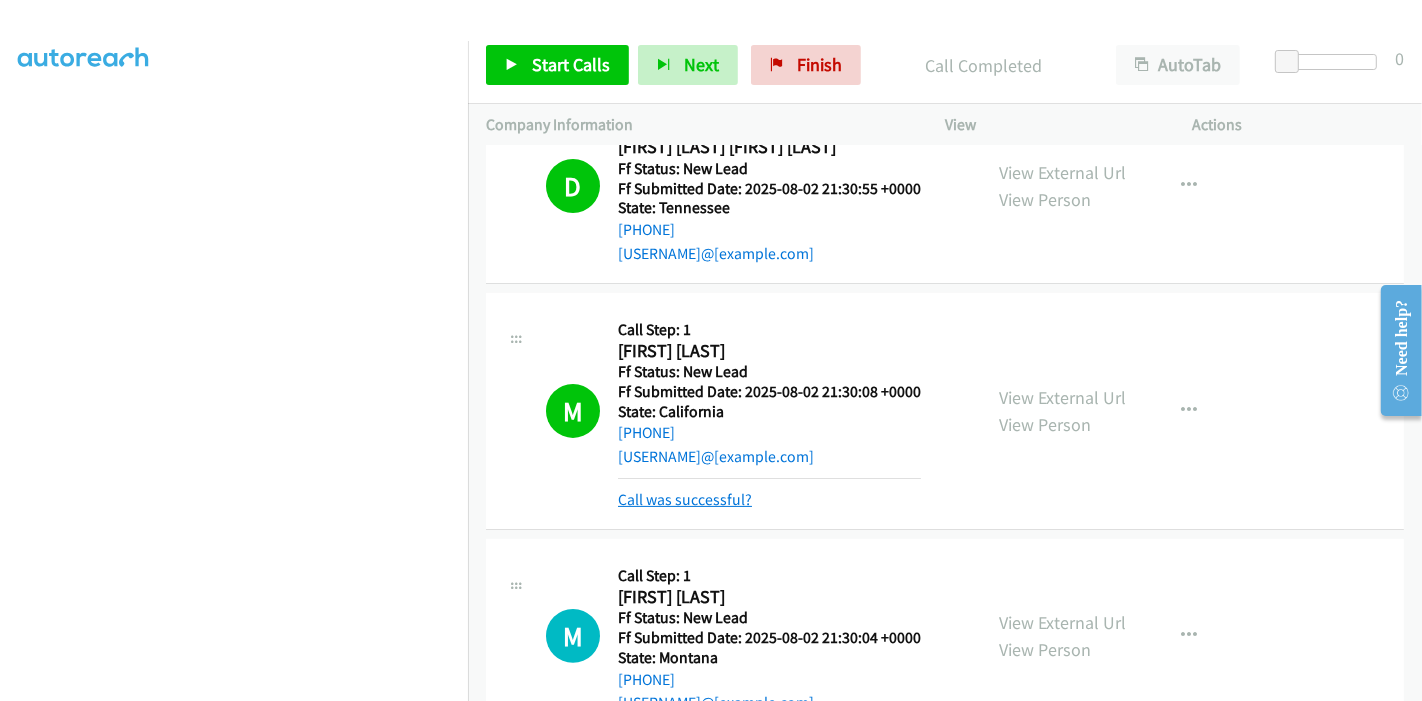click on "Call was successful?" at bounding box center [685, 499] 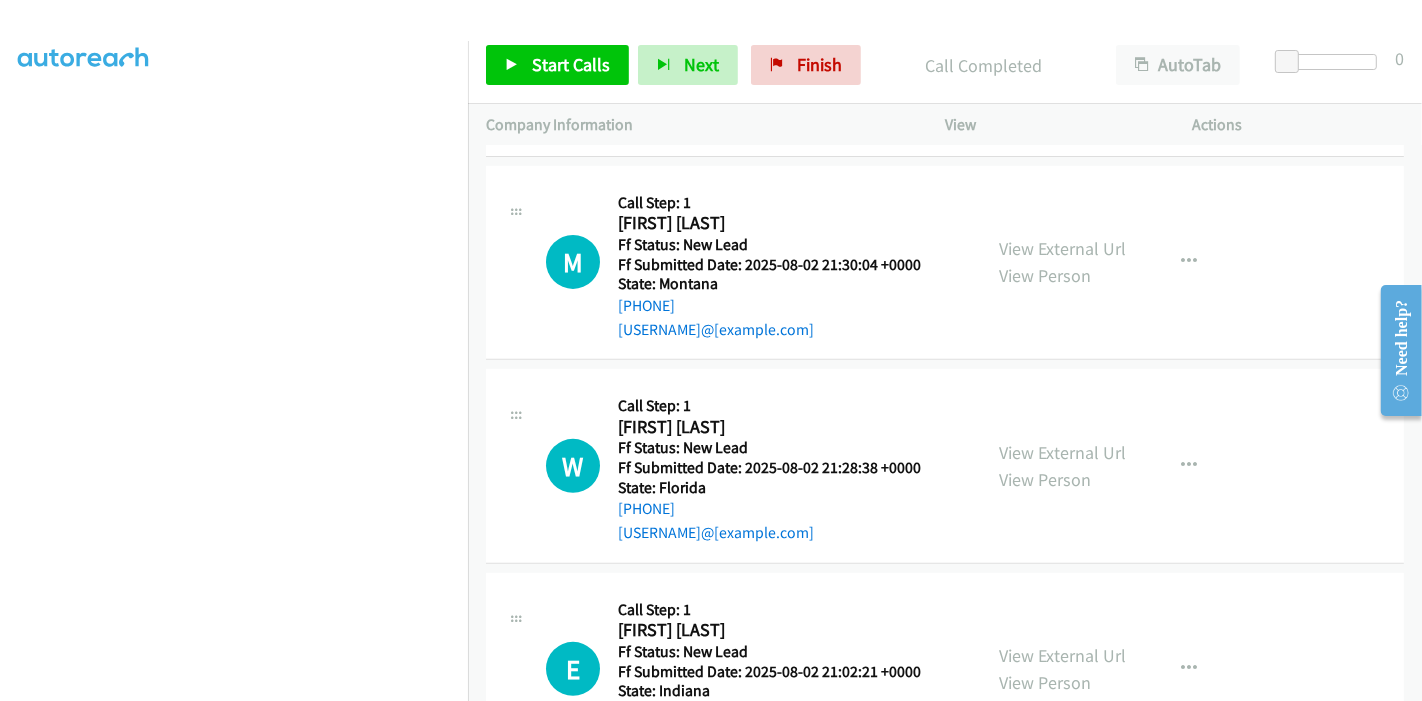 scroll, scrollTop: 640, scrollLeft: 0, axis: vertical 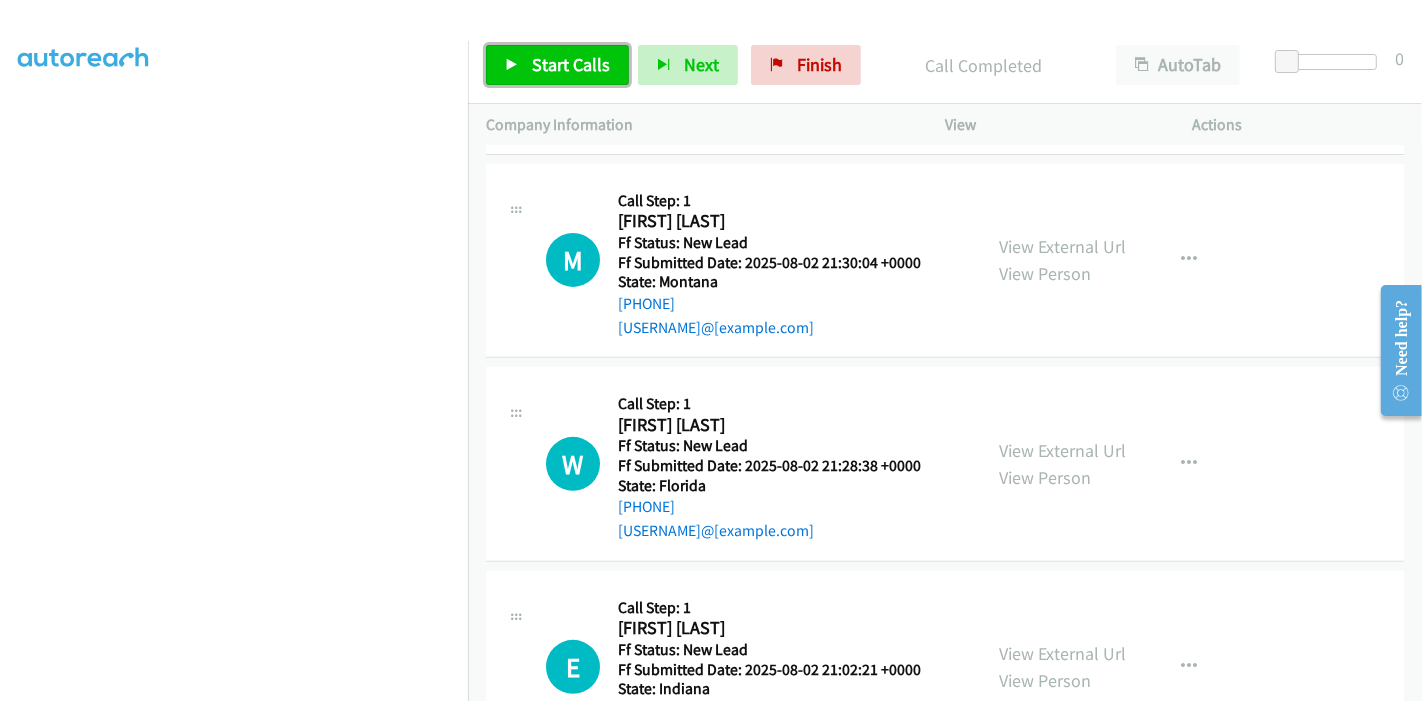 click on "Start Calls" at bounding box center (571, 64) 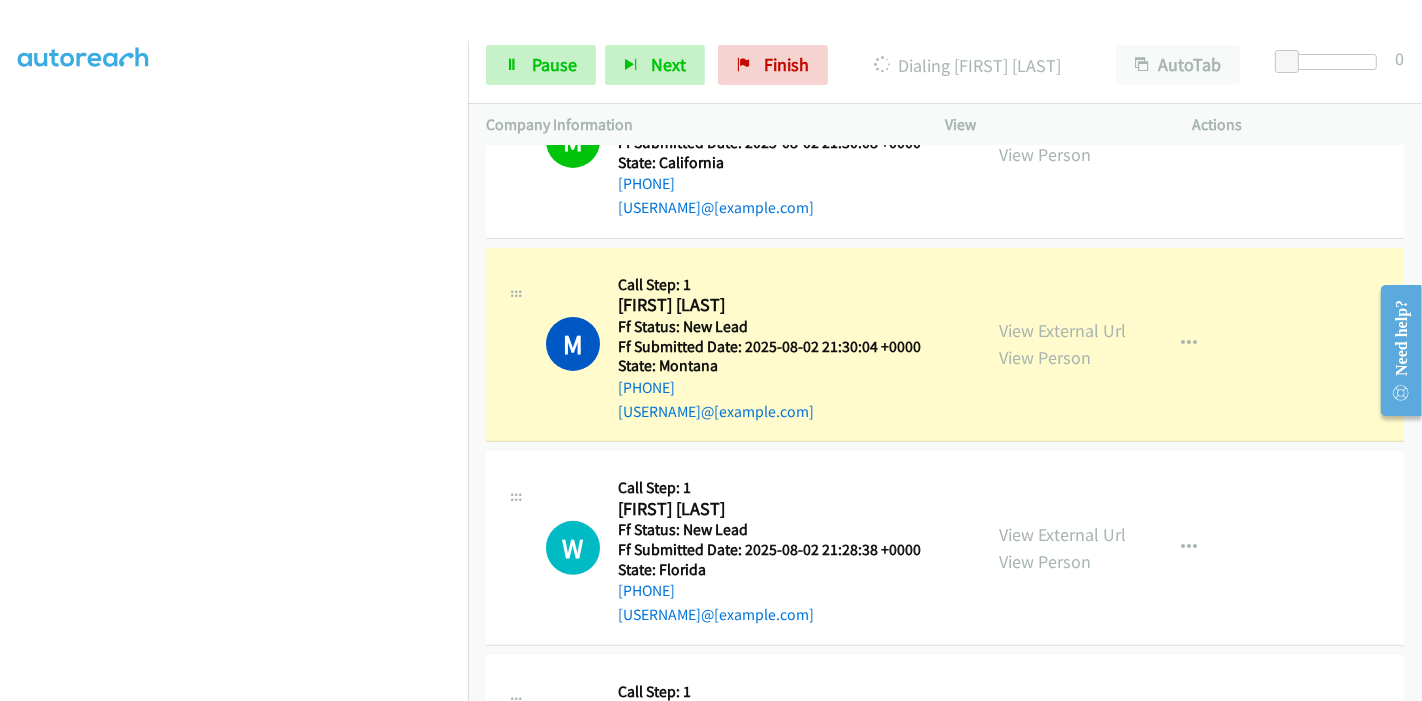 scroll, scrollTop: 529, scrollLeft: 0, axis: vertical 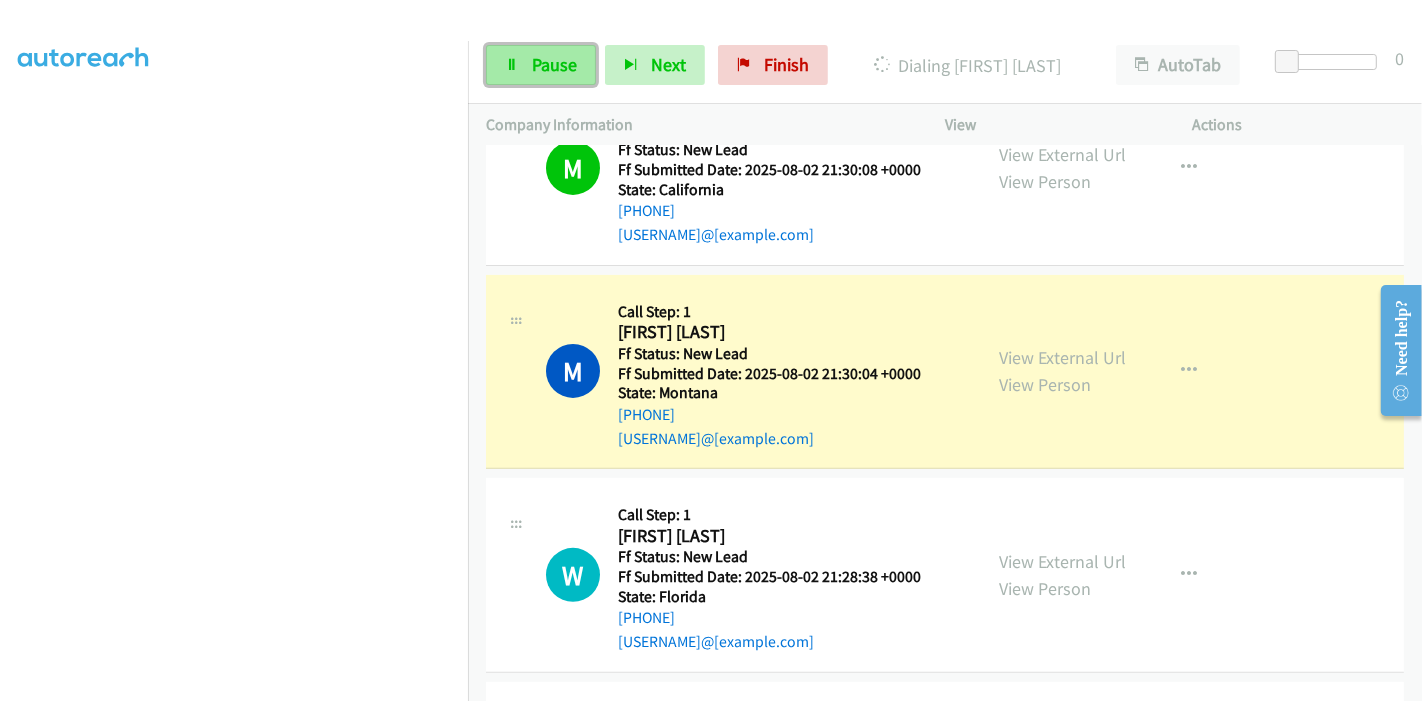 click on "Pause" at bounding box center [541, 65] 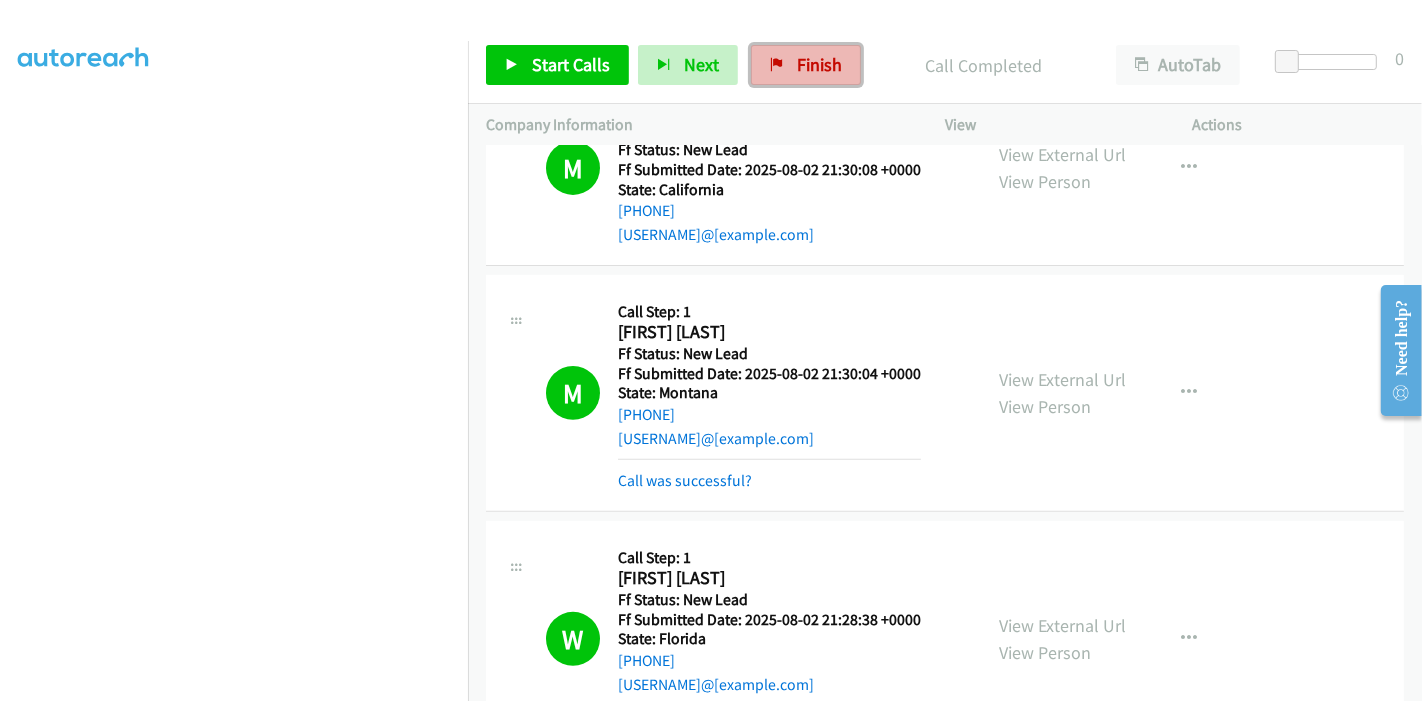 click on "Finish" at bounding box center (819, 64) 